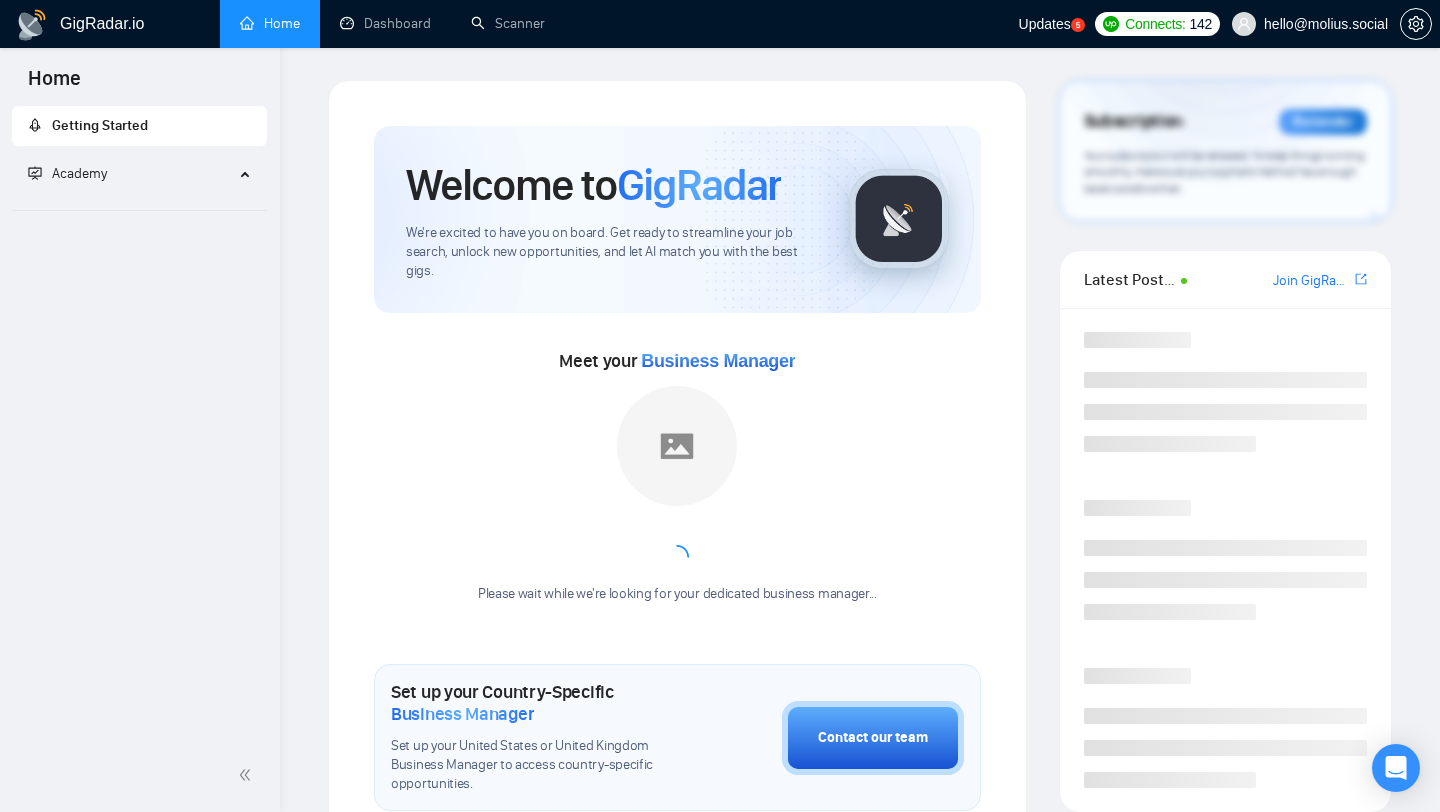 scroll, scrollTop: 0, scrollLeft: 0, axis: both 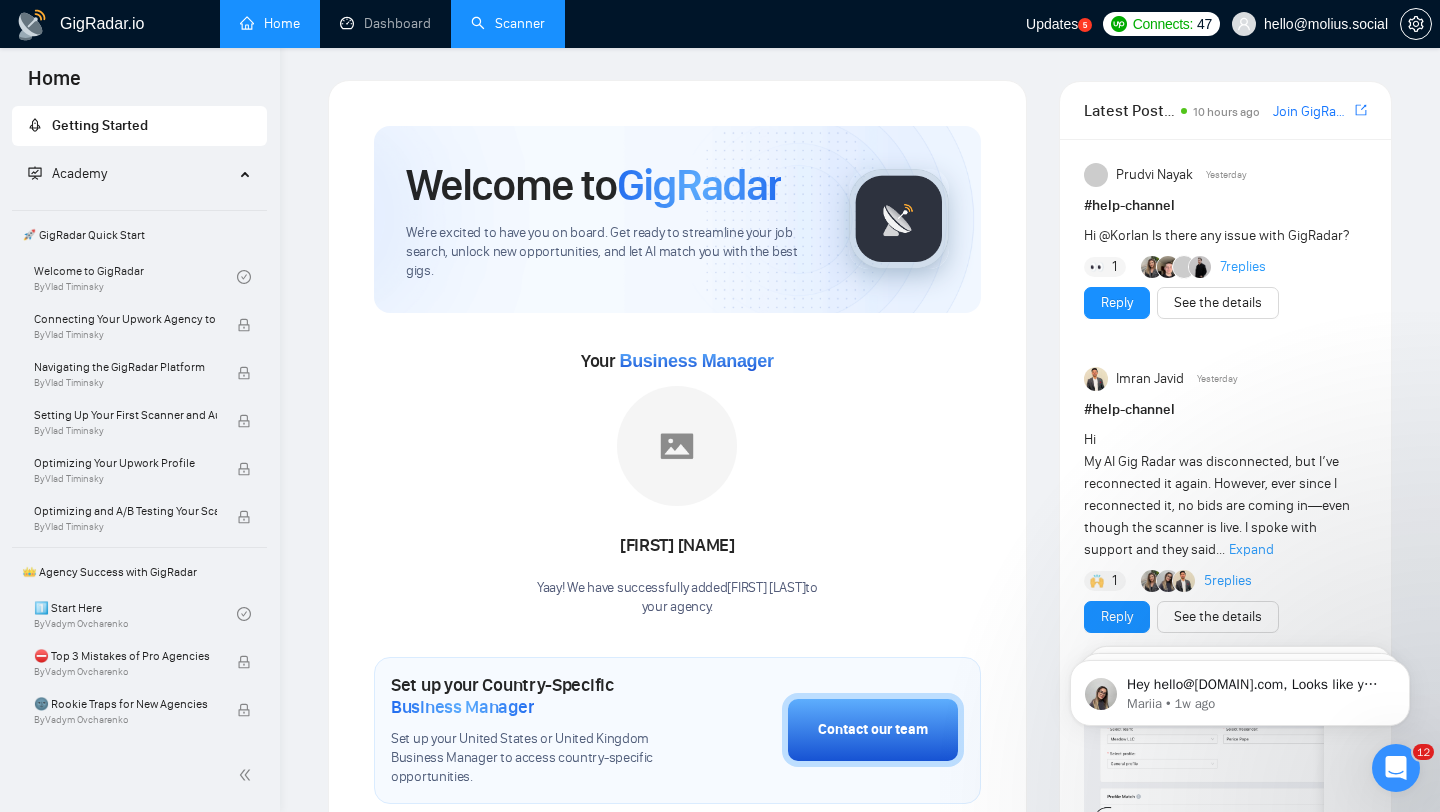 click on "Scanner" at bounding box center (508, 23) 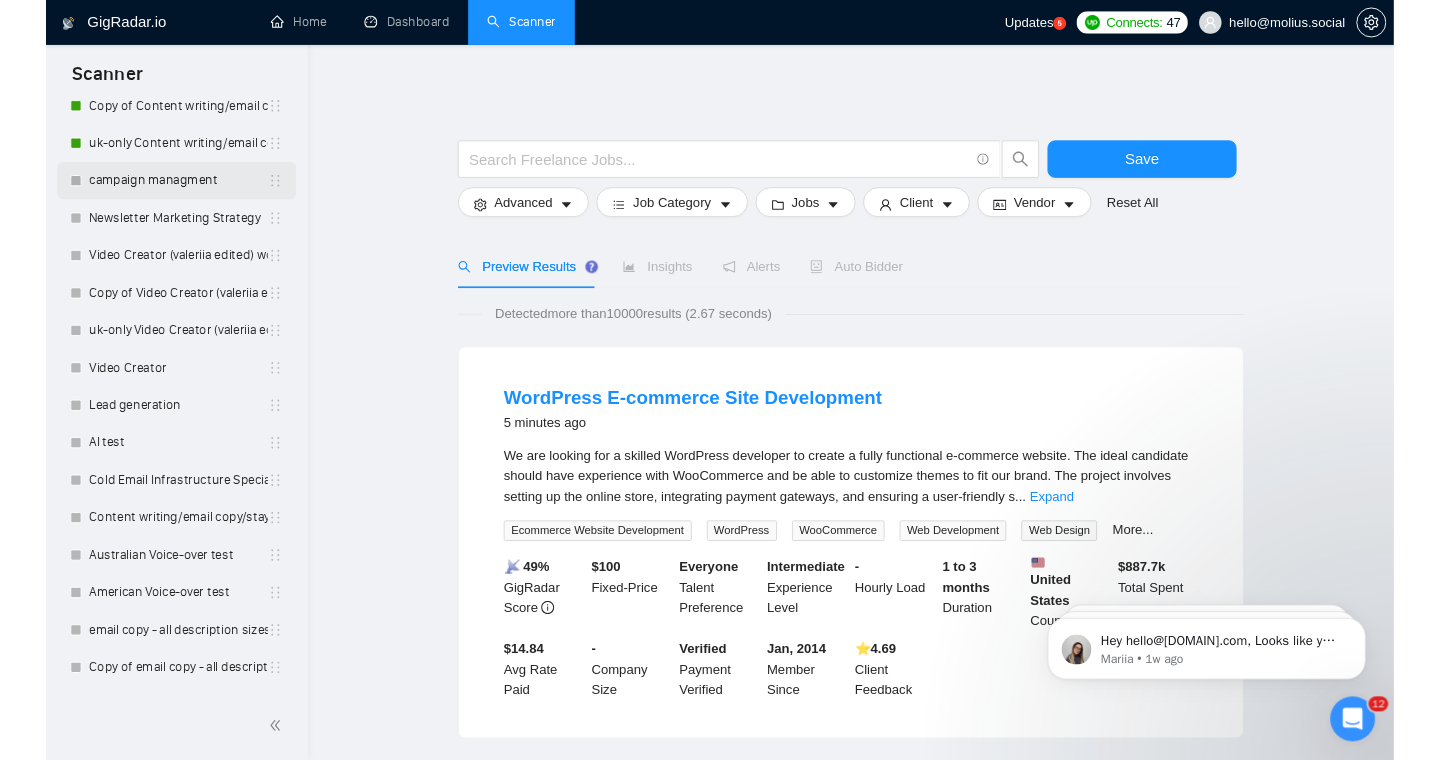 scroll, scrollTop: 423, scrollLeft: 0, axis: vertical 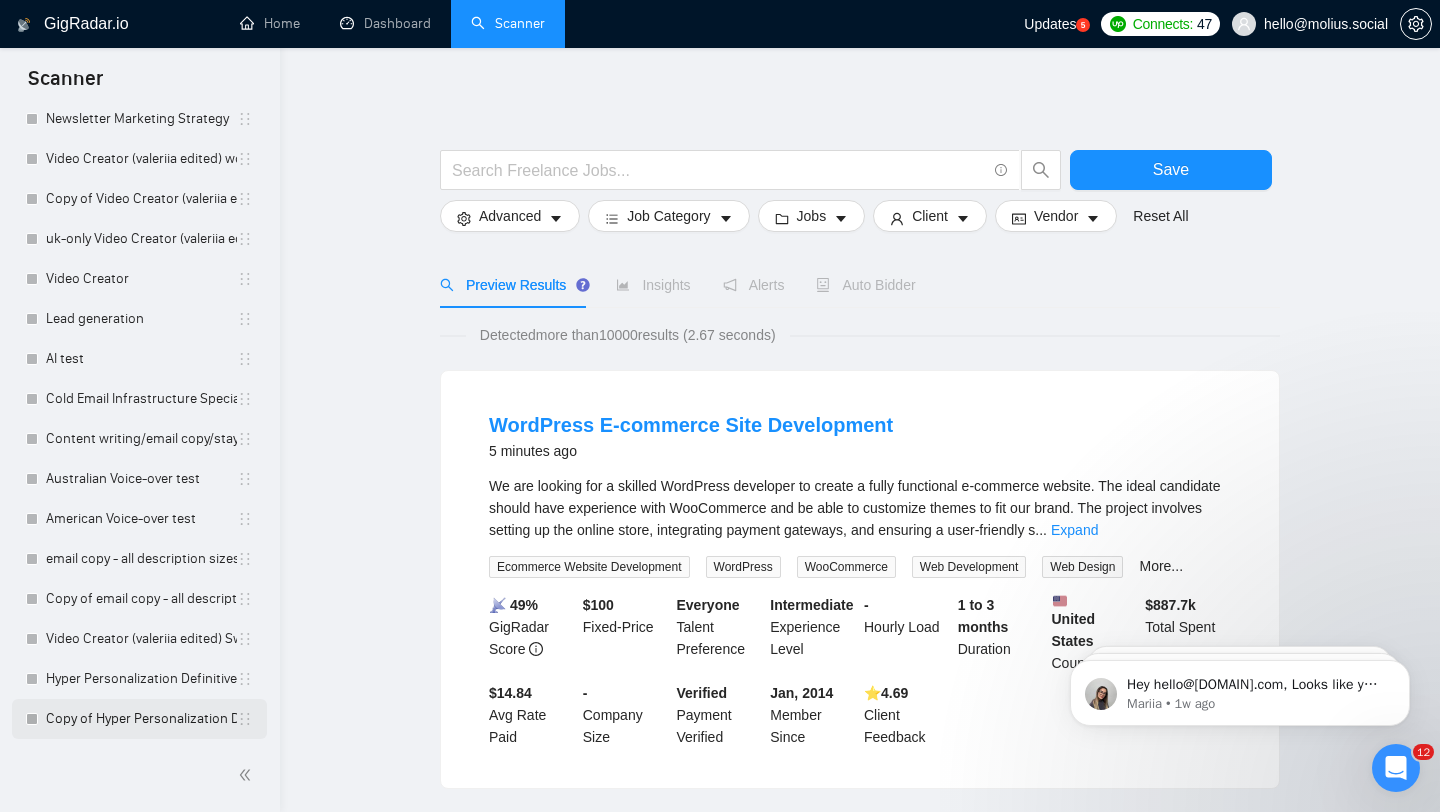 click on "Copy of Hyper Personalization Definitive Cold Email Infrastructure Specialist Needed" at bounding box center (141, 719) 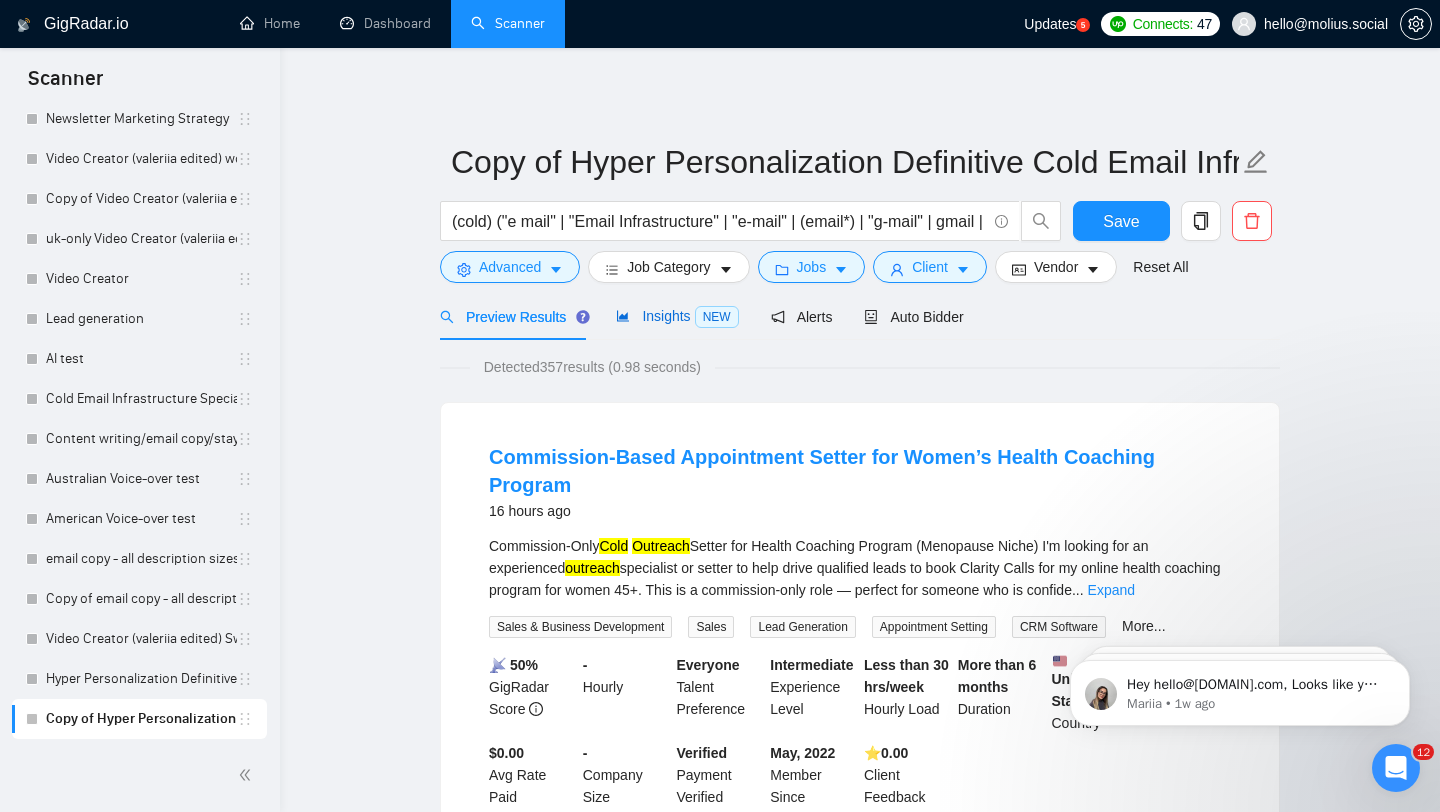 click on "Insights NEW" at bounding box center [677, 316] 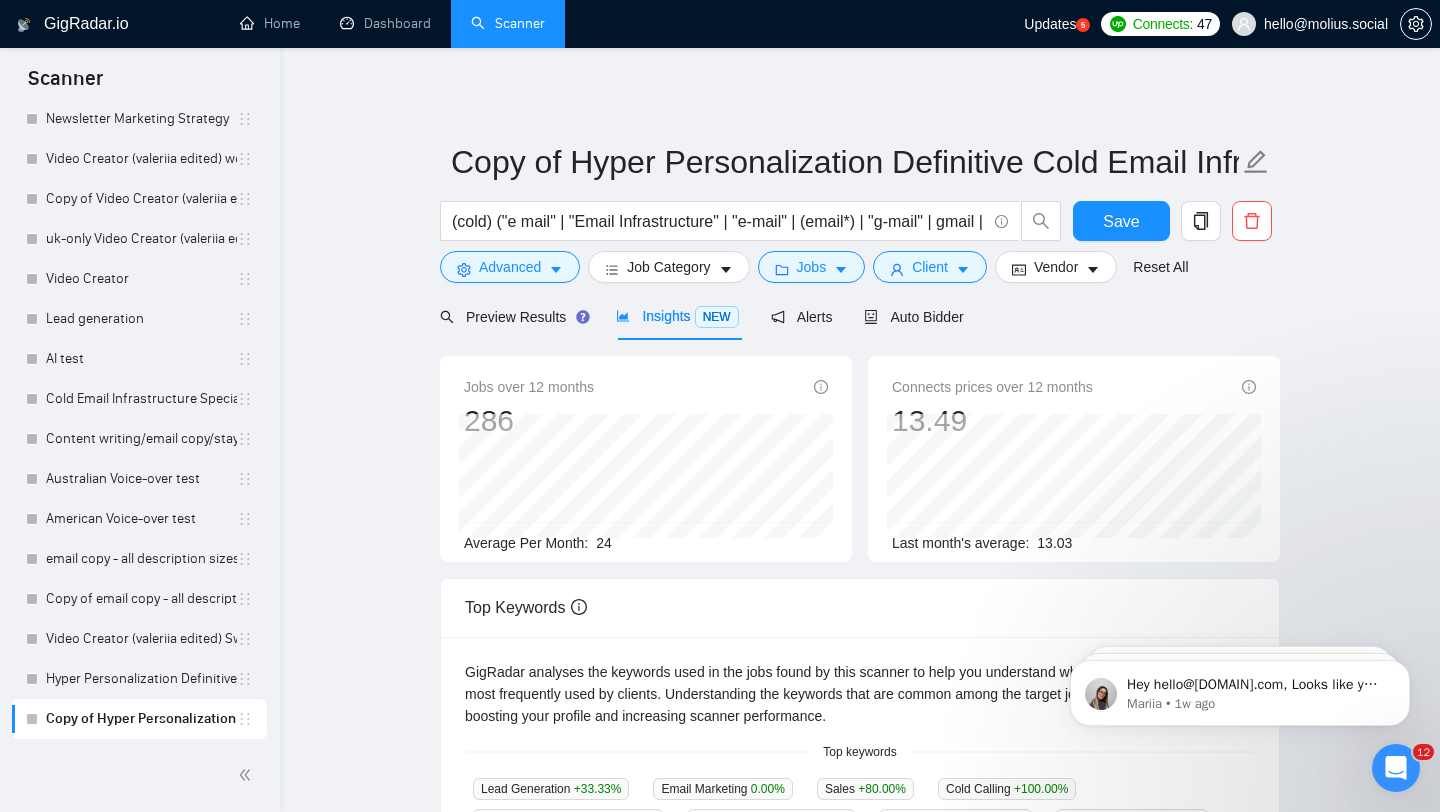 click on "Insights NEW" at bounding box center (677, 316) 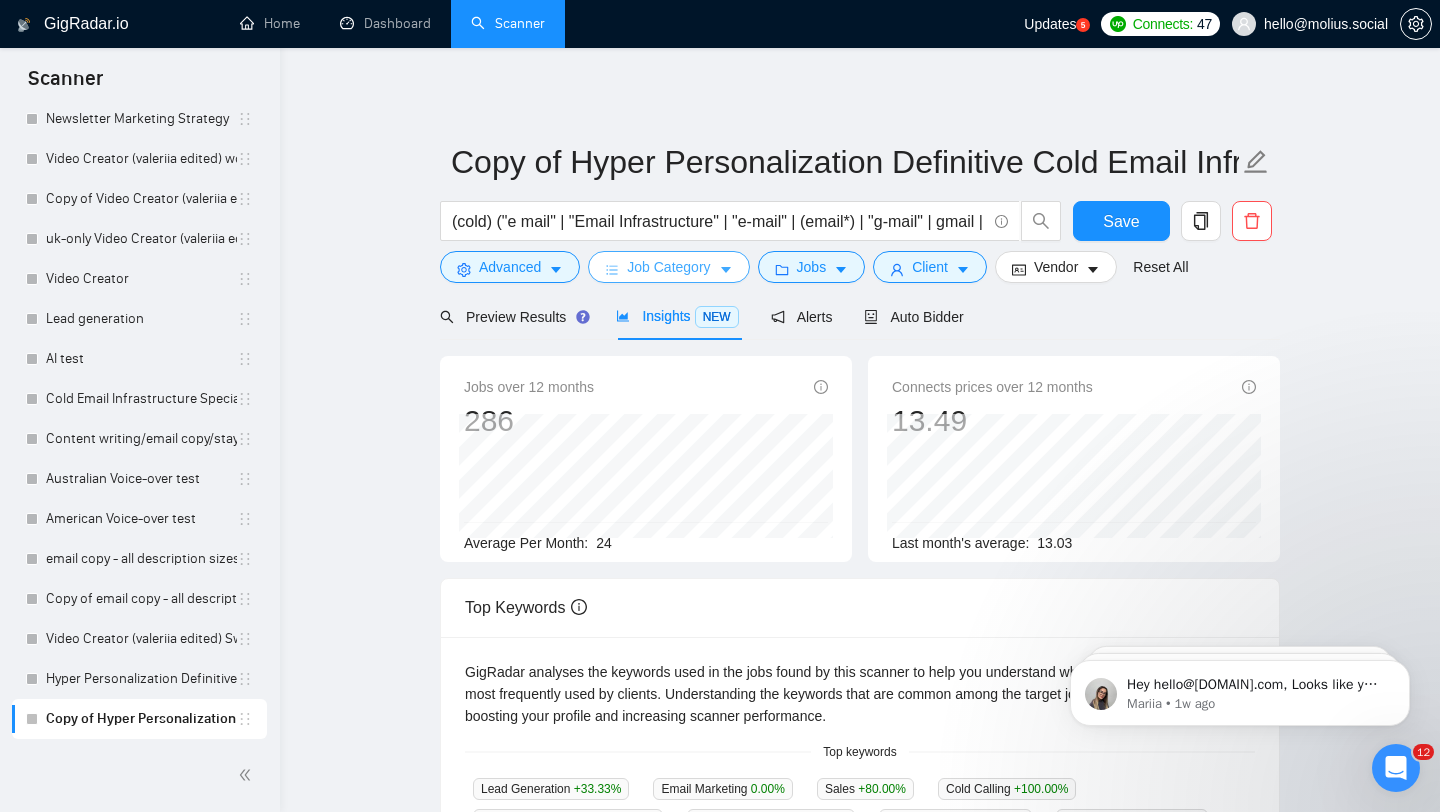 click on "Job Category" at bounding box center (668, 267) 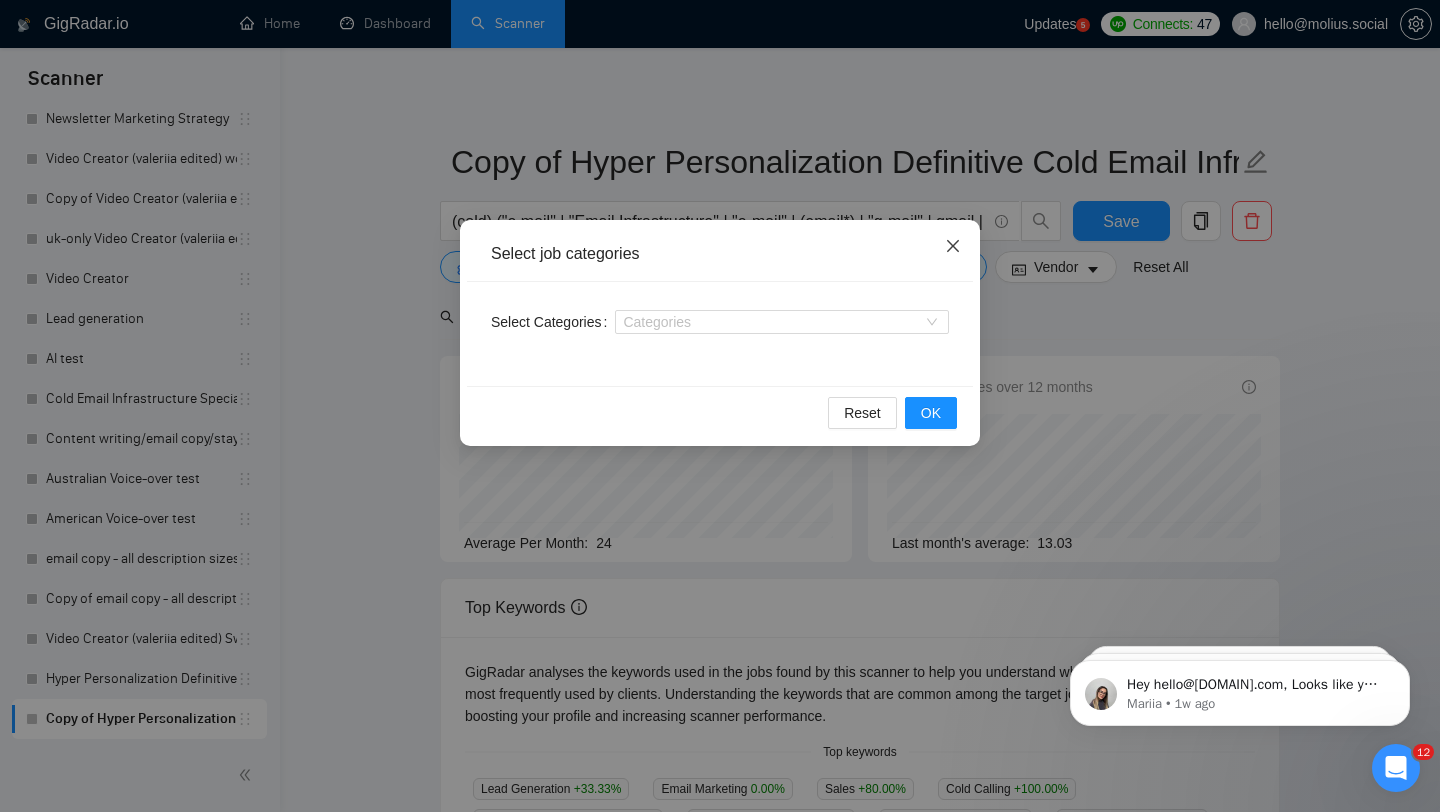 click at bounding box center [953, 247] 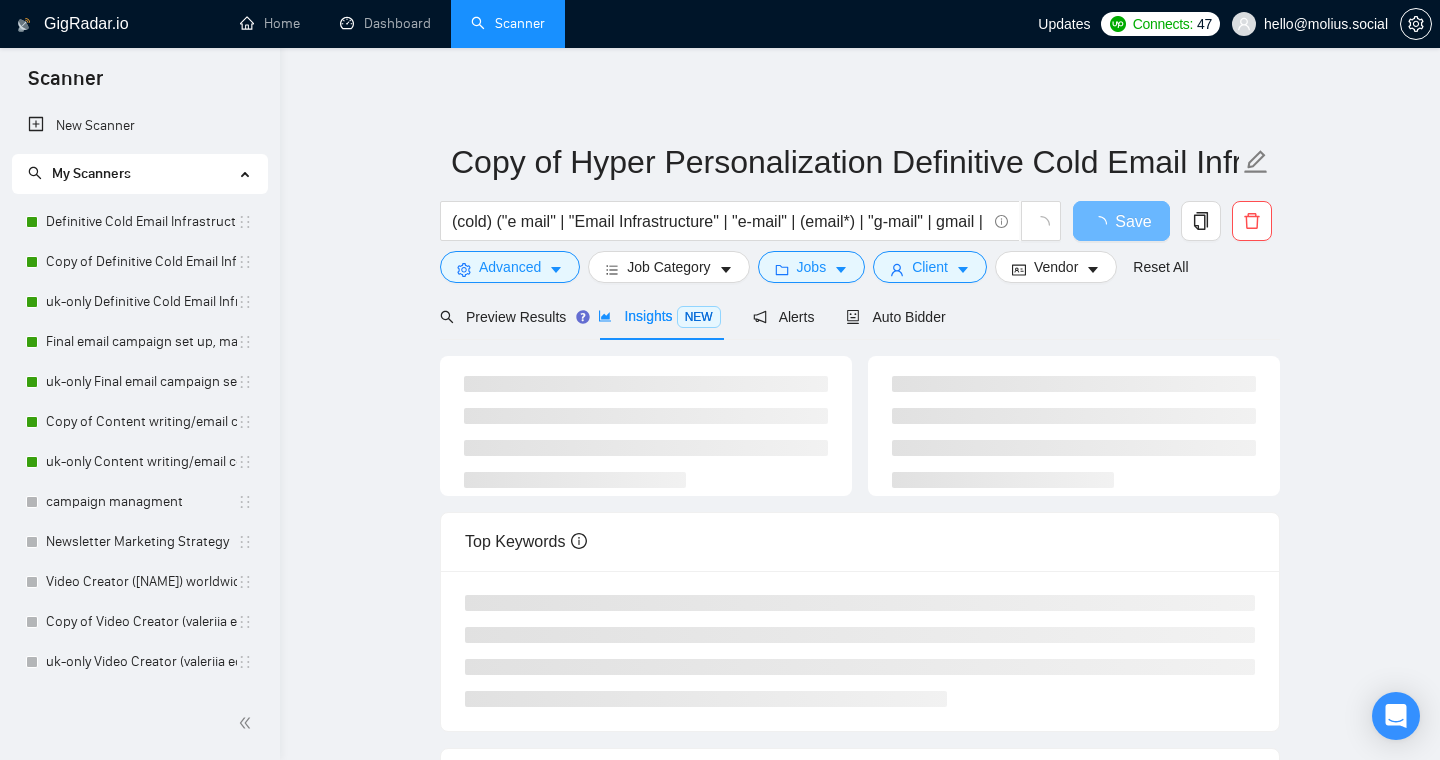 scroll, scrollTop: 0, scrollLeft: 0, axis: both 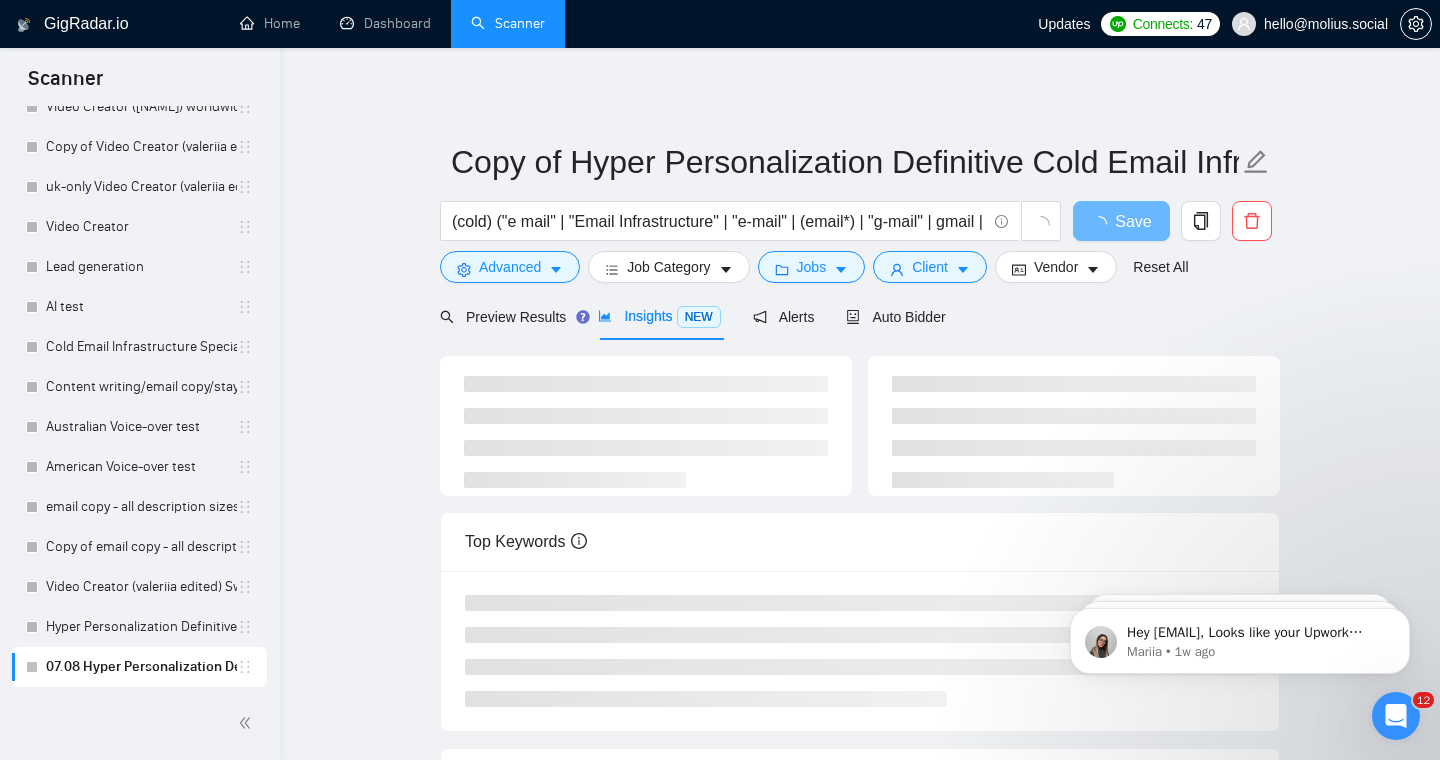 click on "07.08 Hyper Personalization Definitive Cold Email Infrastructure Specialist Needed" at bounding box center [141, 667] 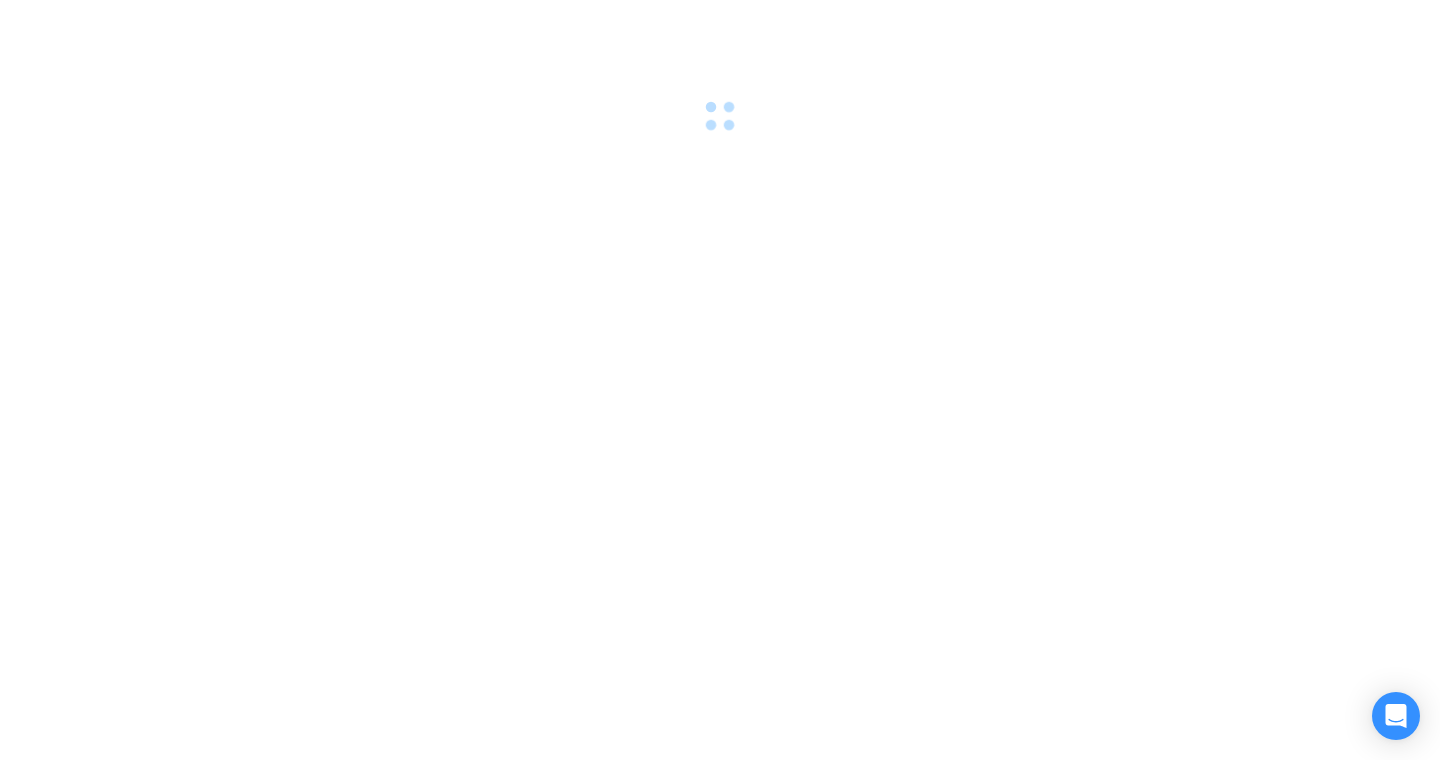 scroll, scrollTop: 0, scrollLeft: 0, axis: both 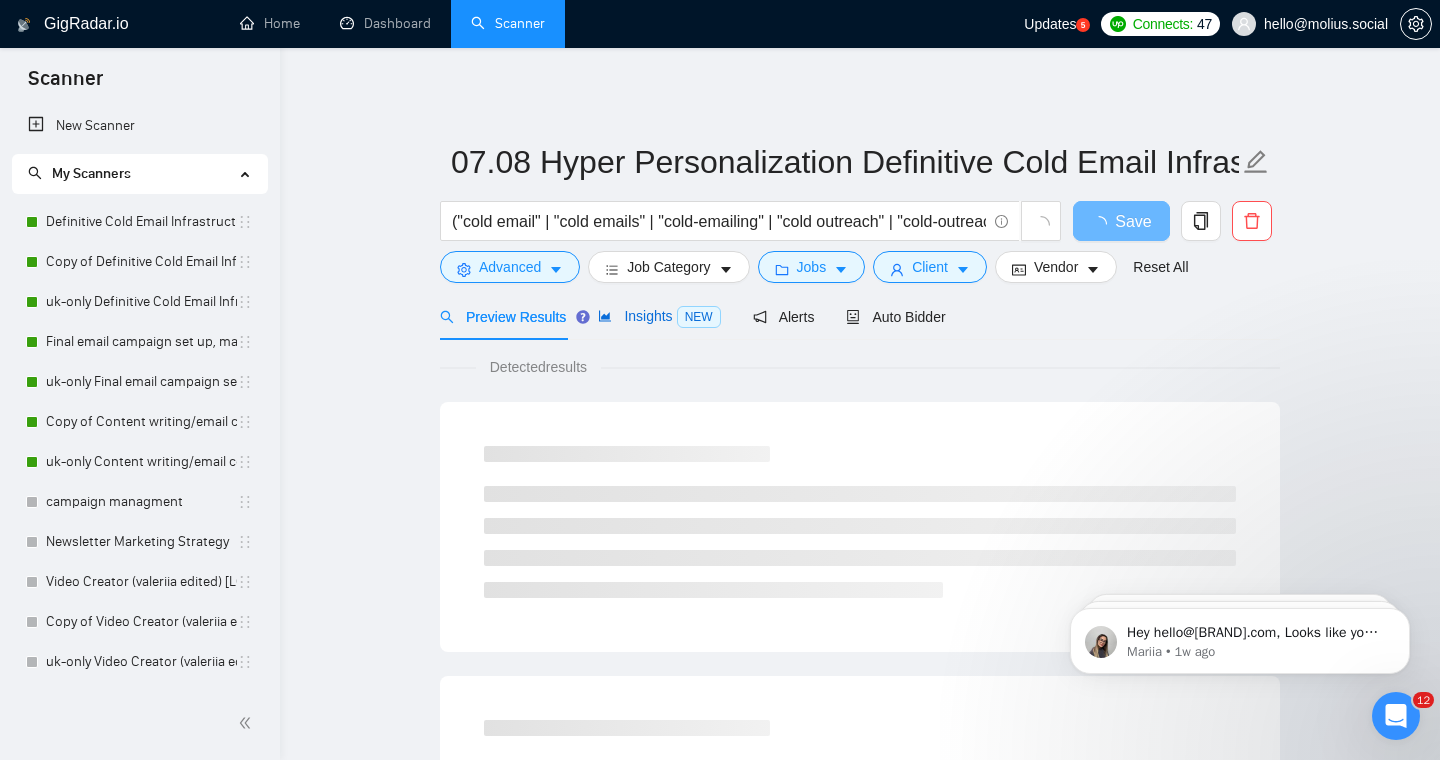 click on "Insights NEW" at bounding box center (659, 316) 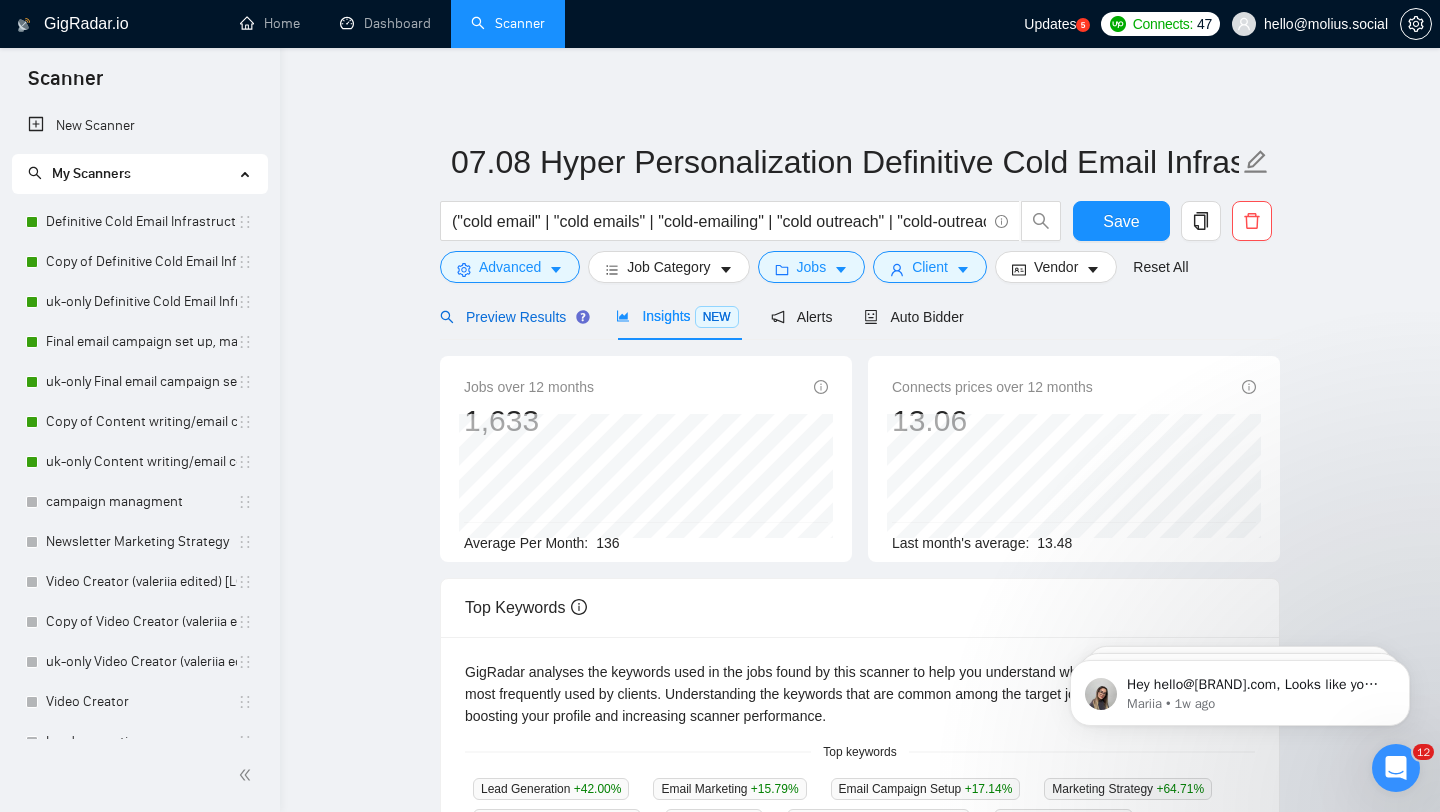 click on "Preview Results" at bounding box center [512, 317] 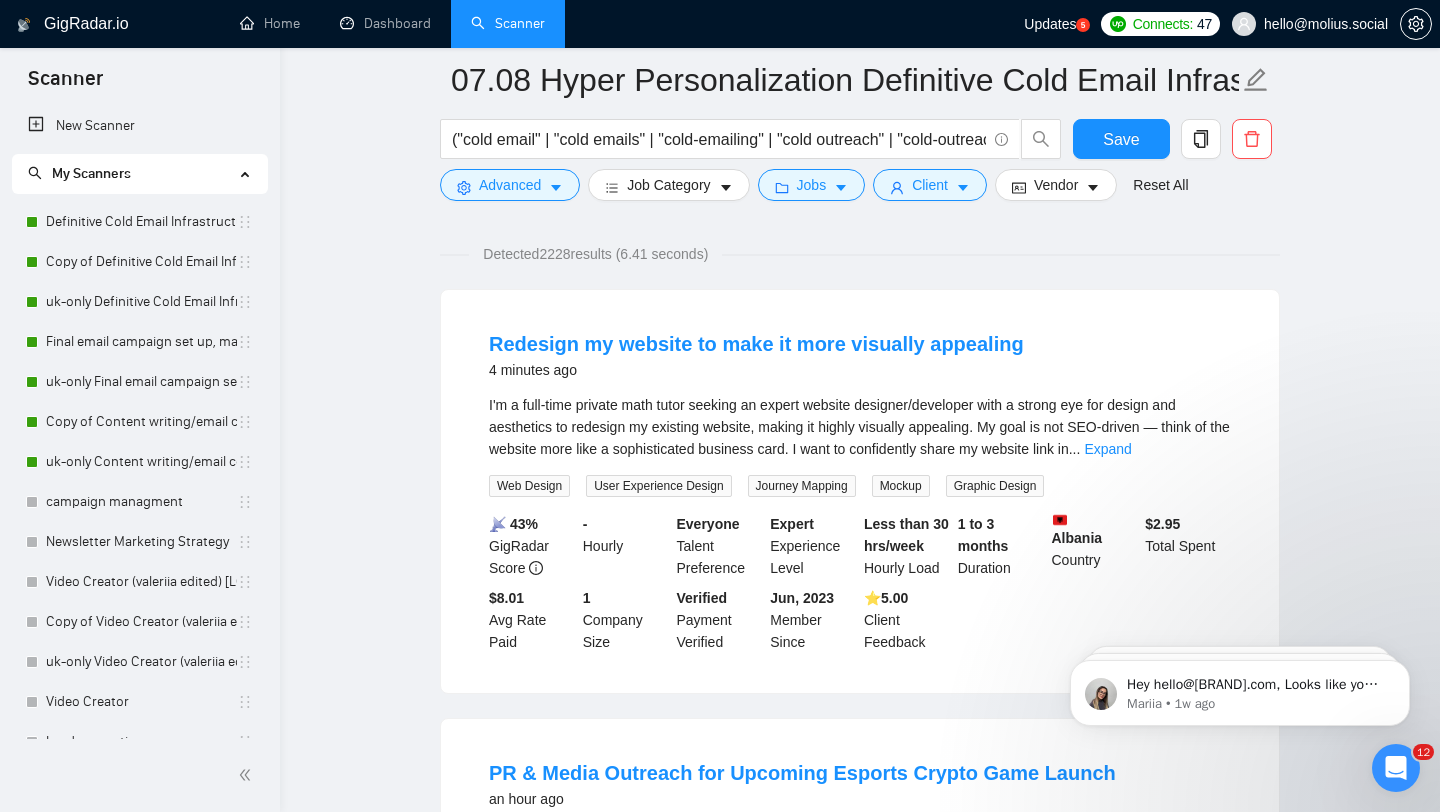 scroll, scrollTop: 134, scrollLeft: 0, axis: vertical 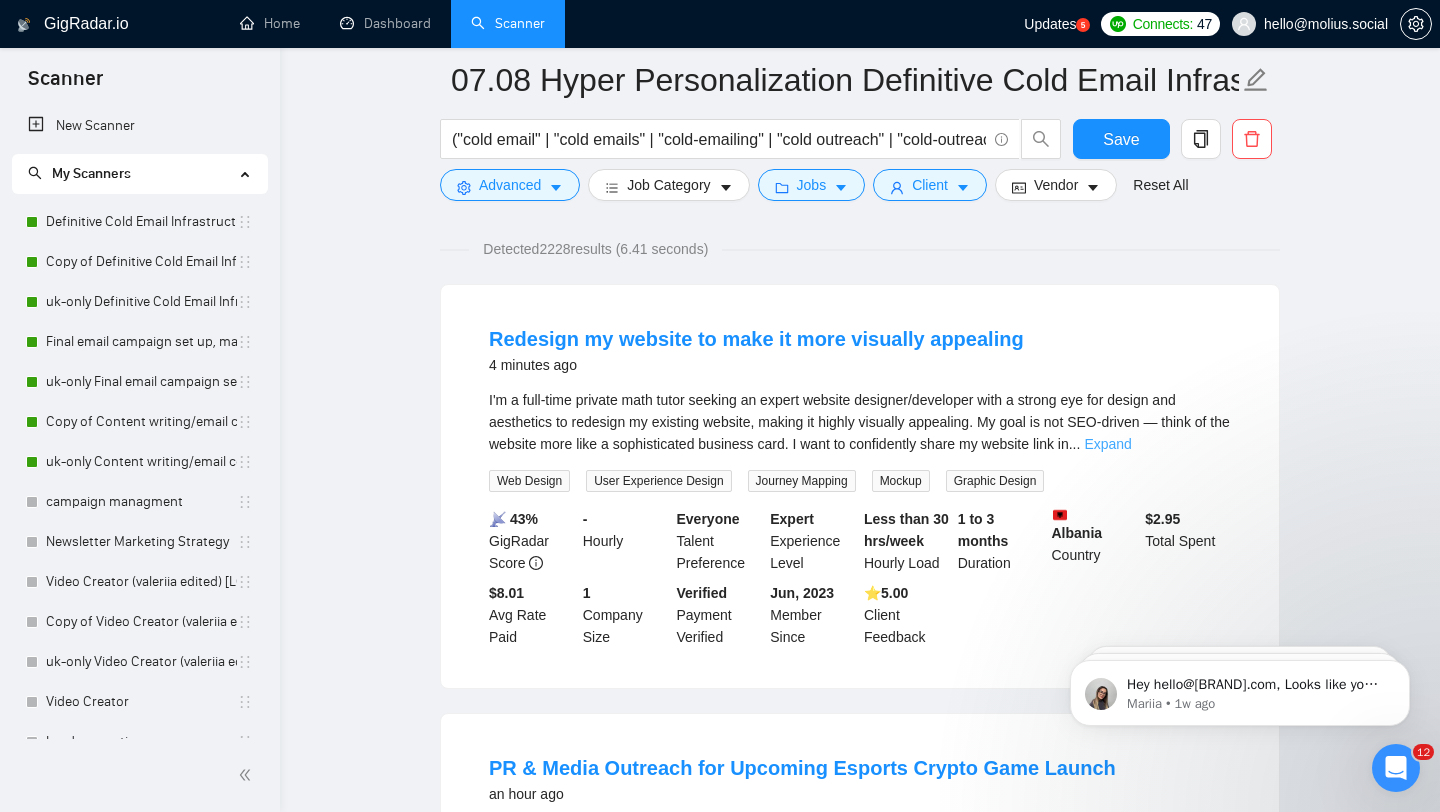 click on "Expand" at bounding box center (1107, 444) 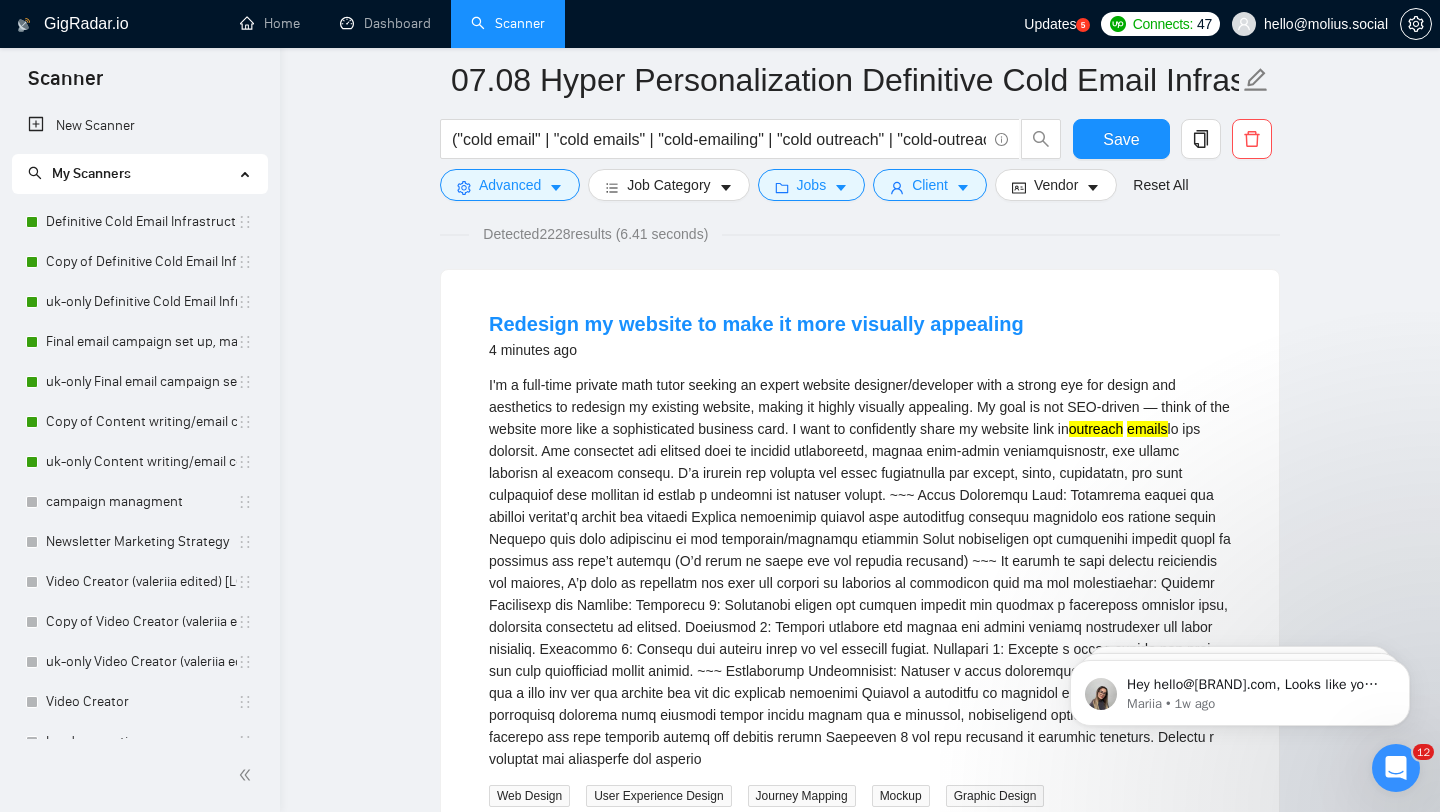 scroll, scrollTop: 151, scrollLeft: 0, axis: vertical 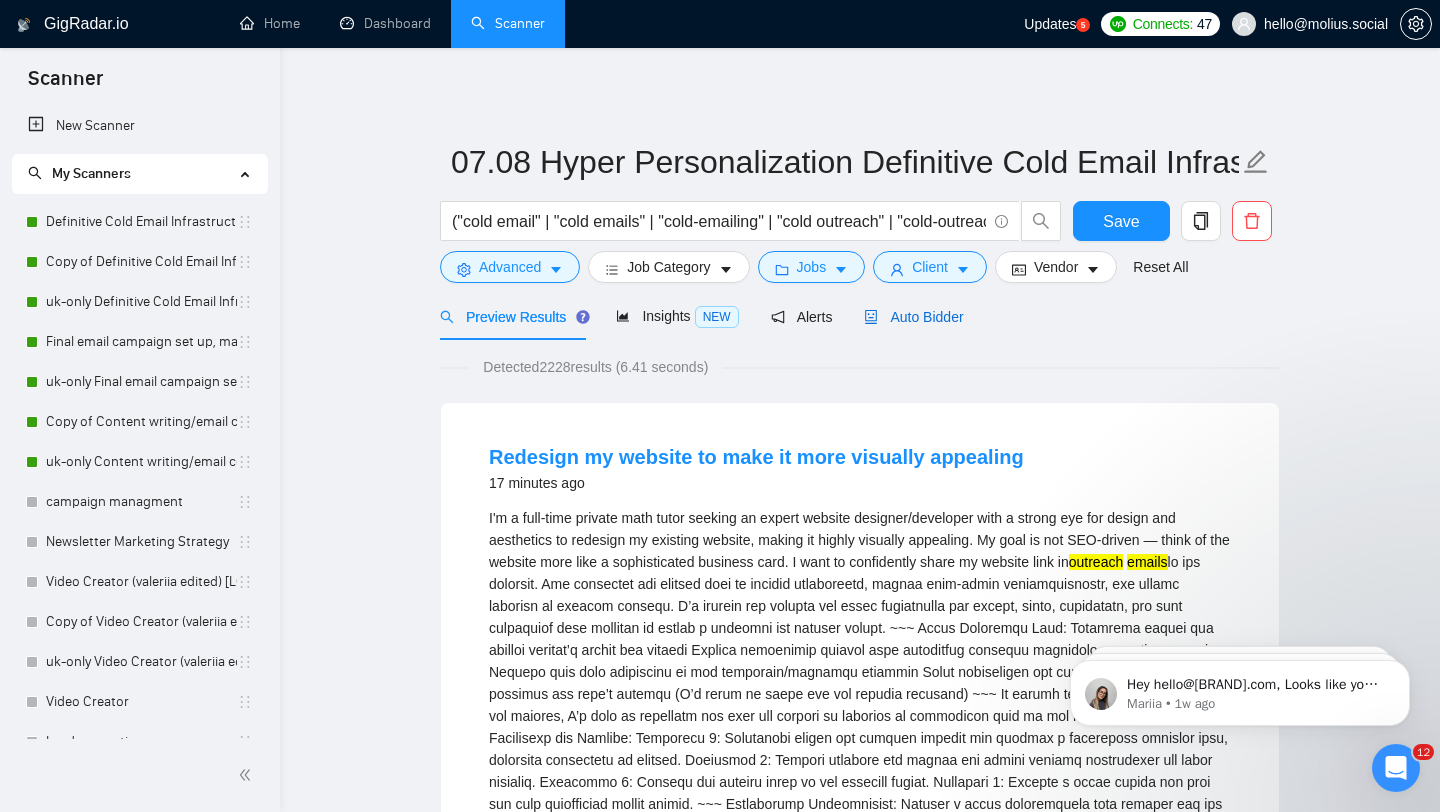 click on "Auto Bidder" at bounding box center (913, 317) 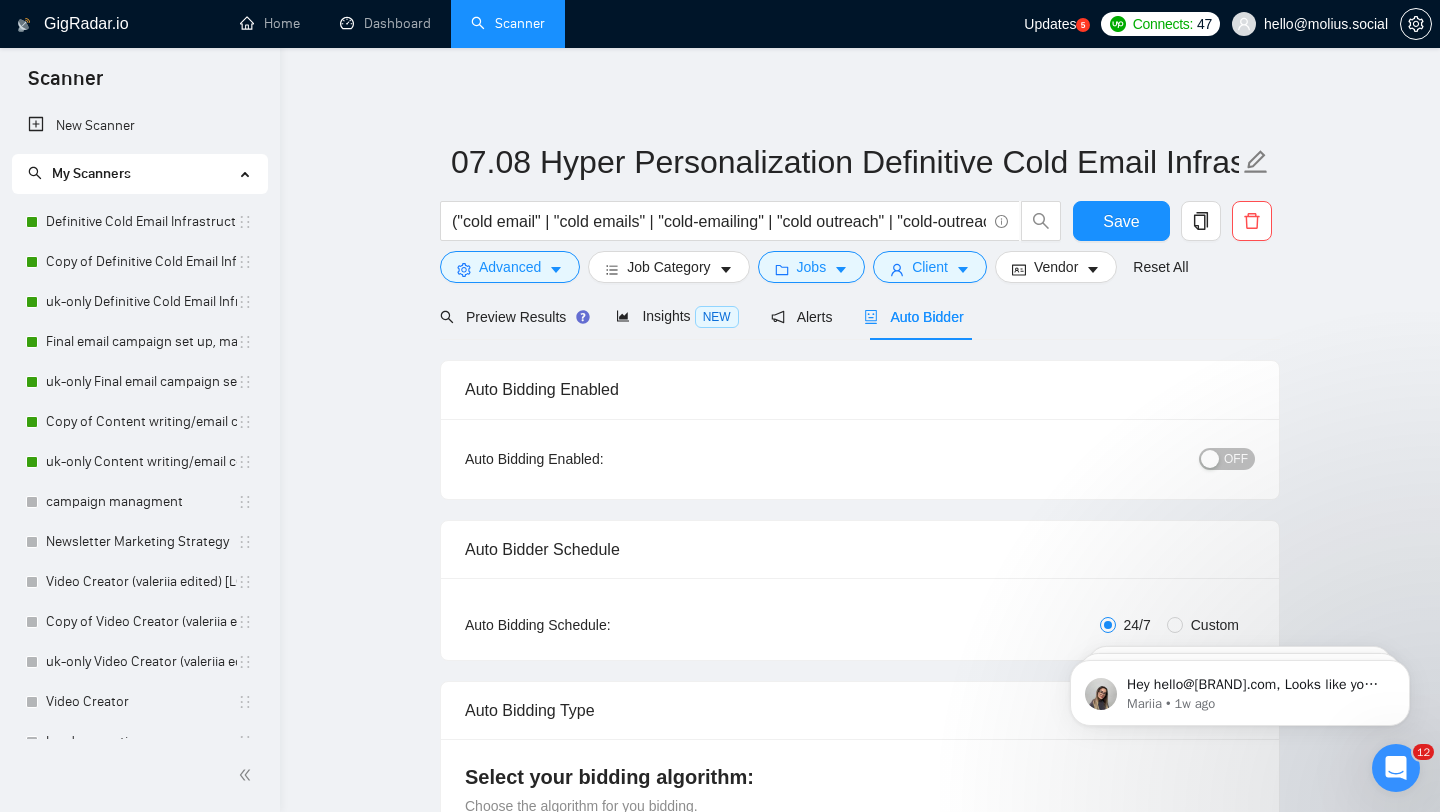 type 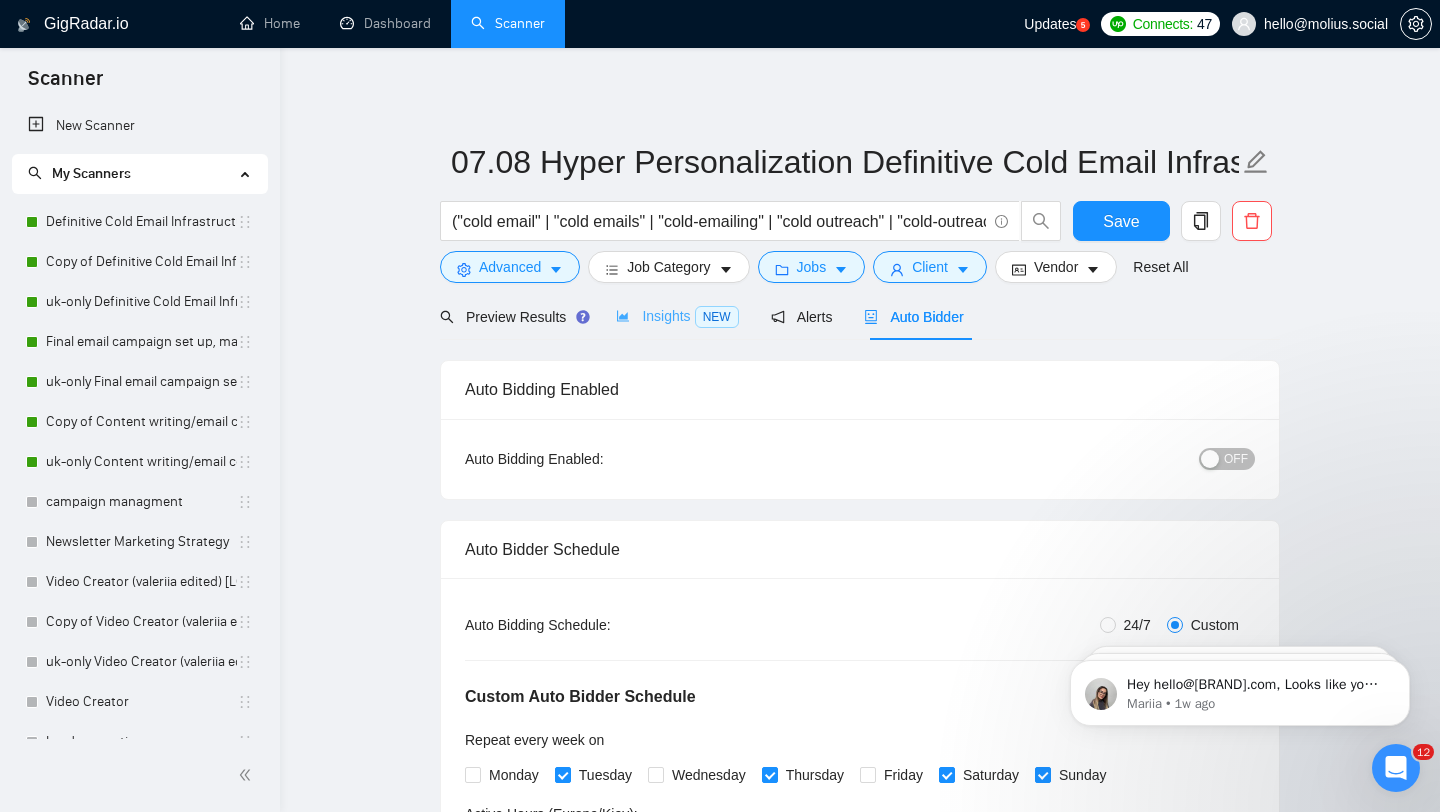type 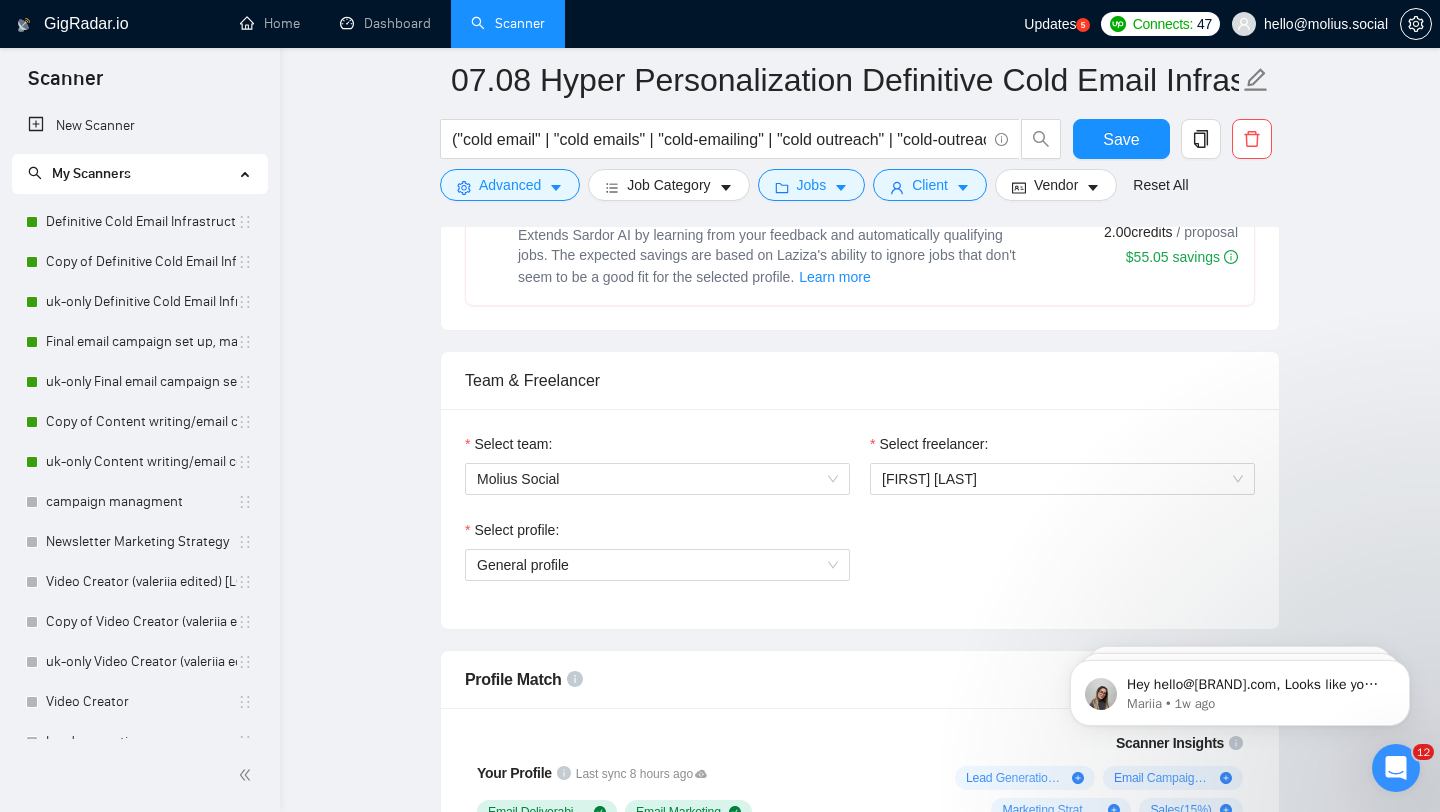 scroll, scrollTop: 1141, scrollLeft: 0, axis: vertical 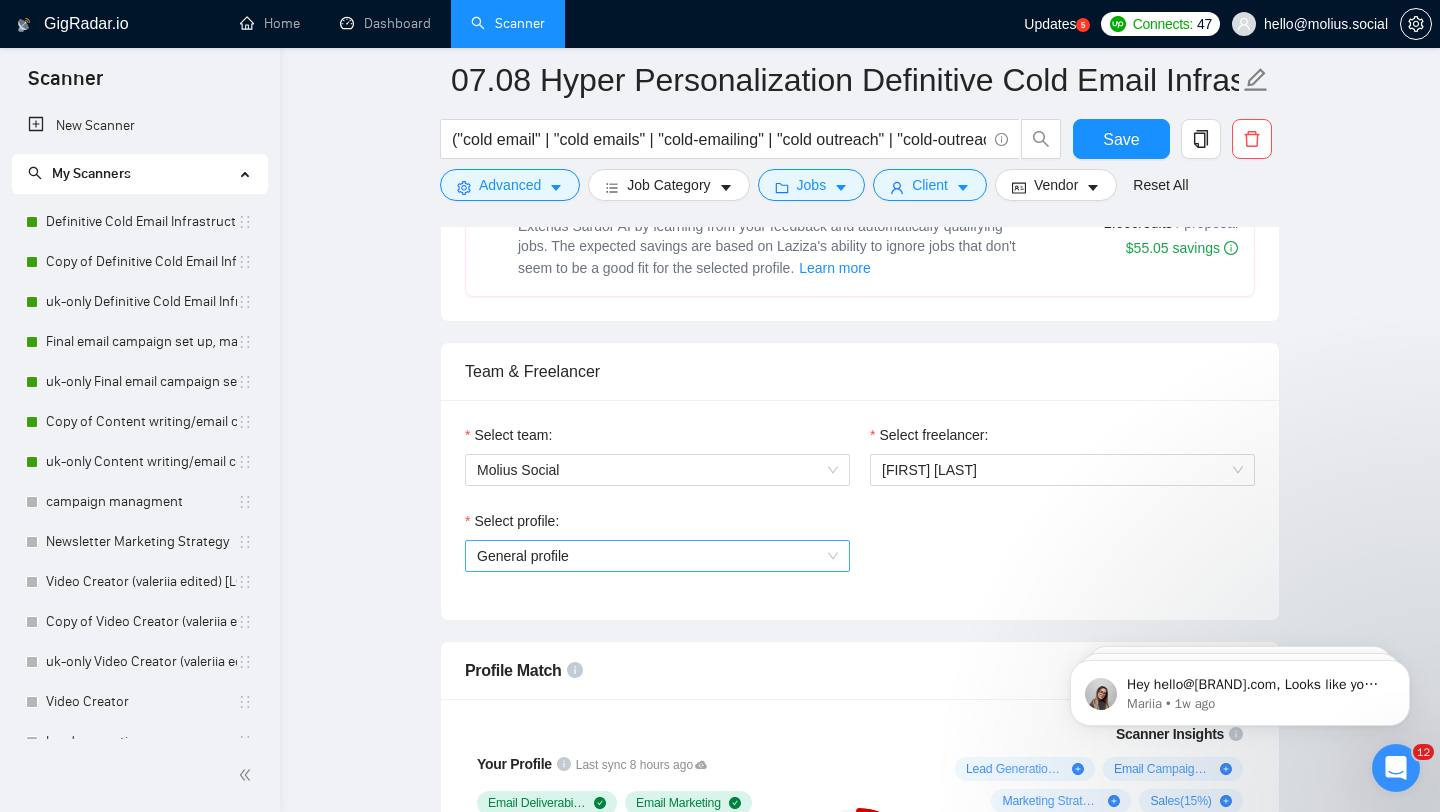 click on "General profile" at bounding box center [657, 556] 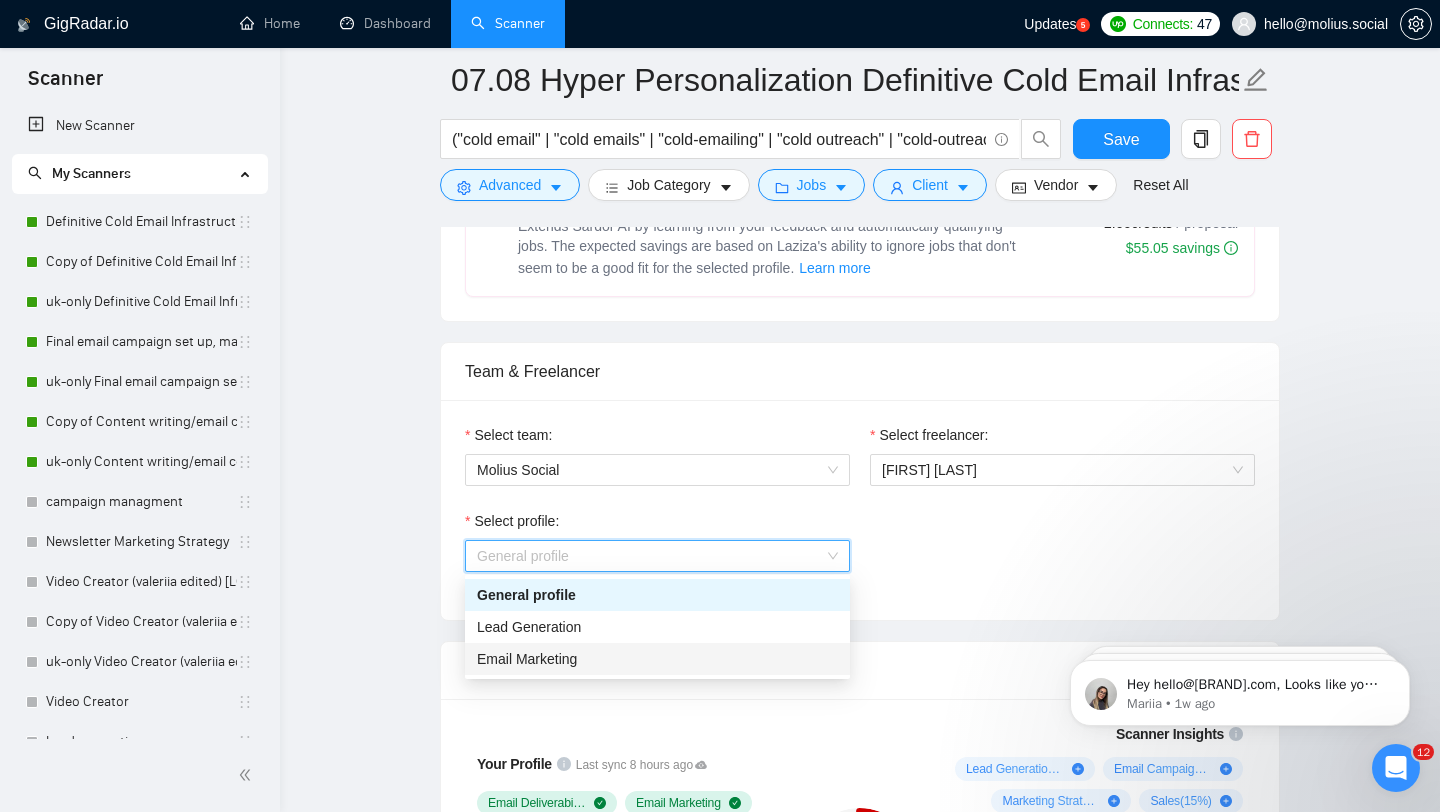 click on "Email Marketing" at bounding box center (657, 659) 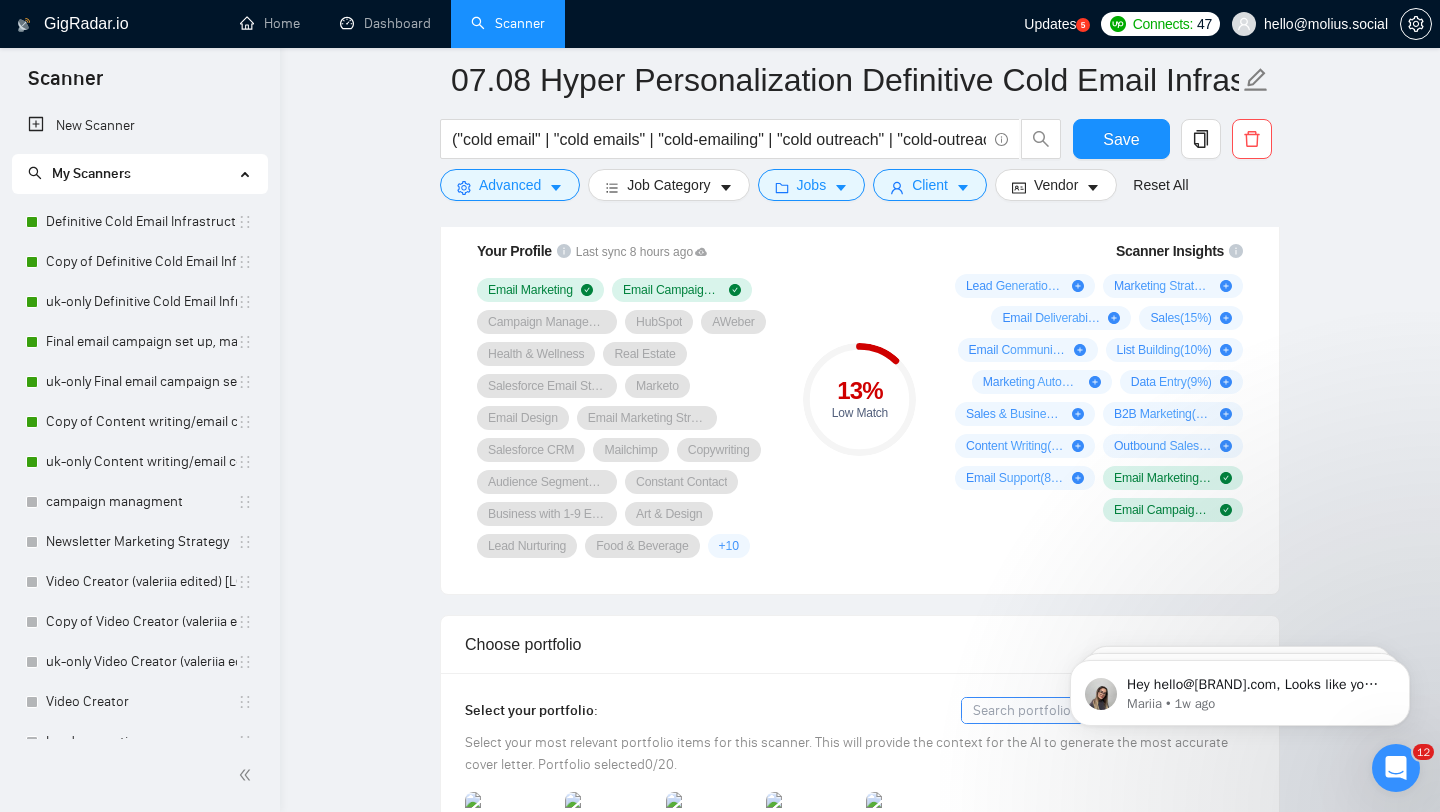 scroll, scrollTop: 1628, scrollLeft: 0, axis: vertical 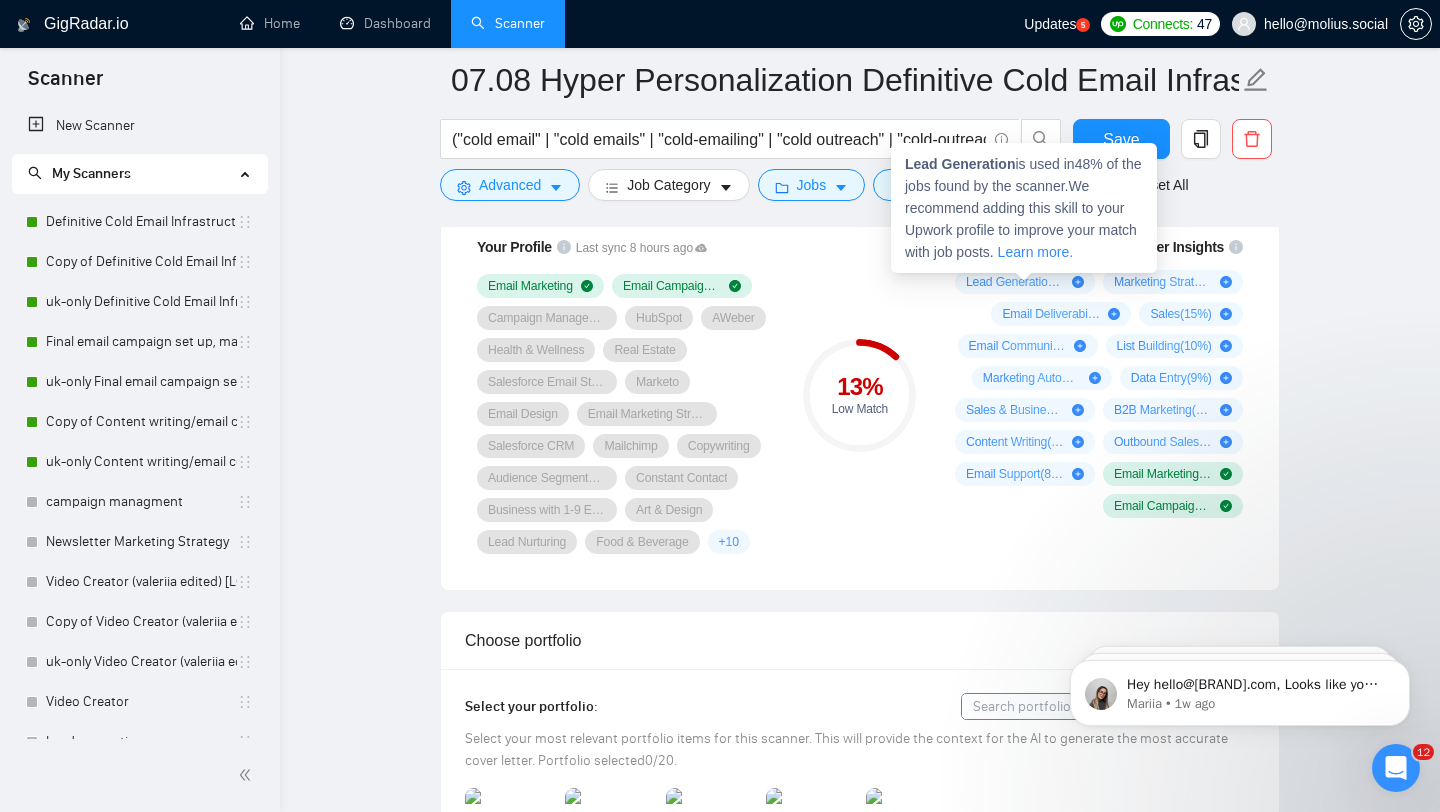 click 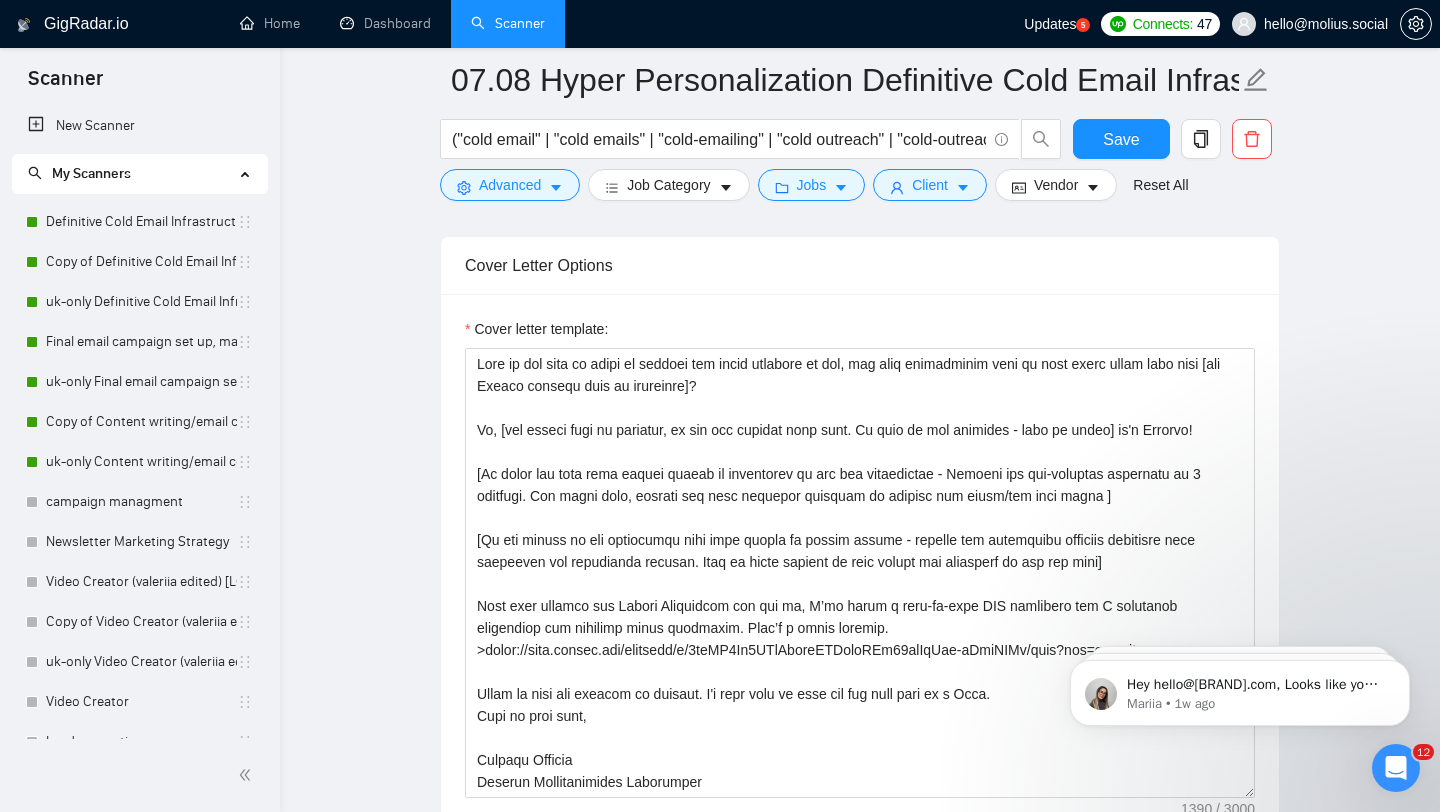 scroll, scrollTop: 2393, scrollLeft: 0, axis: vertical 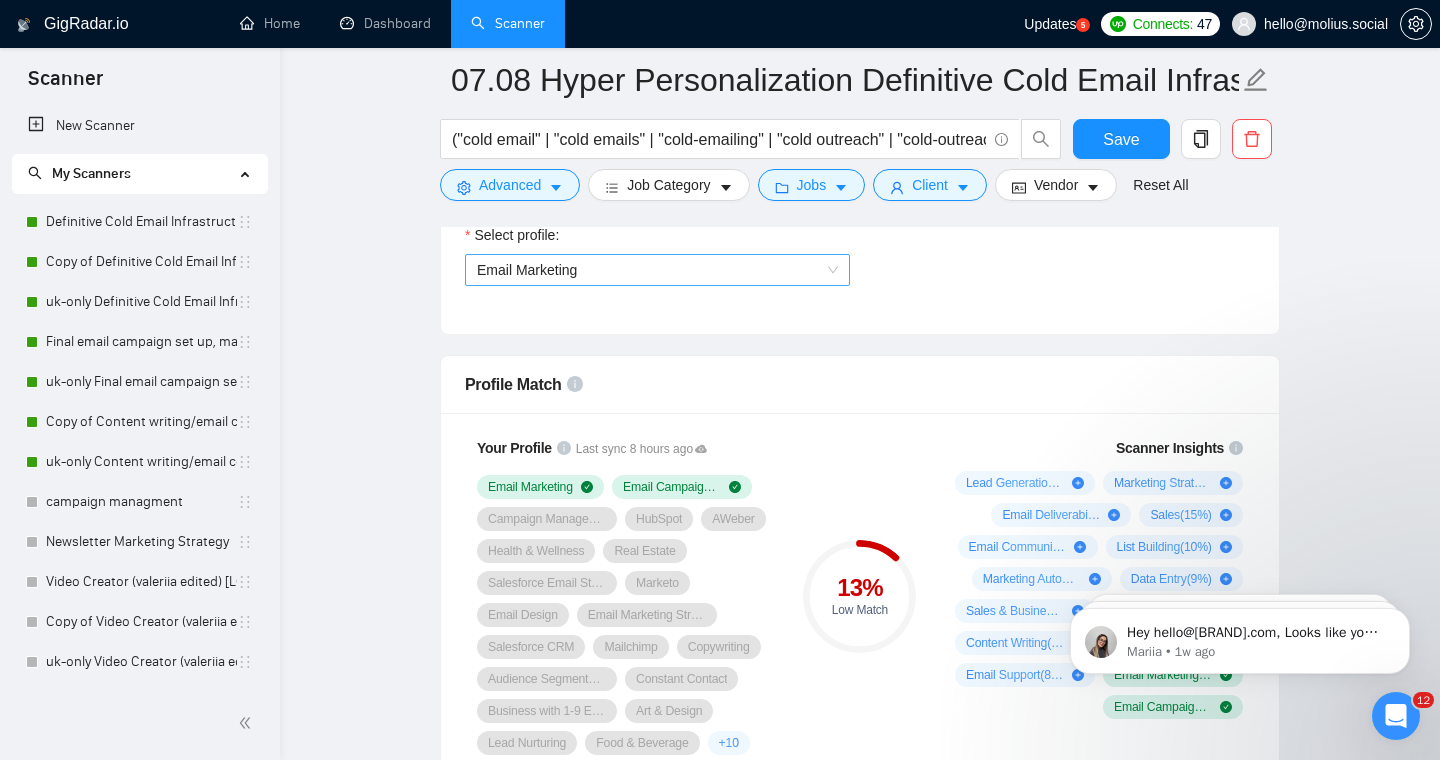 click on "Email Marketing" at bounding box center (657, 270) 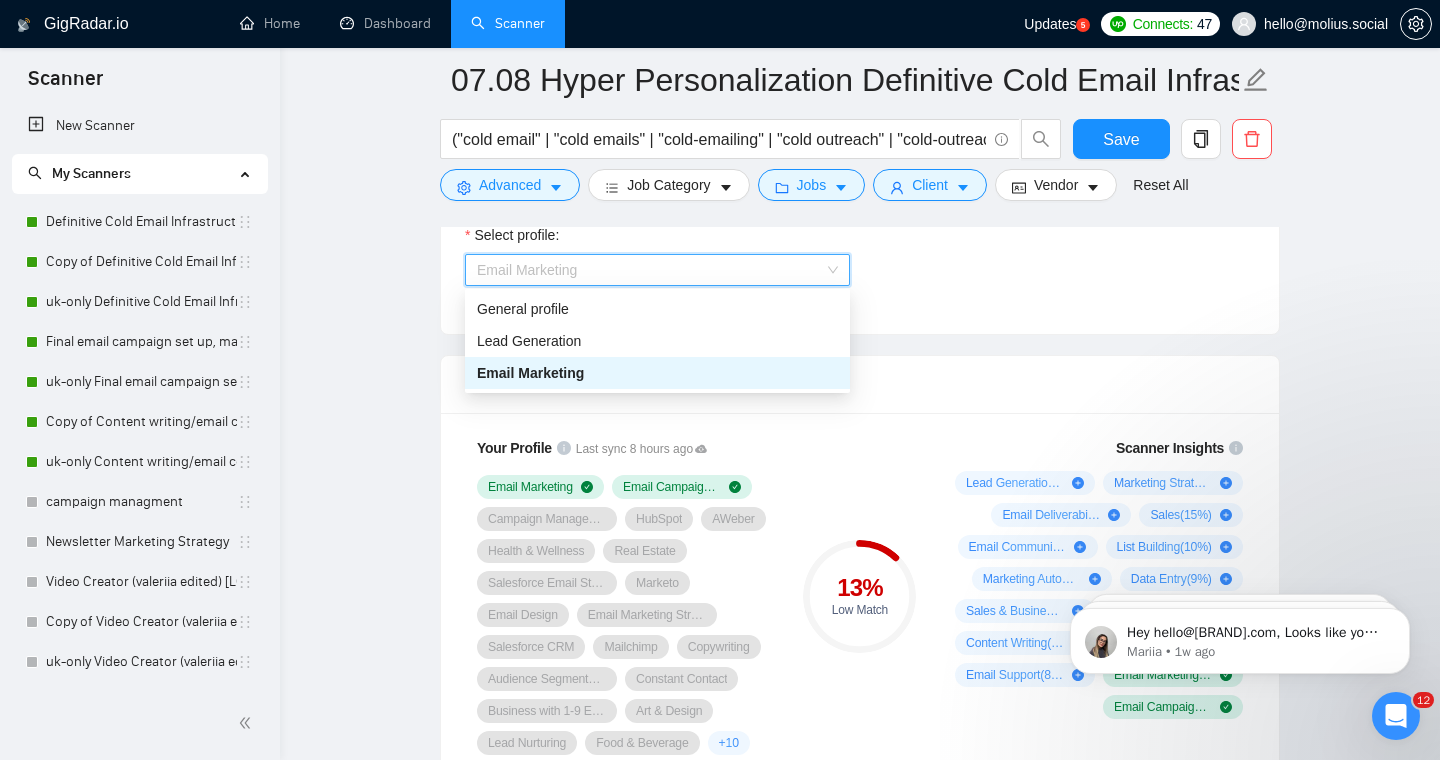 click on "Email Marketing" at bounding box center [657, 373] 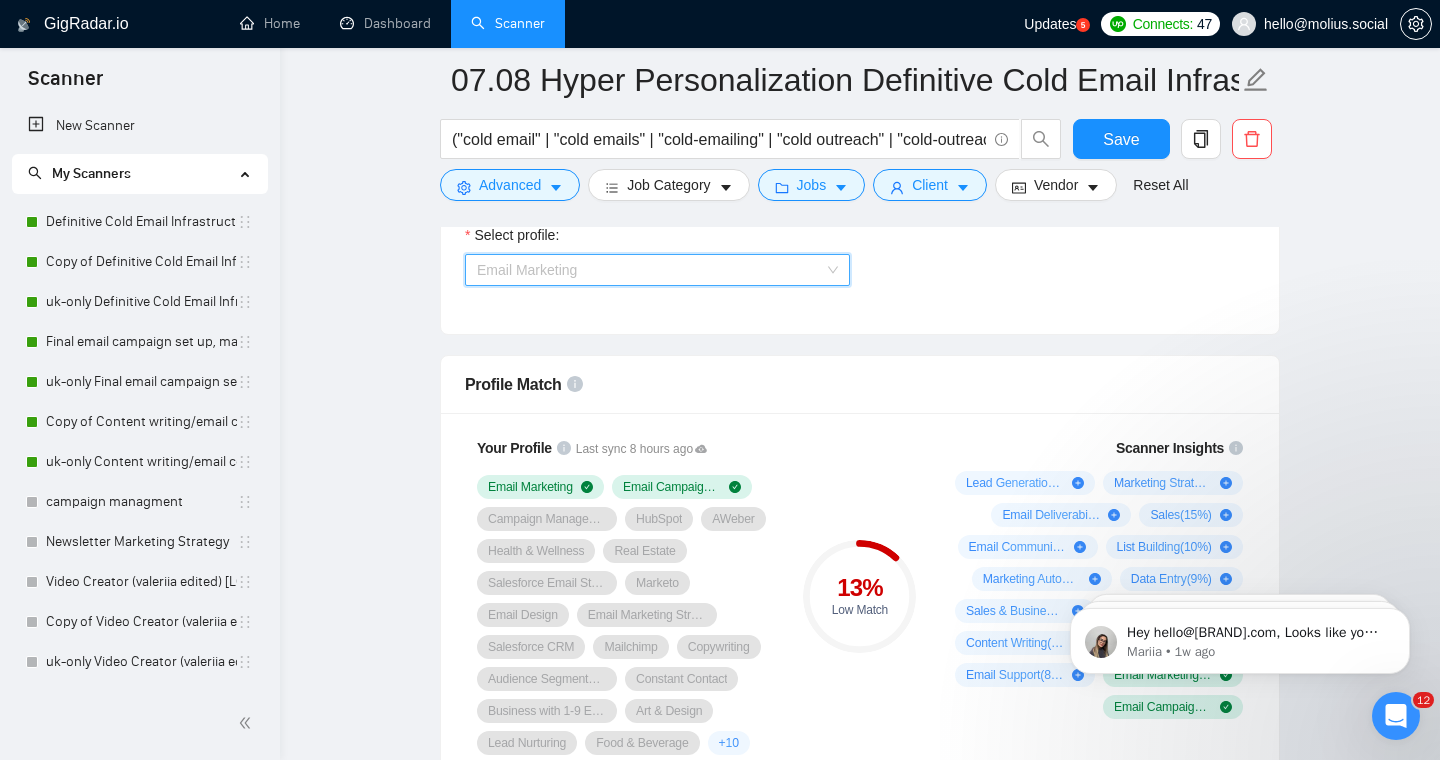 click on "Email Marketing" at bounding box center [657, 270] 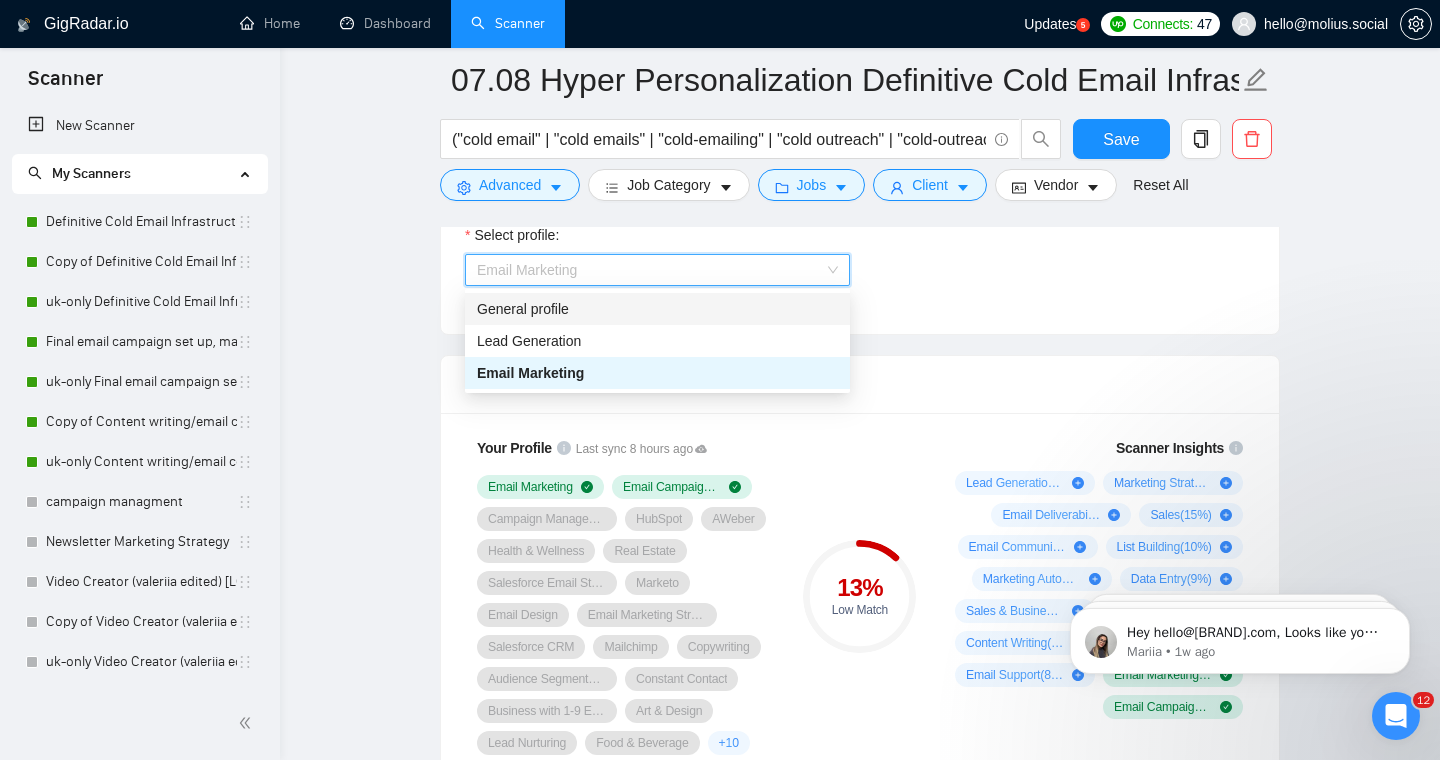 click on "General profile" at bounding box center [657, 309] 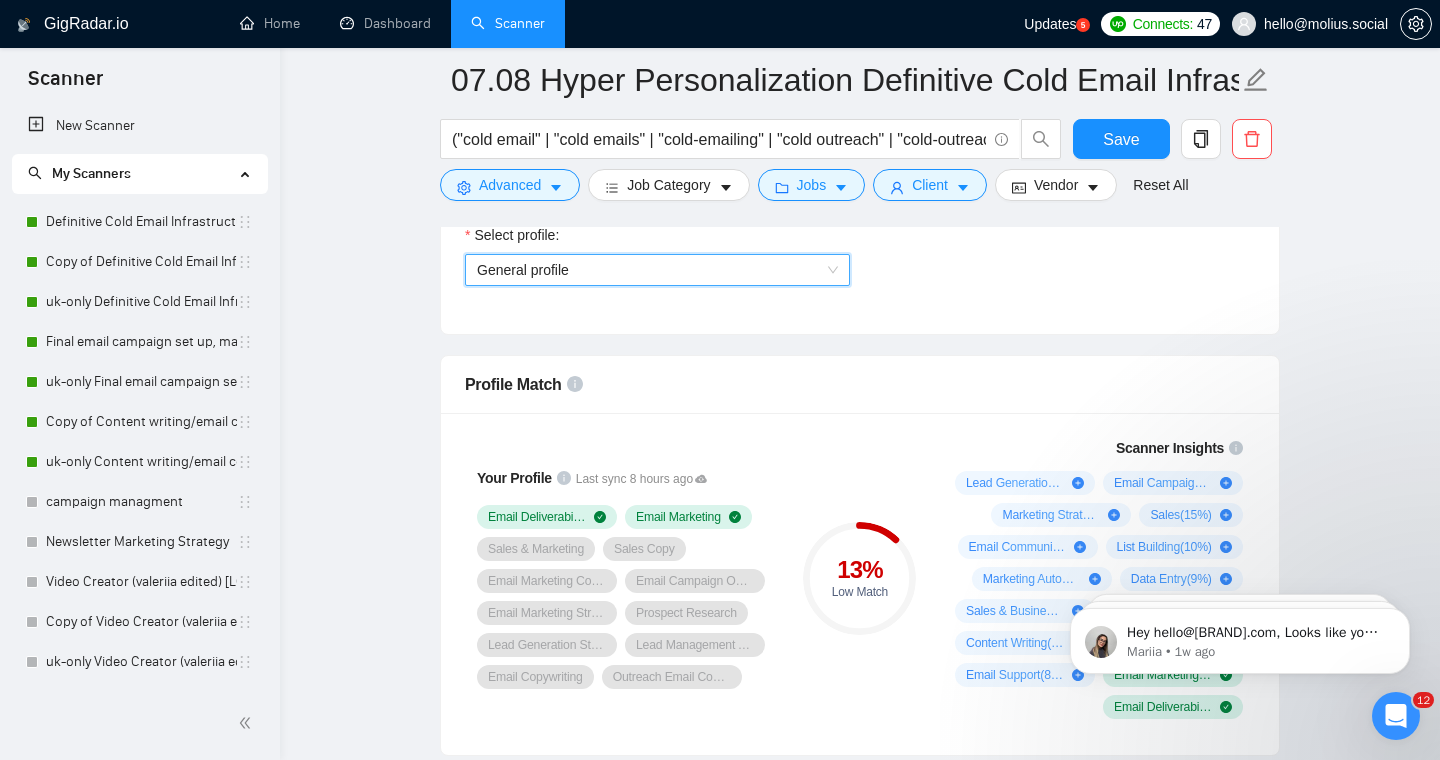 click on "General profile" at bounding box center [657, 270] 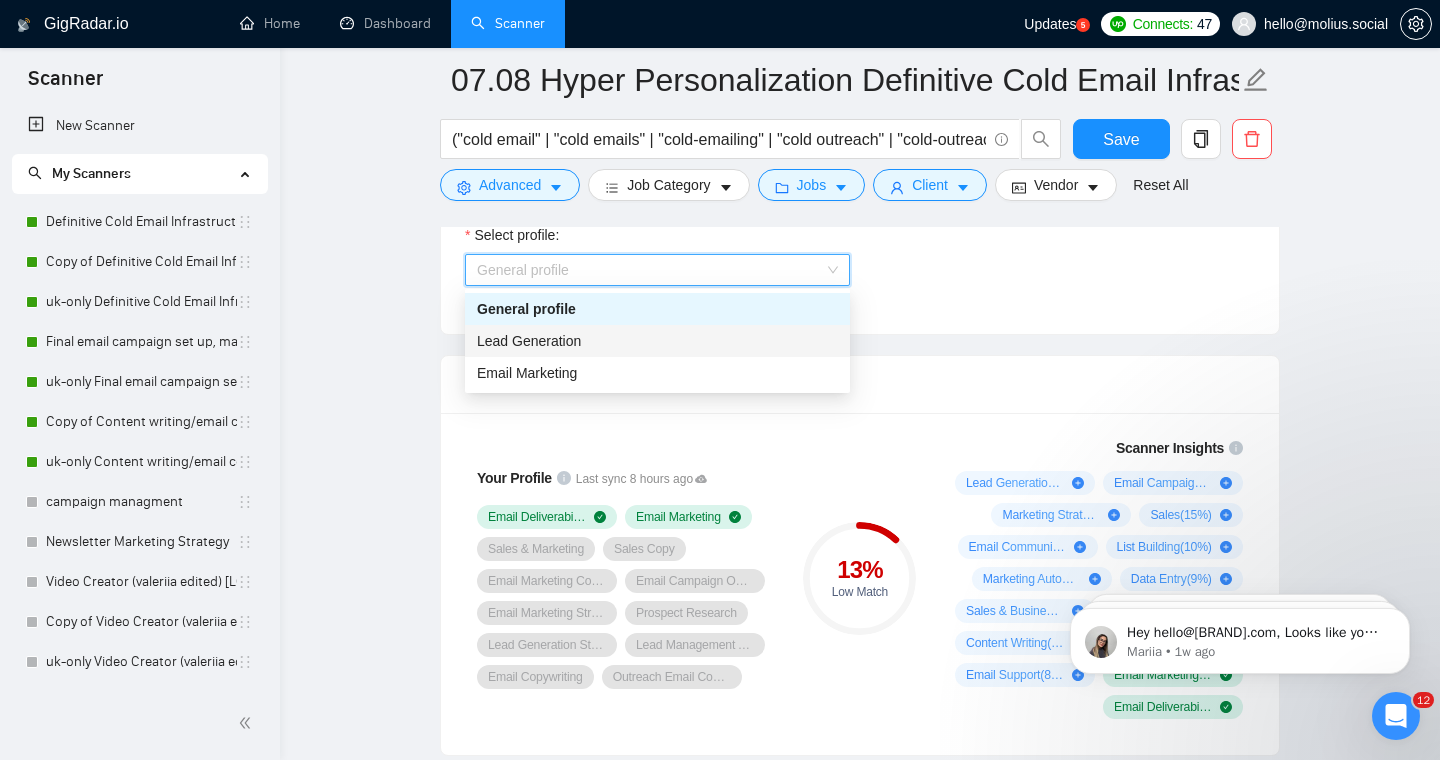 click on "Lead Generation" at bounding box center [657, 341] 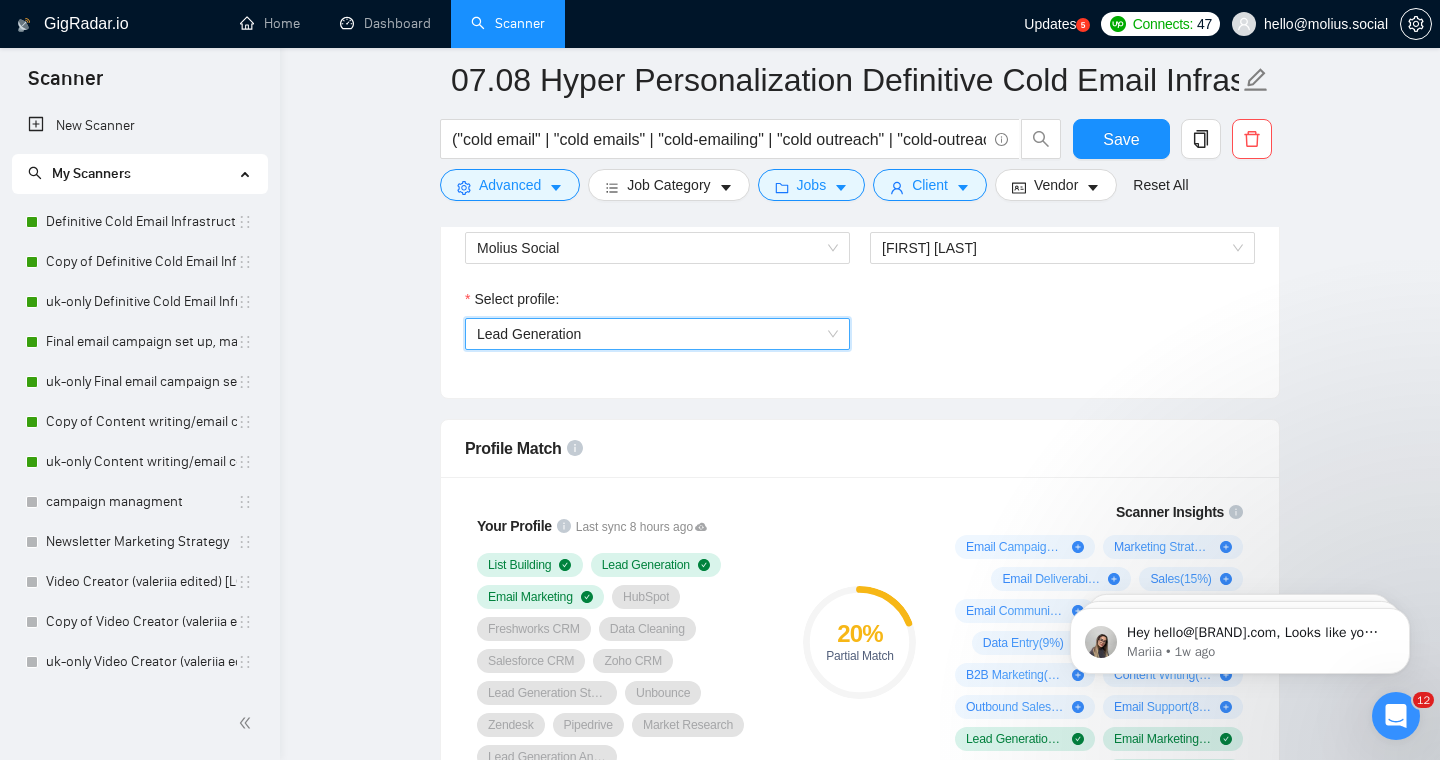 scroll, scrollTop: 1304, scrollLeft: 0, axis: vertical 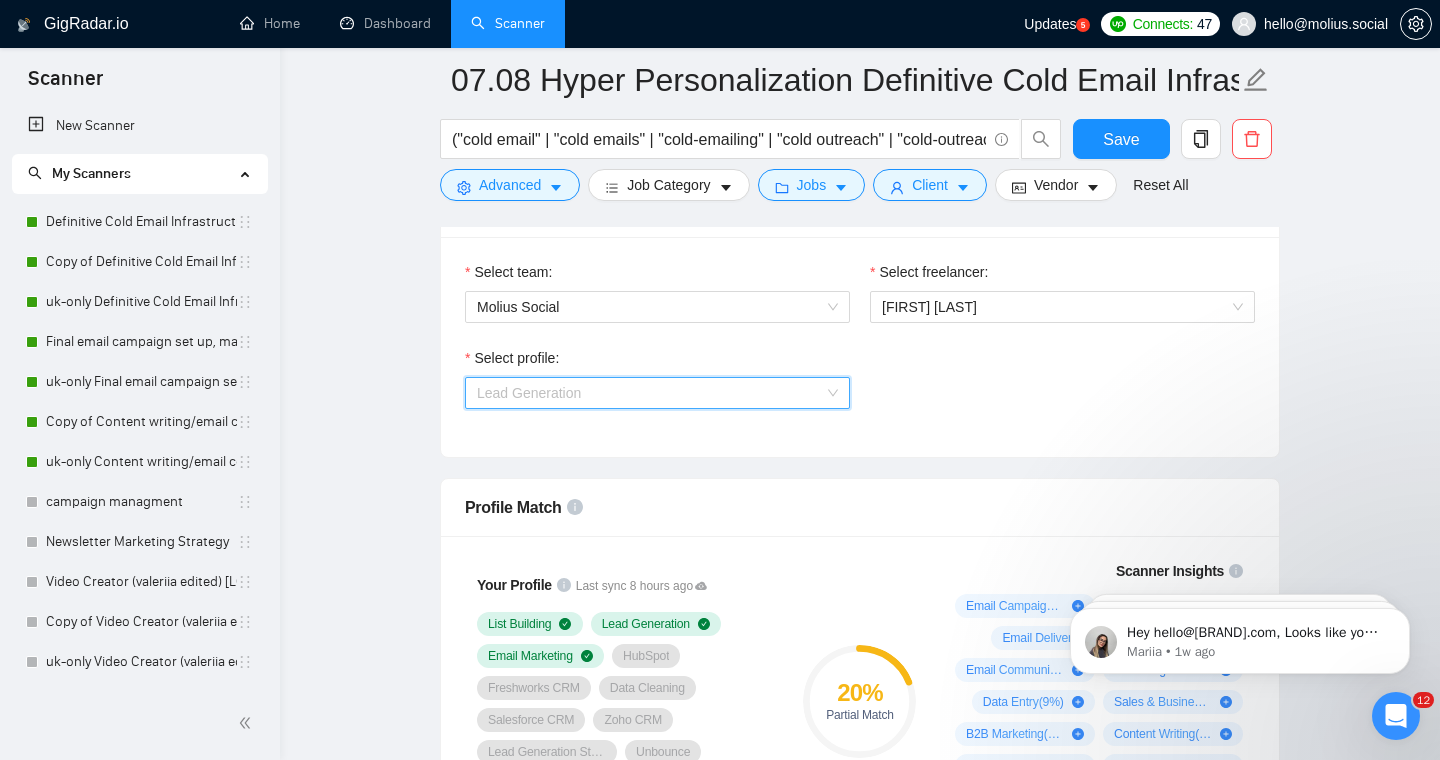 click on "Lead Generation" at bounding box center [657, 393] 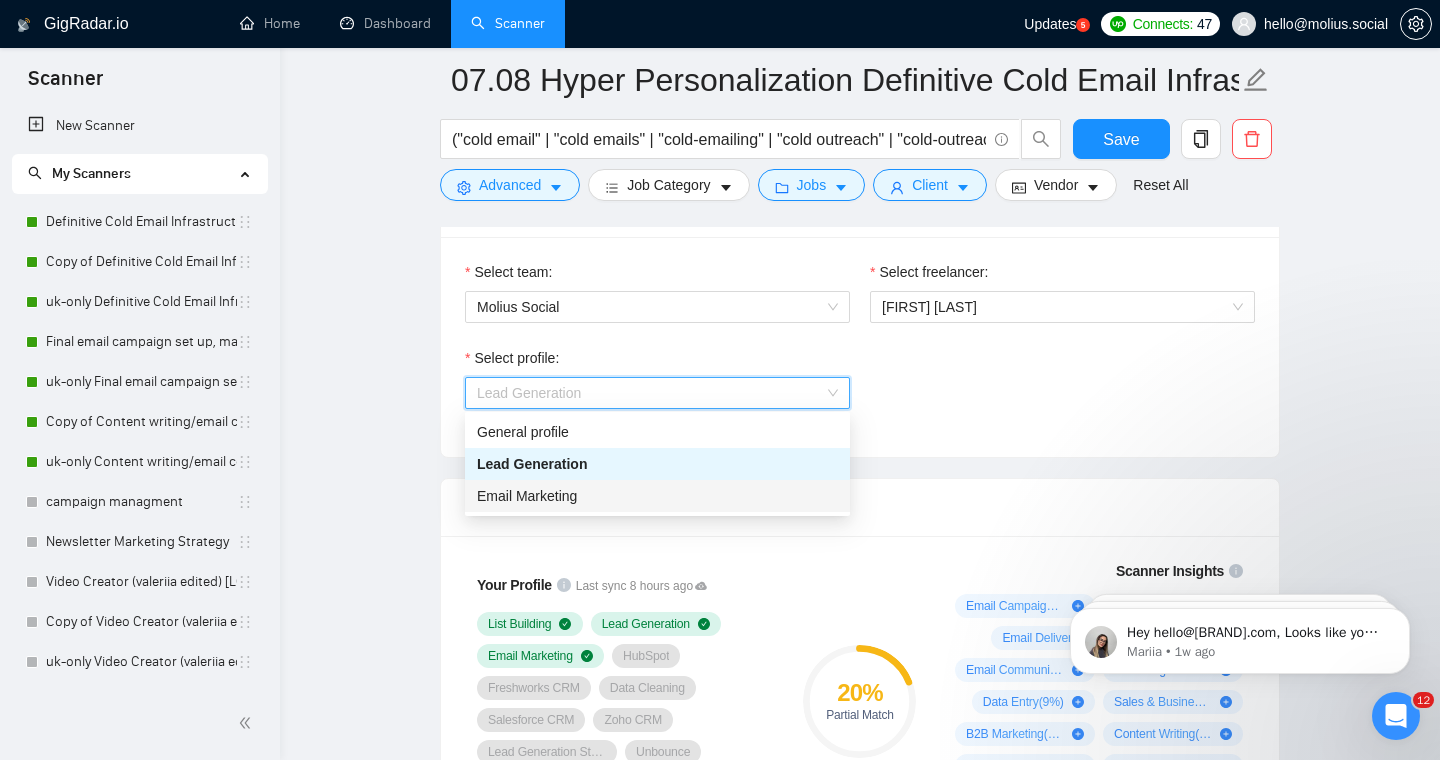 click on "Email Marketing" at bounding box center [657, 496] 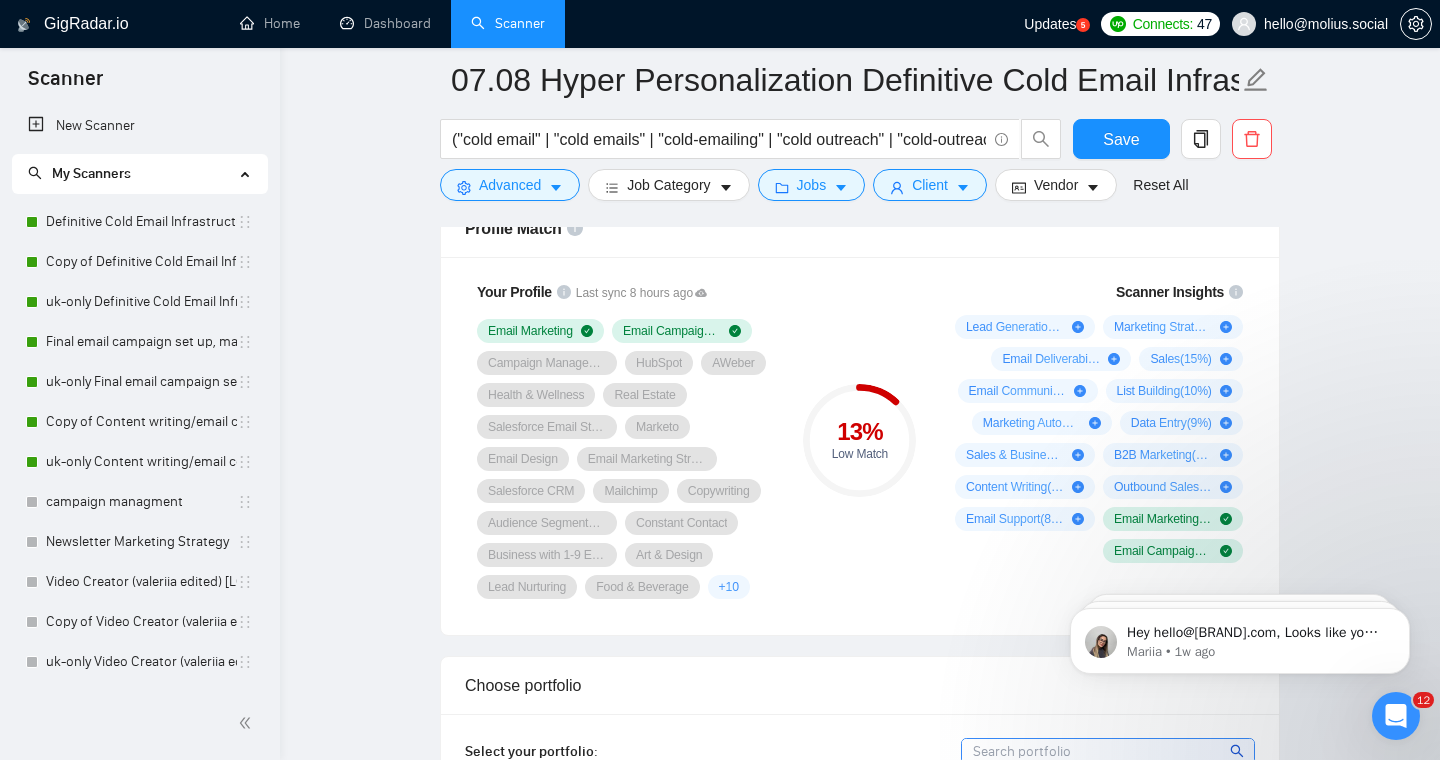 scroll, scrollTop: 1585, scrollLeft: 0, axis: vertical 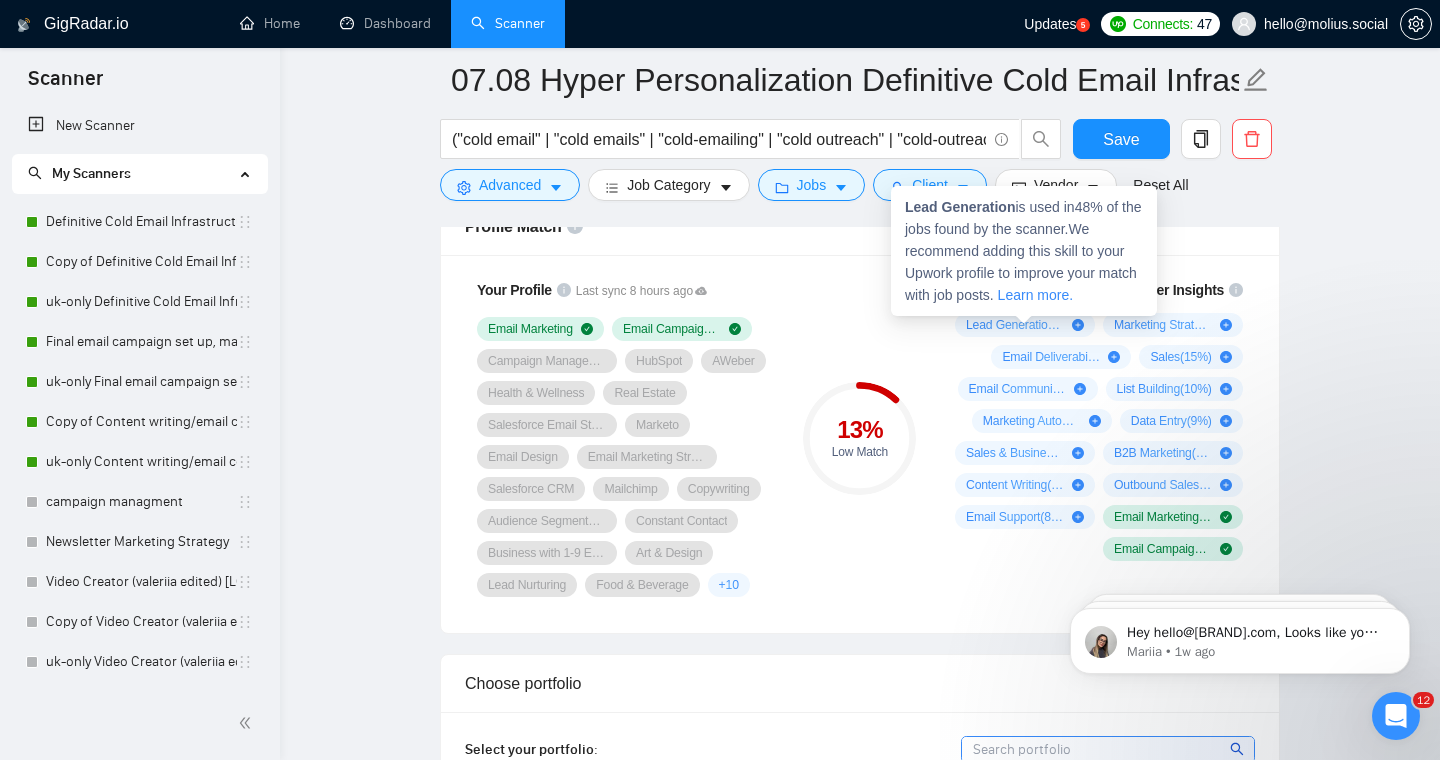 click on "Lead Generation  ( 48 %)" at bounding box center [1015, 325] 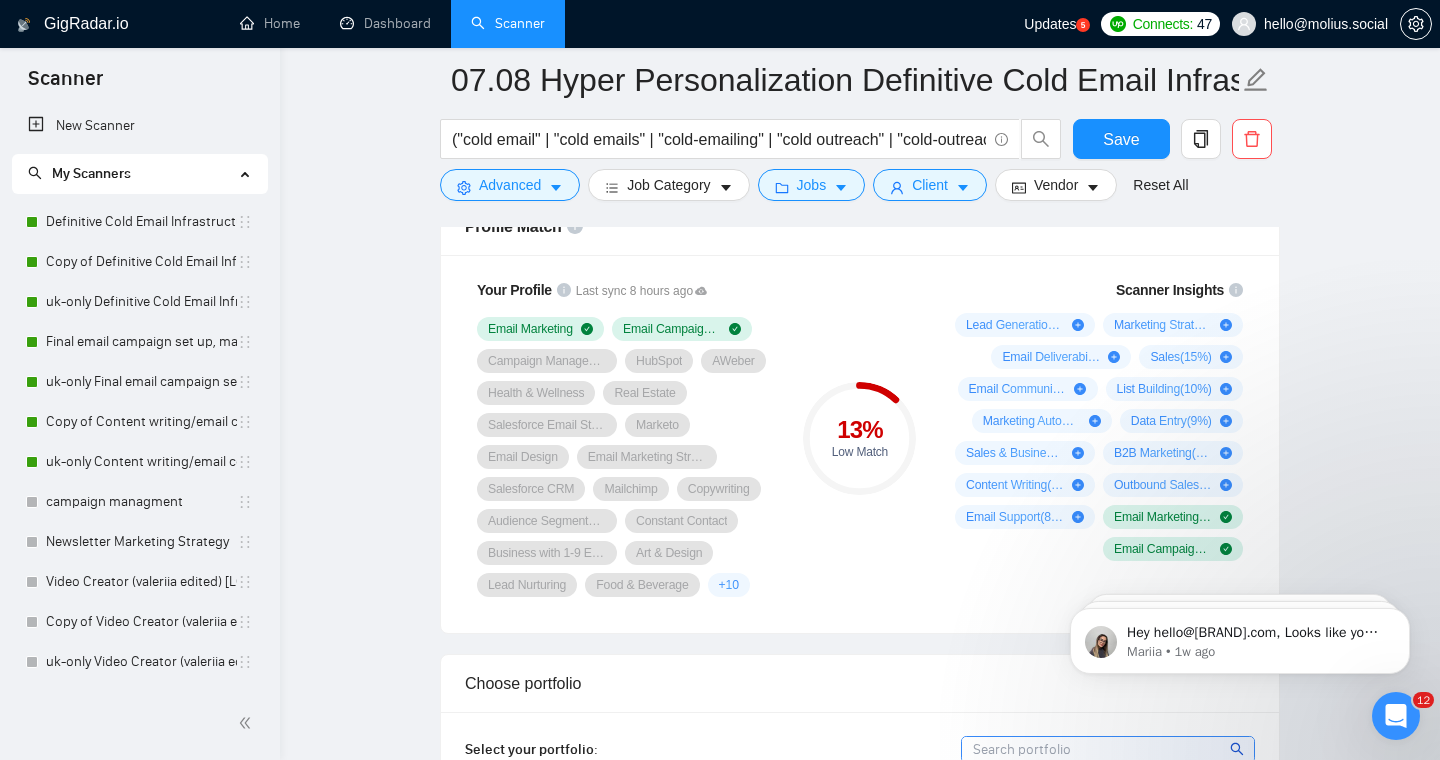 click on "13 % Low Match" at bounding box center (860, 438) 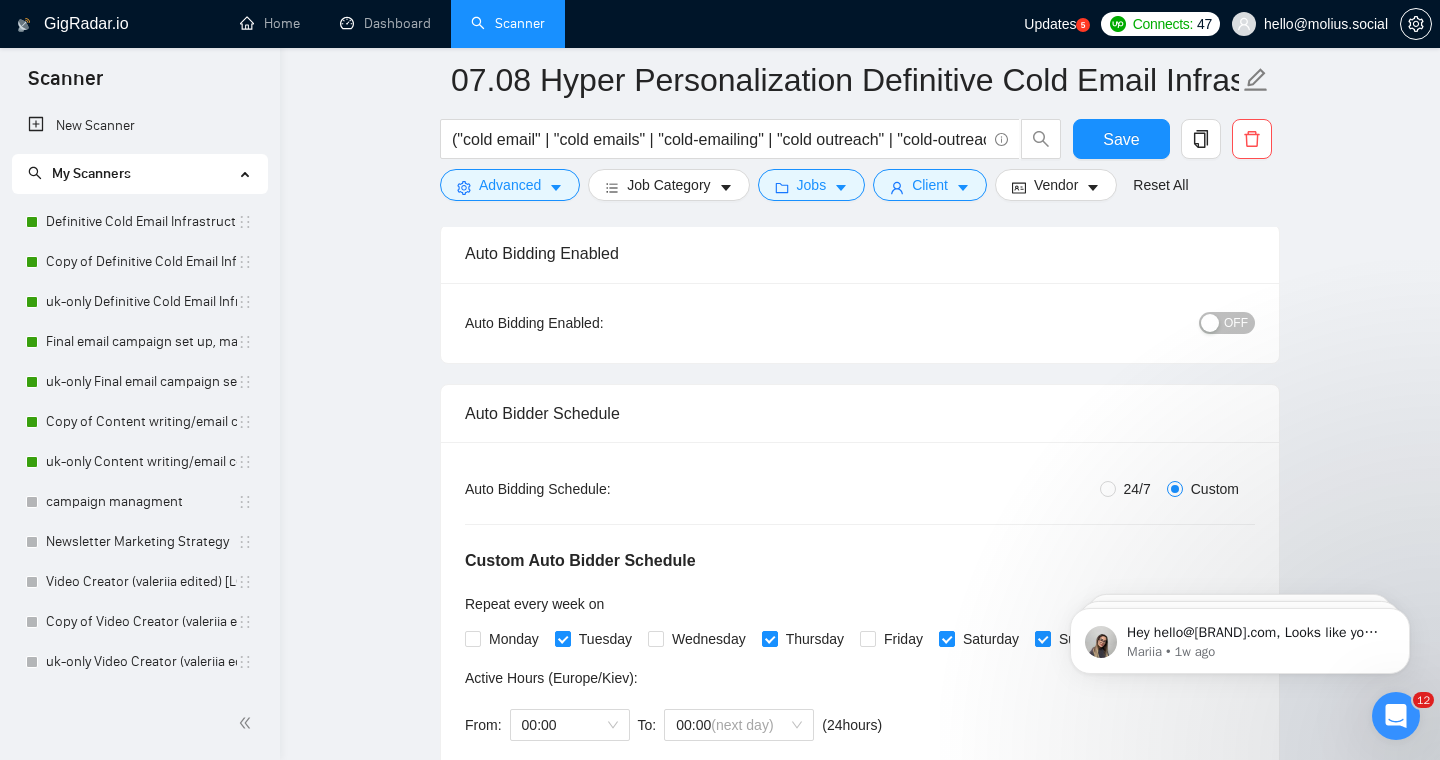 scroll, scrollTop: 0, scrollLeft: 0, axis: both 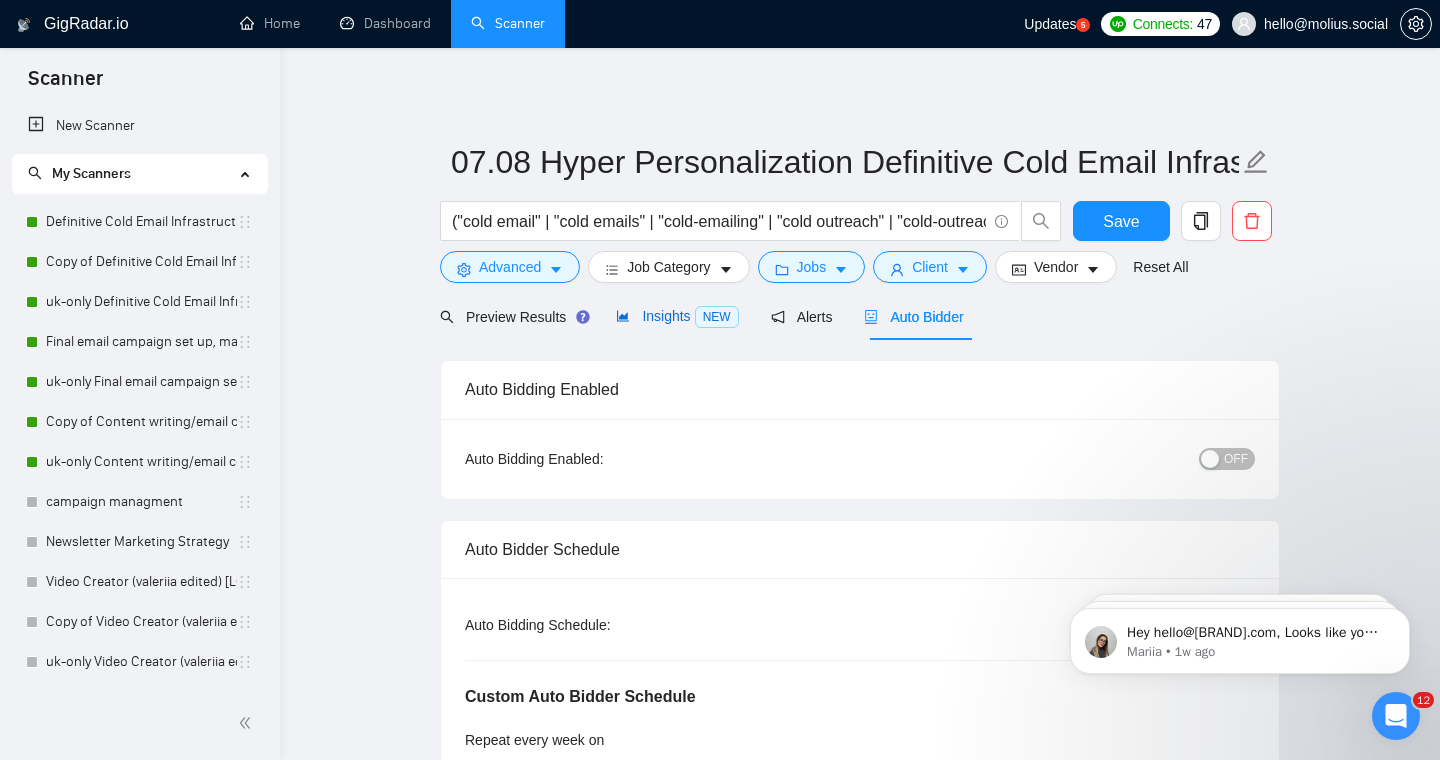 click on "Insights NEW" at bounding box center [677, 316] 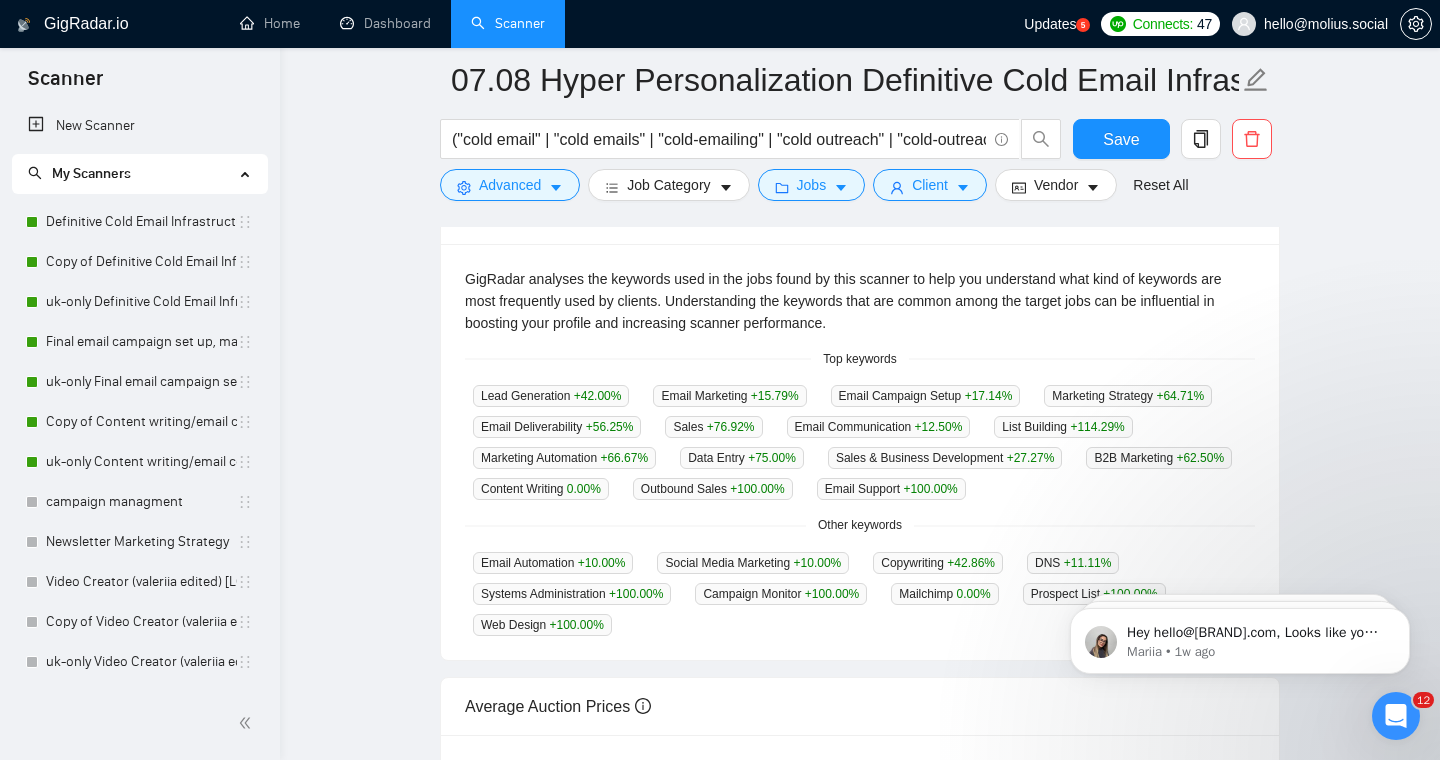scroll, scrollTop: 410, scrollLeft: 0, axis: vertical 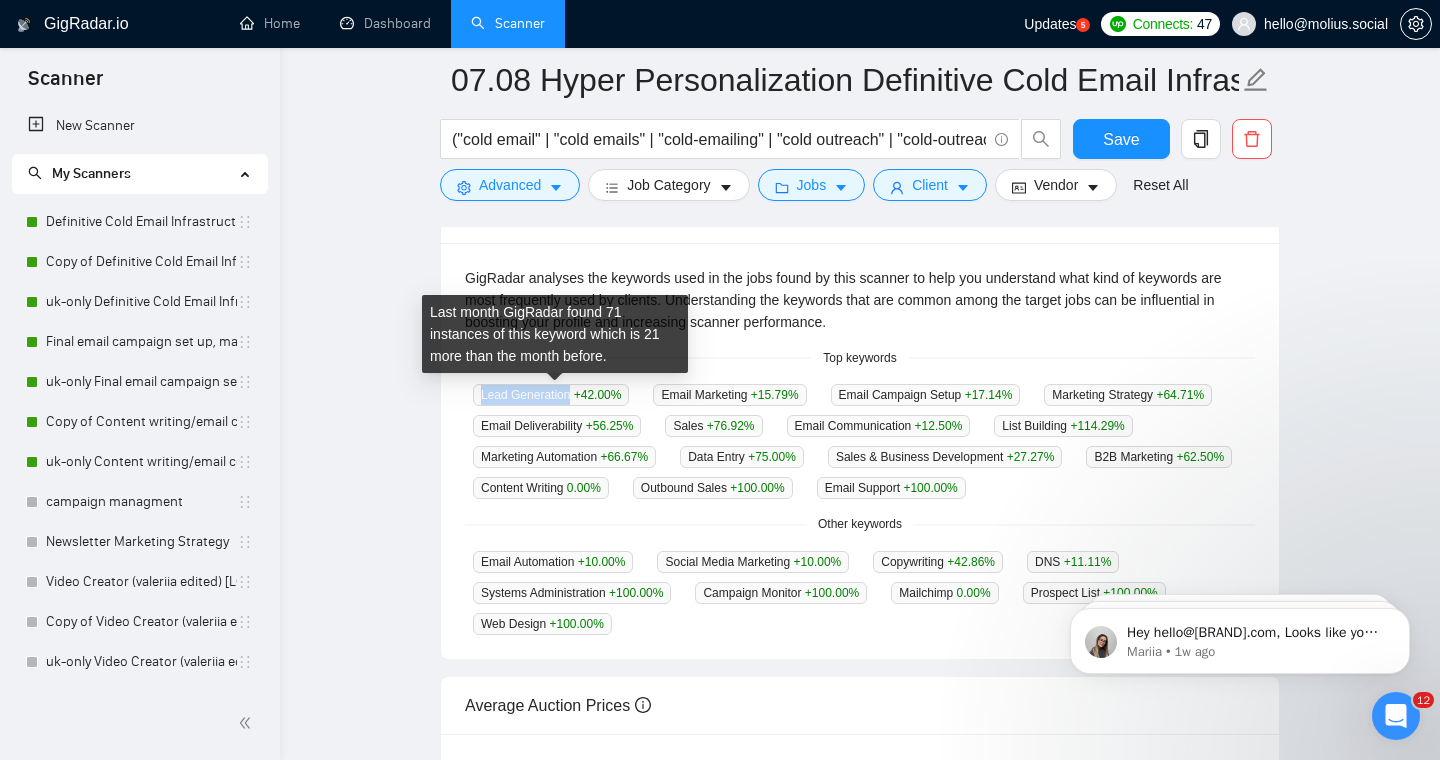 drag, startPoint x: 479, startPoint y: 395, endPoint x: 575, endPoint y: 395, distance: 96 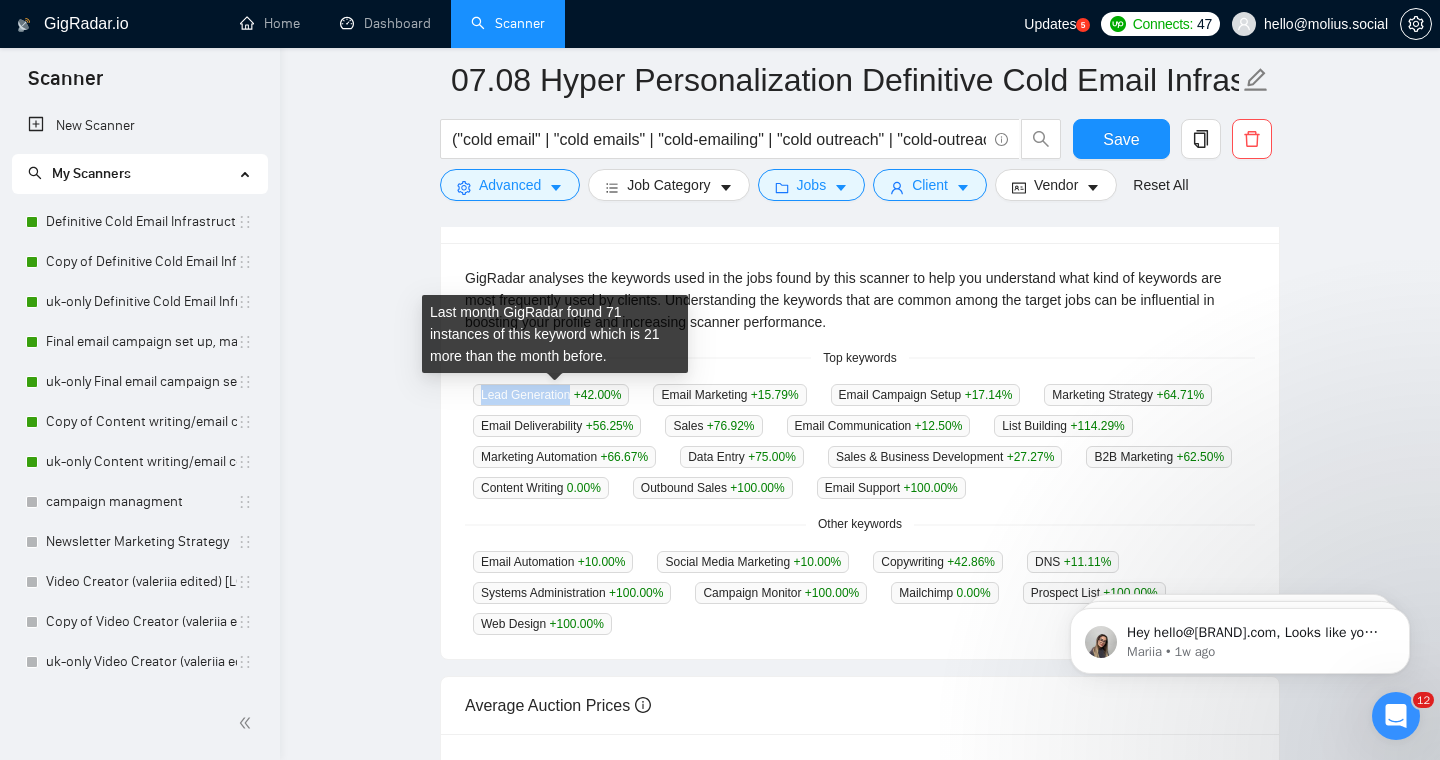 click on "Lead Generation   +42.00 %" at bounding box center [551, 395] 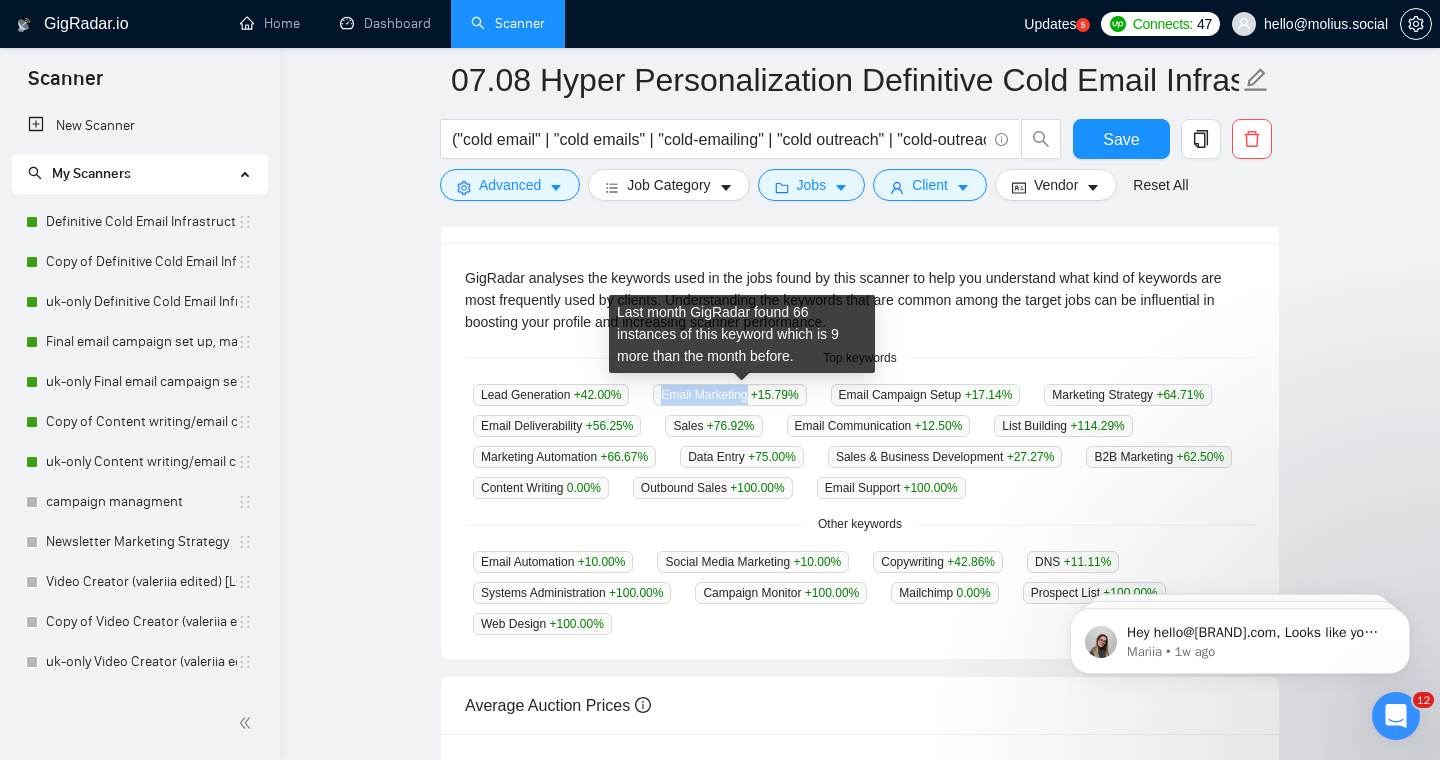 drag, startPoint x: 667, startPoint y: 397, endPoint x: 758, endPoint y: 400, distance: 91.04944 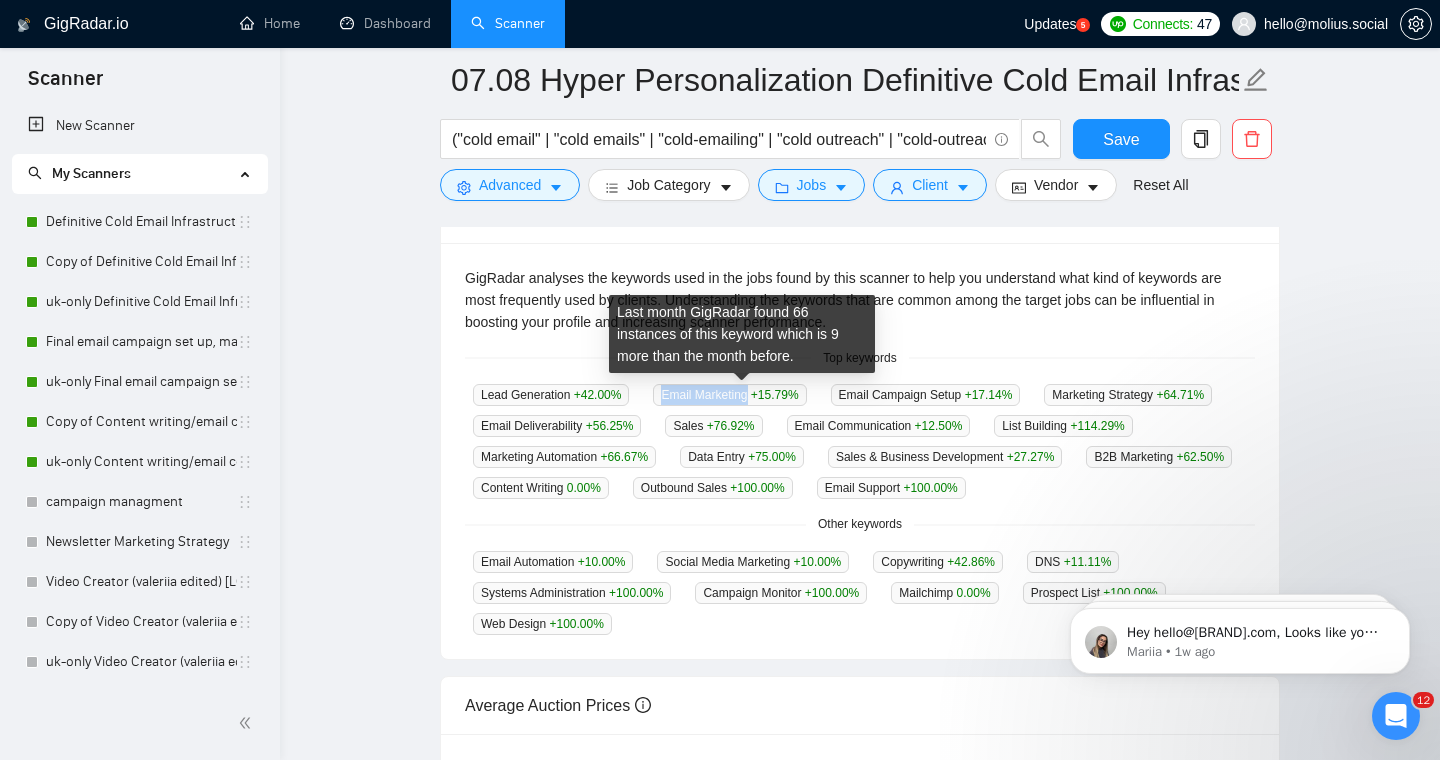 click on "Email Marketing   +15.79 %" at bounding box center [729, 395] 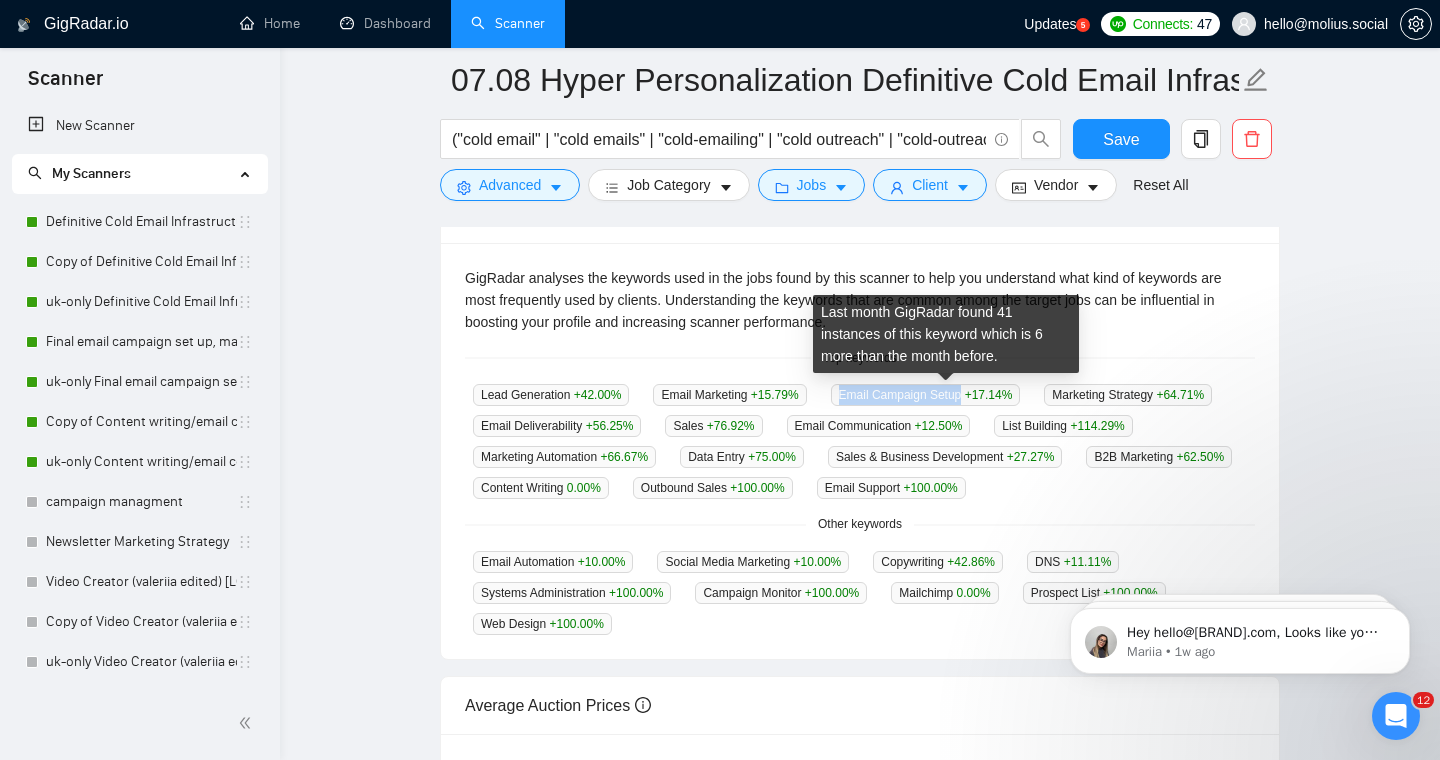 drag, startPoint x: 854, startPoint y: 392, endPoint x: 979, endPoint y: 397, distance: 125.09996 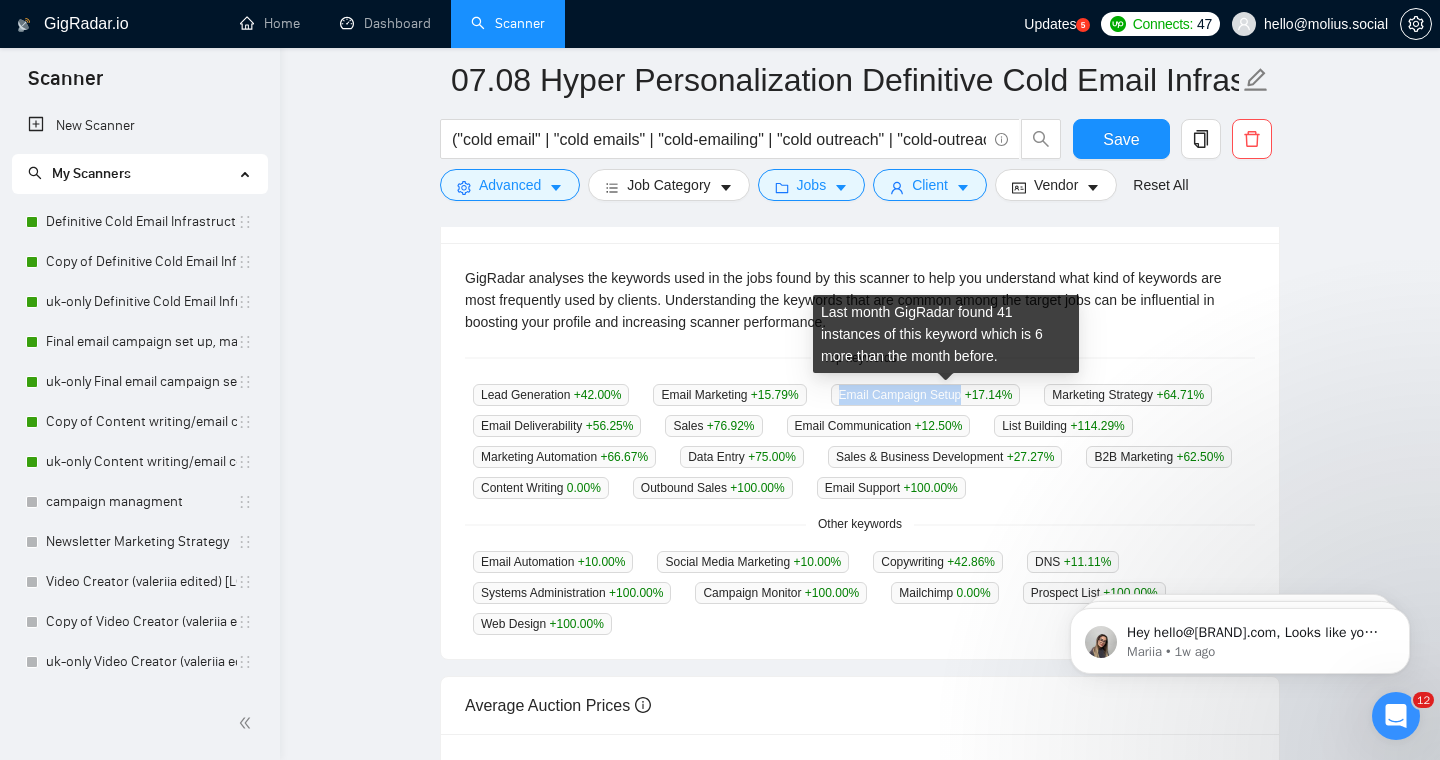 click on "Email Campaign Setup   +17.14 %" at bounding box center (926, 395) 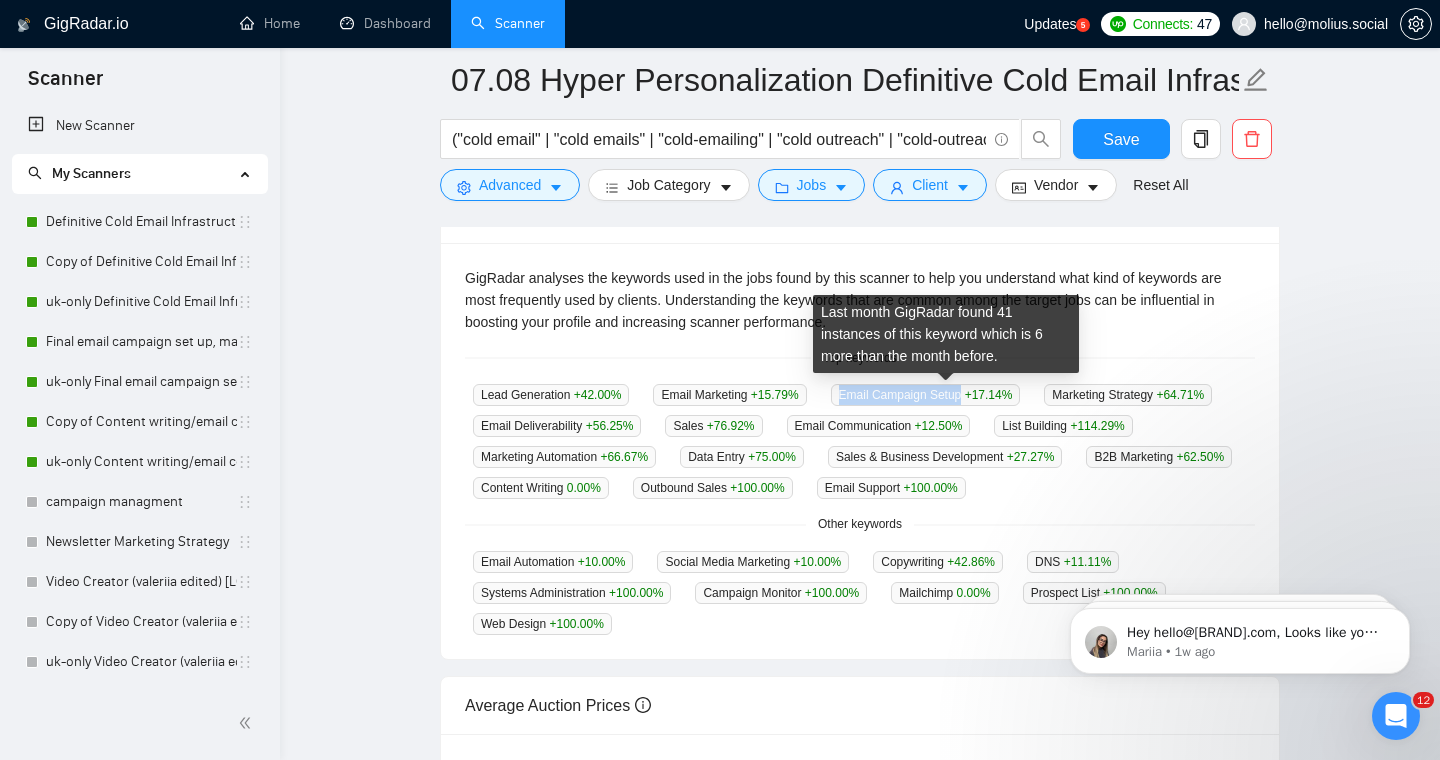 copy on "Email Campaign Setup" 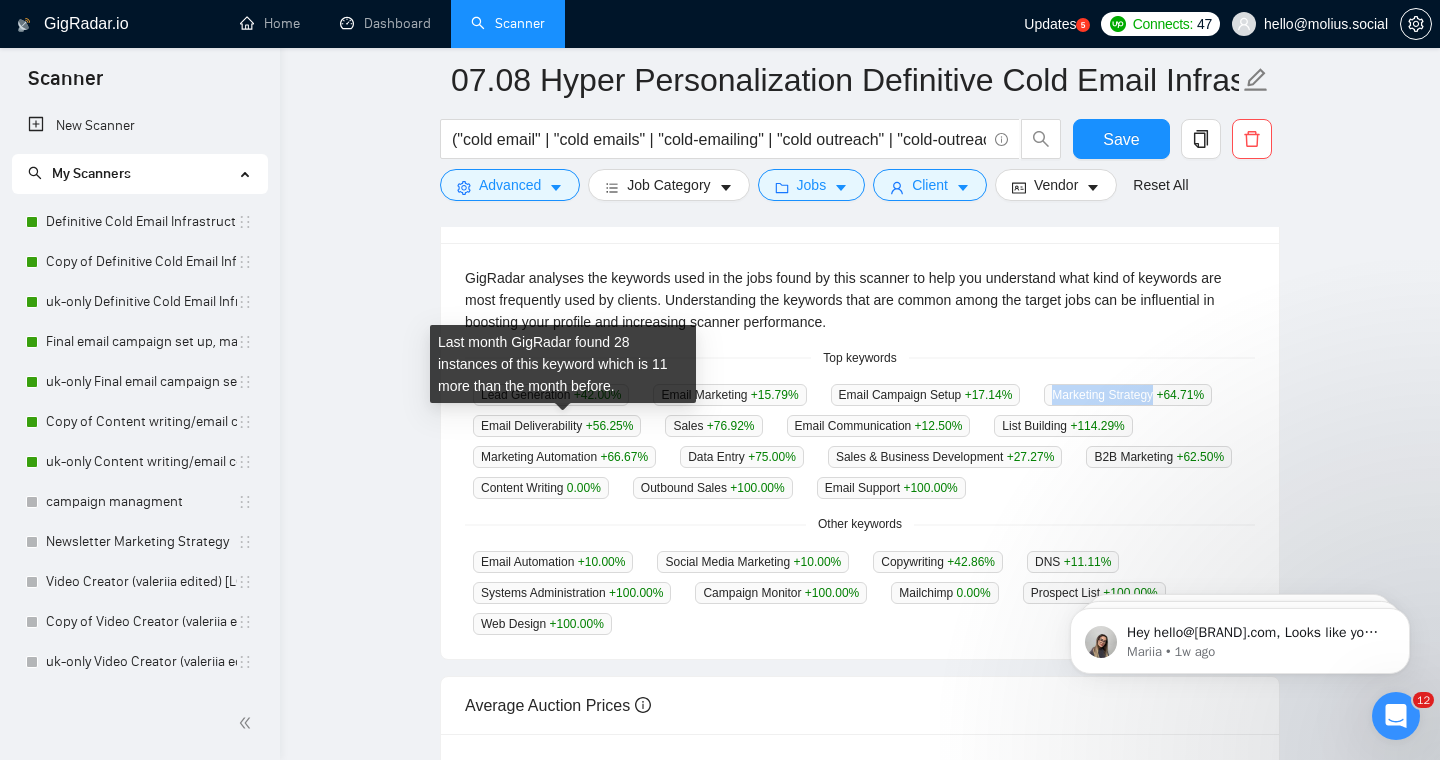 drag, startPoint x: 479, startPoint y: 425, endPoint x: 590, endPoint y: 420, distance: 111.11256 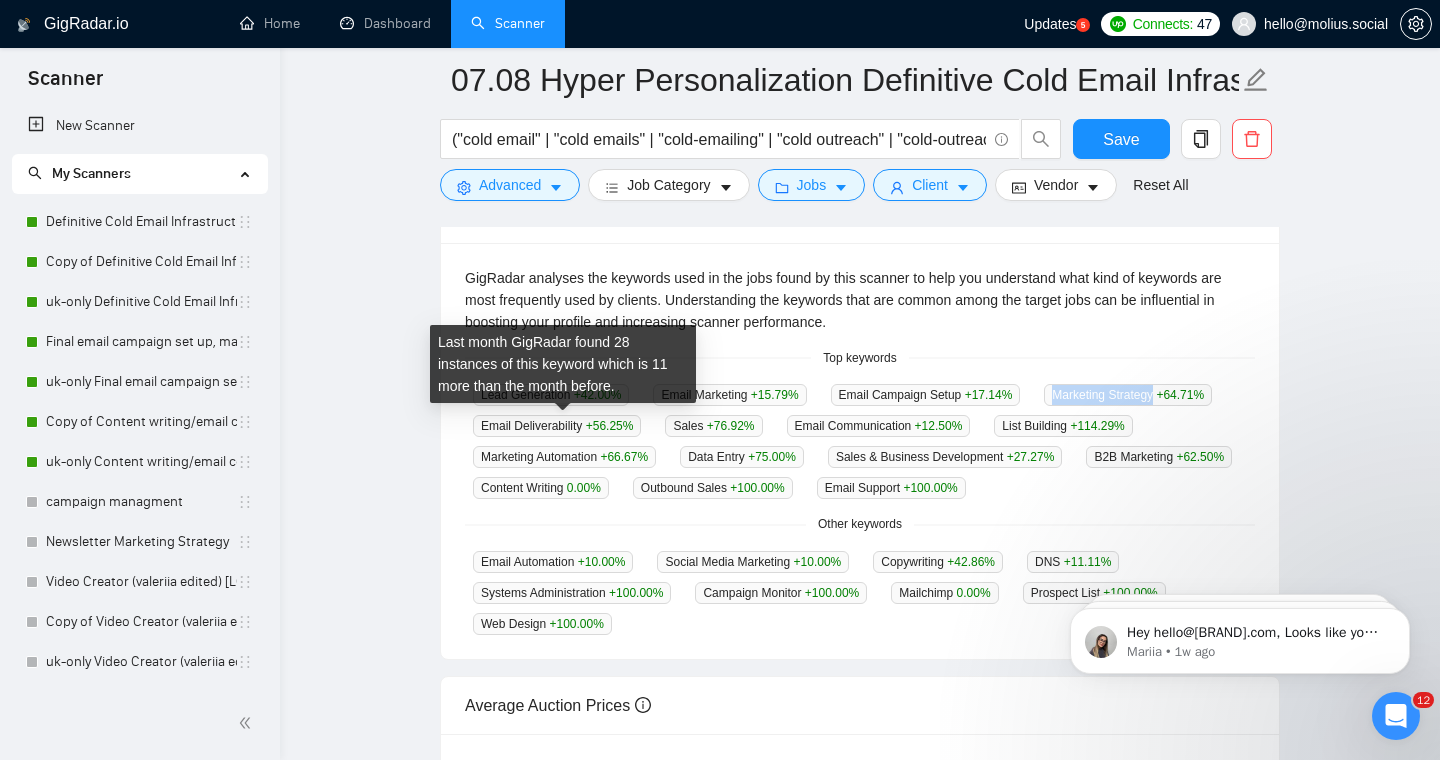 click on "Marketing Strategy   +64.71 %" at bounding box center (1128, 395) 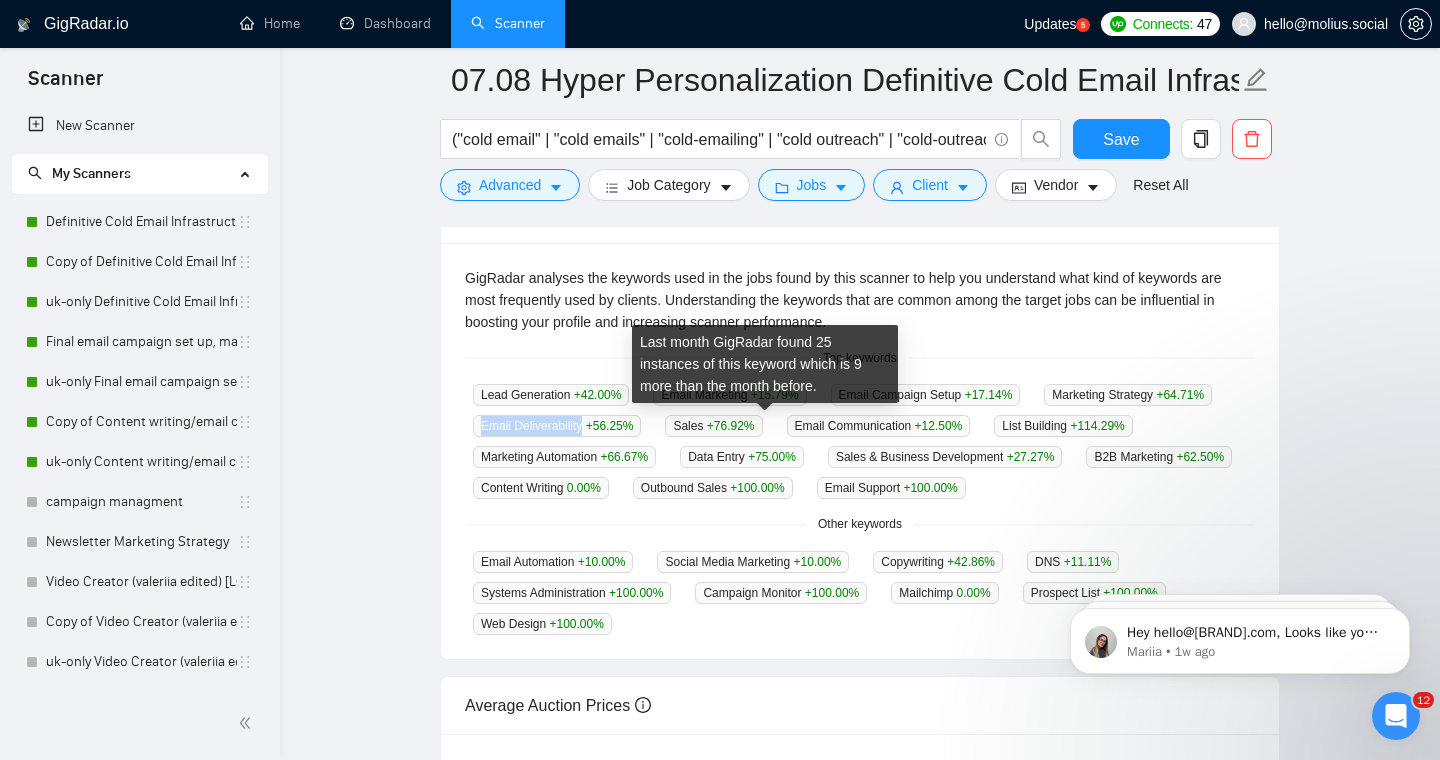 drag, startPoint x: 686, startPoint y: 422, endPoint x: 791, endPoint y: 426, distance: 105.076164 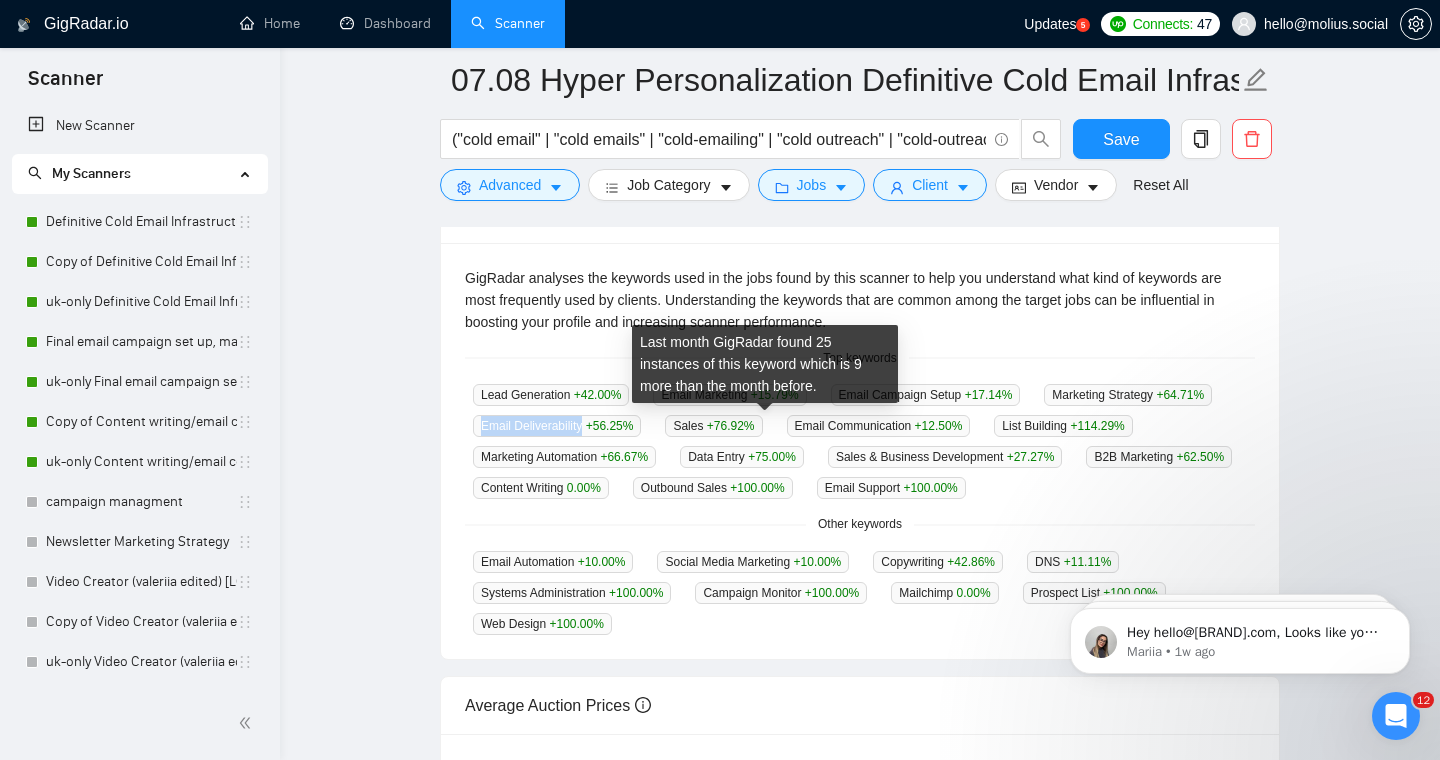 click on "Email Deliverability   +56.25 %" at bounding box center (557, 426) 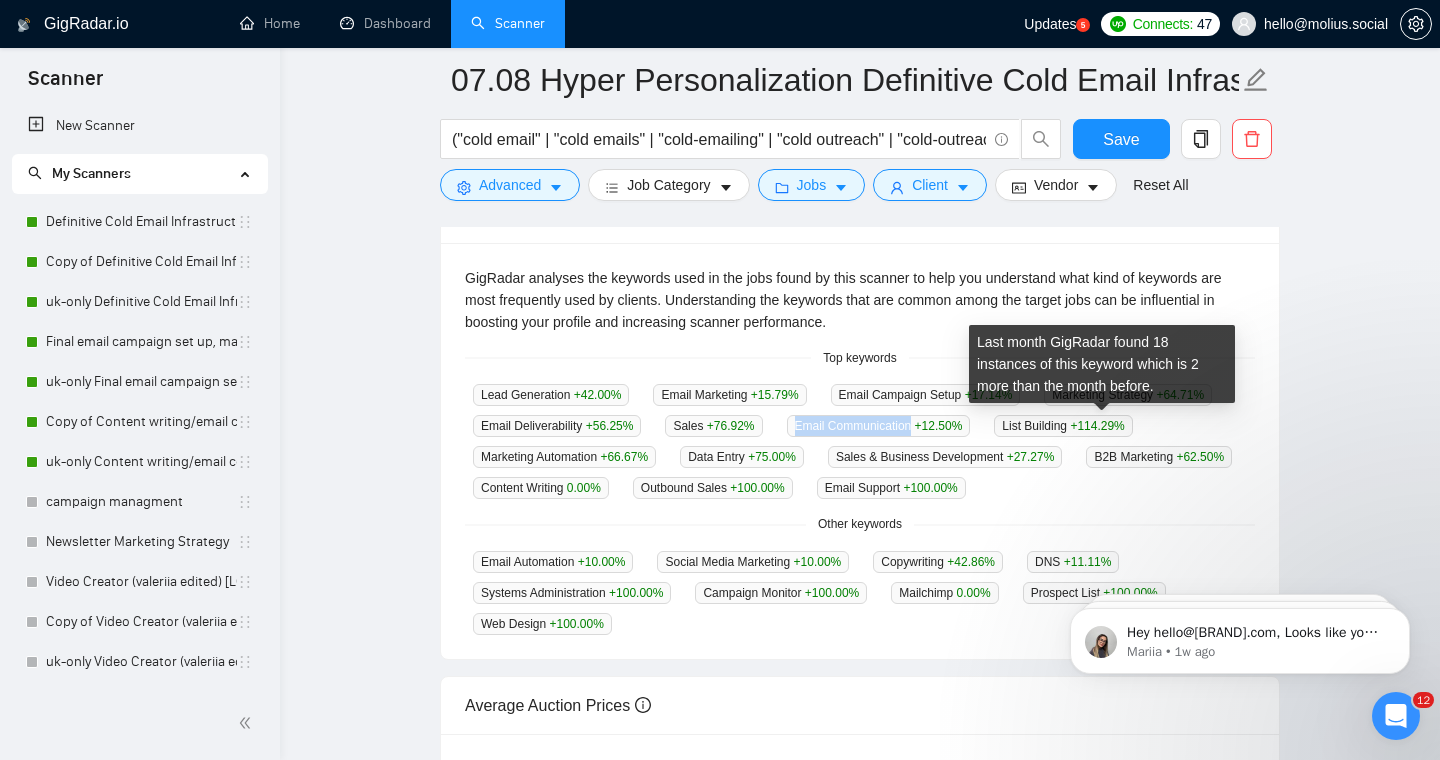 drag, startPoint x: 1008, startPoint y: 423, endPoint x: 1135, endPoint y: 423, distance: 127 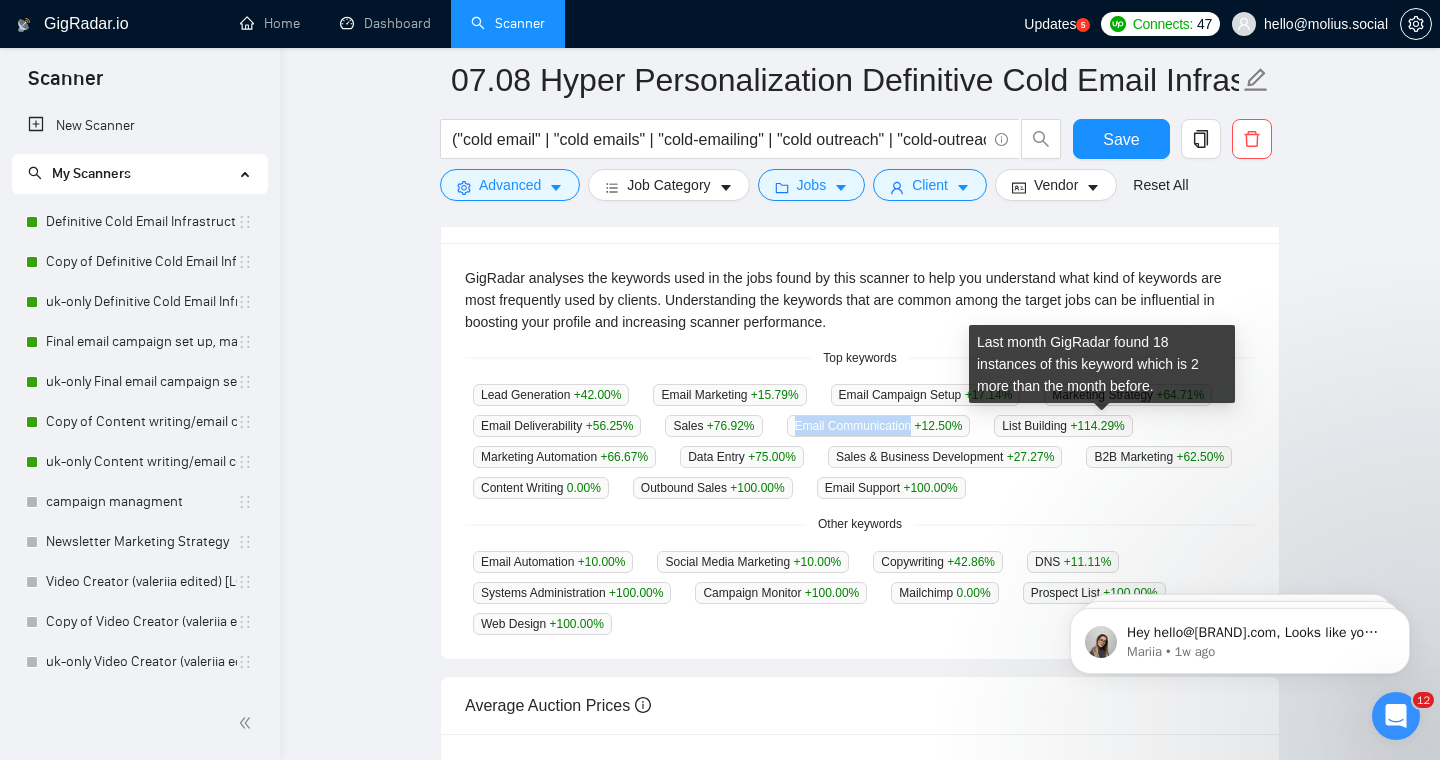 click on "Email Communication   +12.50 %" at bounding box center [879, 426] 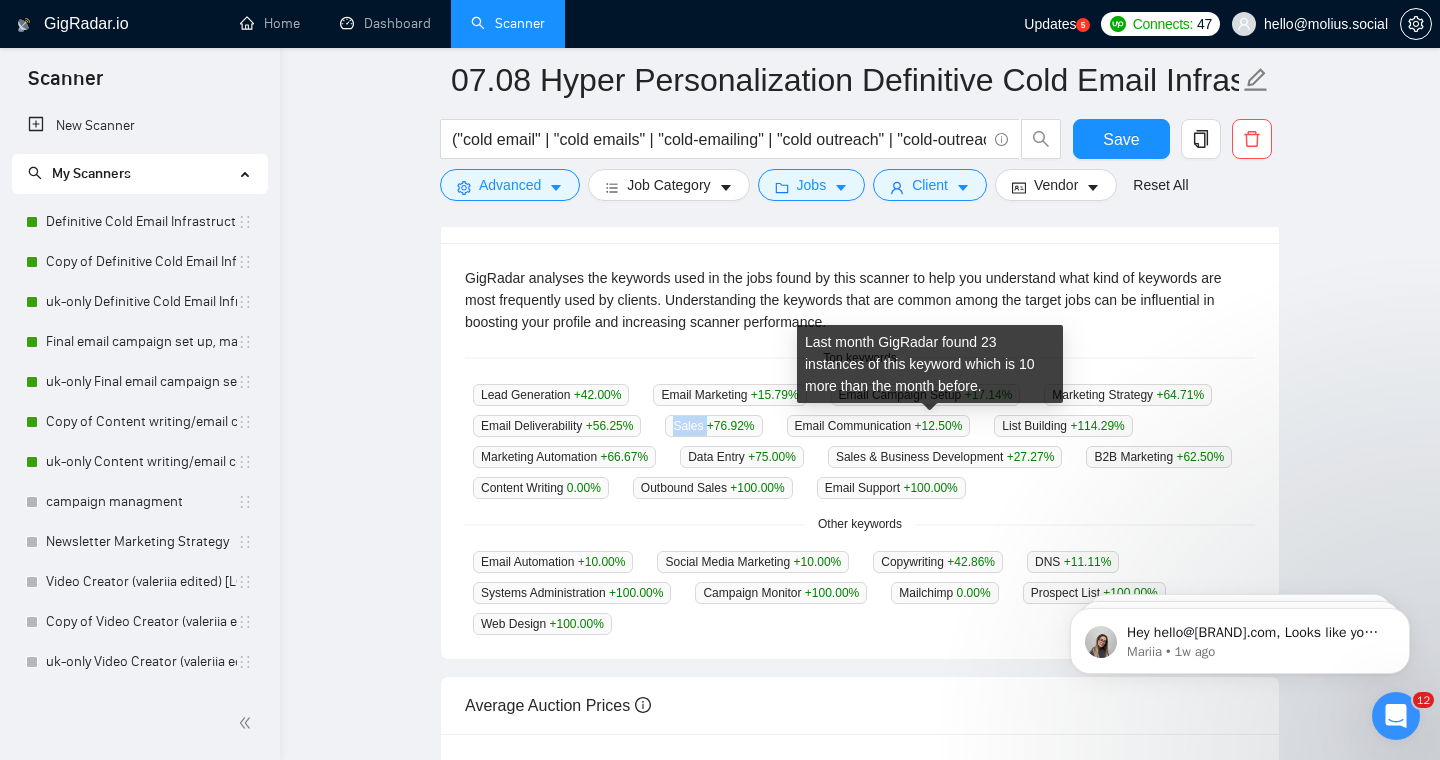 drag, startPoint x: 889, startPoint y: 427, endPoint x: 920, endPoint y: 428, distance: 31.016125 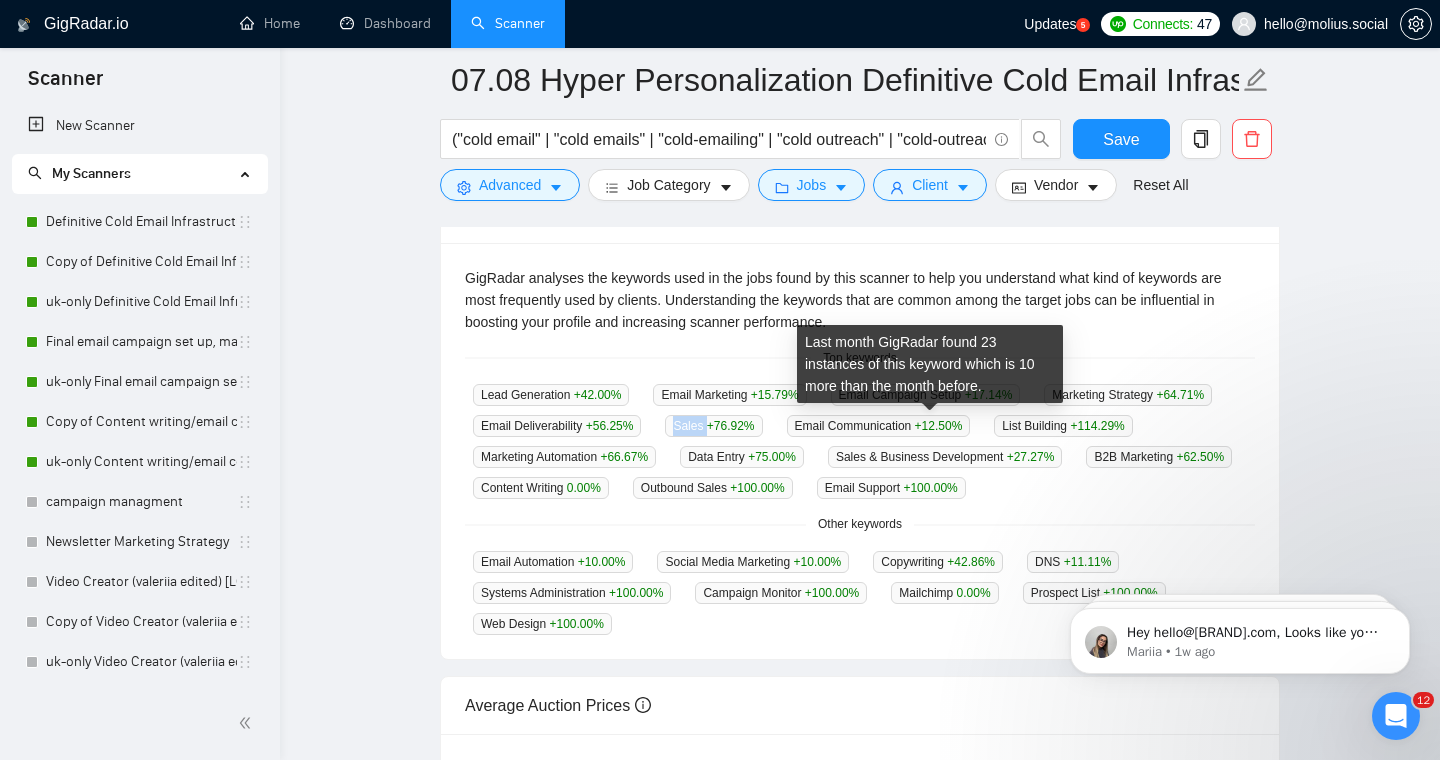 click on "Sales   +76.92 %" at bounding box center [713, 426] 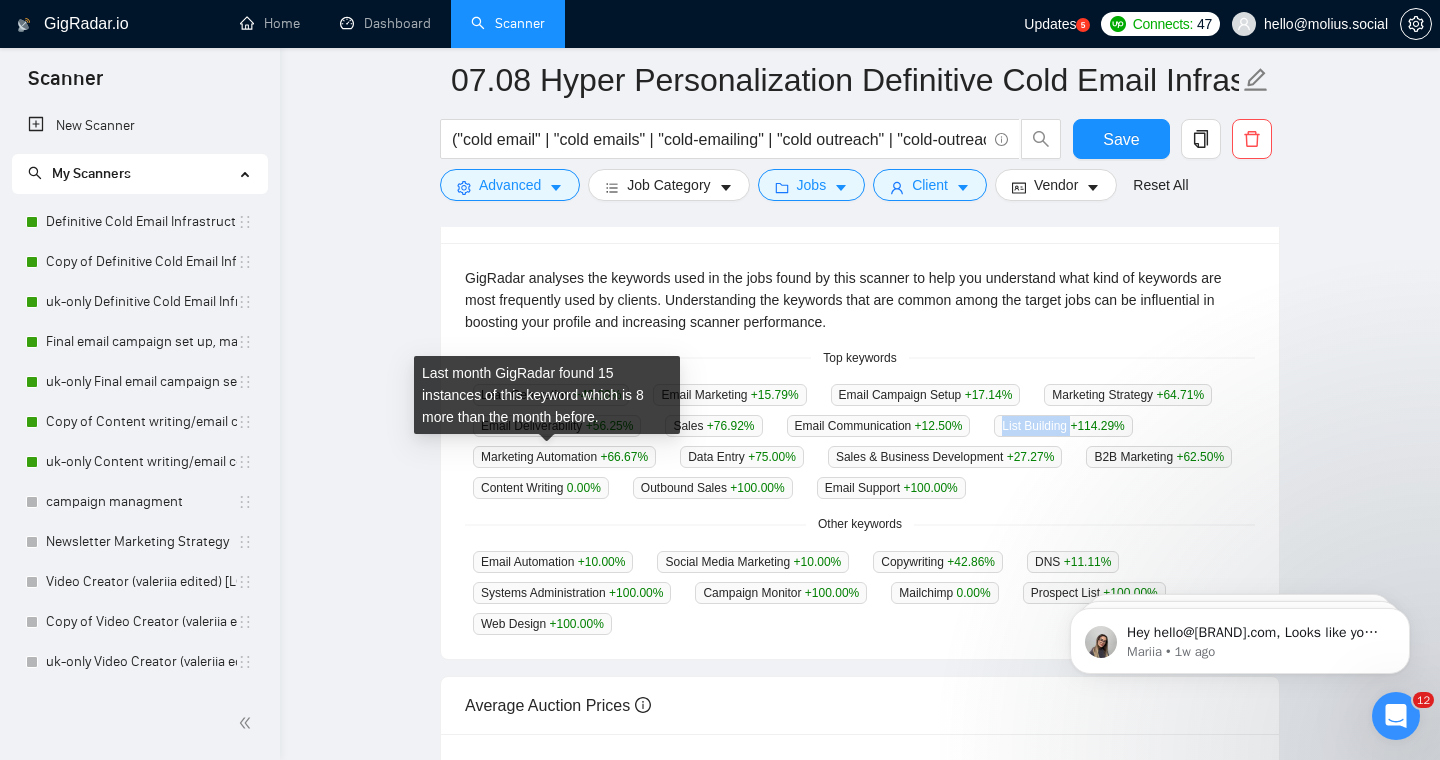 drag, startPoint x: 481, startPoint y: 457, endPoint x: 553, endPoint y: 459, distance: 72.02777 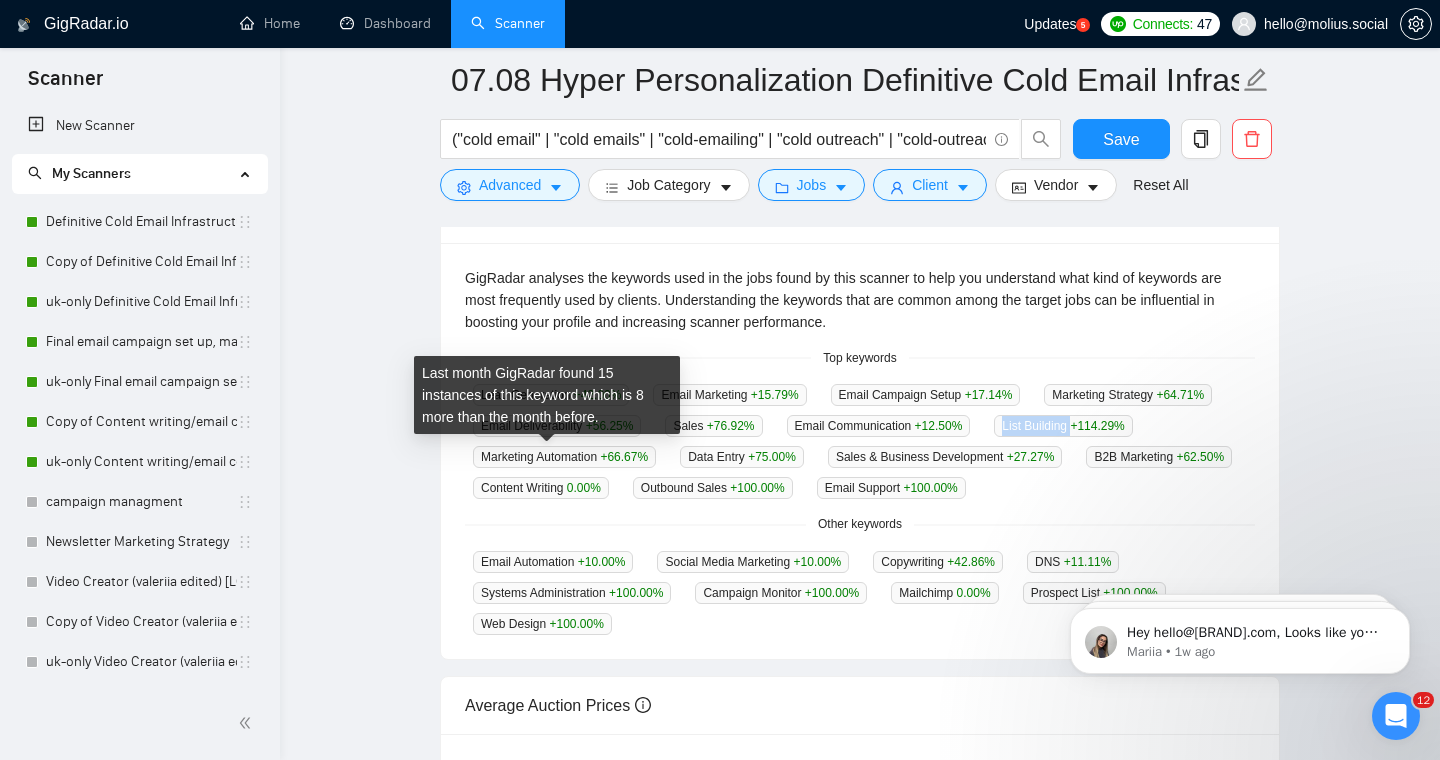 click on "List Building   +114.29 %" at bounding box center [1063, 426] 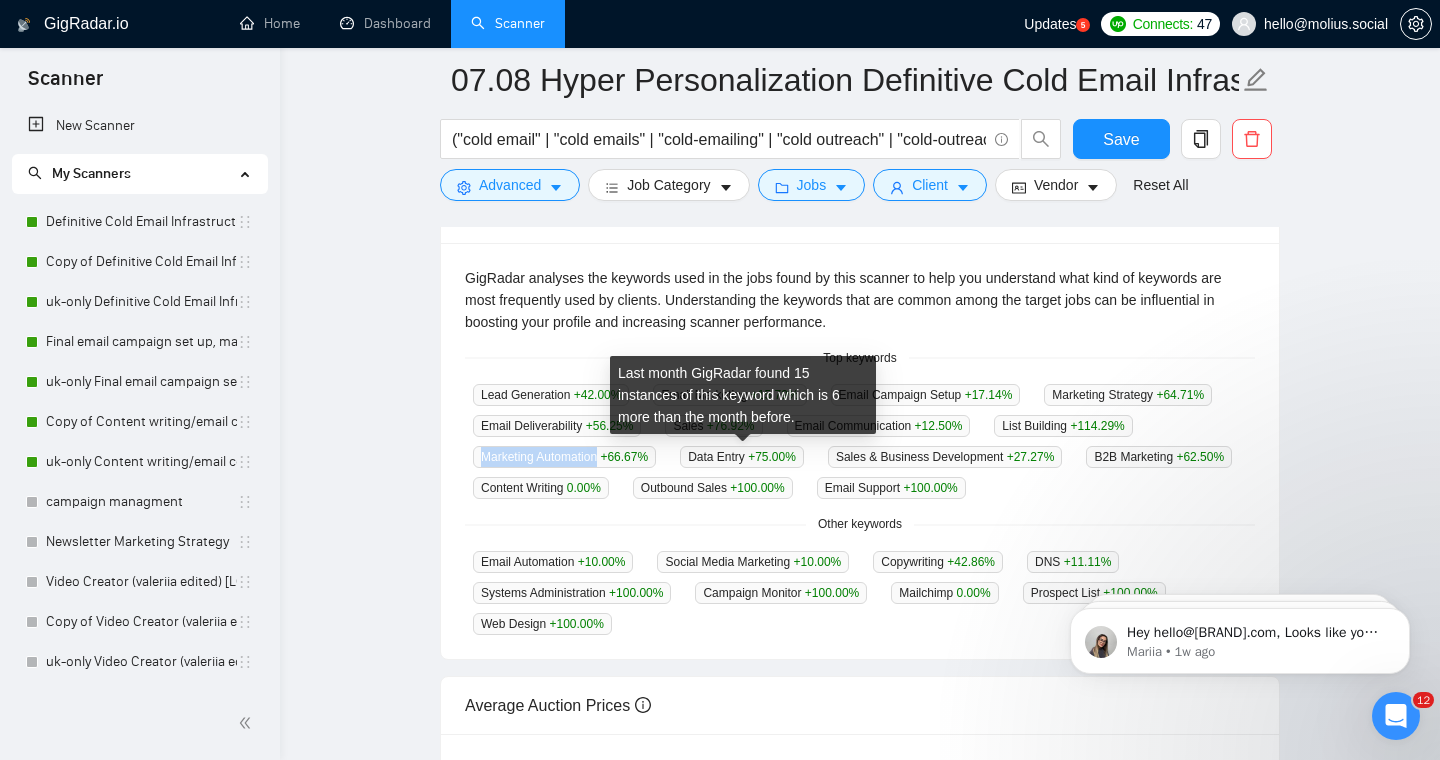 drag, startPoint x: 775, startPoint y: 456, endPoint x: 656, endPoint y: 454, distance: 119.01681 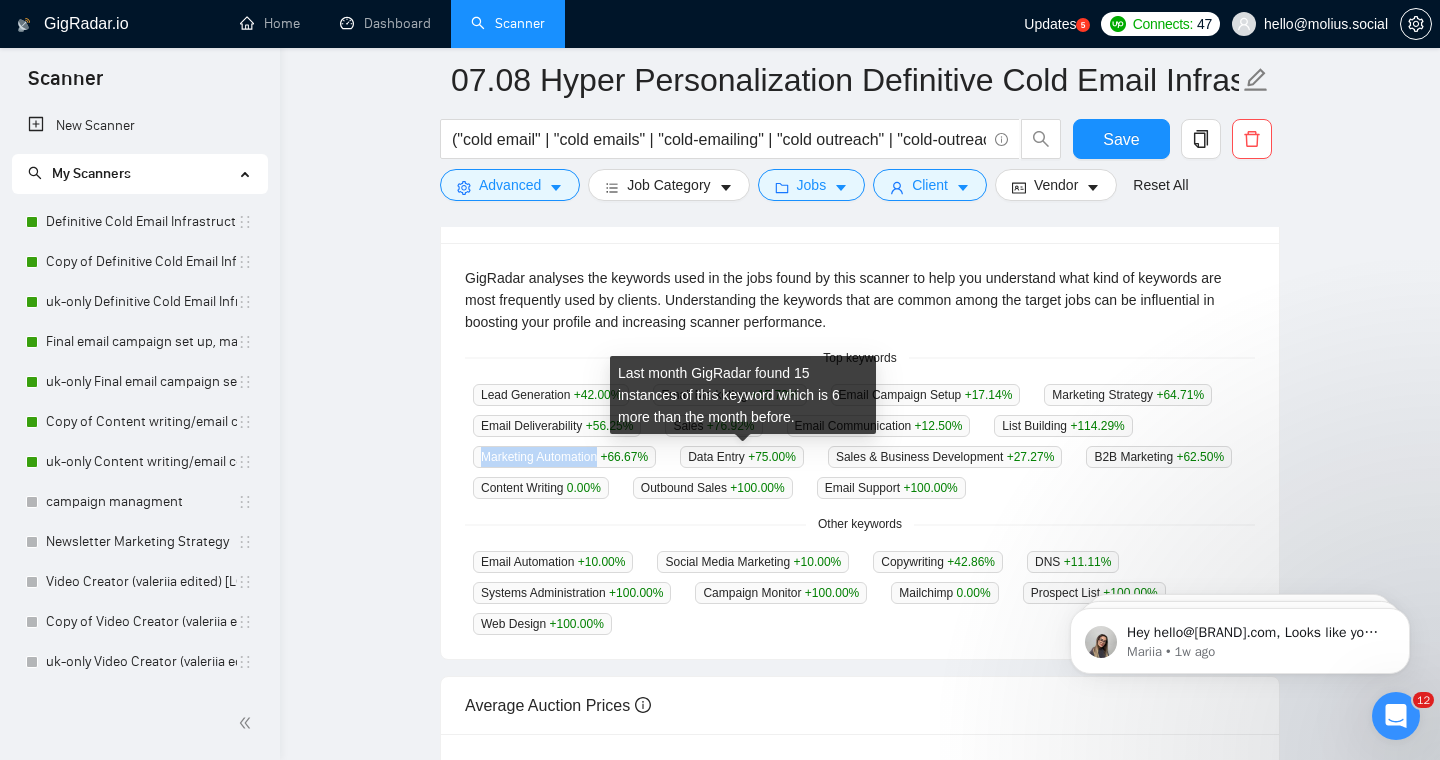 click on "Marketing Automation   +66.67 %" at bounding box center [564, 457] 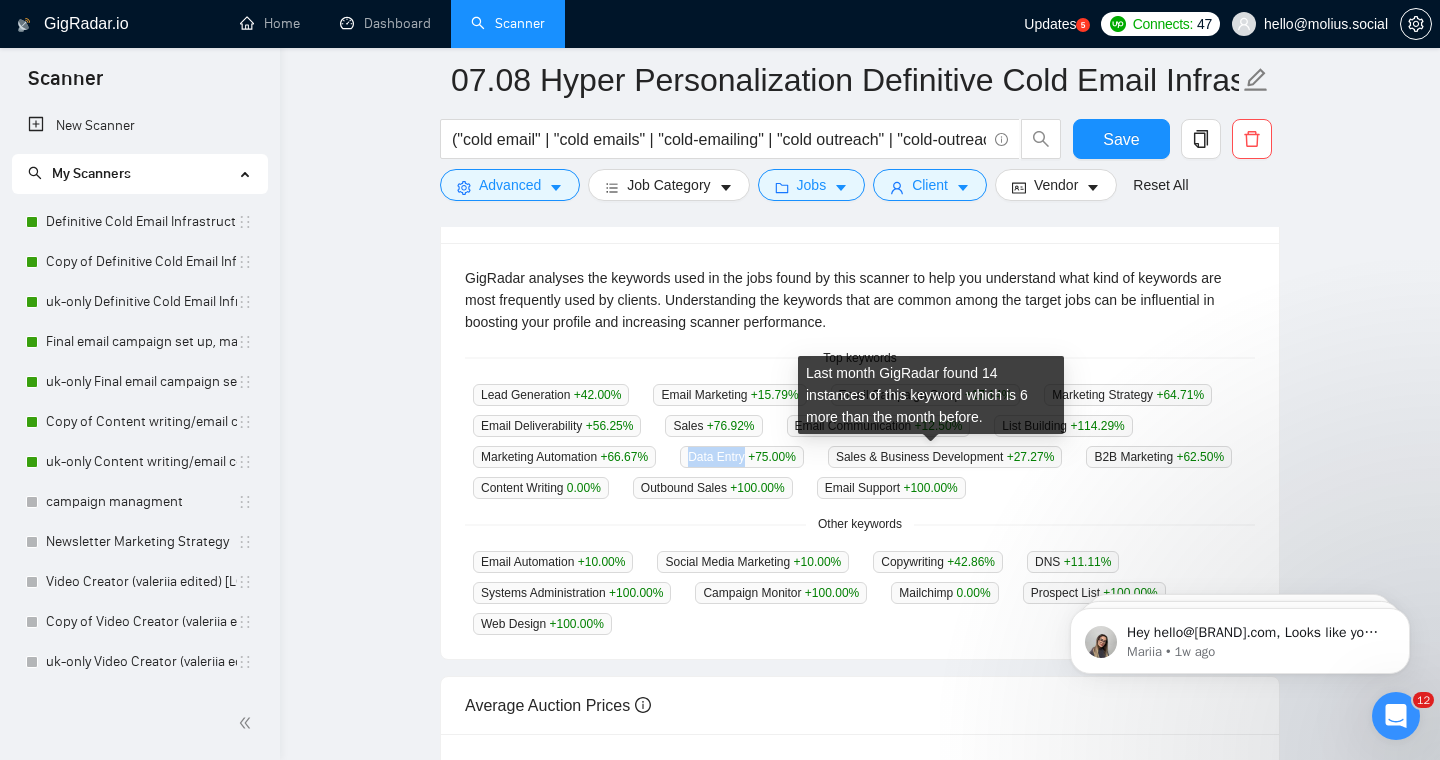 drag, startPoint x: 932, startPoint y: 458, endPoint x: 872, endPoint y: 456, distance: 60.033325 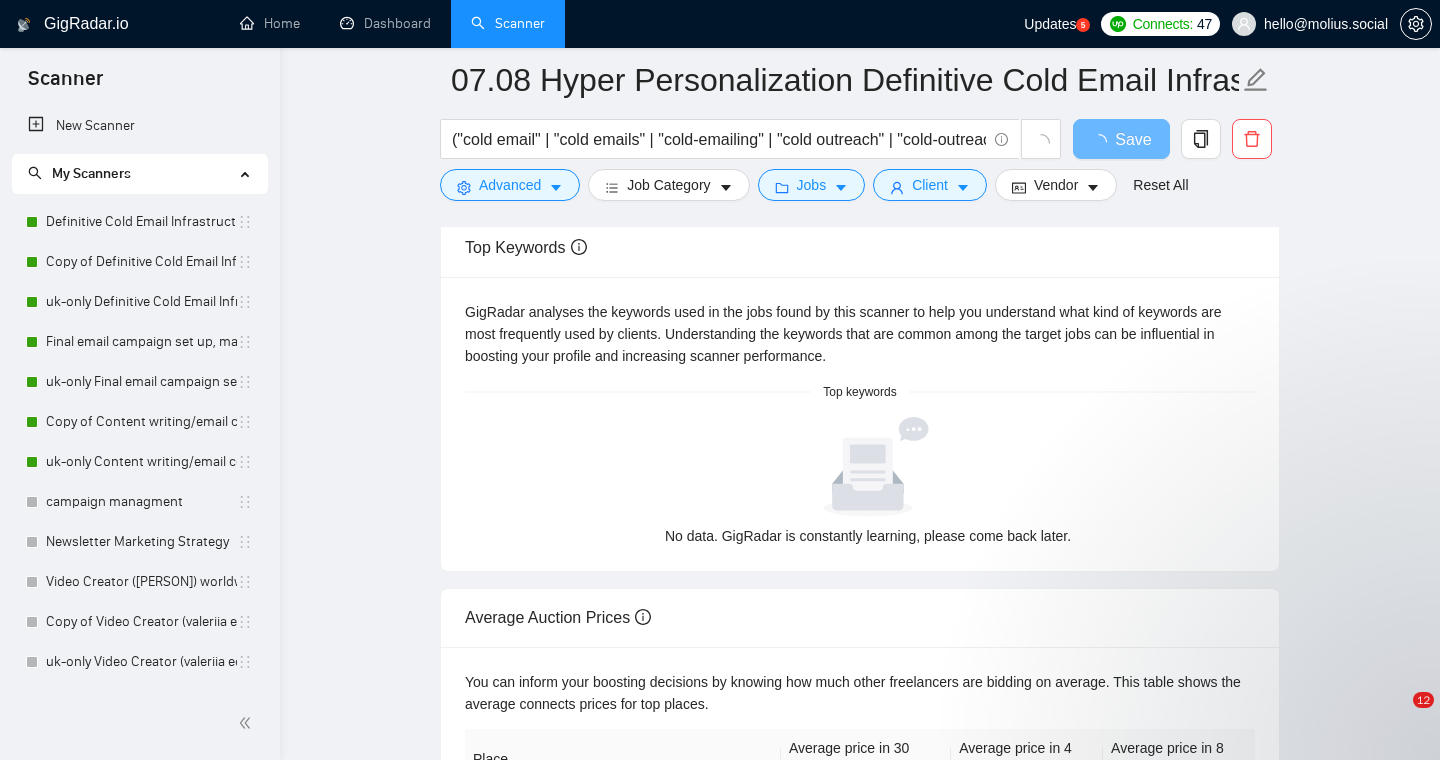 scroll, scrollTop: 376, scrollLeft: 0, axis: vertical 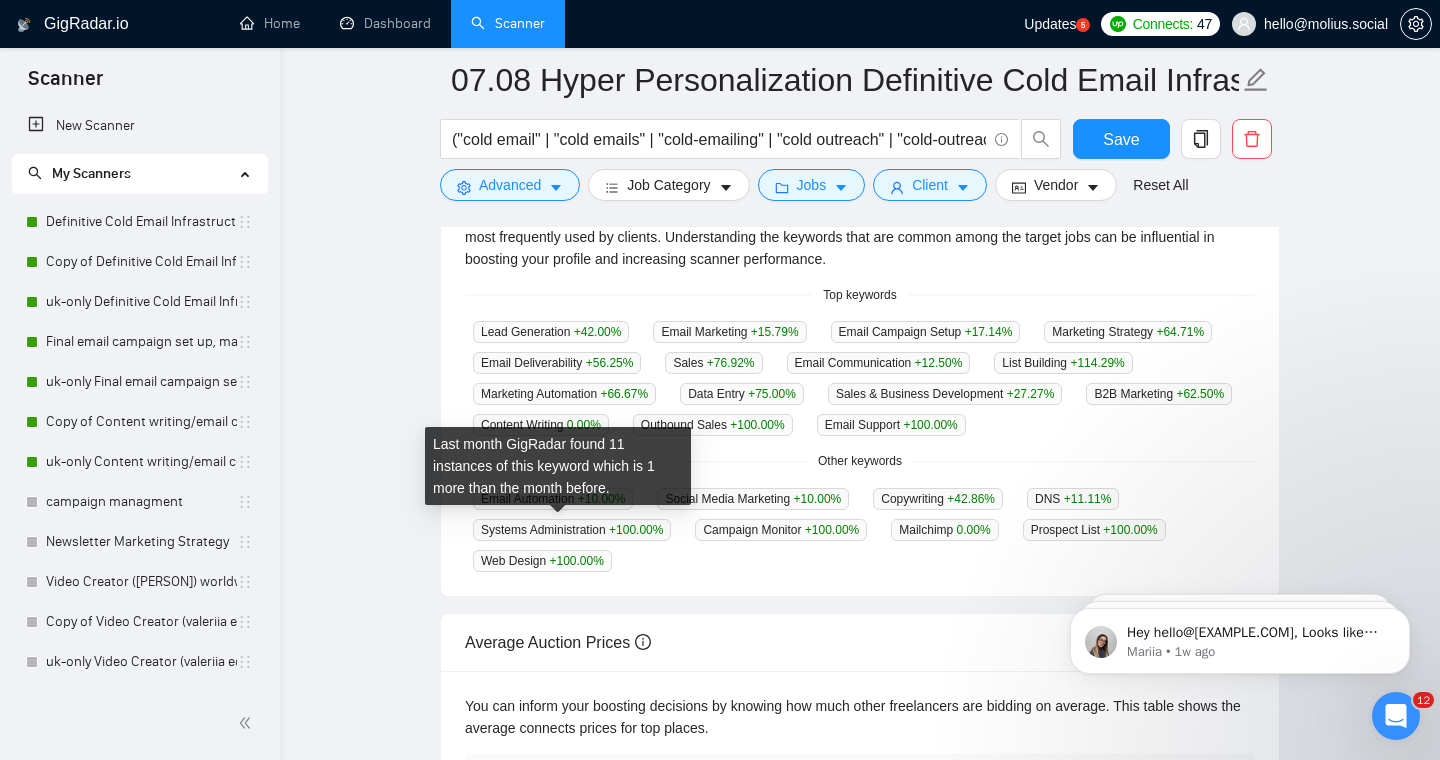 click on "Email Automation   +10.00 %" at bounding box center [553, 499] 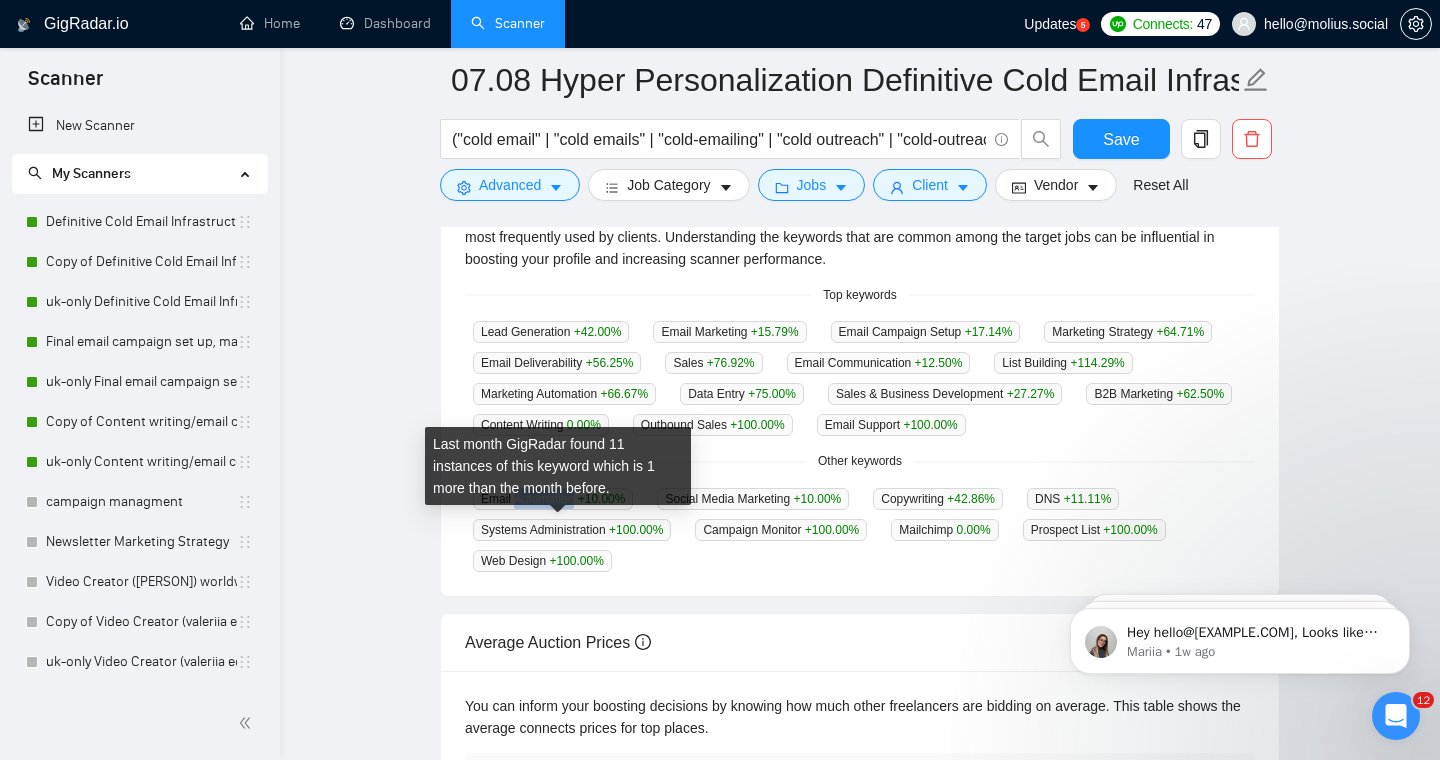 click on "Email Automation   +10.00 %" at bounding box center (553, 499) 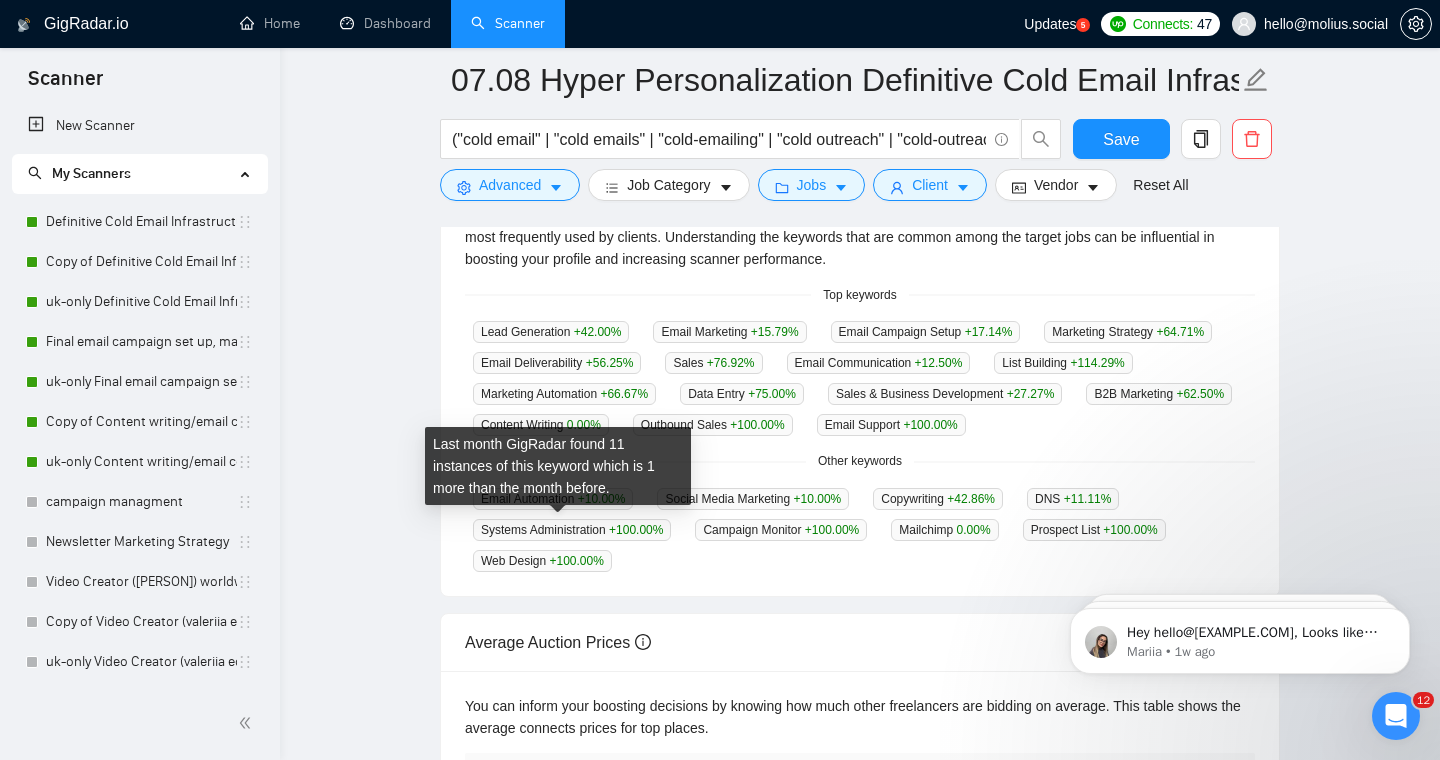 click on "Email Automation   +10.00 % Social Media Marketing   +10.00 % Copywriting   +42.86 % DNS   +11.11 % Systems Administration   +100.00 % Campaign Monitor   +100.00 % Mailchimp   0.00 % Prospect List   +100.00 % Web Design   +100.00 %" at bounding box center [860, 529] 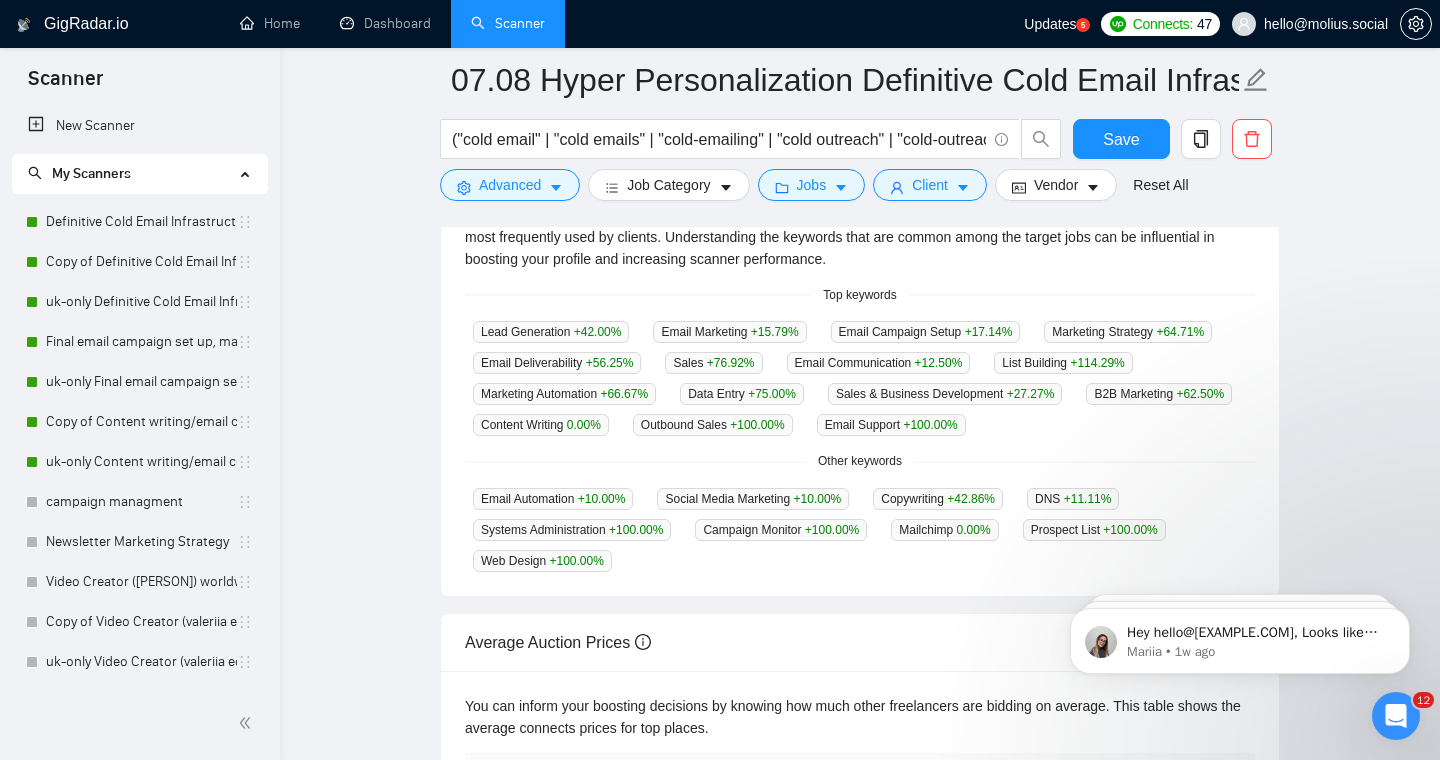 click on "Email Automation   +10.00 %" at bounding box center (553, 499) 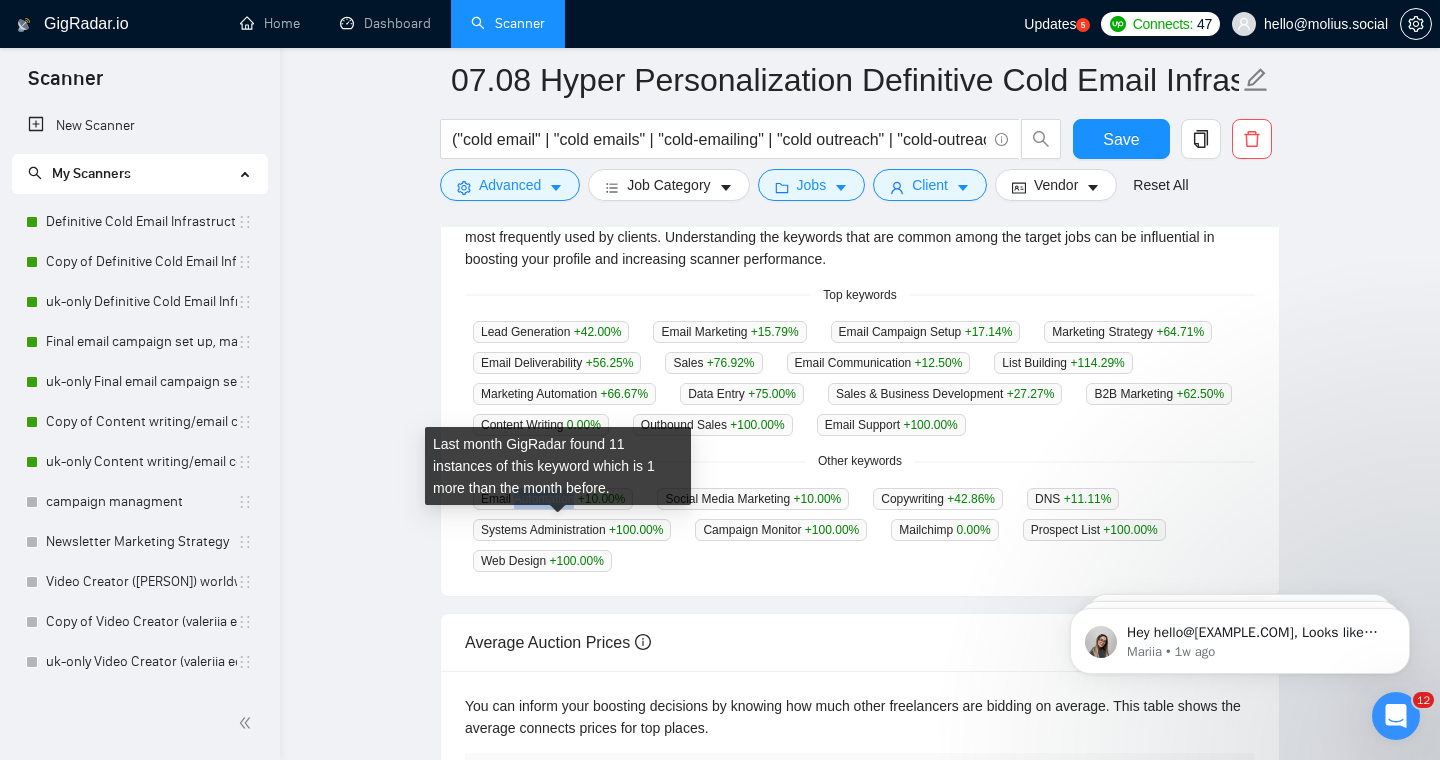 click on "Email Automation   +10.00 %" at bounding box center (553, 499) 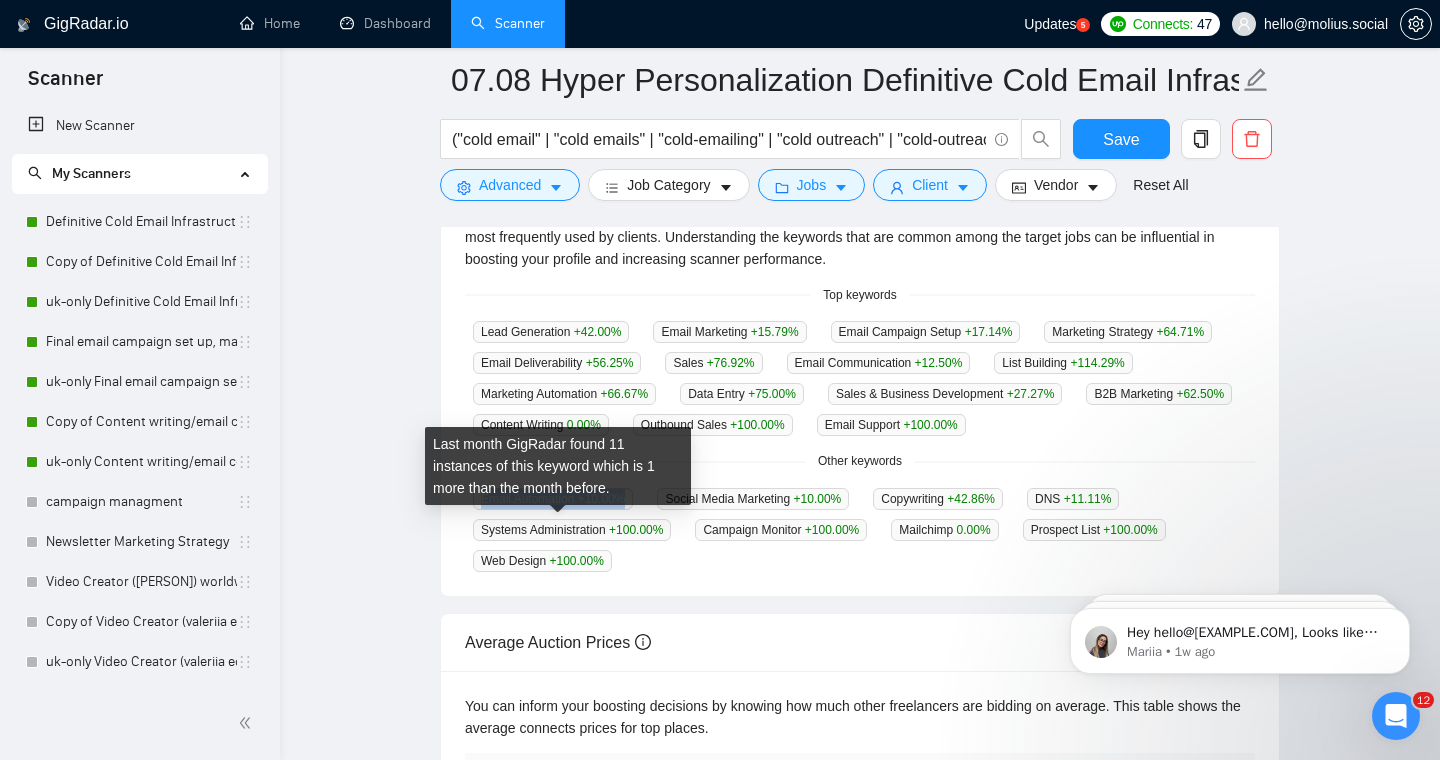 click on "Email Automation   +10.00 %" at bounding box center (553, 499) 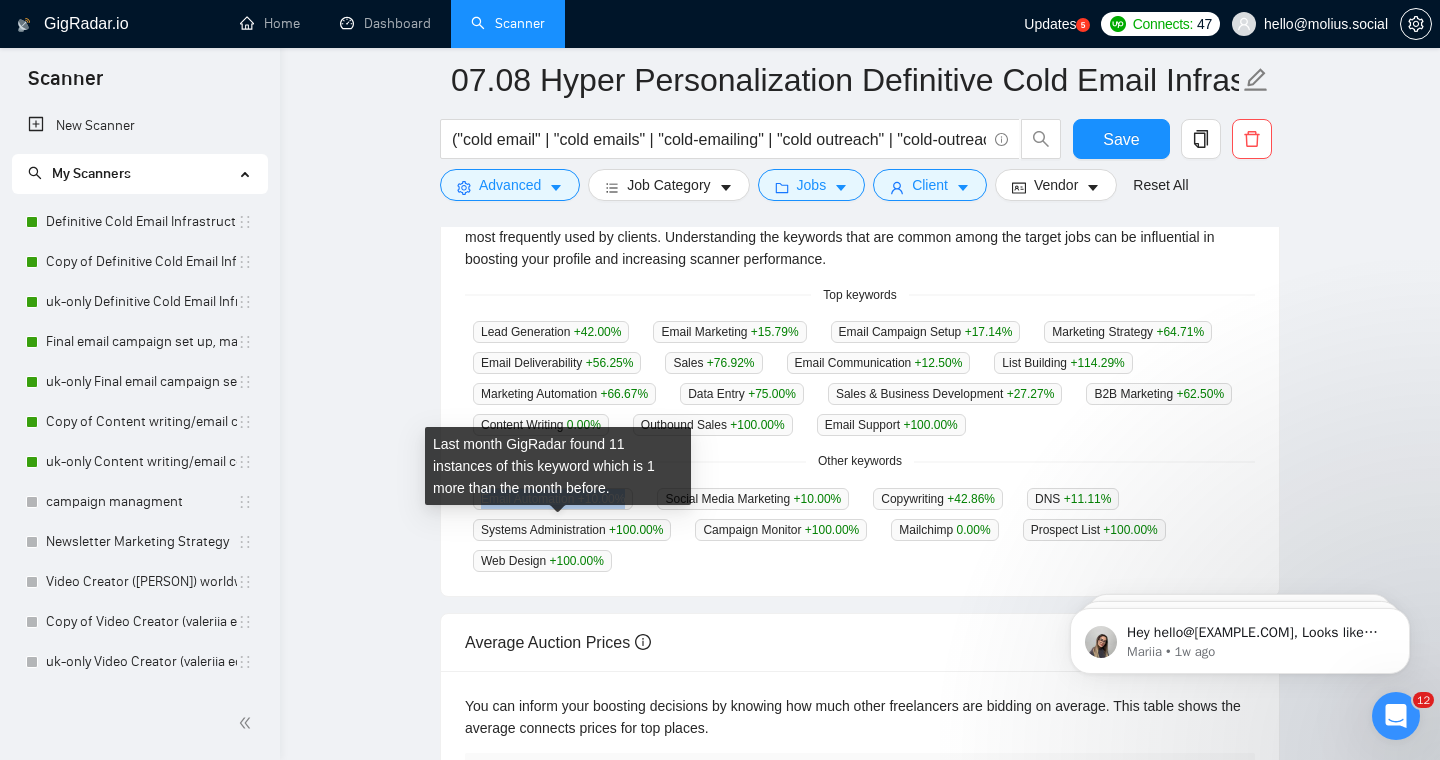 click on "Email Automation   +10.00 %" at bounding box center [553, 499] 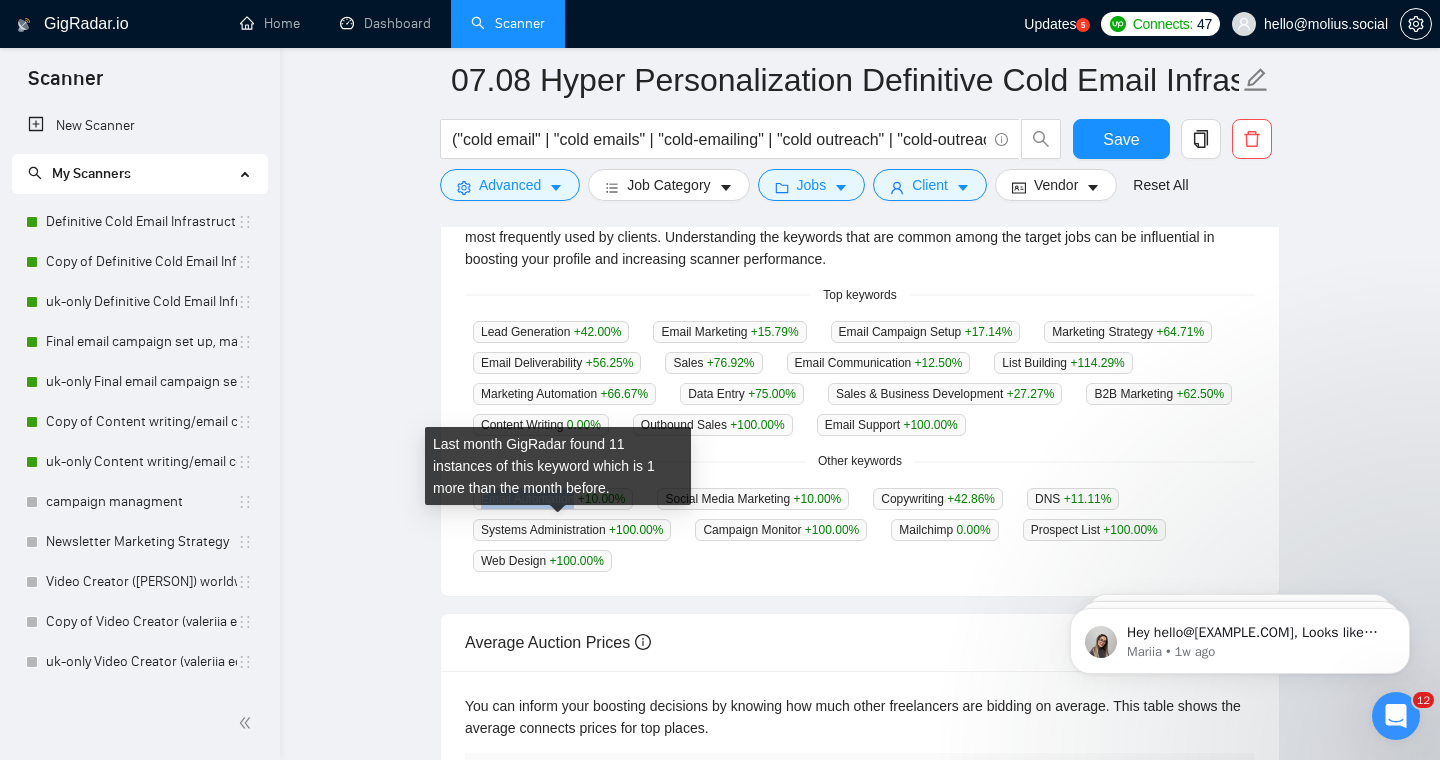drag, startPoint x: 576, startPoint y: 529, endPoint x: 482, endPoint y: 530, distance: 94.00532 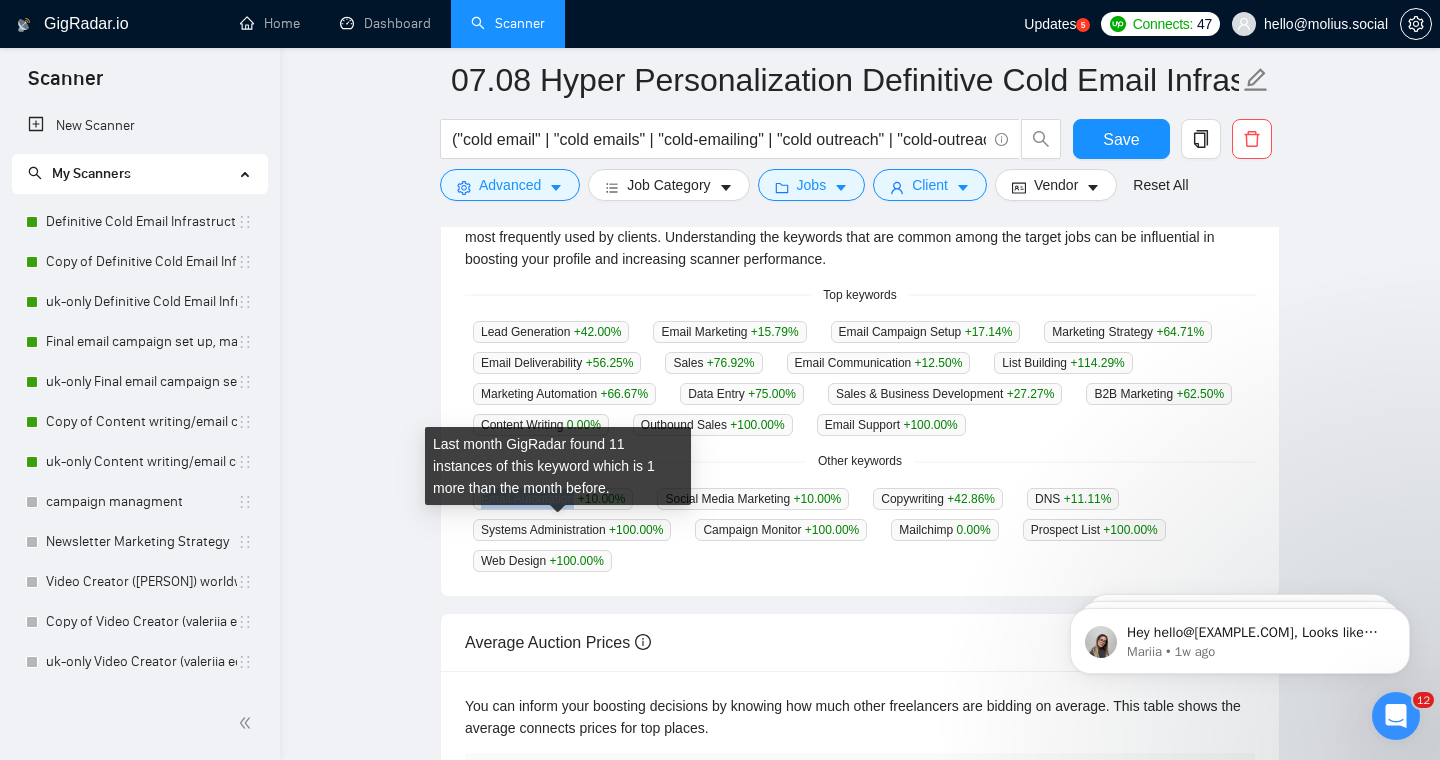 copy on "Email Automation" 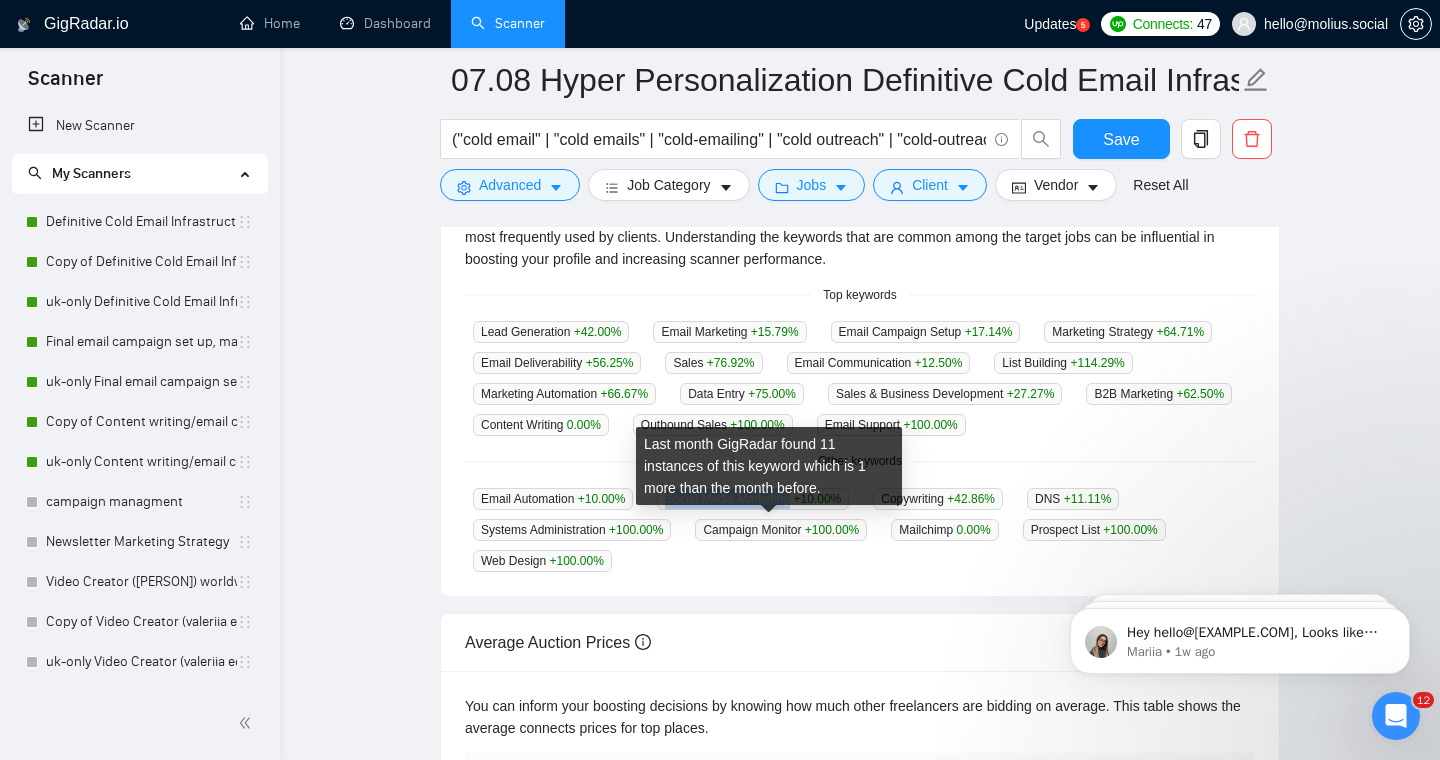 drag, startPoint x: 805, startPoint y: 528, endPoint x: 675, endPoint y: 534, distance: 130.13838 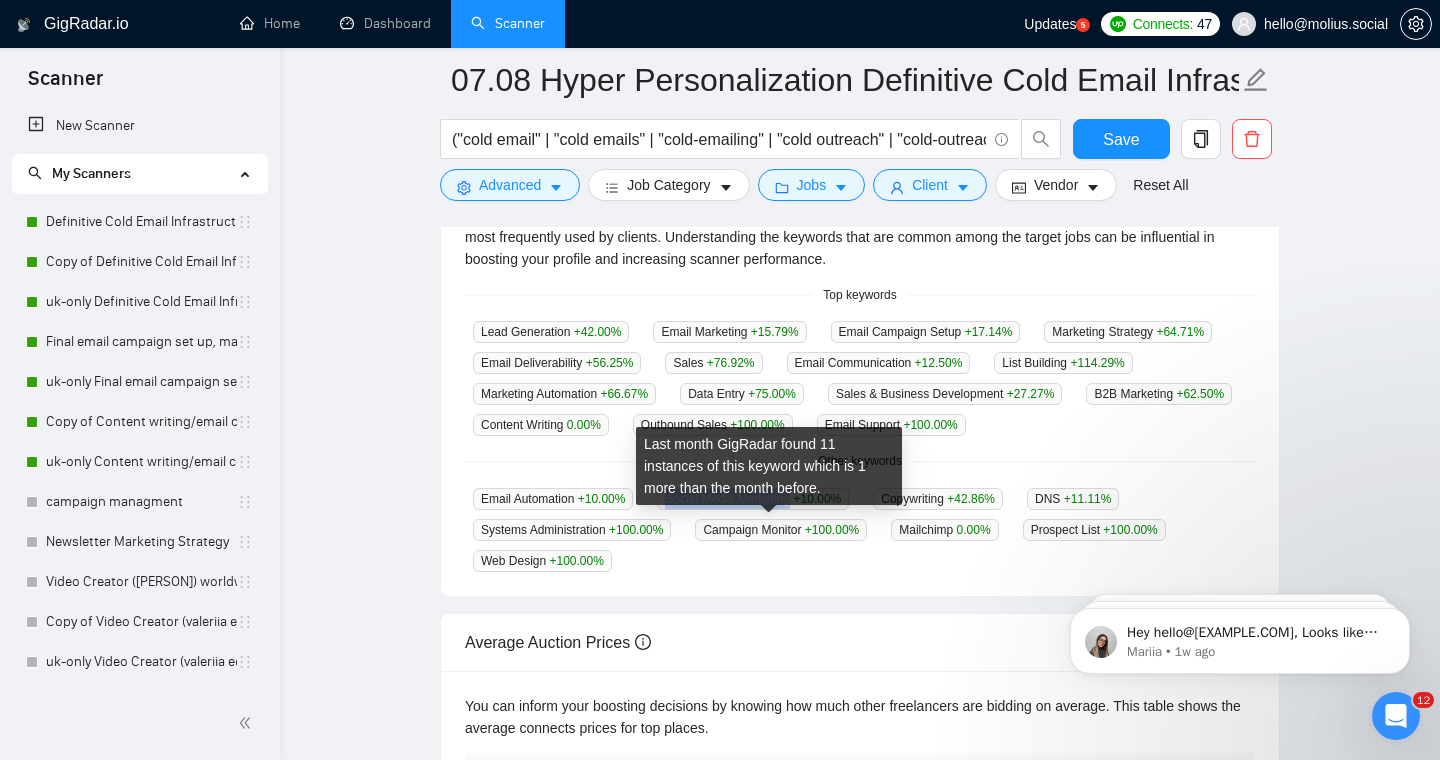 copy on "Social Media Marketing" 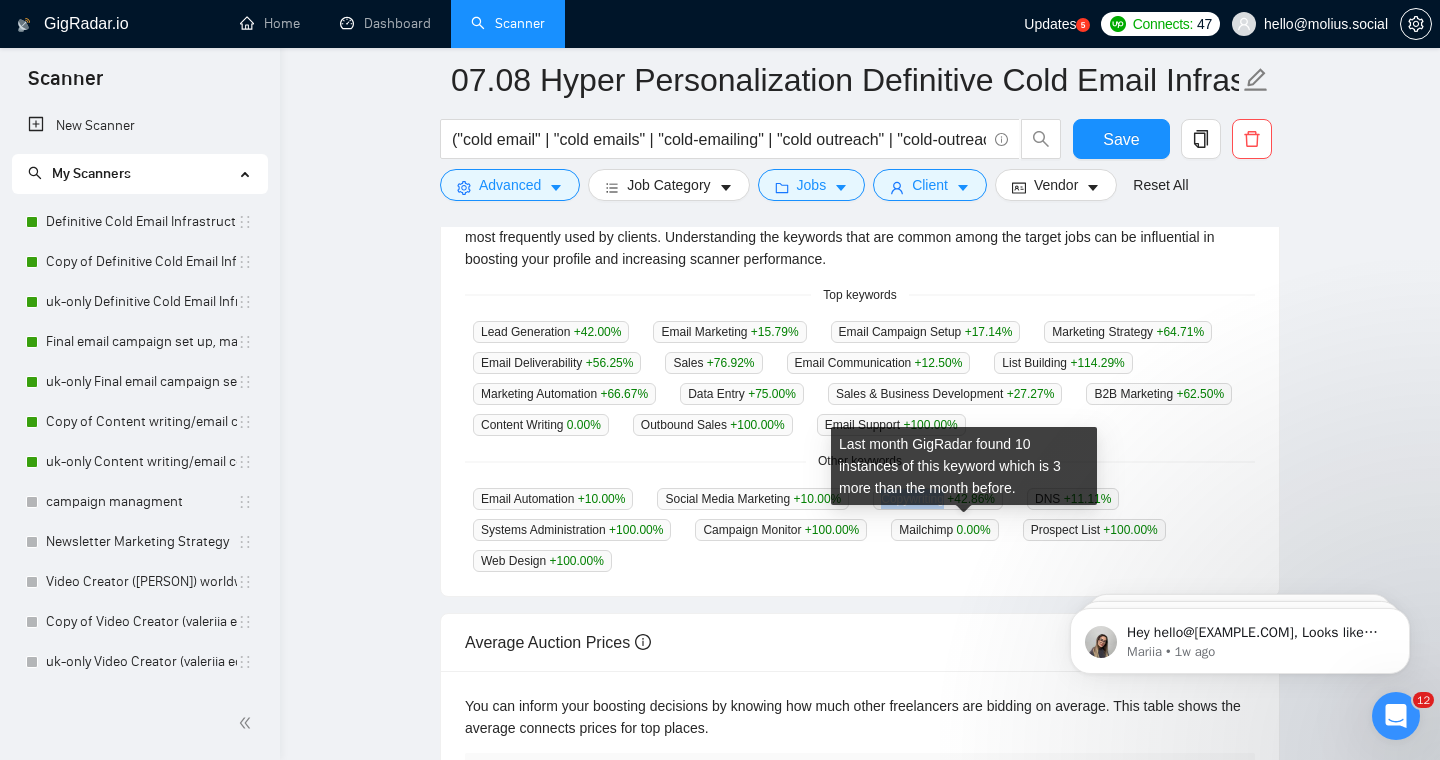 drag, startPoint x: 968, startPoint y: 524, endPoint x: 906, endPoint y: 526, distance: 62.03225 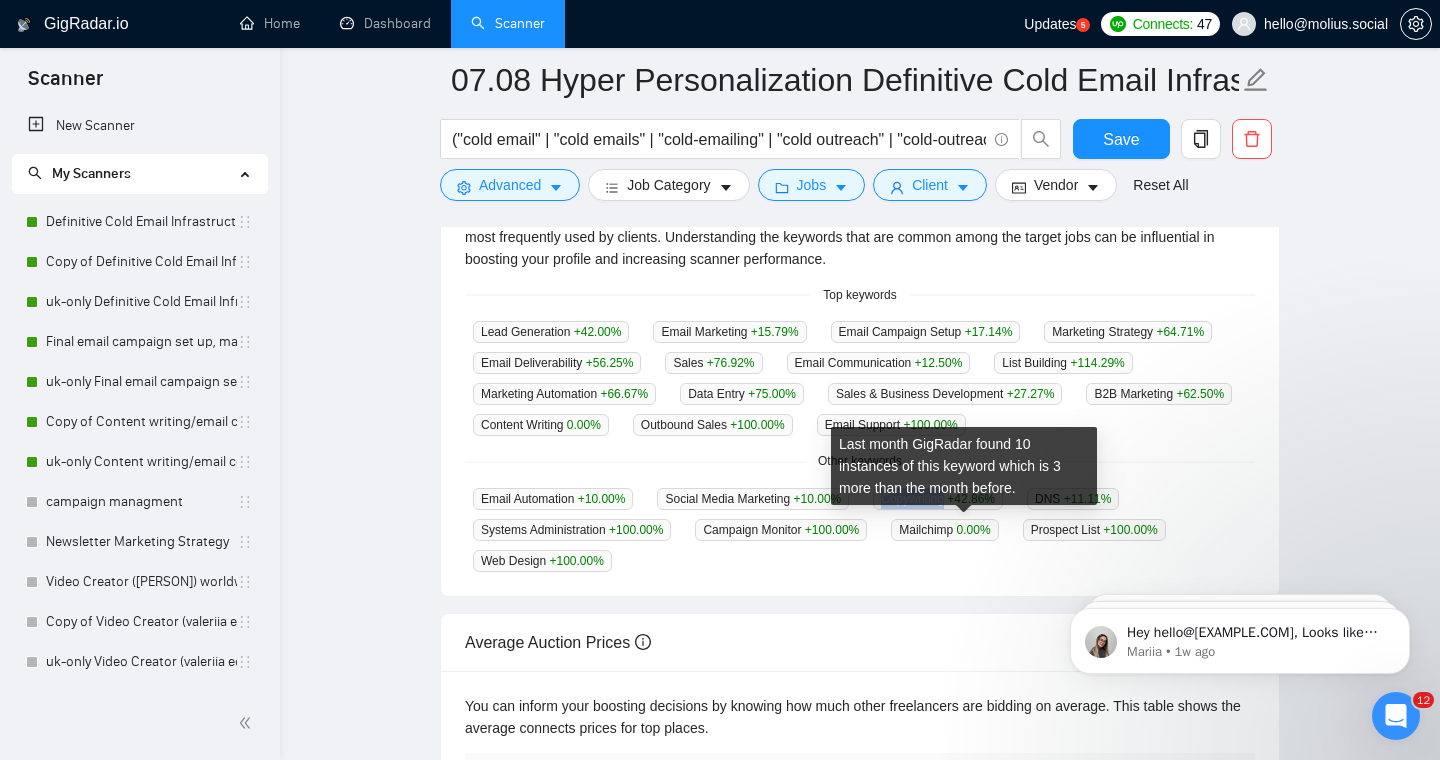 click on "Copywriting   +42.86 %" at bounding box center (938, 499) 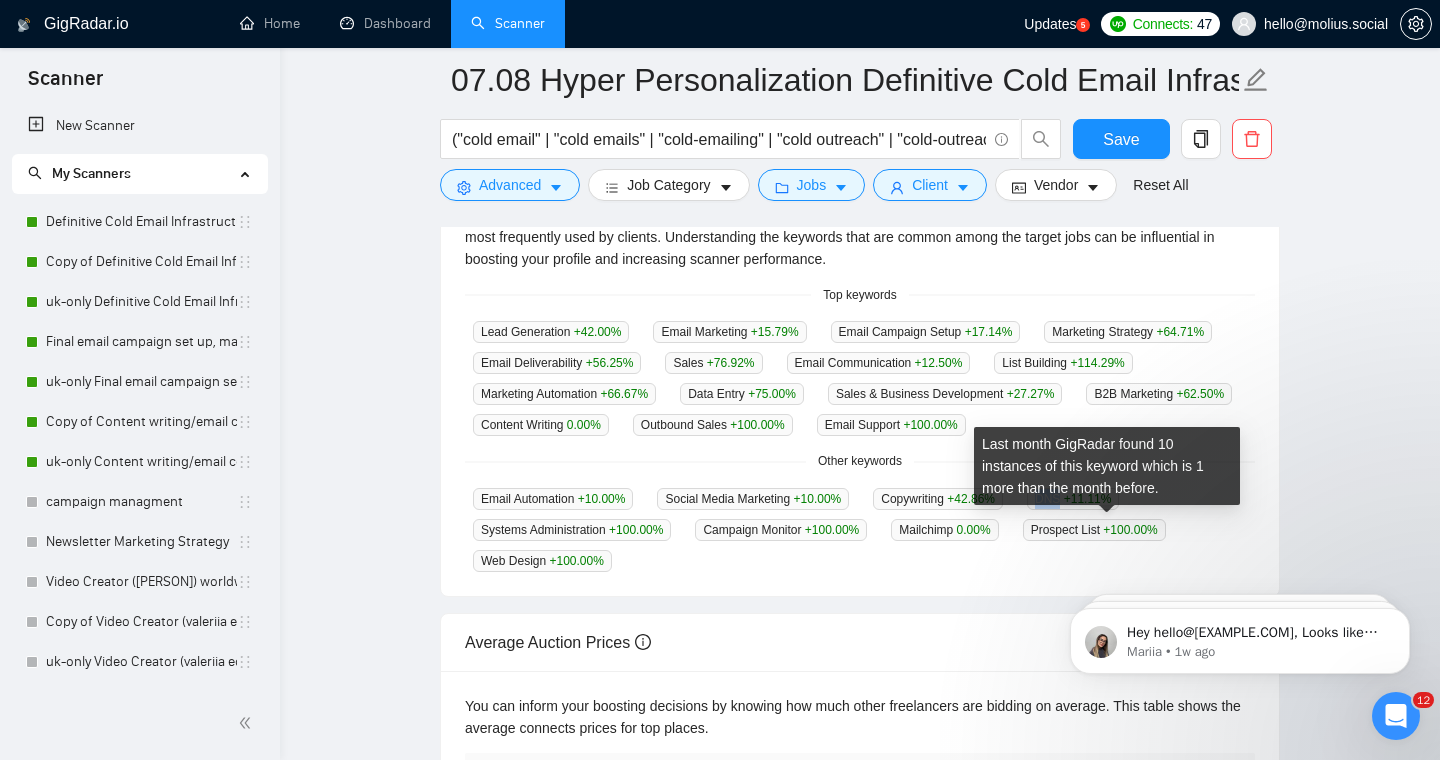 drag, startPoint x: 1091, startPoint y: 527, endPoint x: 1061, endPoint y: 527, distance: 30 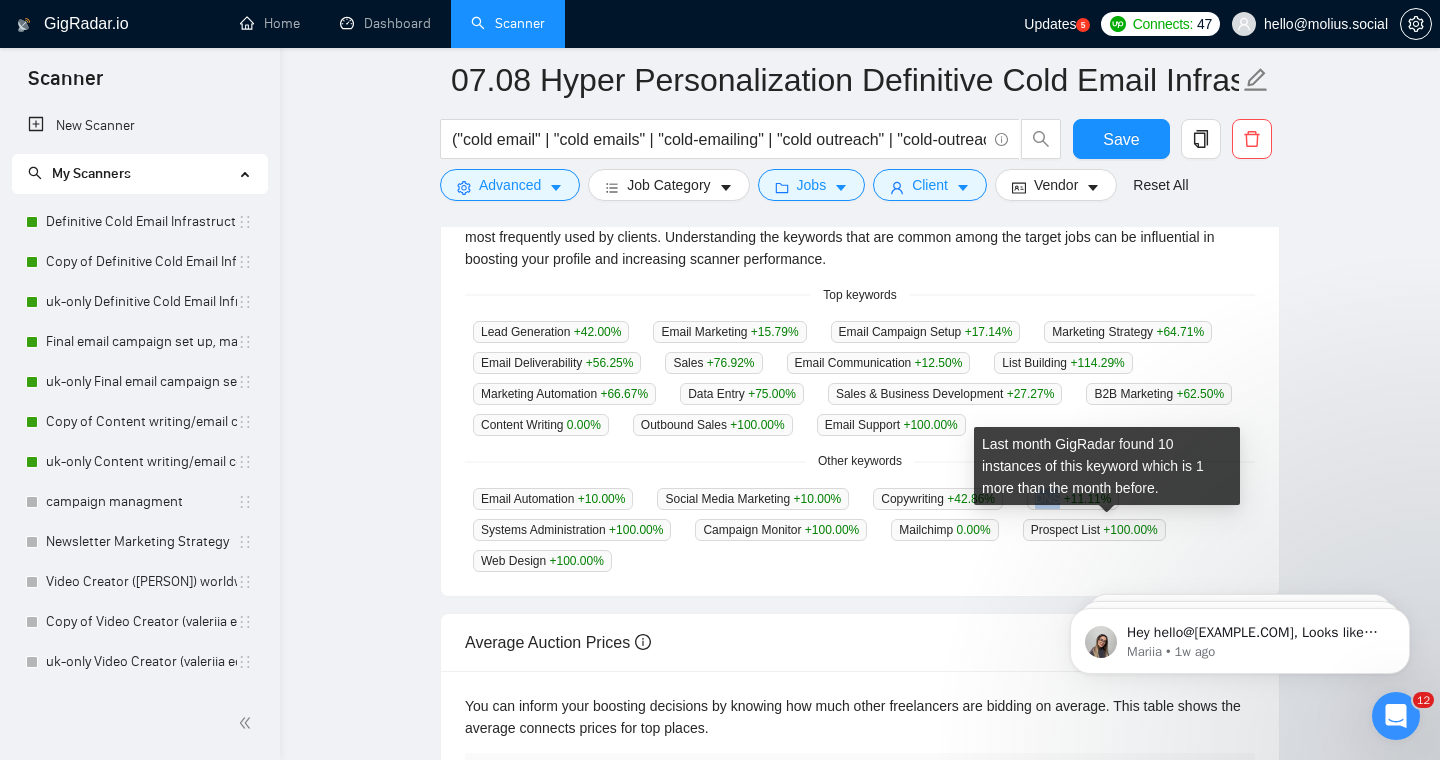 click on "DNS   +11.11 %" at bounding box center [1073, 499] 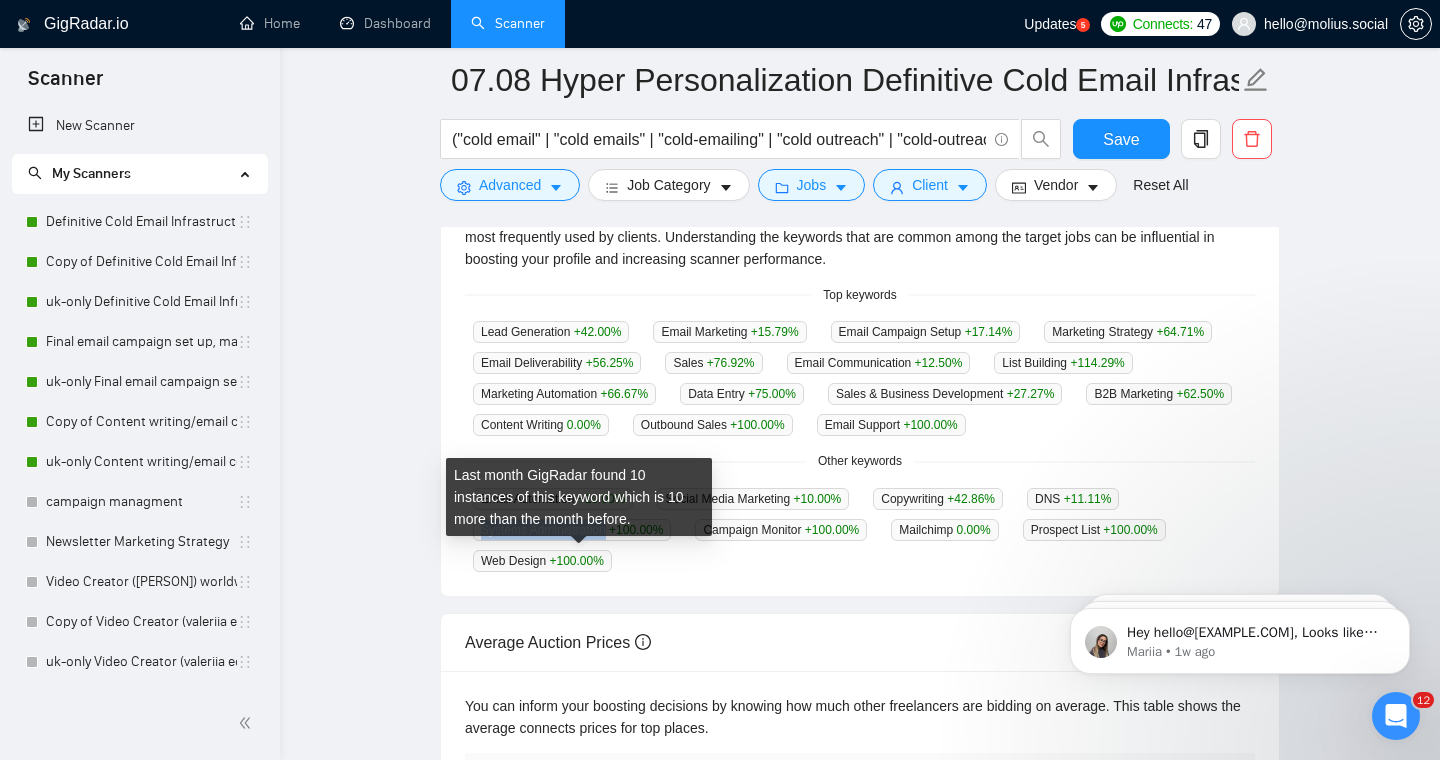 drag, startPoint x: 612, startPoint y: 561, endPoint x: 480, endPoint y: 555, distance: 132.13629 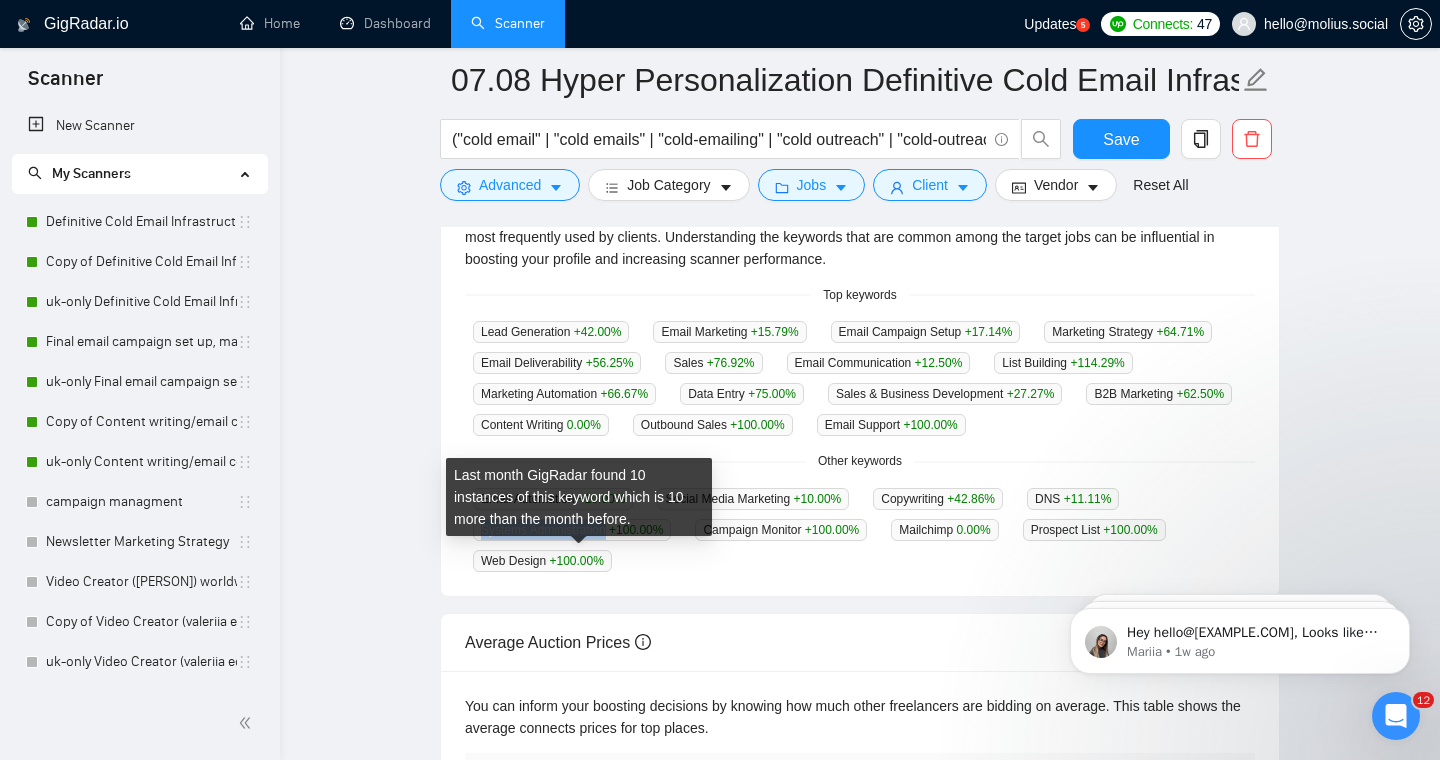 click on "Systems Administration   +100.00 %" at bounding box center (572, 530) 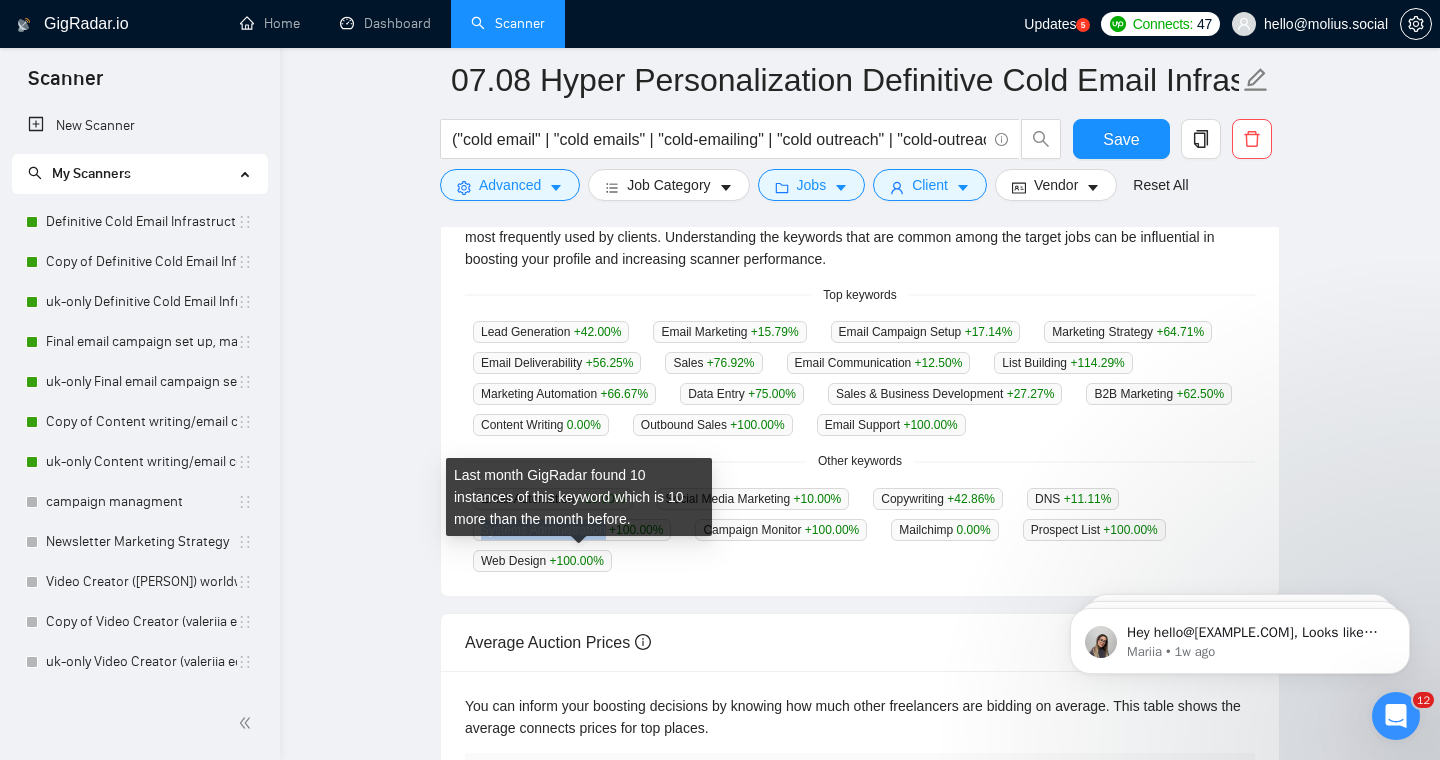 copy on "Systems Administration" 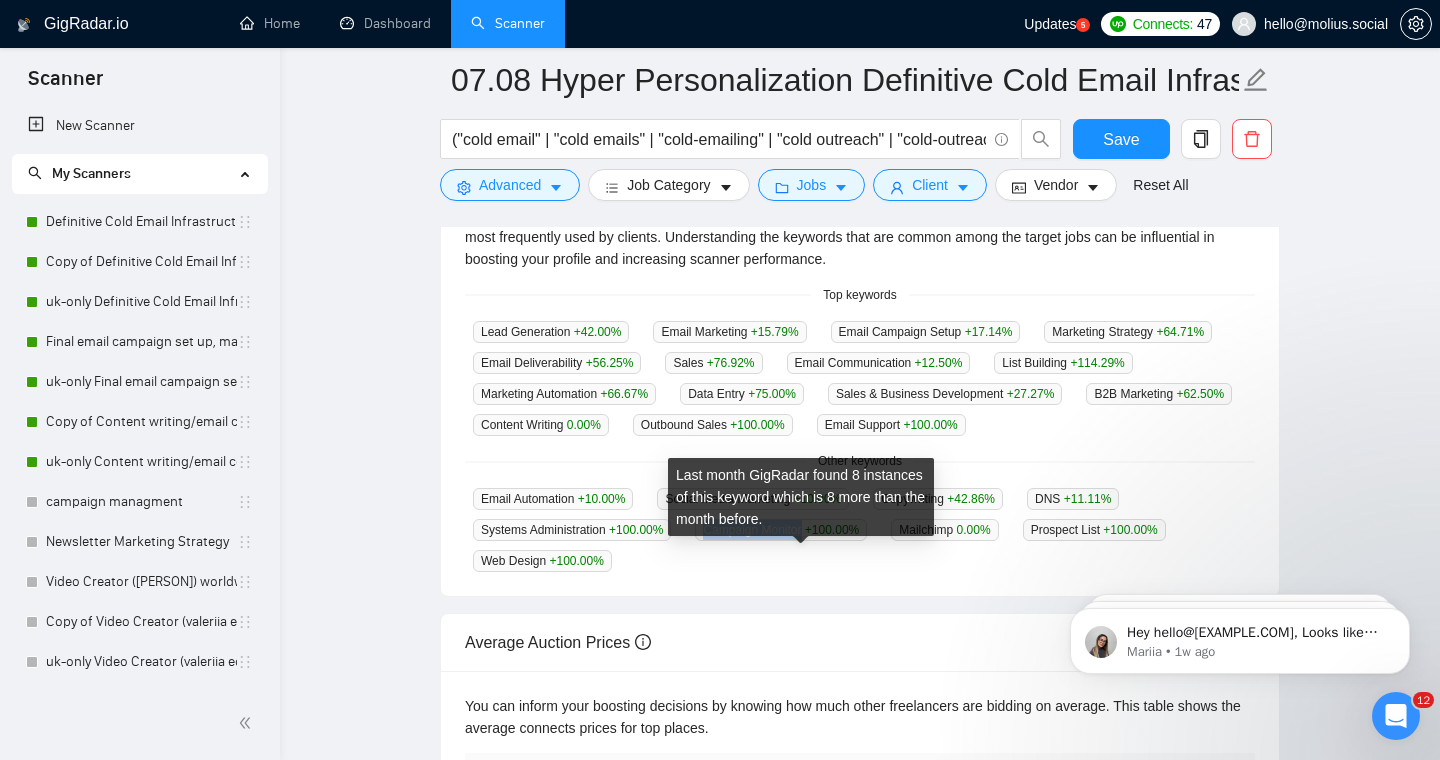 drag, startPoint x: 820, startPoint y: 559, endPoint x: 710, endPoint y: 557, distance: 110.01818 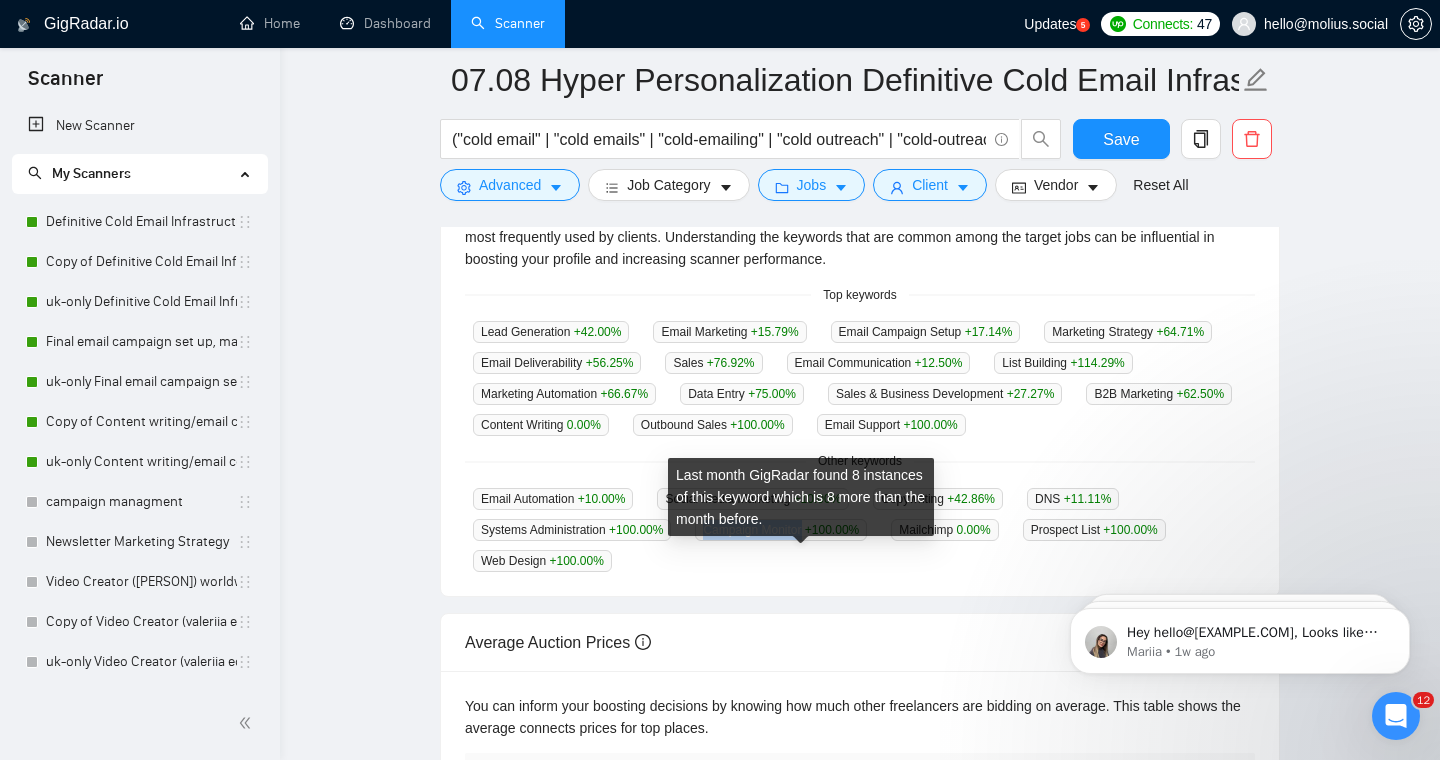 click on "Campaign Monitor   +100.00 %" at bounding box center [781, 530] 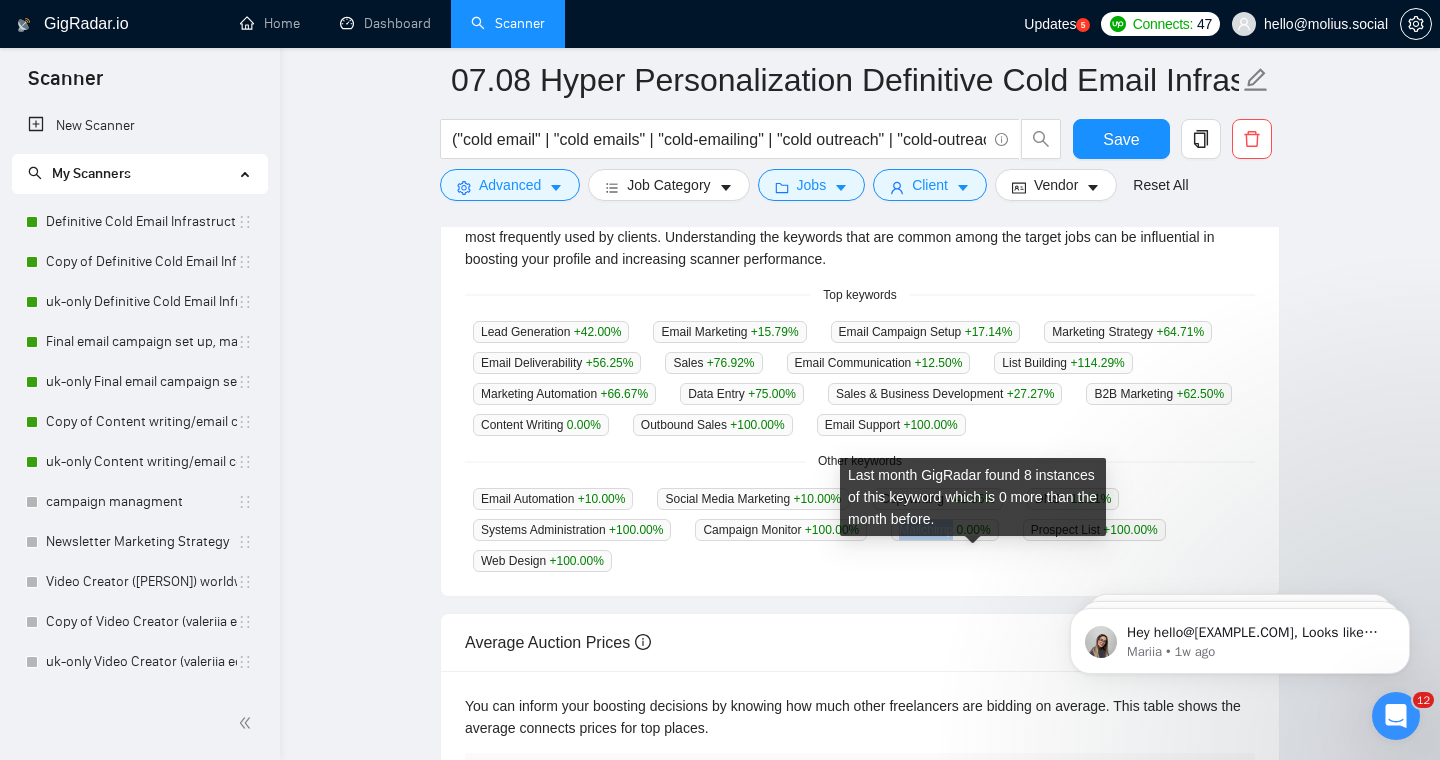 drag, startPoint x: 981, startPoint y: 560, endPoint x: 924, endPoint y: 558, distance: 57.035076 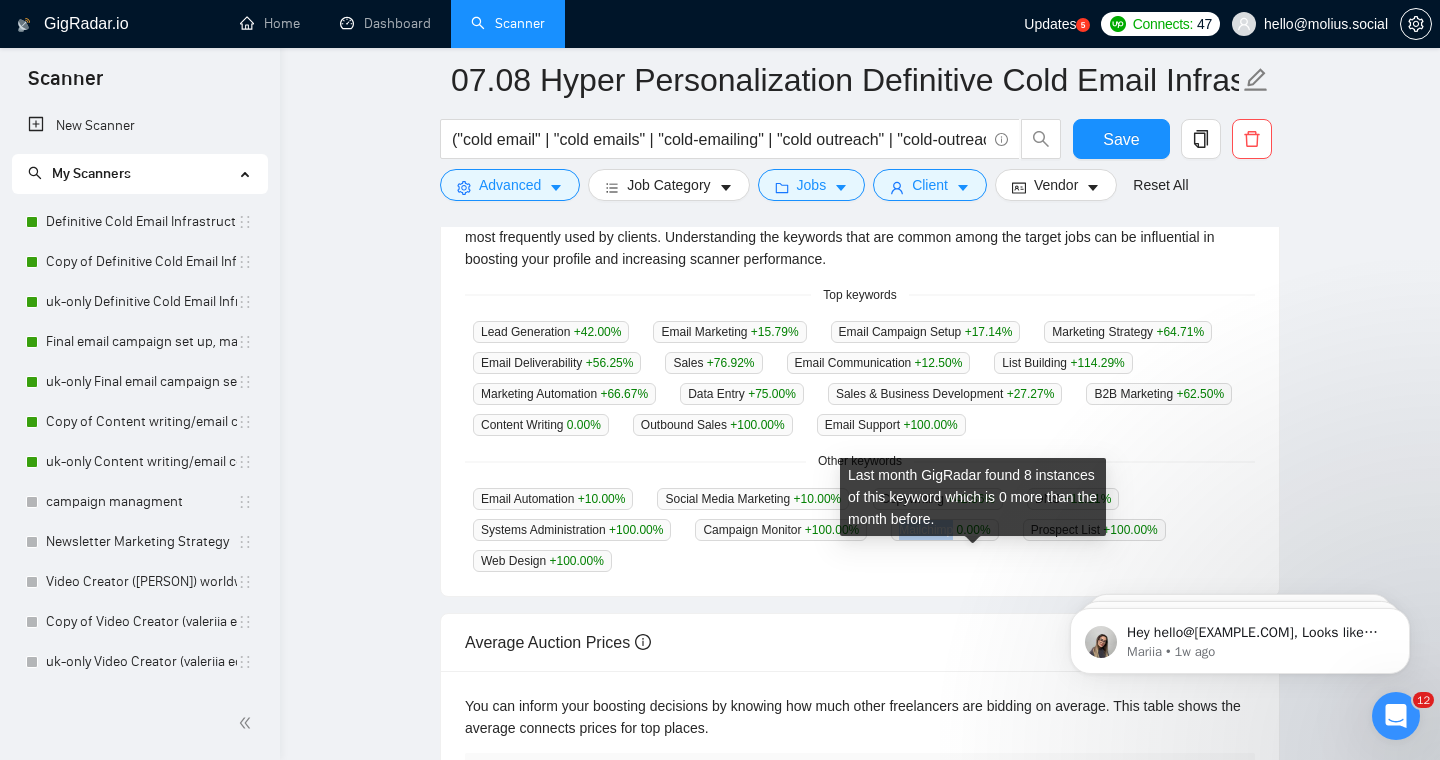 click on "Mailchimp   0.00 %" at bounding box center [944, 530] 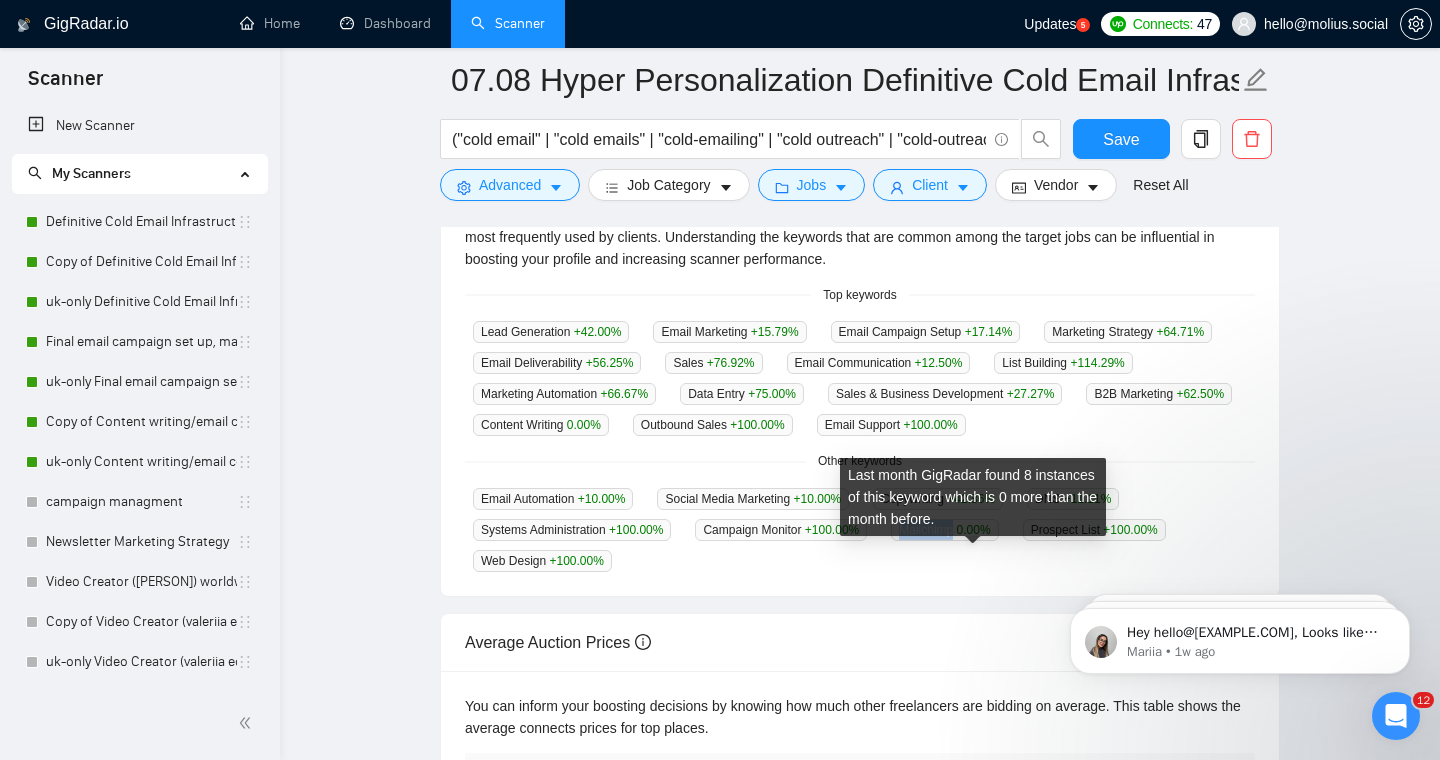 copy on "Mailchimp" 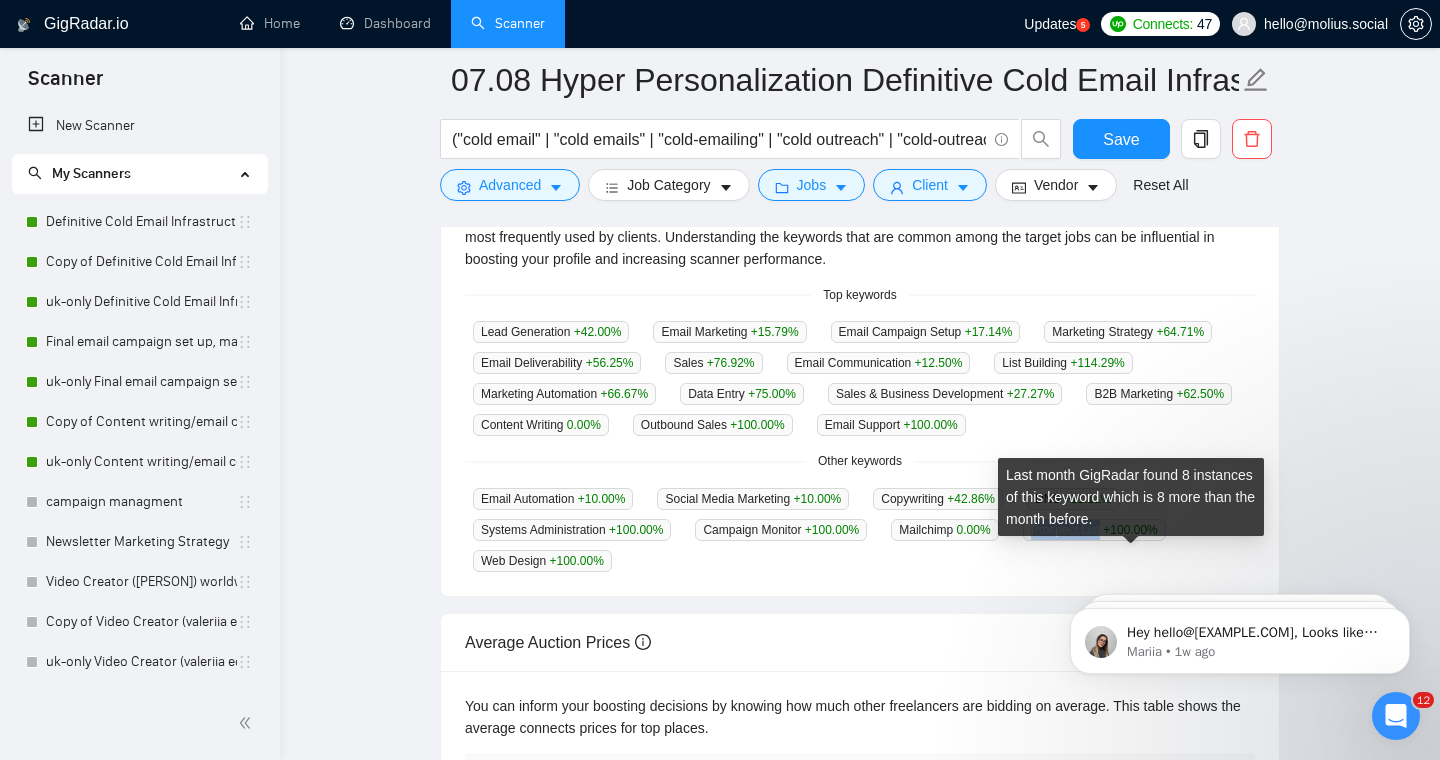 drag, startPoint x: 1137, startPoint y: 558, endPoint x: 1056, endPoint y: 559, distance: 81.00617 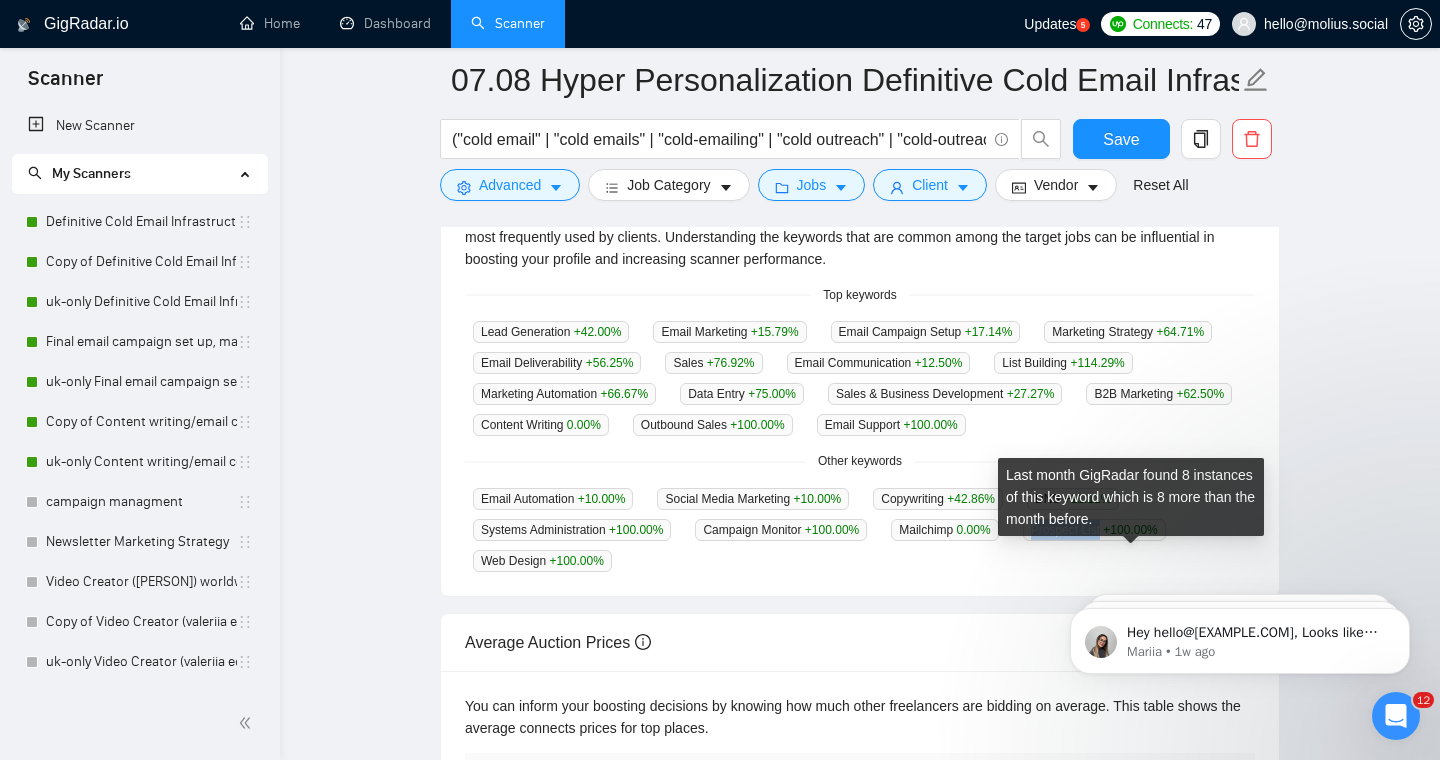 click on "Prospect List   +100.00 %" at bounding box center (1094, 530) 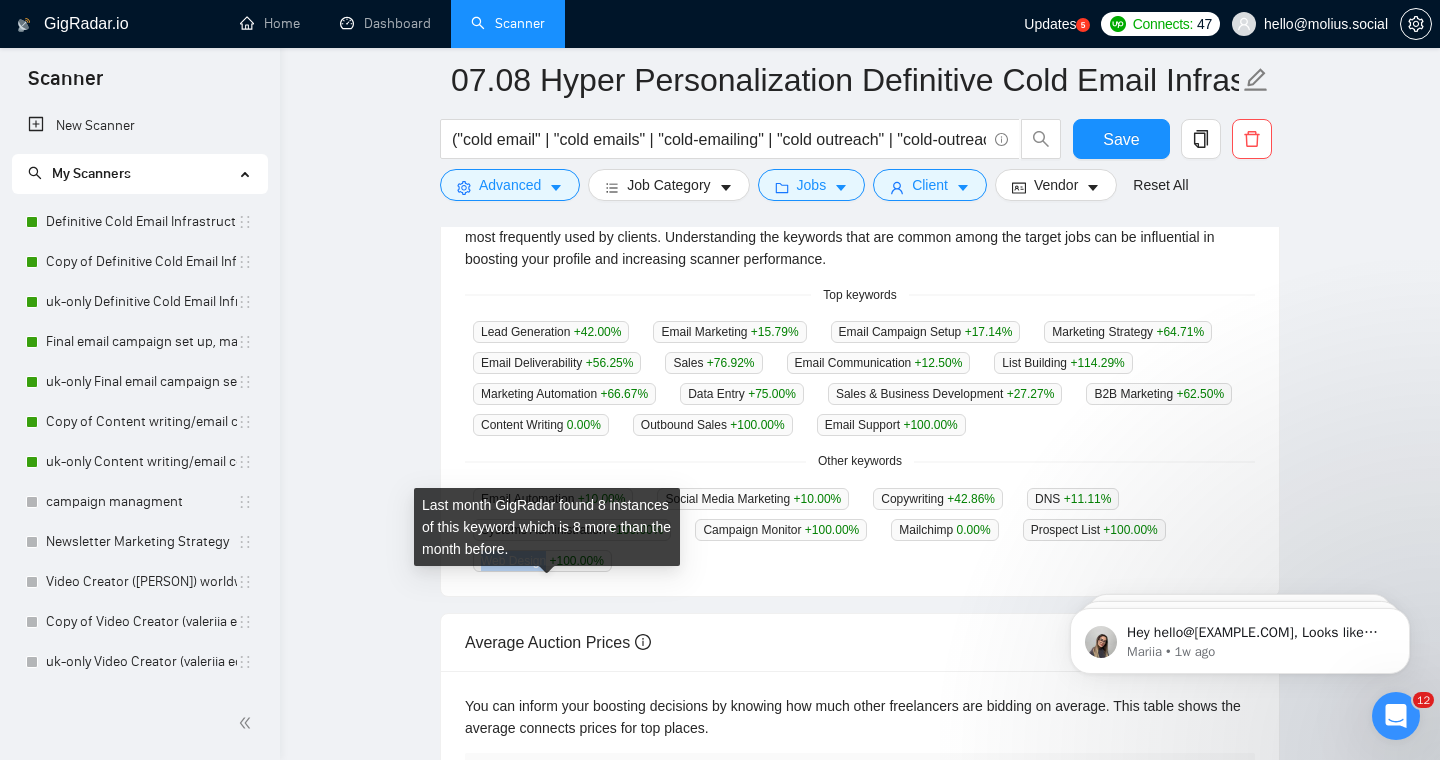 drag, startPoint x: 547, startPoint y: 587, endPoint x: 481, endPoint y: 589, distance: 66.0303 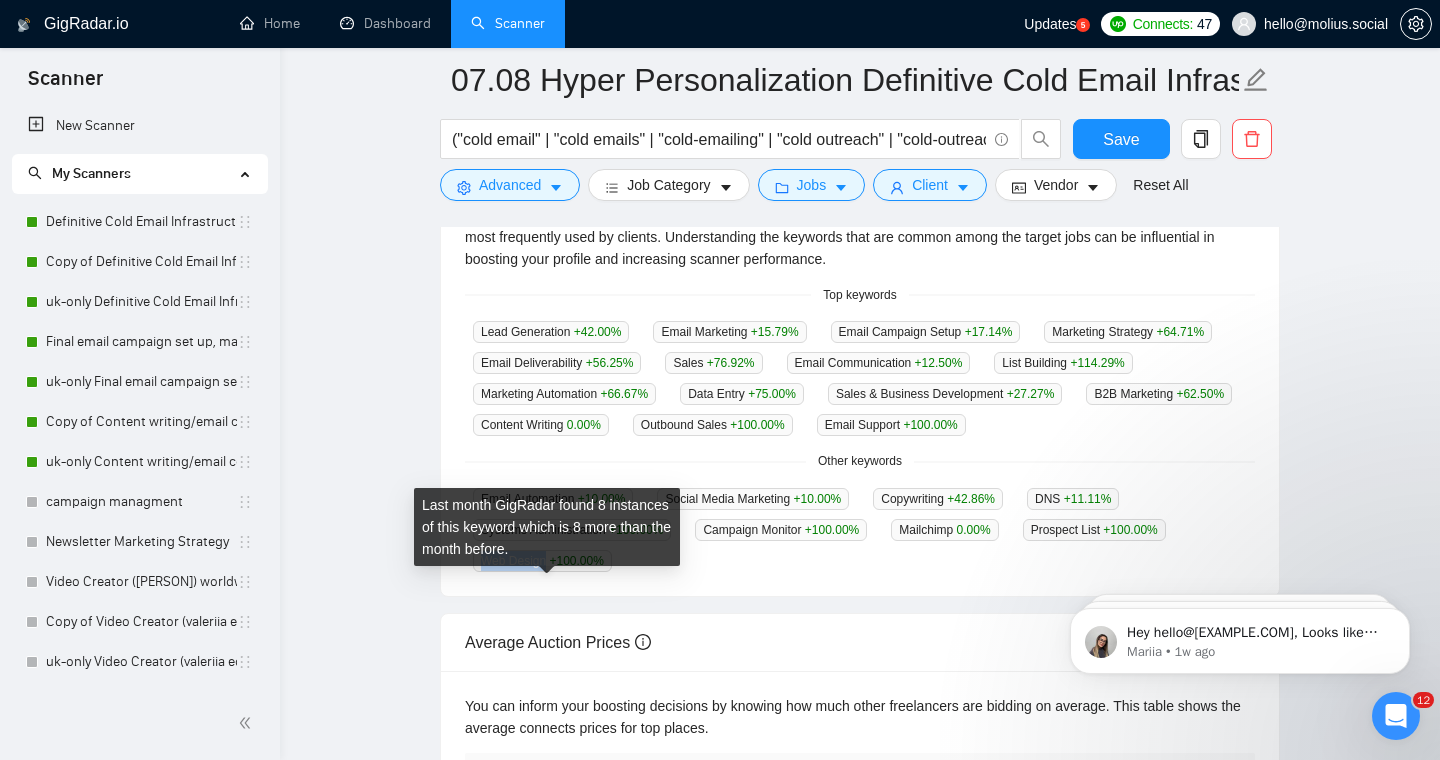 click on "Web Design   +100.00 %" at bounding box center (542, 561) 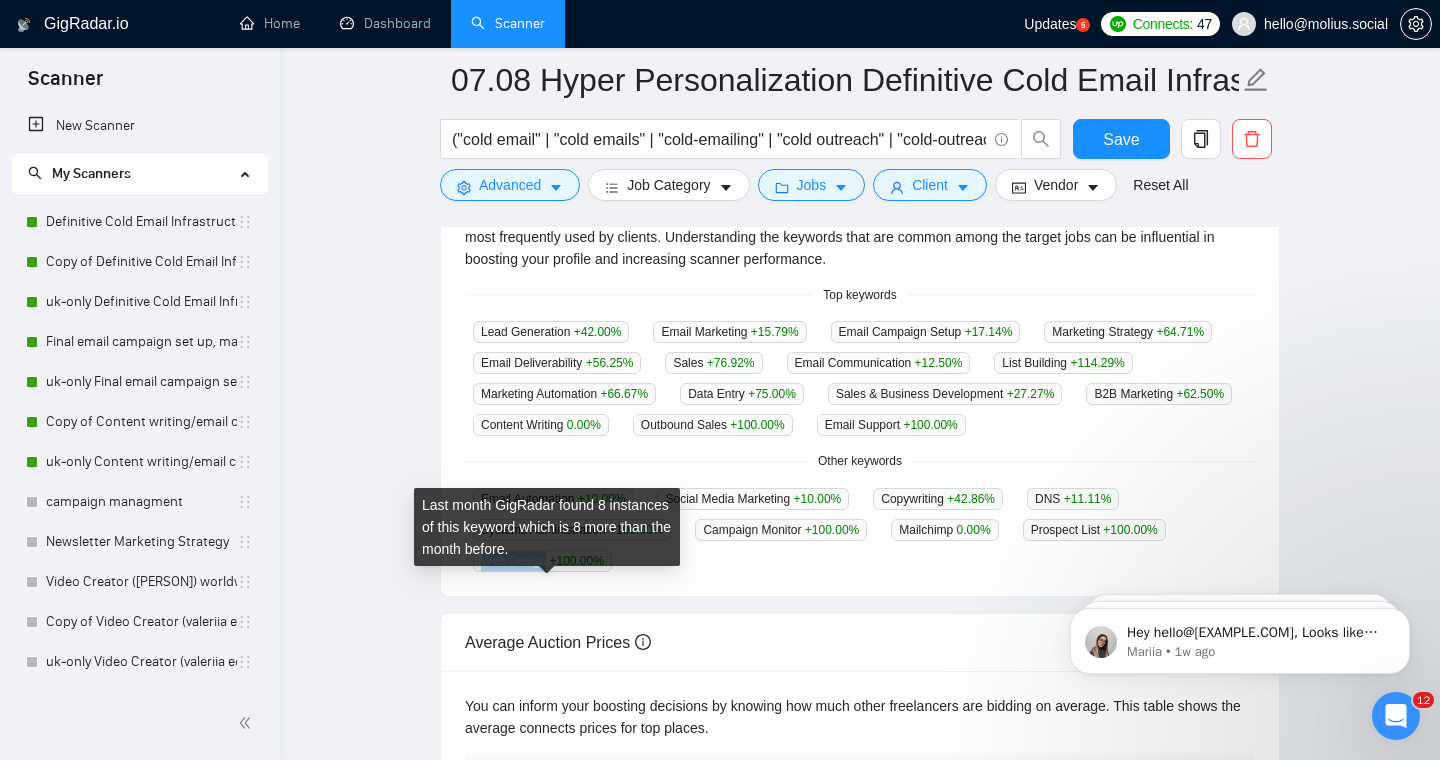 copy on "Web Design" 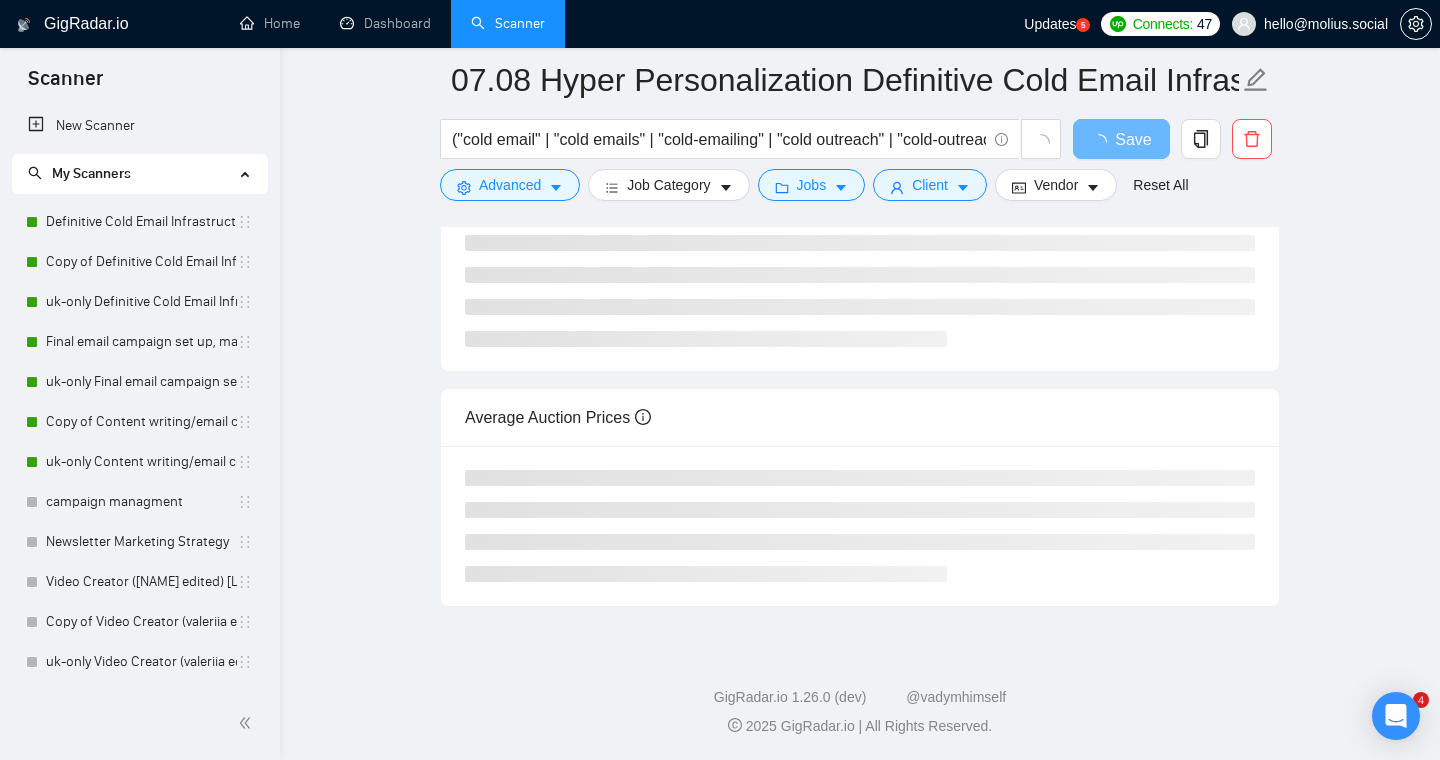 scroll, scrollTop: 376, scrollLeft: 0, axis: vertical 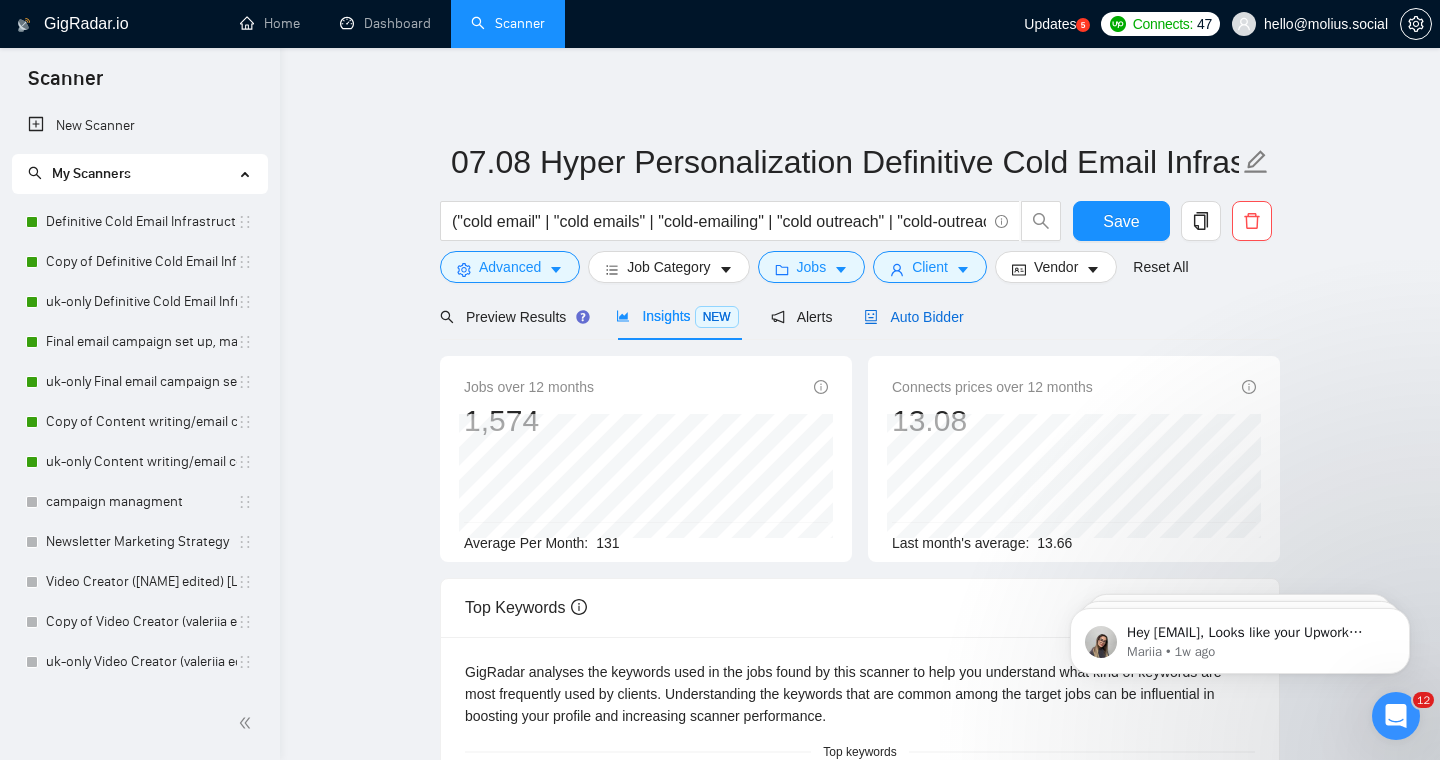 click on "Auto Bidder" at bounding box center (913, 317) 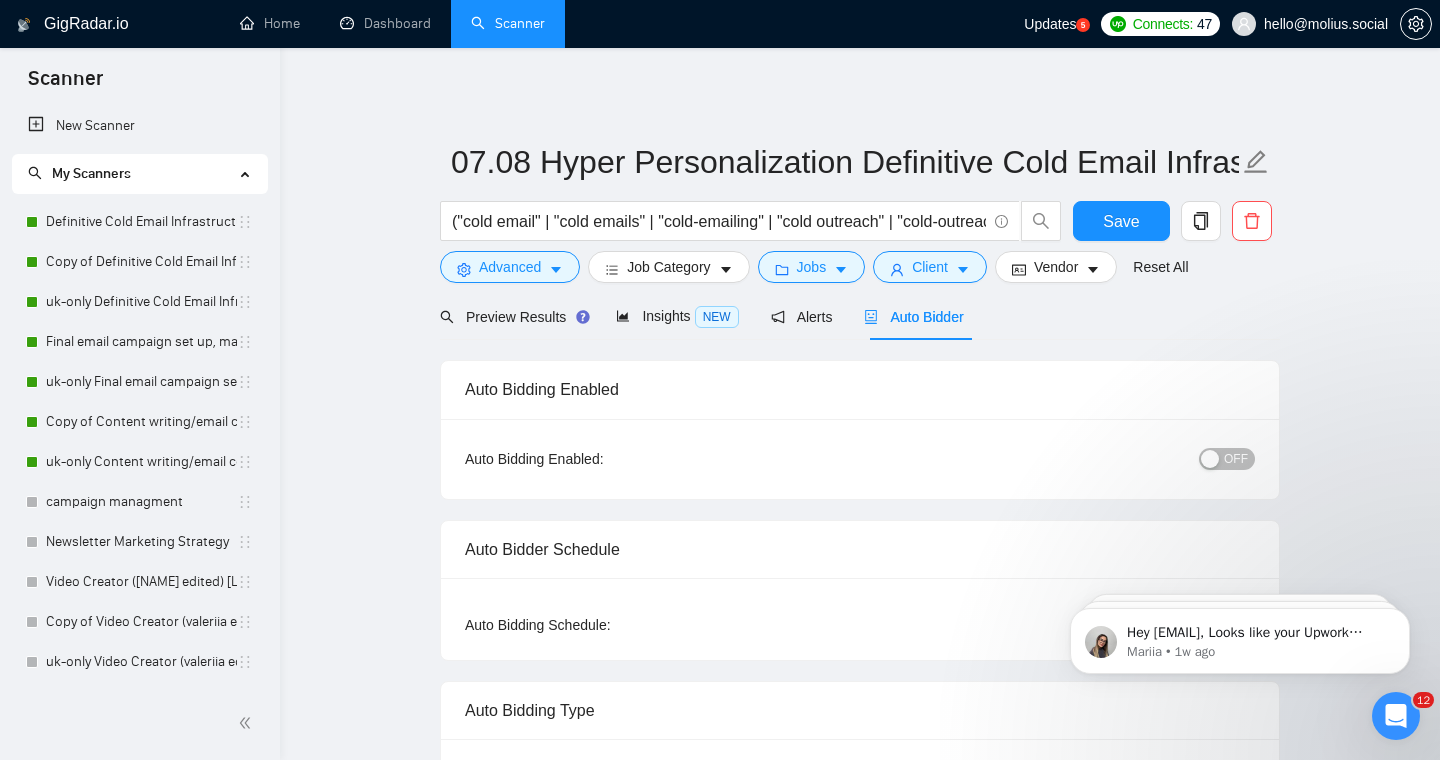 type 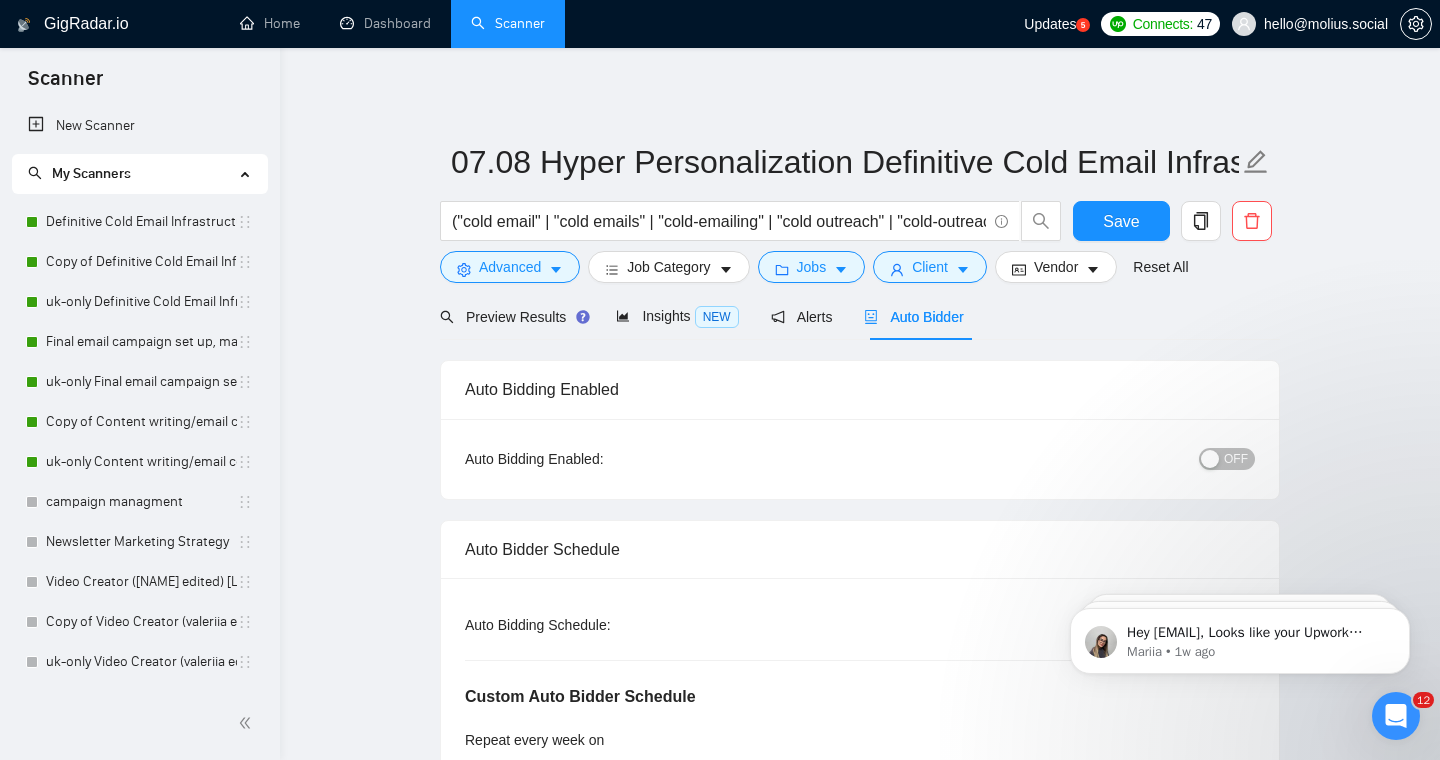 type 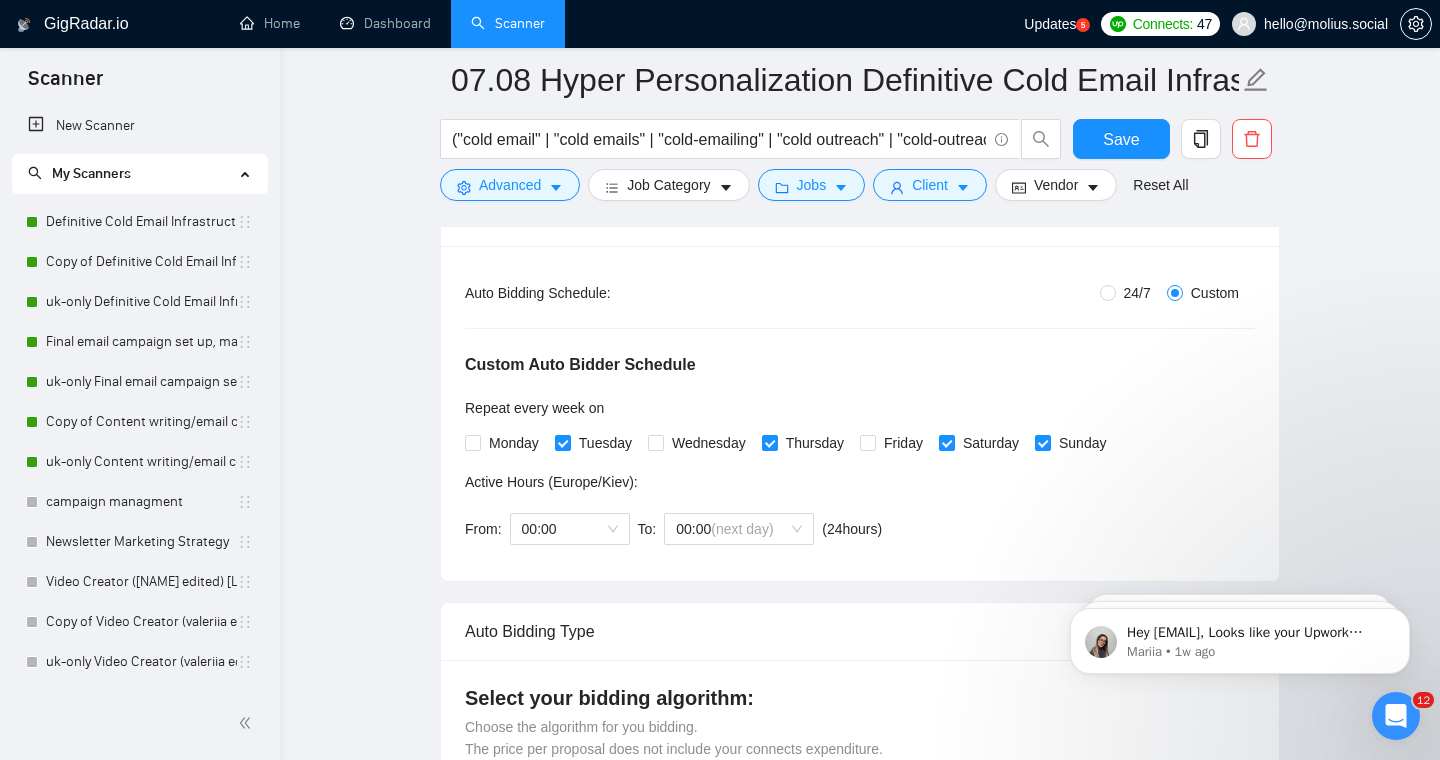 scroll, scrollTop: 310, scrollLeft: 0, axis: vertical 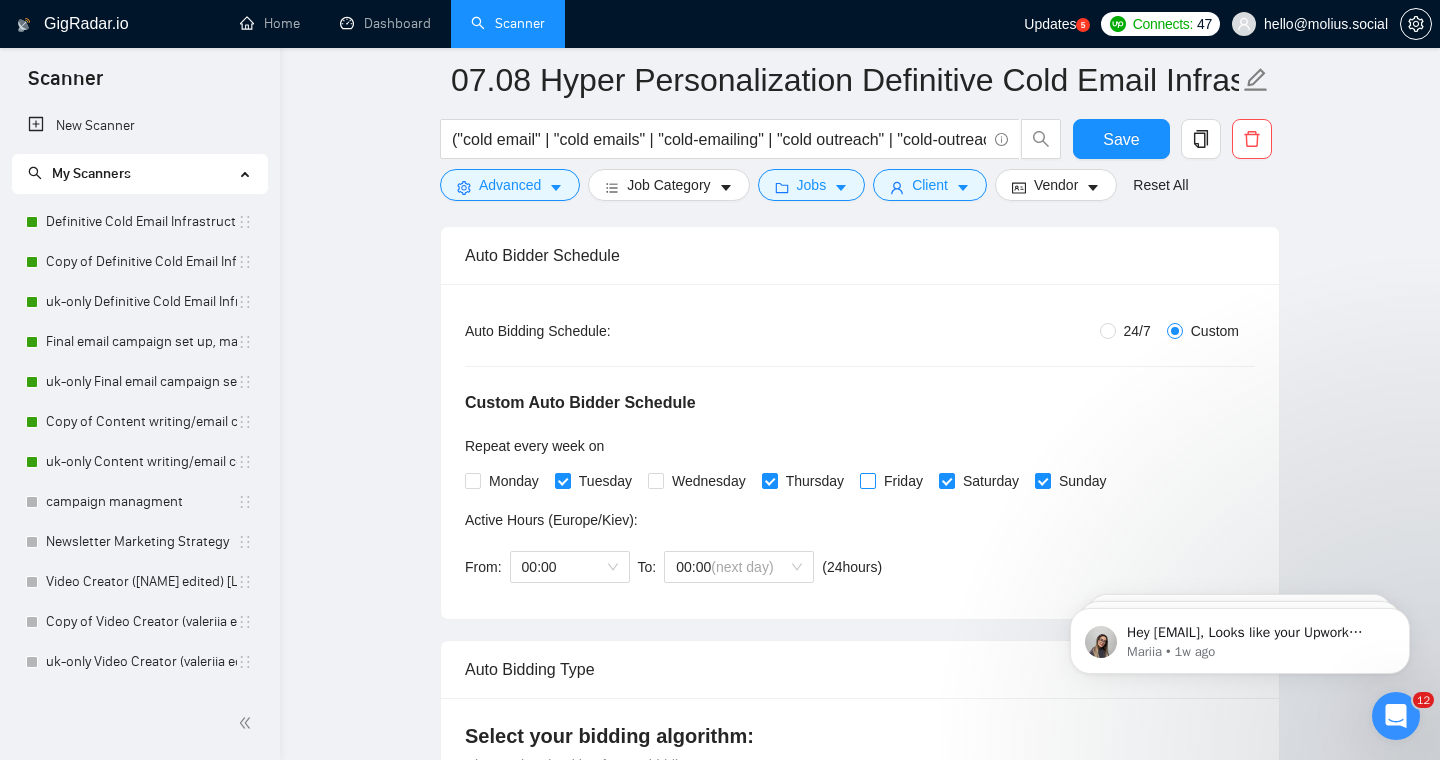 click on "Friday" at bounding box center (867, 480) 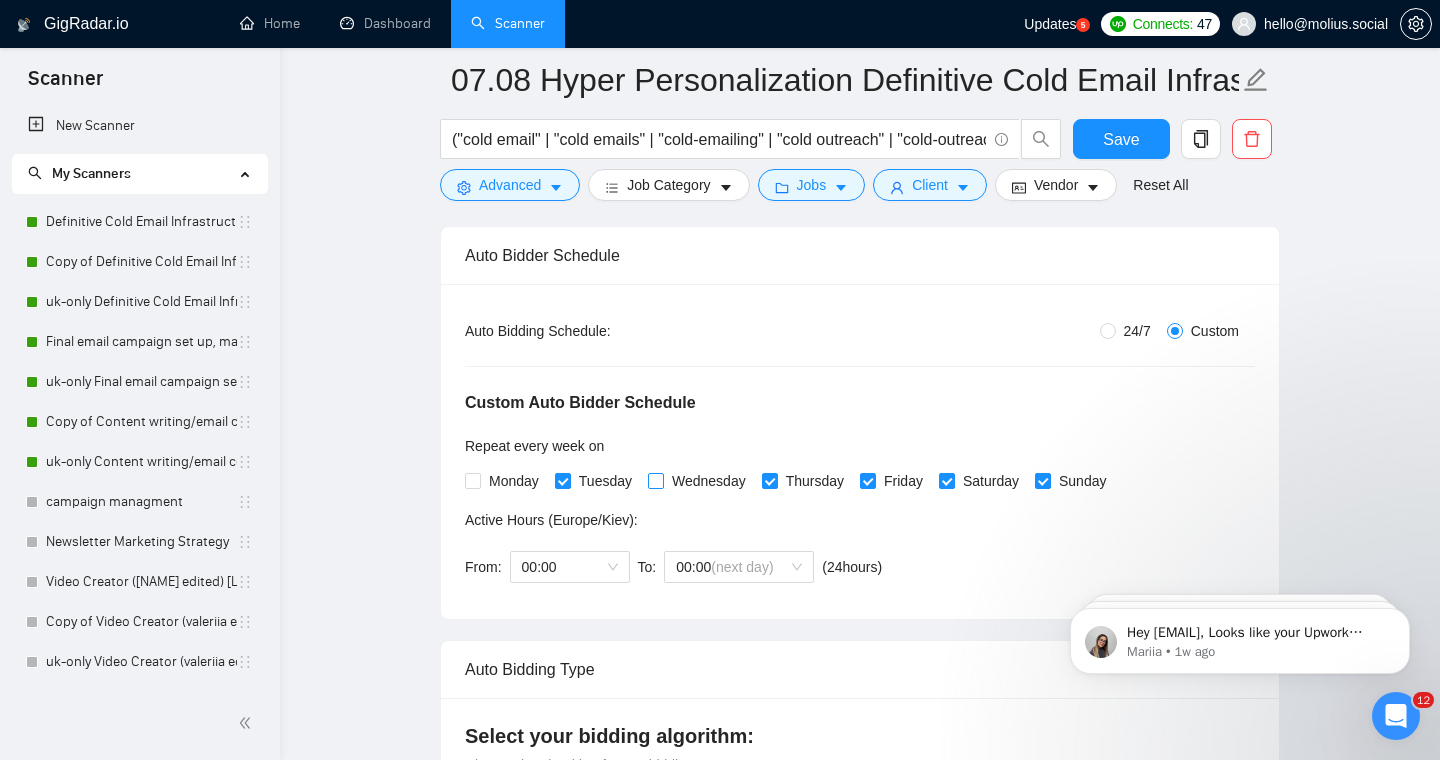 click on "Wednesday" at bounding box center [655, 480] 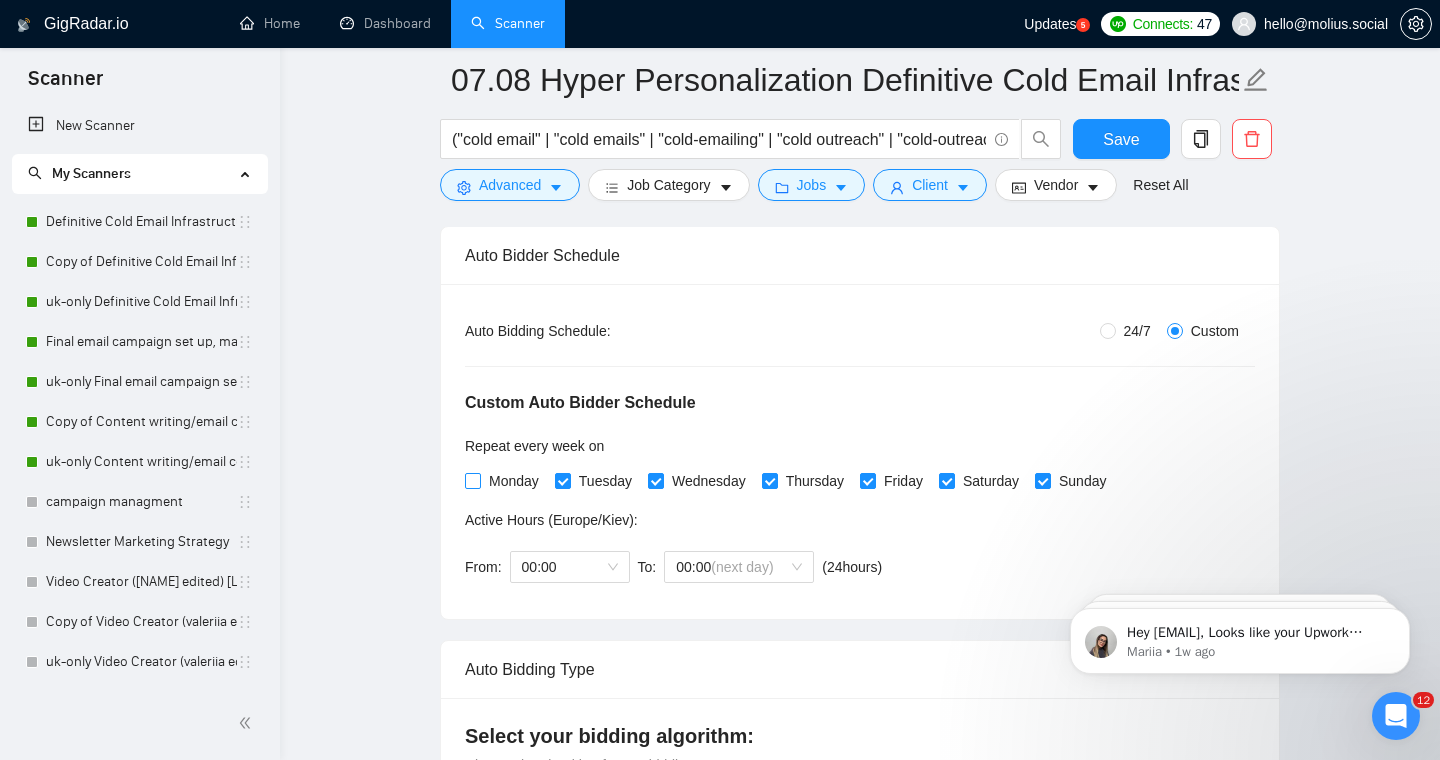 click on "Monday" at bounding box center (472, 480) 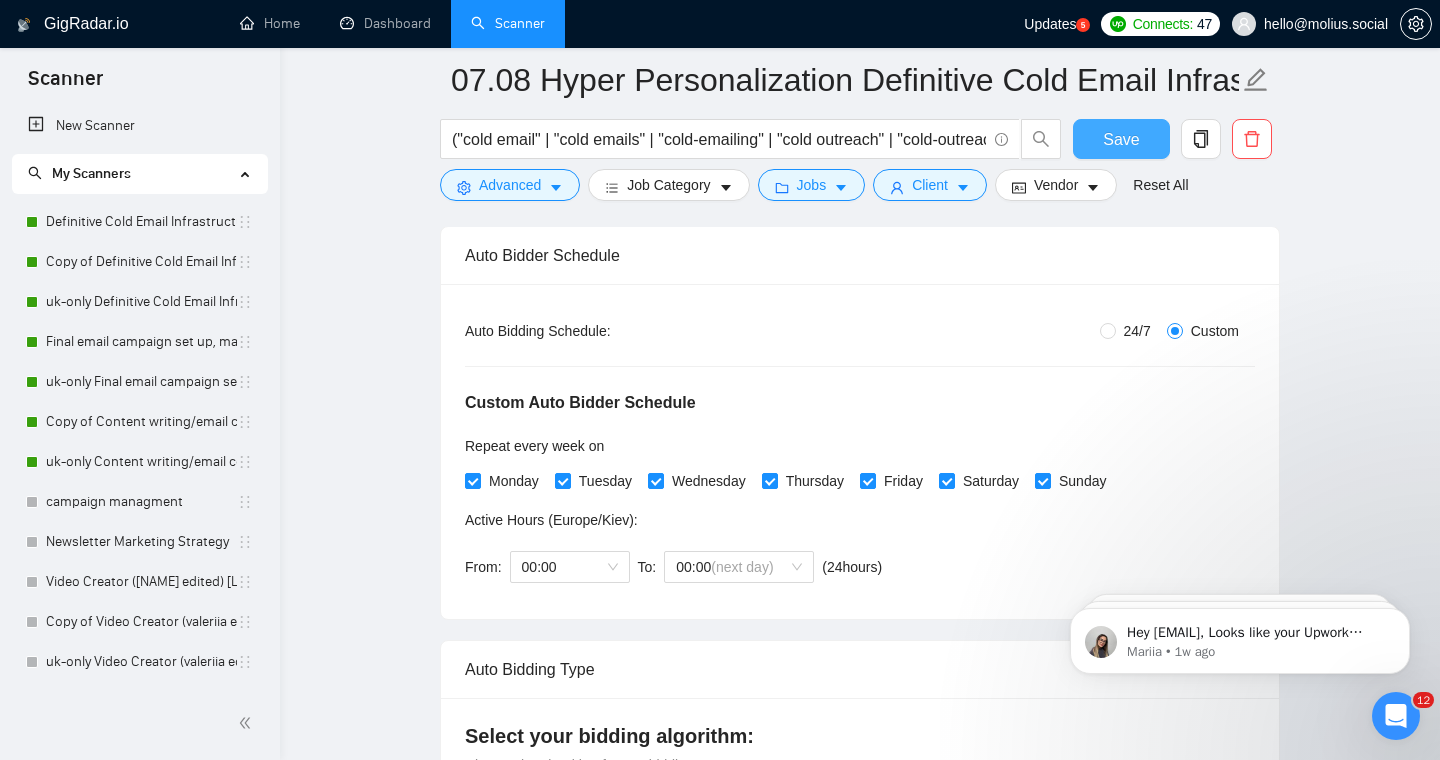 click on "Save" at bounding box center (1121, 139) 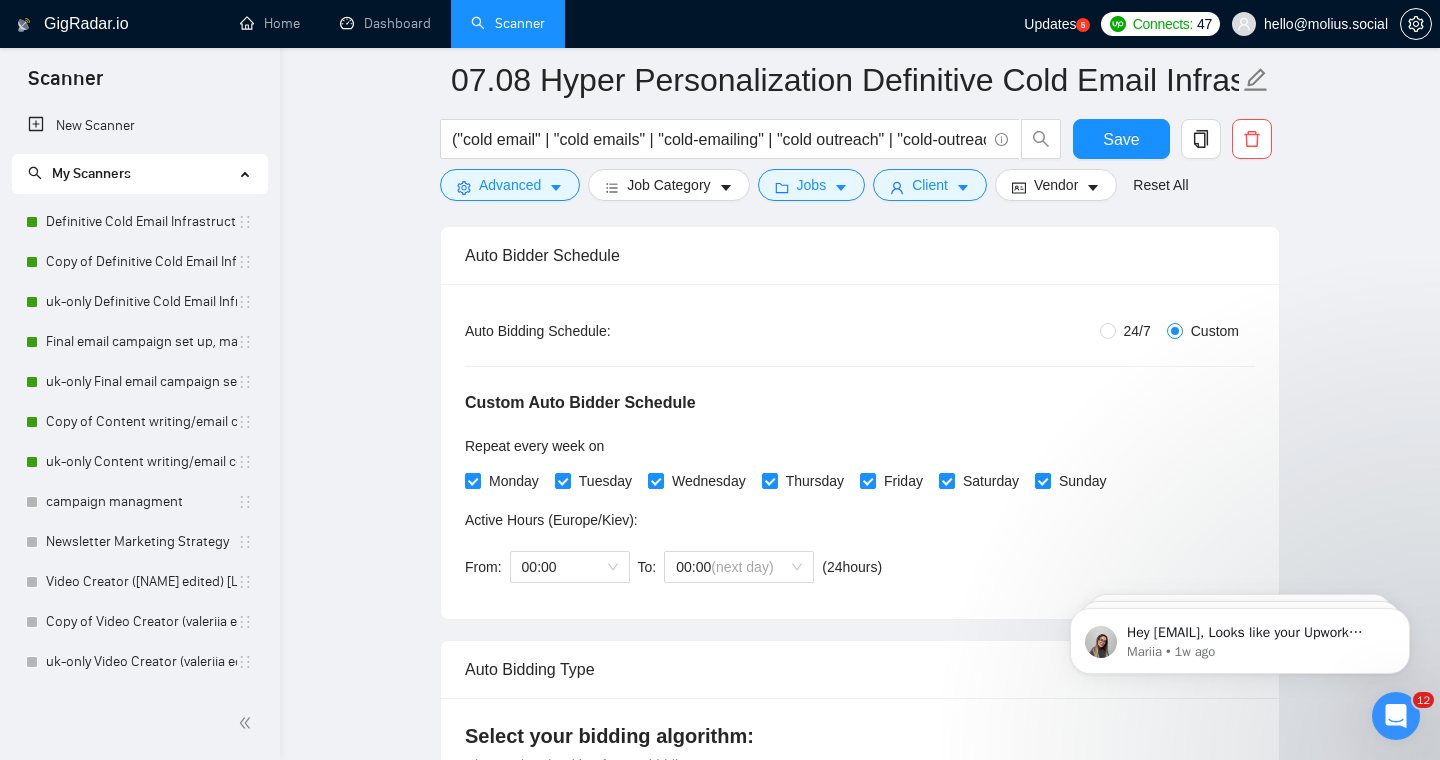 type 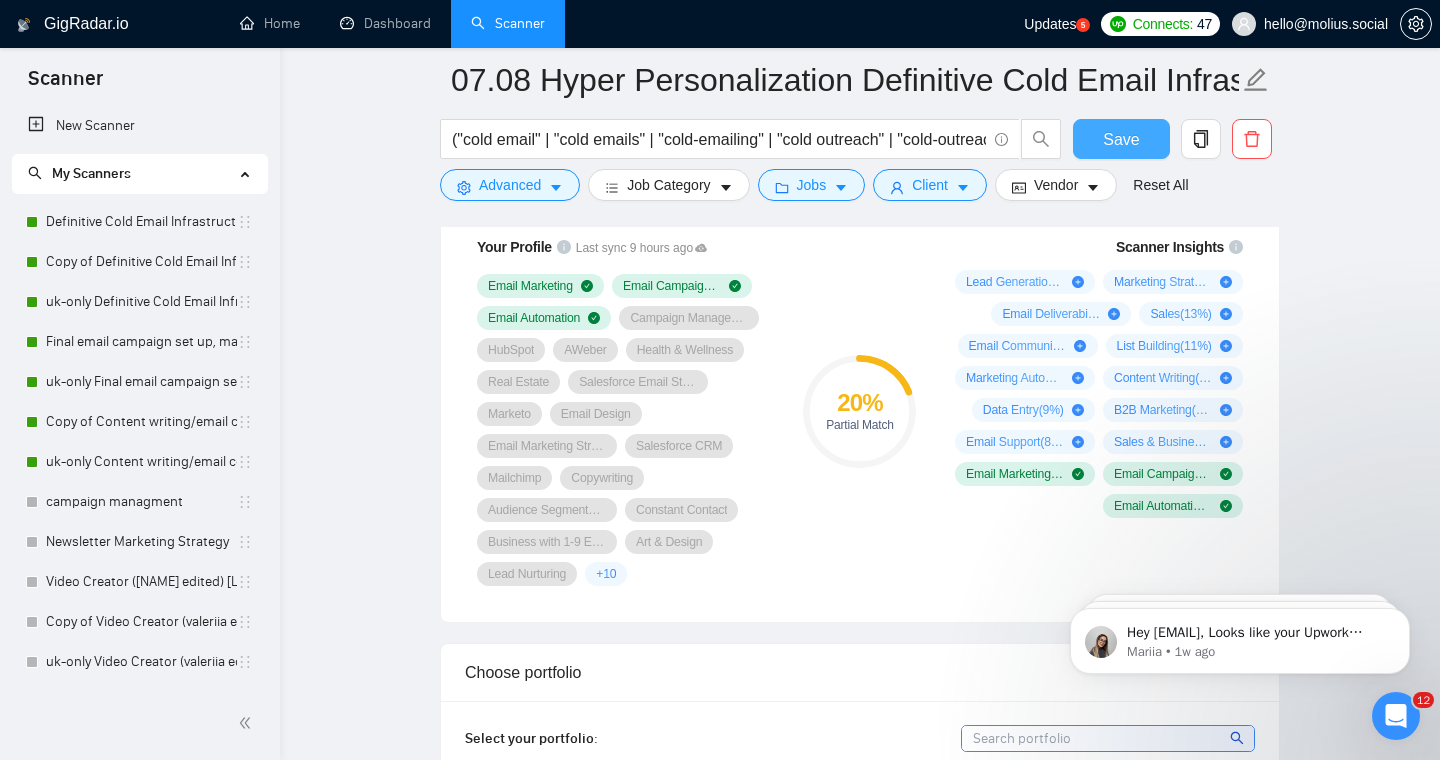scroll, scrollTop: 1625, scrollLeft: 0, axis: vertical 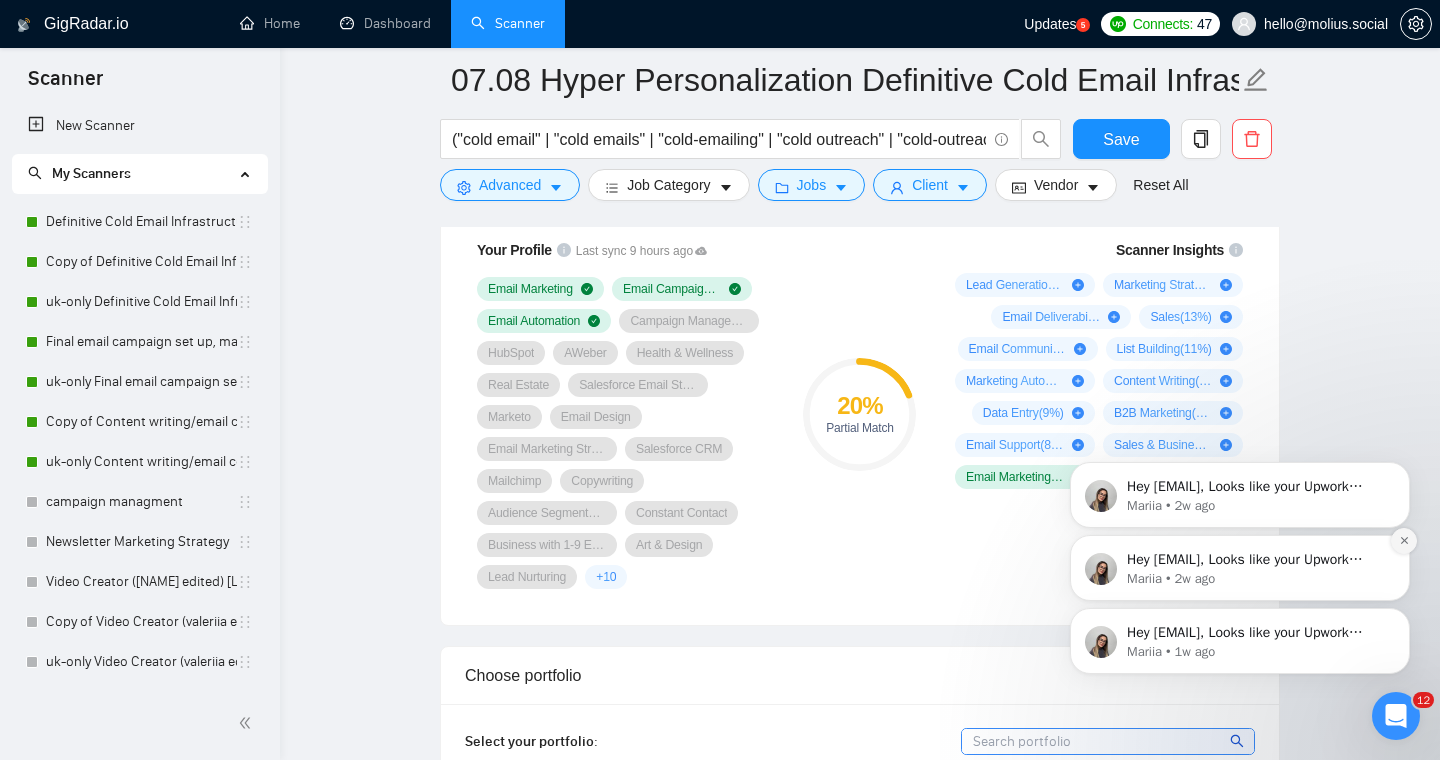 click 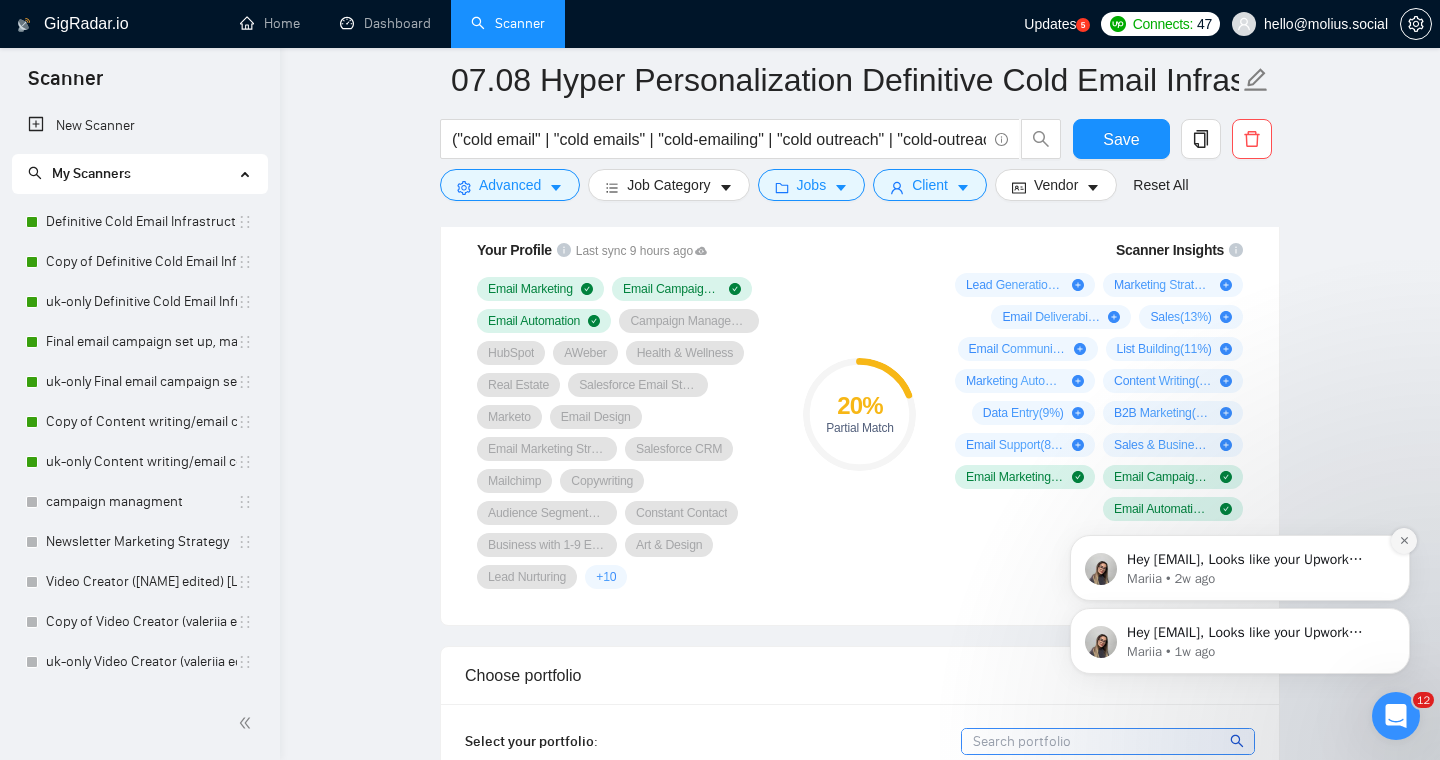 click 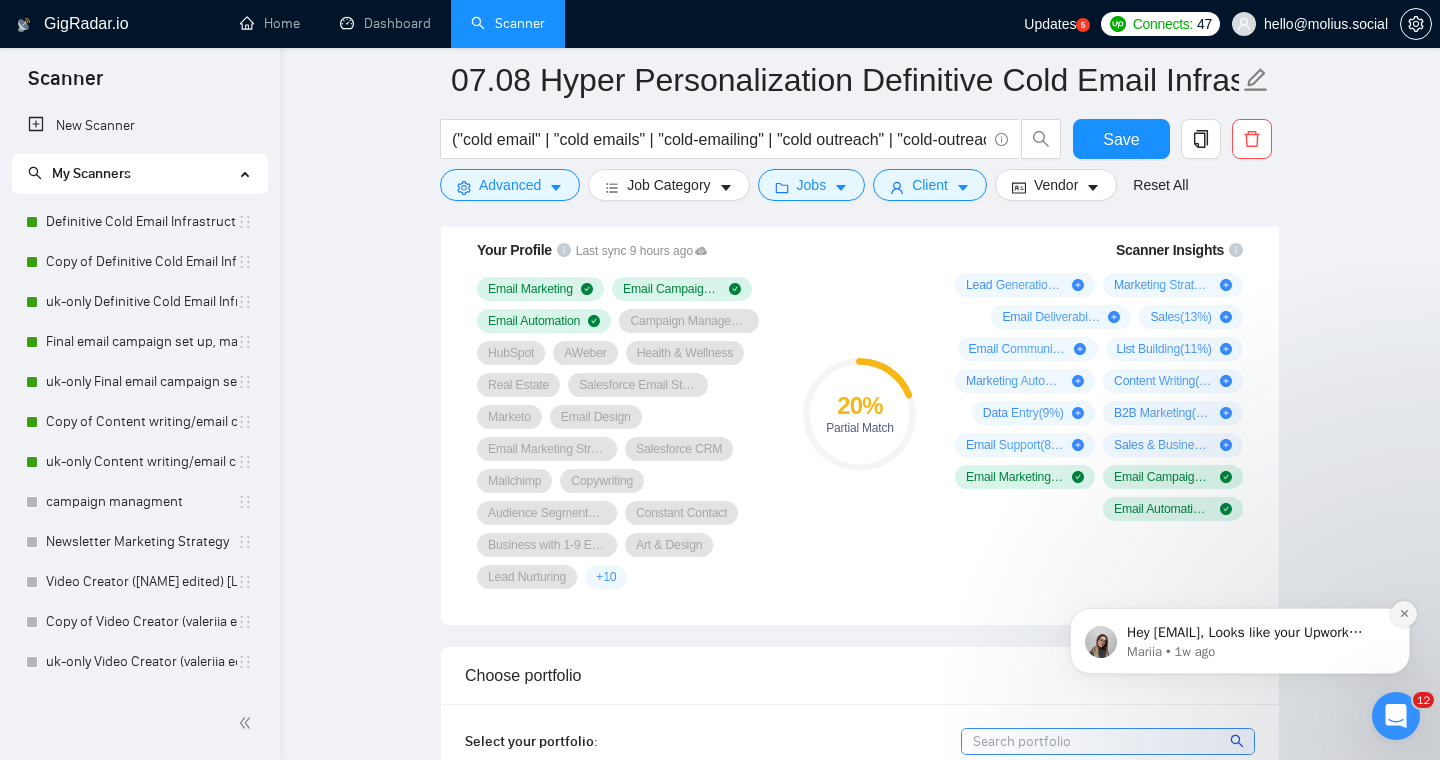 click 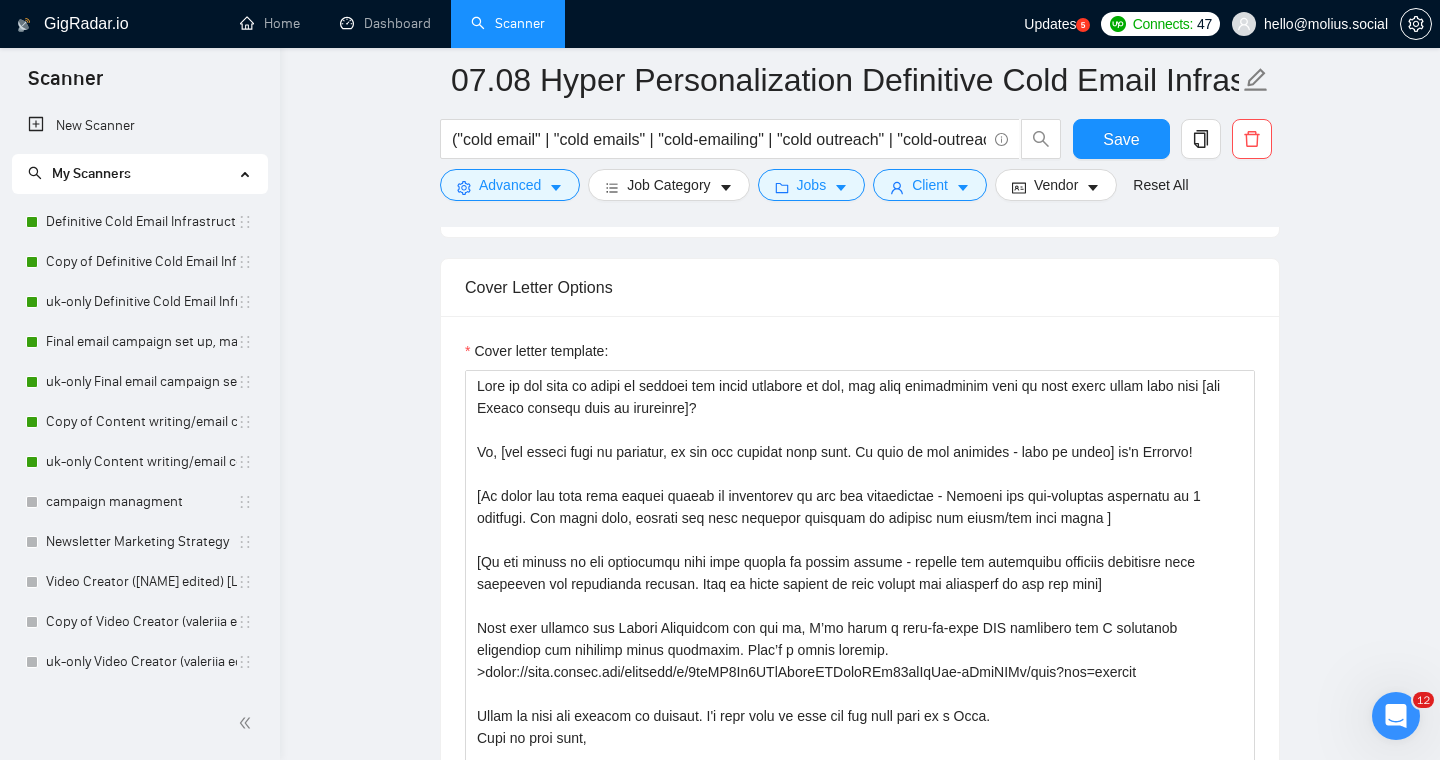 scroll, scrollTop: 2410, scrollLeft: 0, axis: vertical 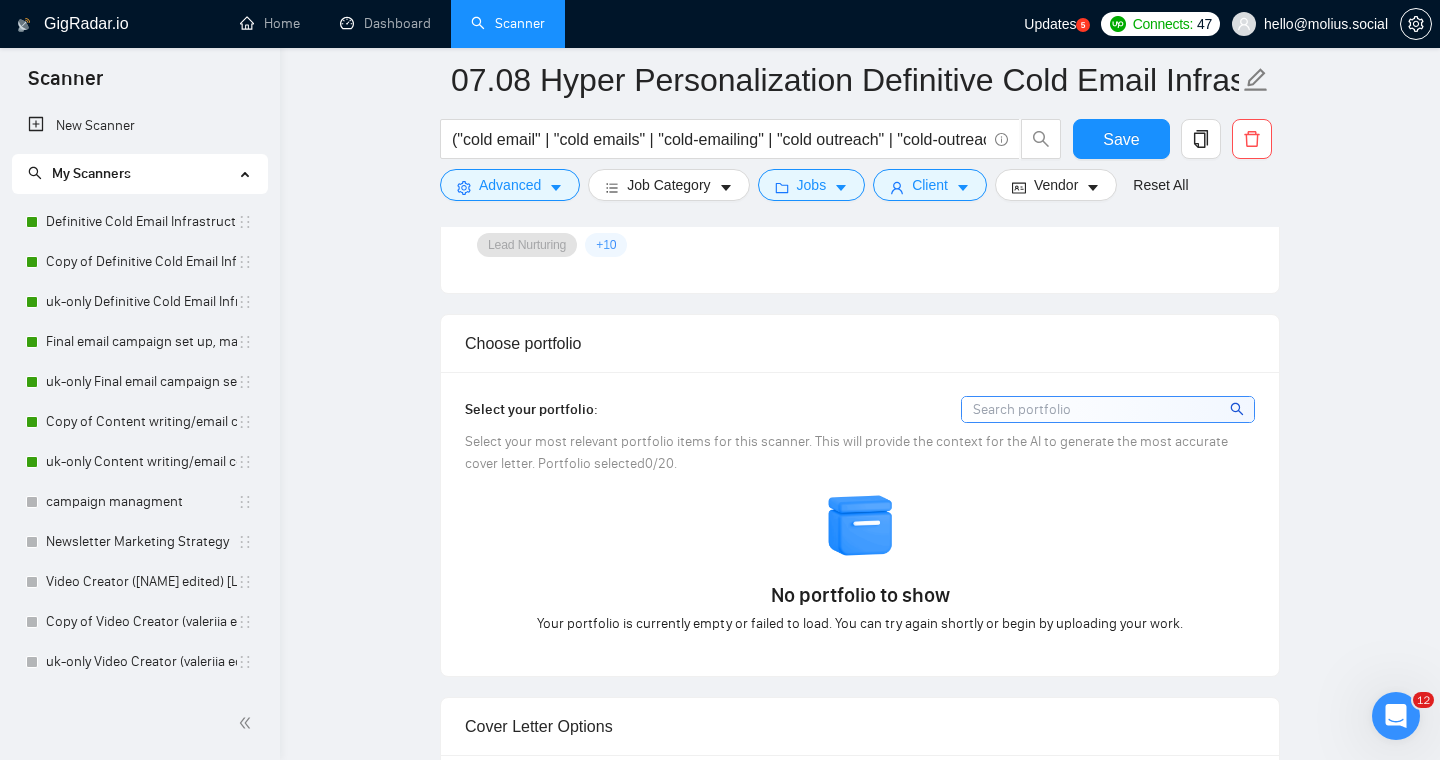 click at bounding box center [1108, 409] 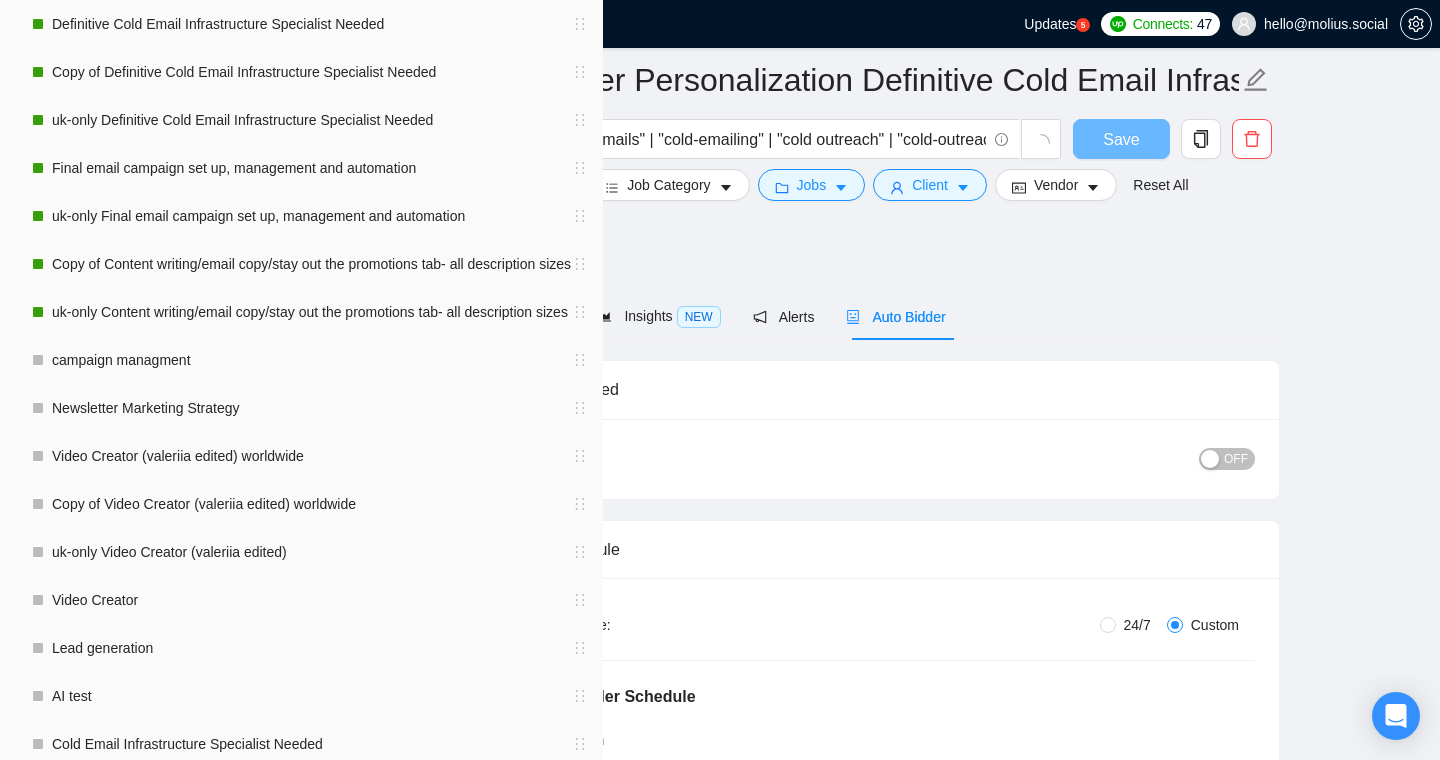 scroll, scrollTop: 1590, scrollLeft: 0, axis: vertical 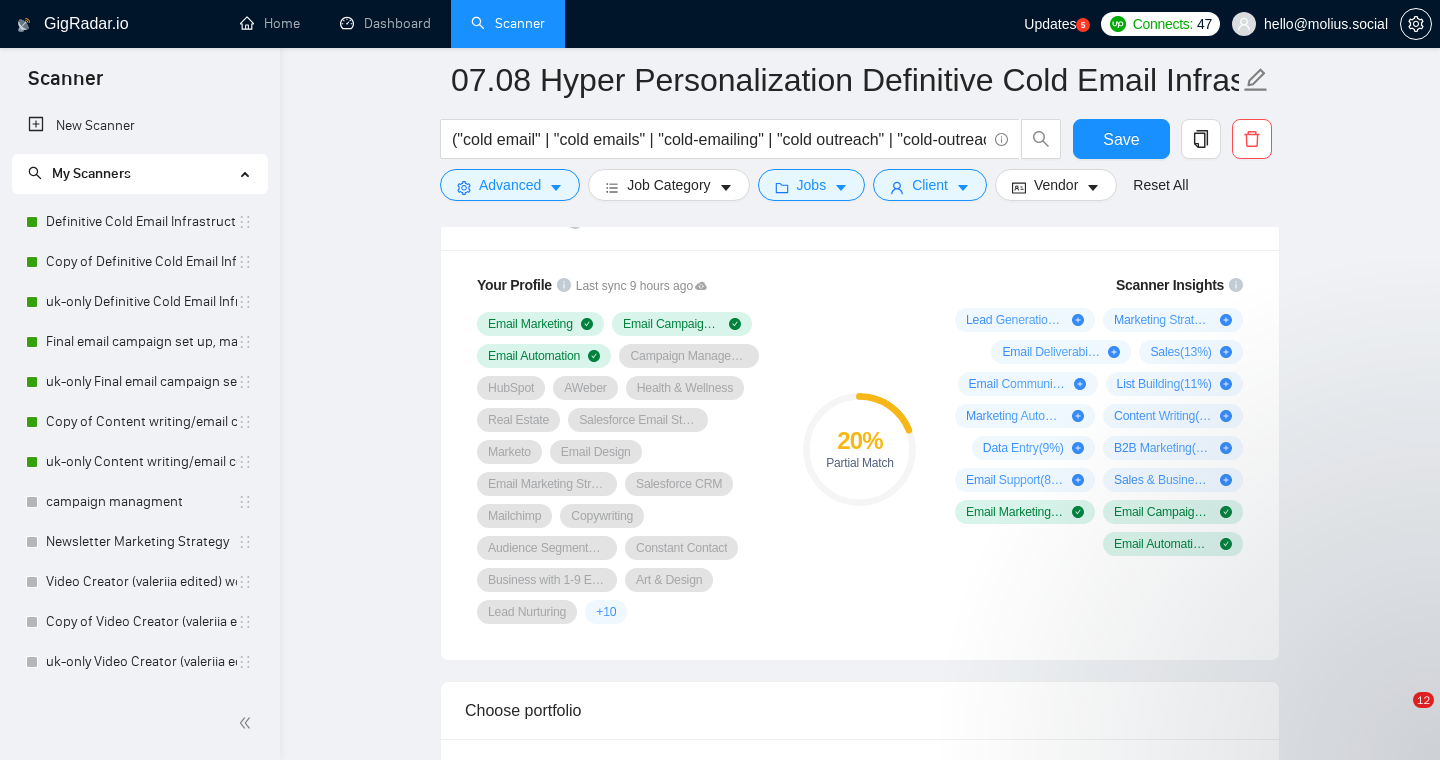 type 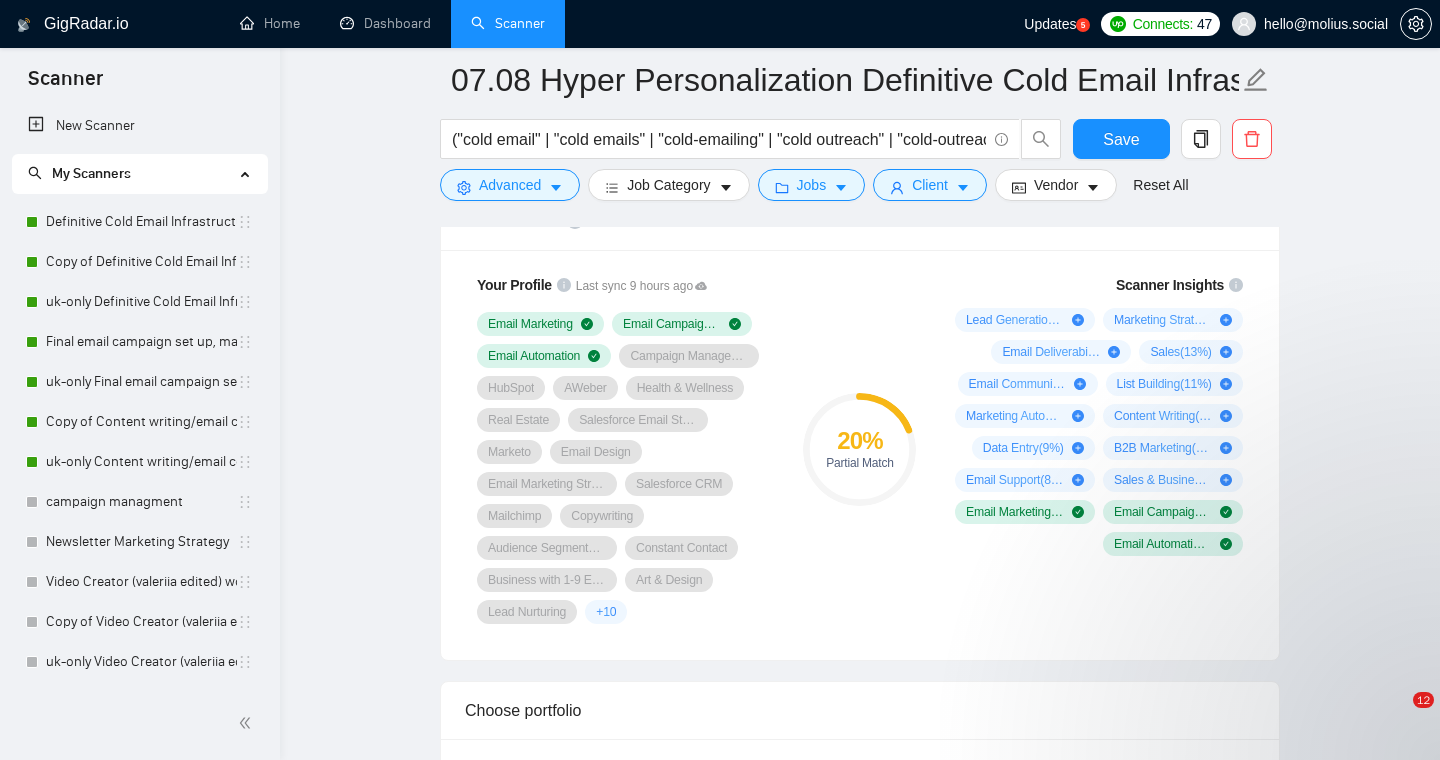 scroll, scrollTop: 1806, scrollLeft: 0, axis: vertical 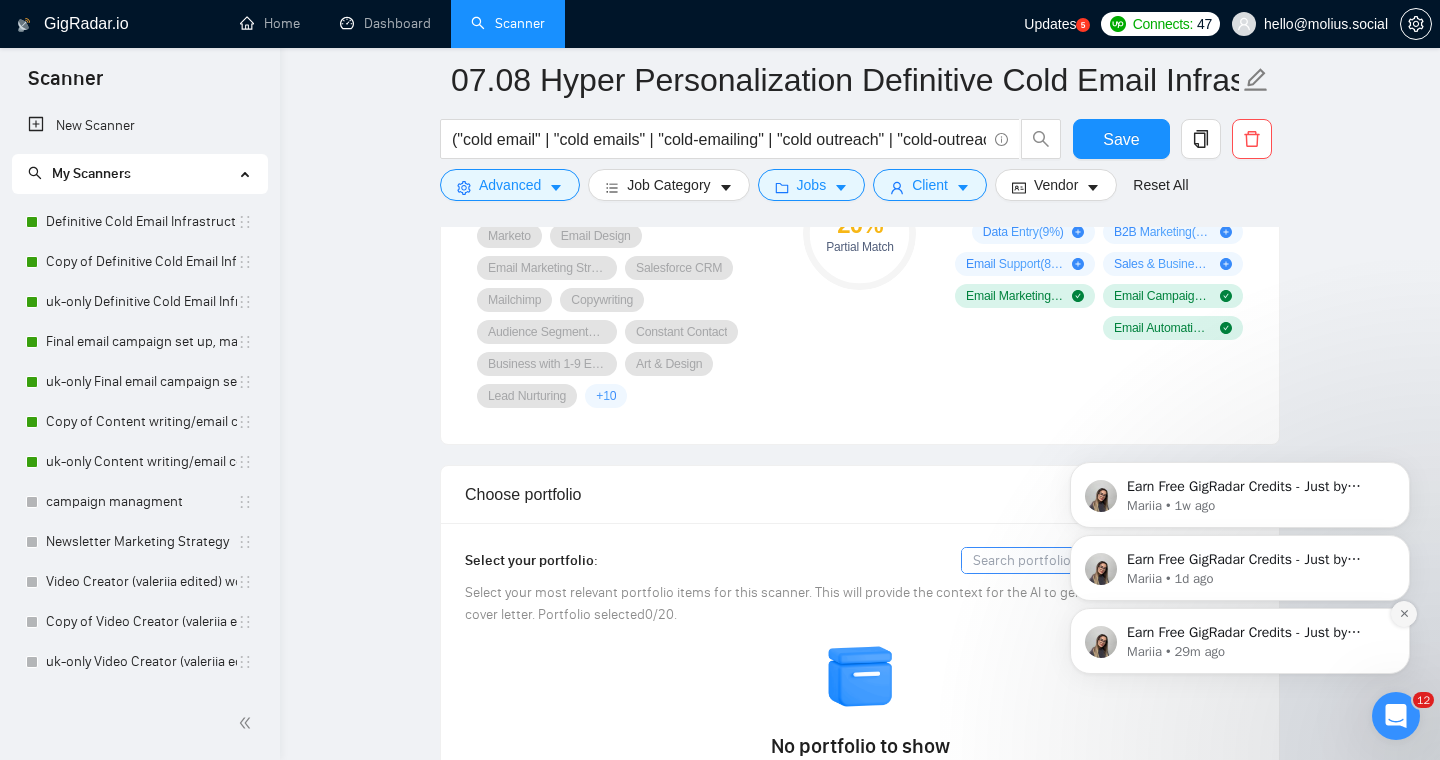 click 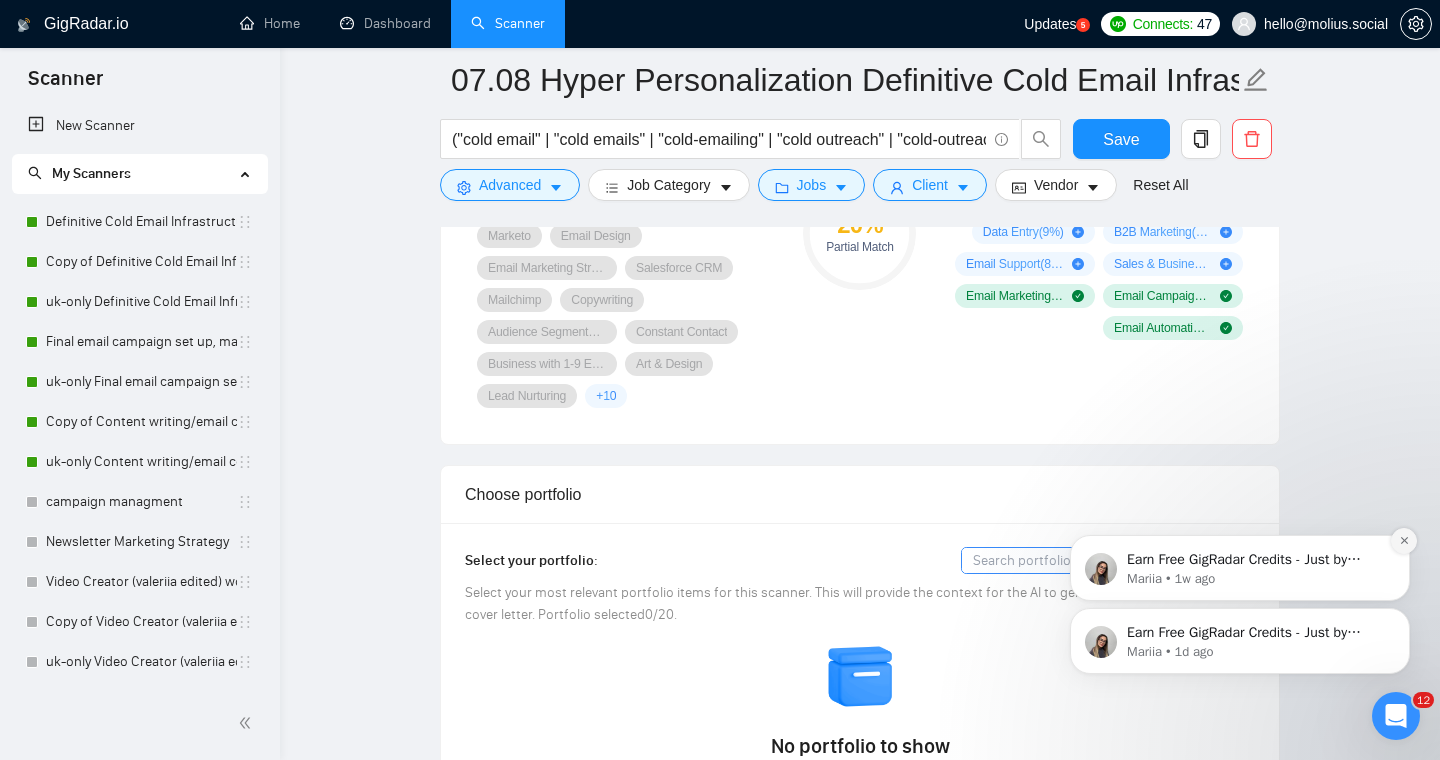 click 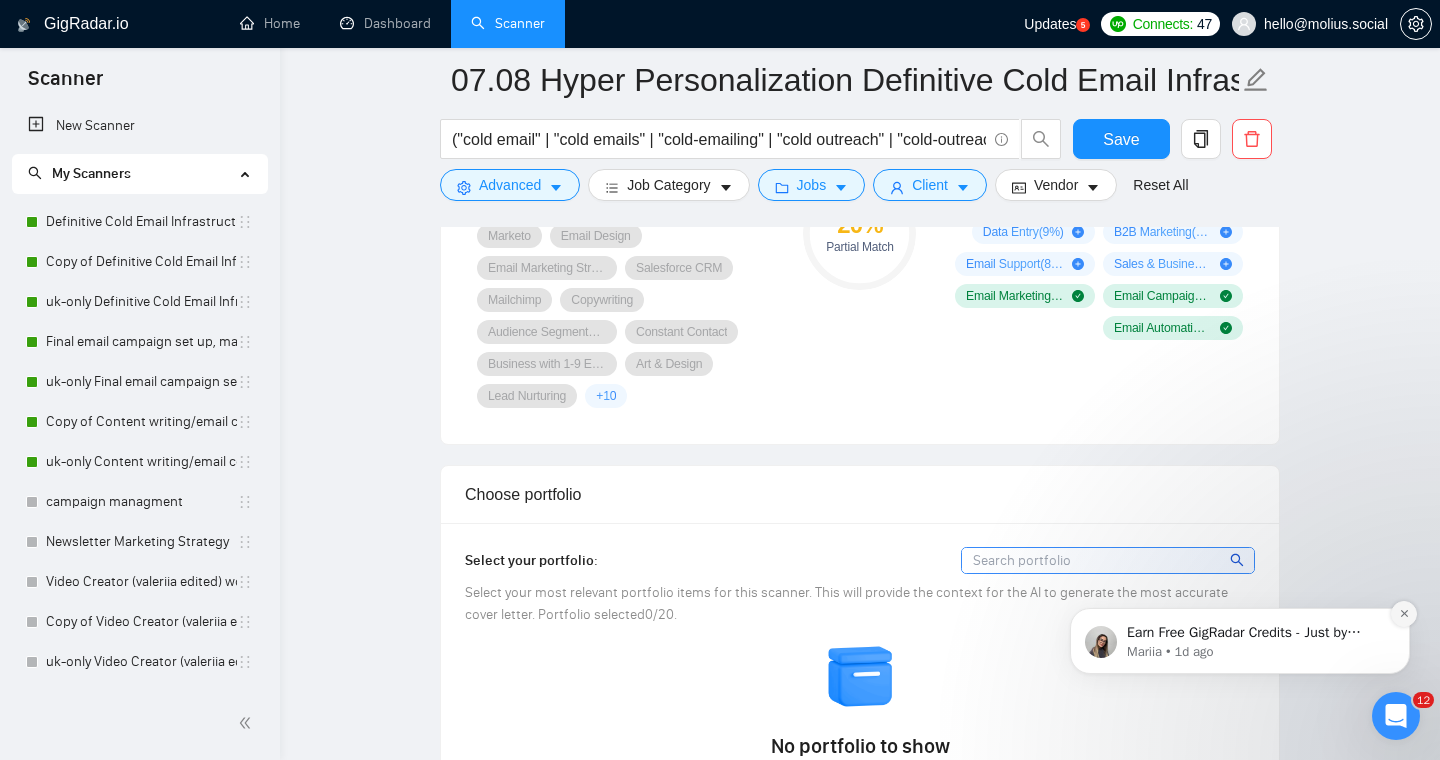 click at bounding box center (1404, 614) 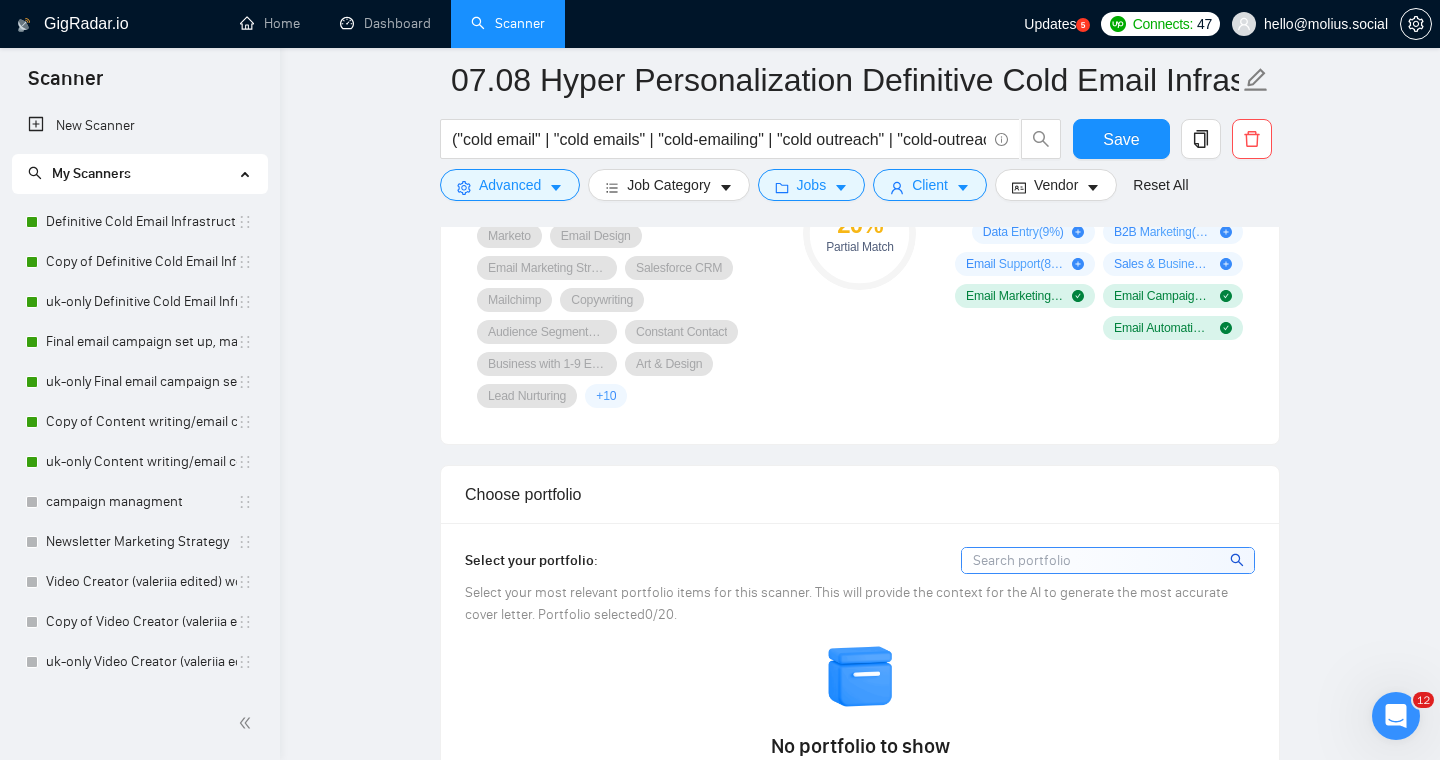 click at bounding box center (1108, 560) 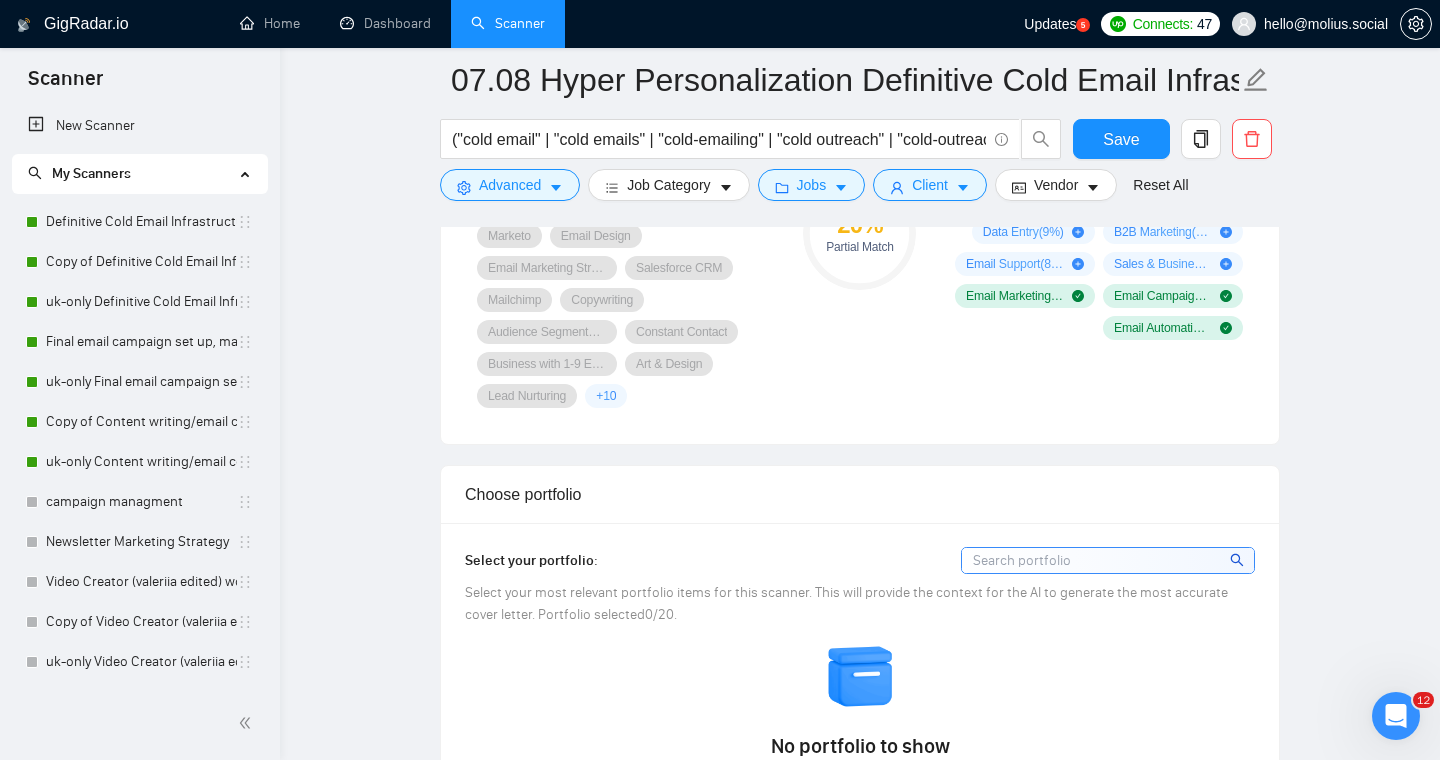 click at bounding box center (1108, 560) 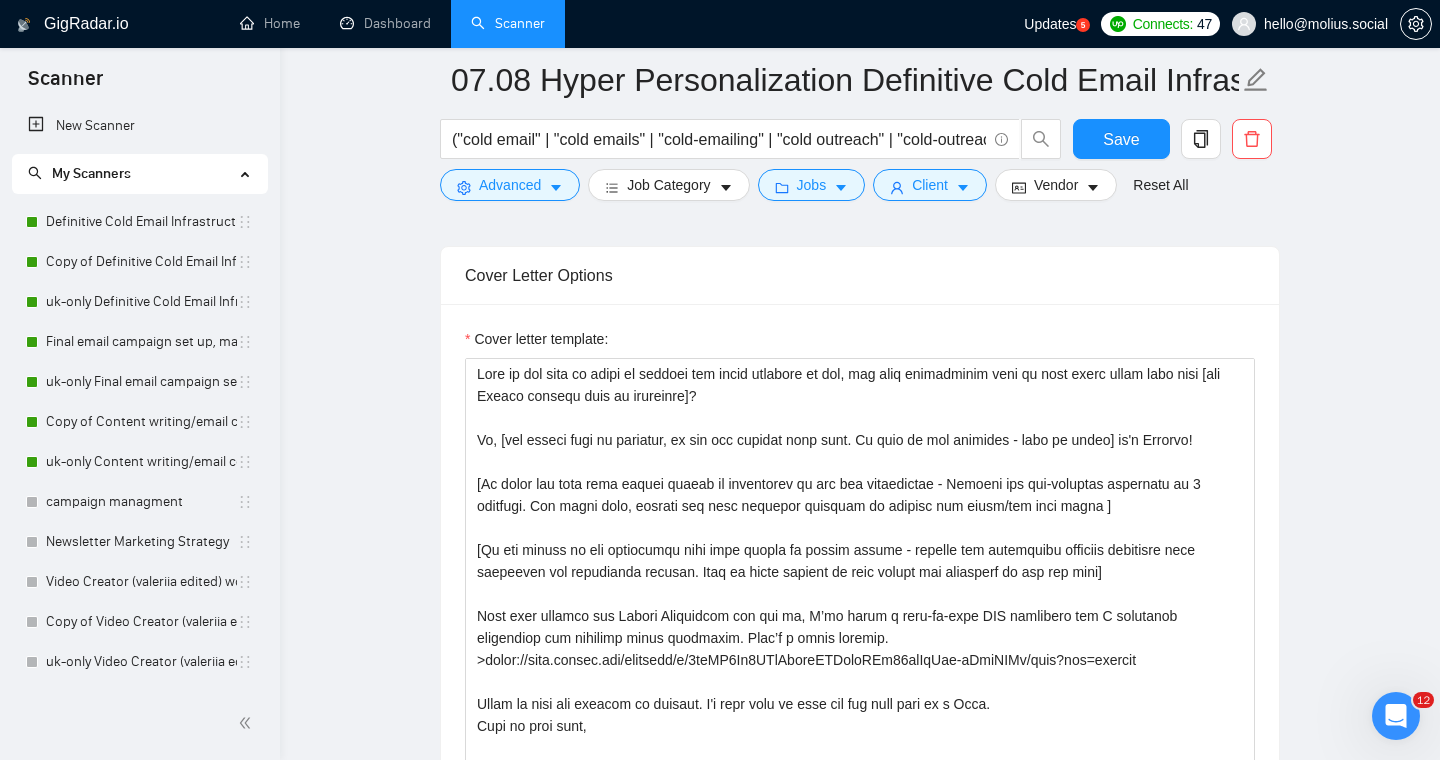 scroll, scrollTop: 2374, scrollLeft: 0, axis: vertical 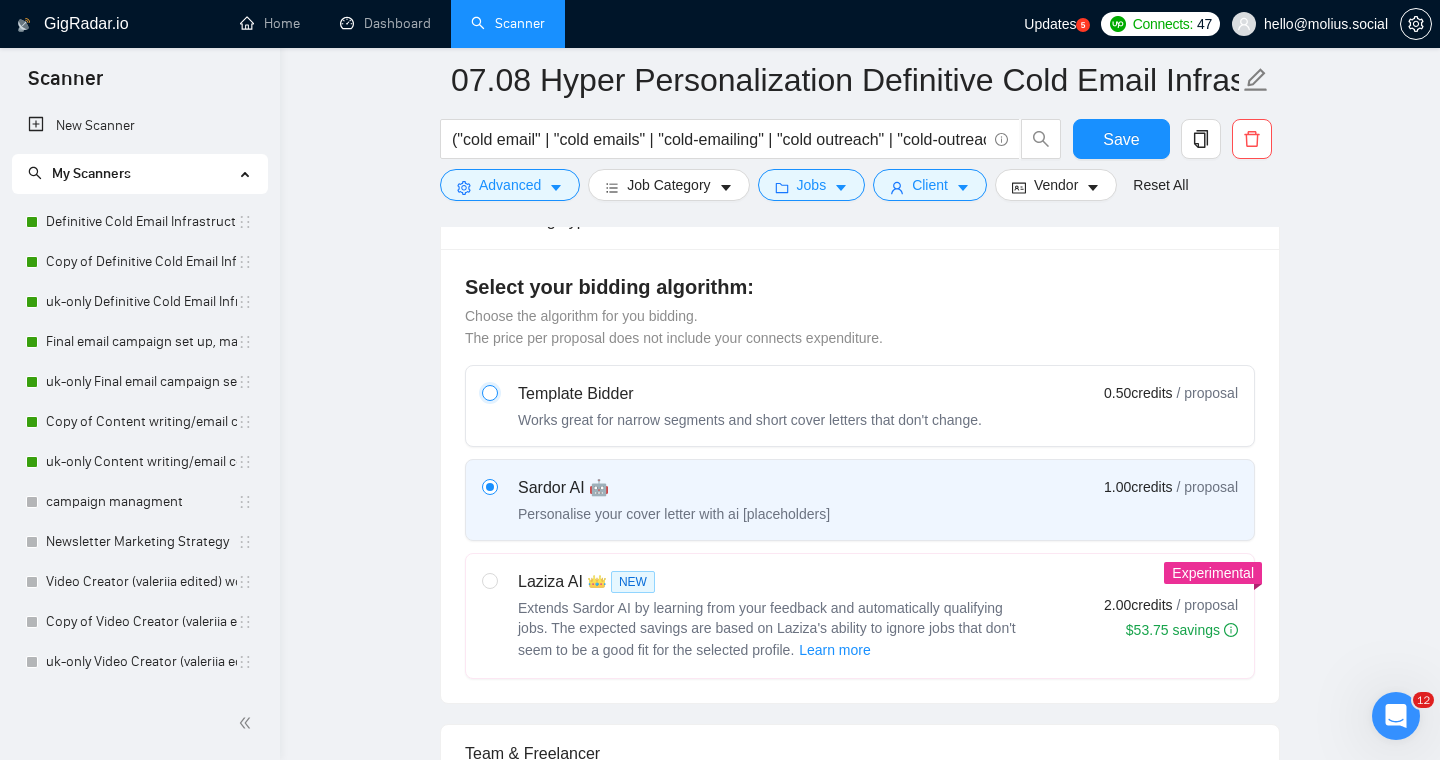 click at bounding box center (489, 392) 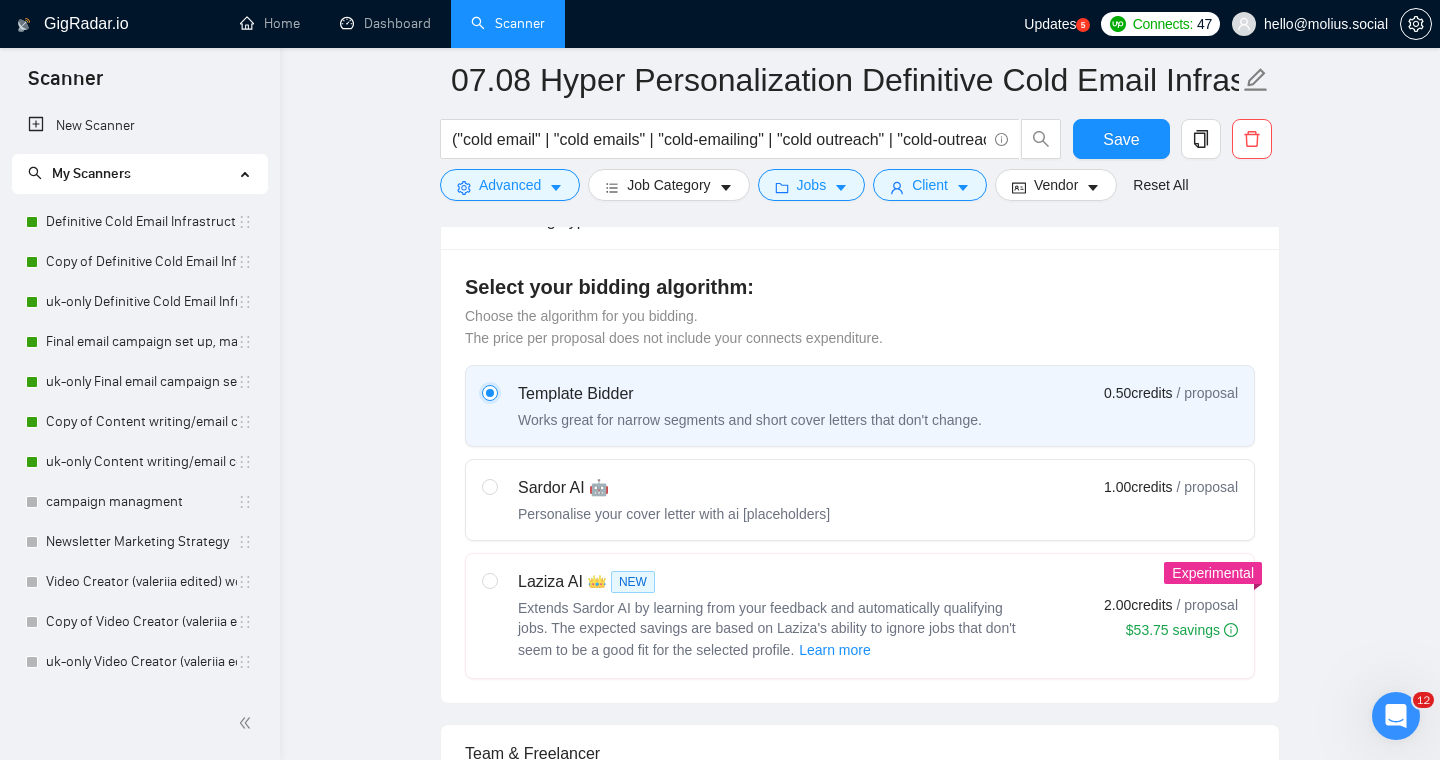 type 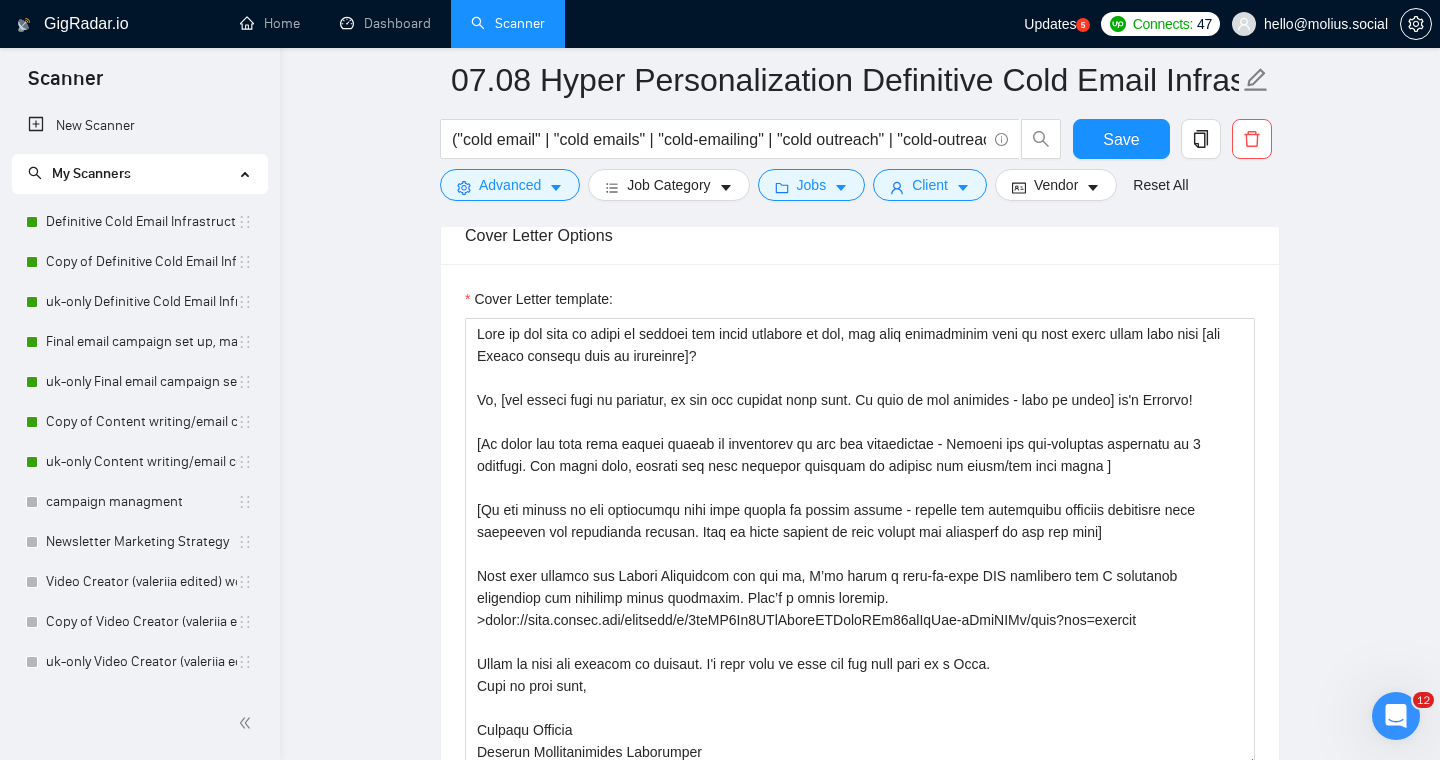 scroll, scrollTop: 1581, scrollLeft: 0, axis: vertical 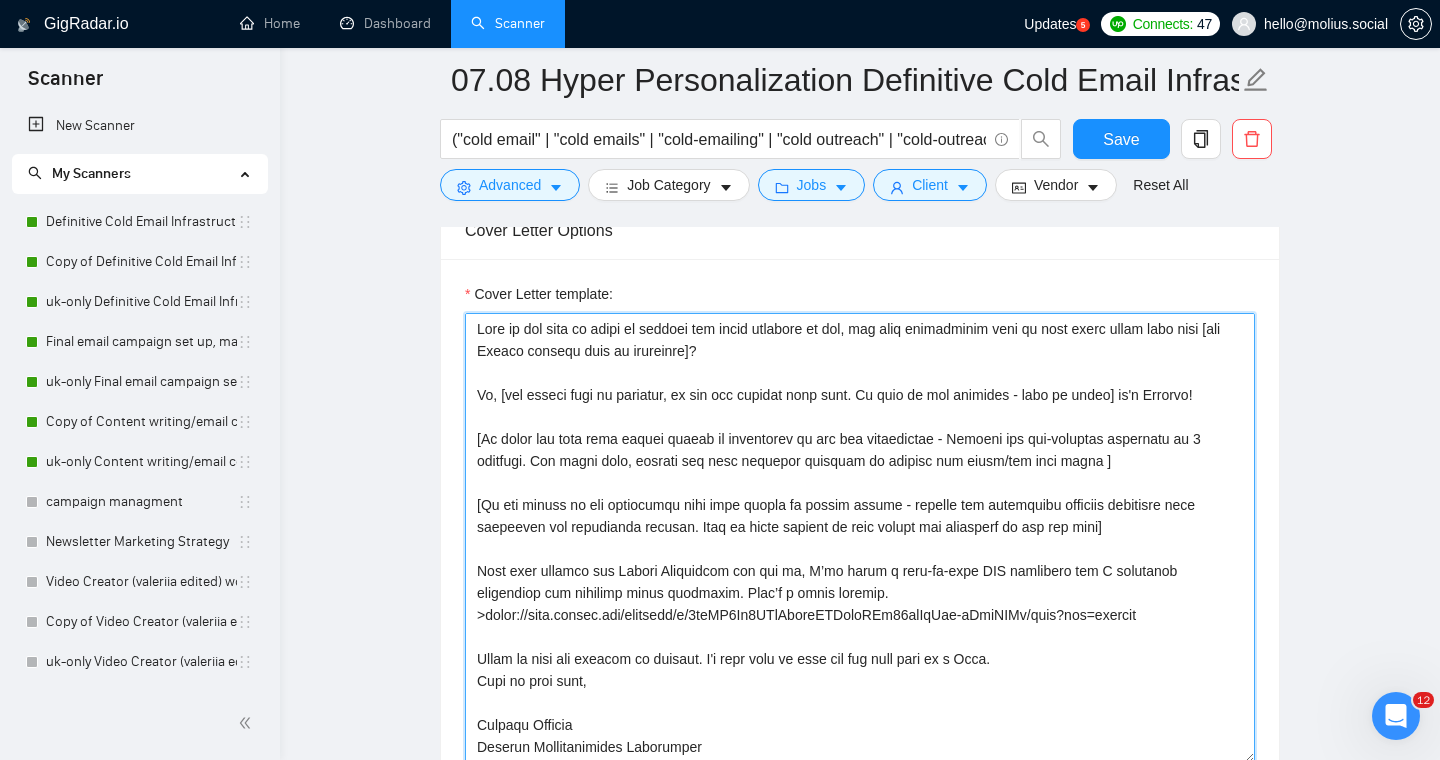 click on "Cover Letter template:" at bounding box center (860, 538) 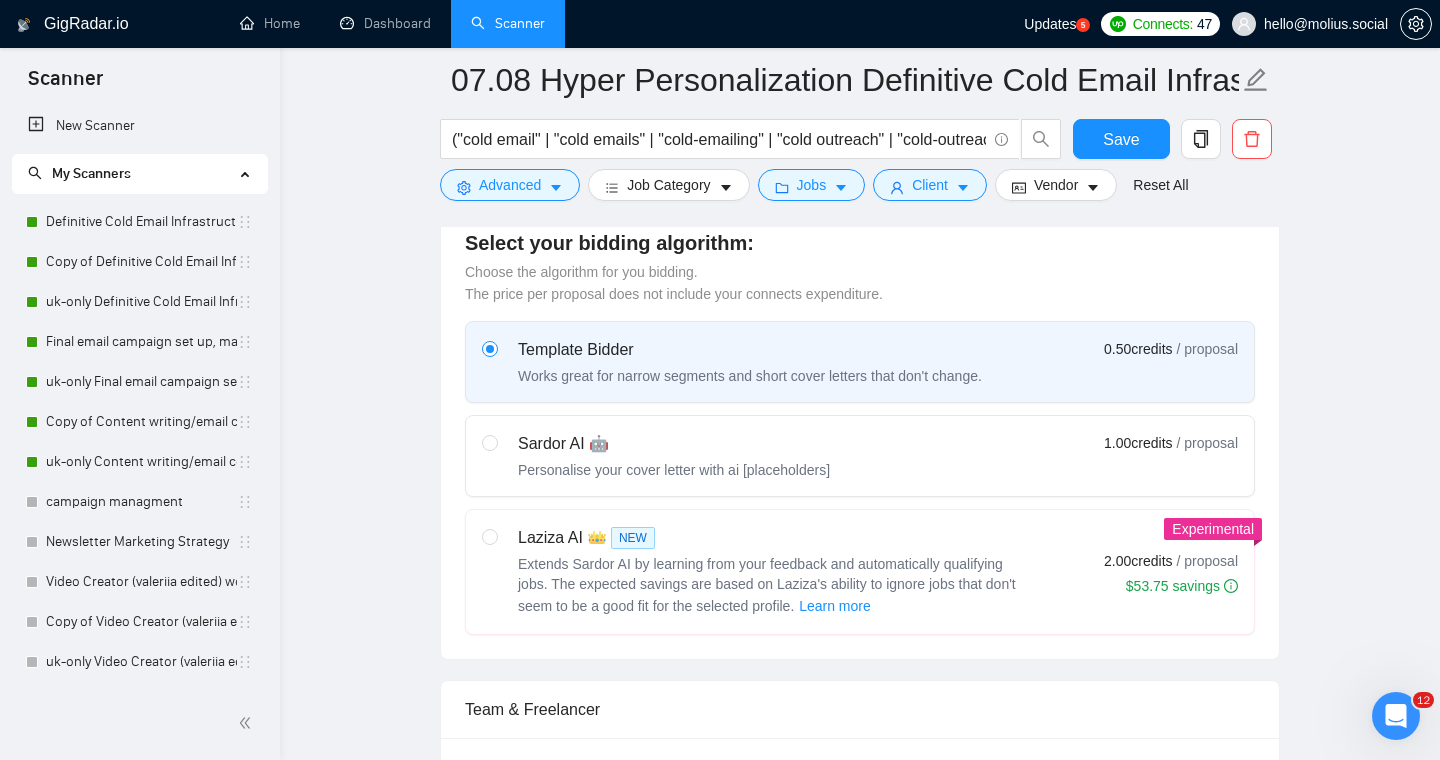 scroll, scrollTop: 779, scrollLeft: 0, axis: vertical 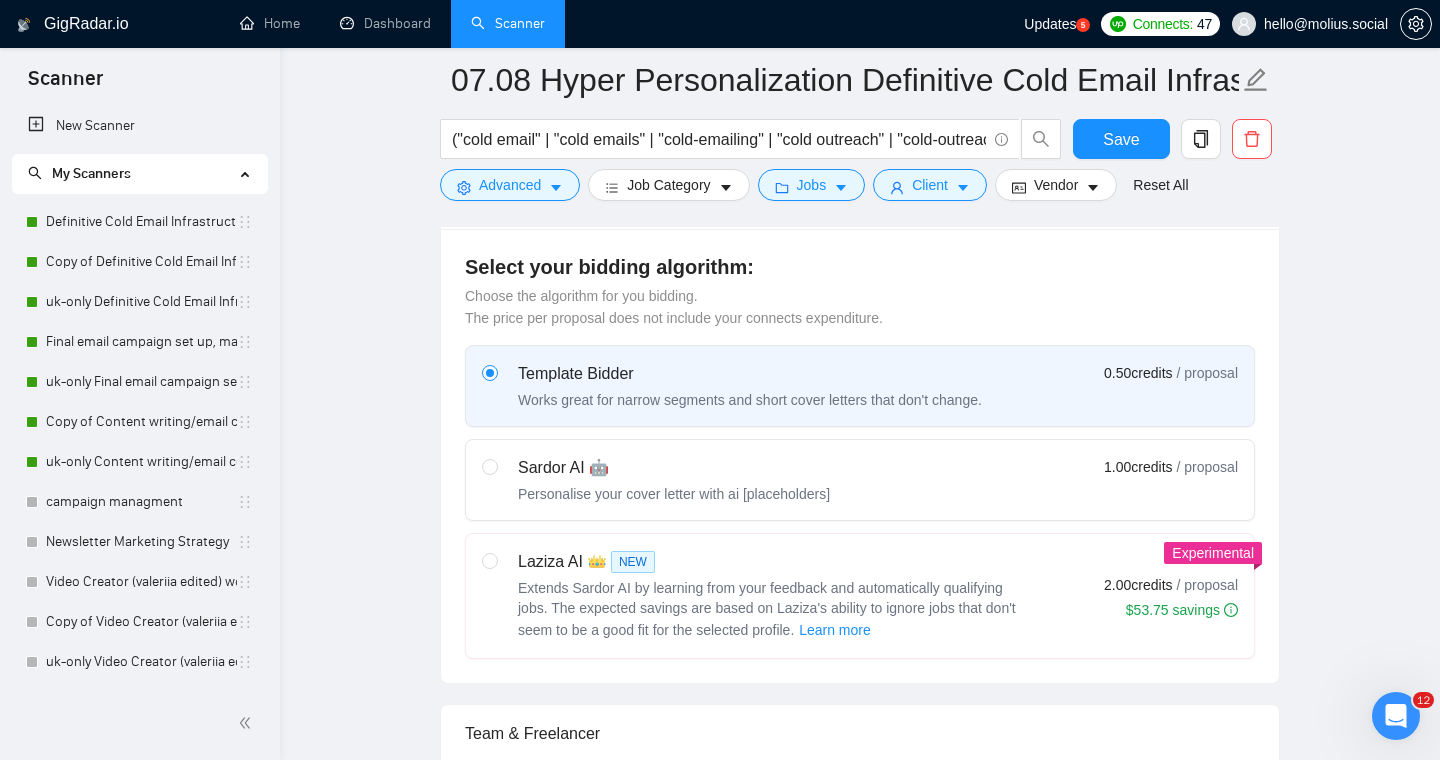 click at bounding box center [490, 480] 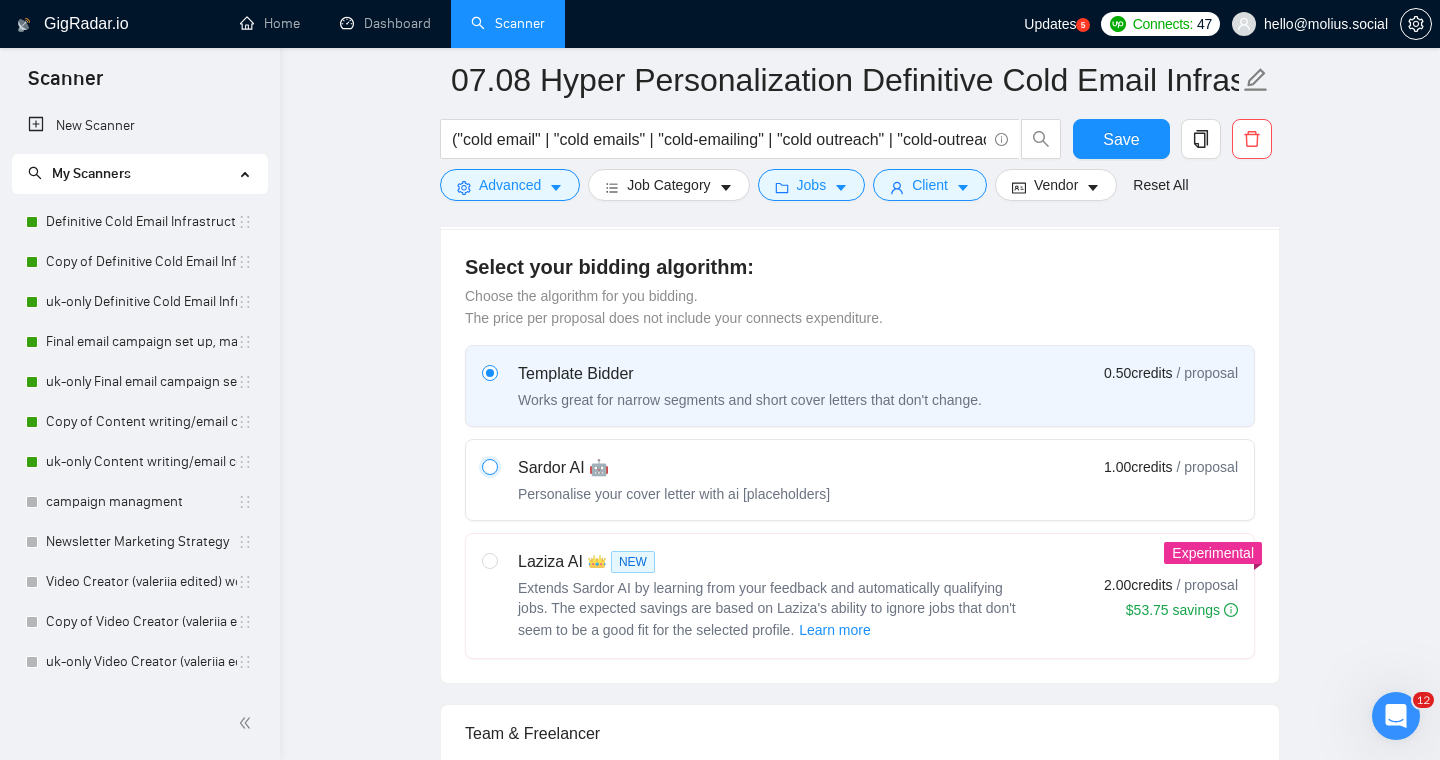click at bounding box center [489, 466] 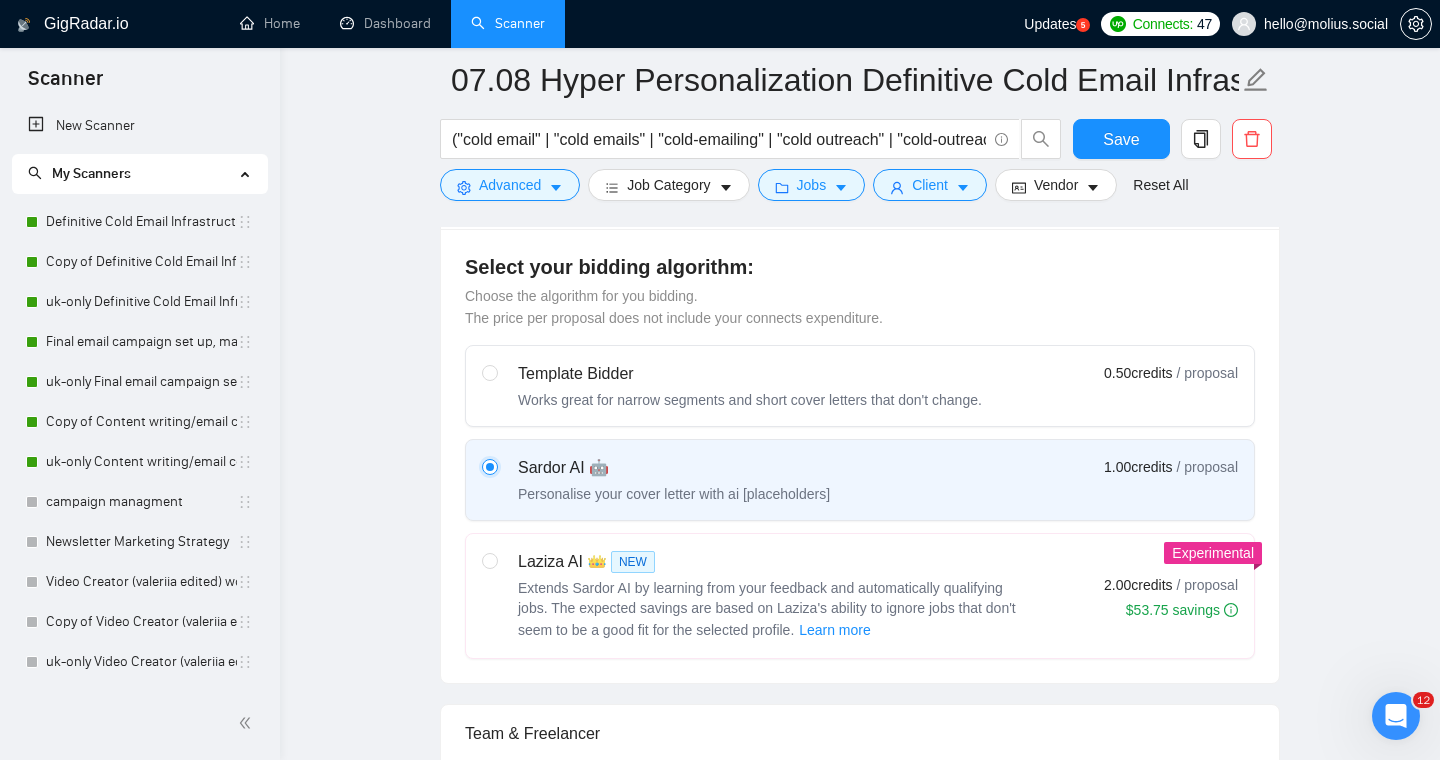 type 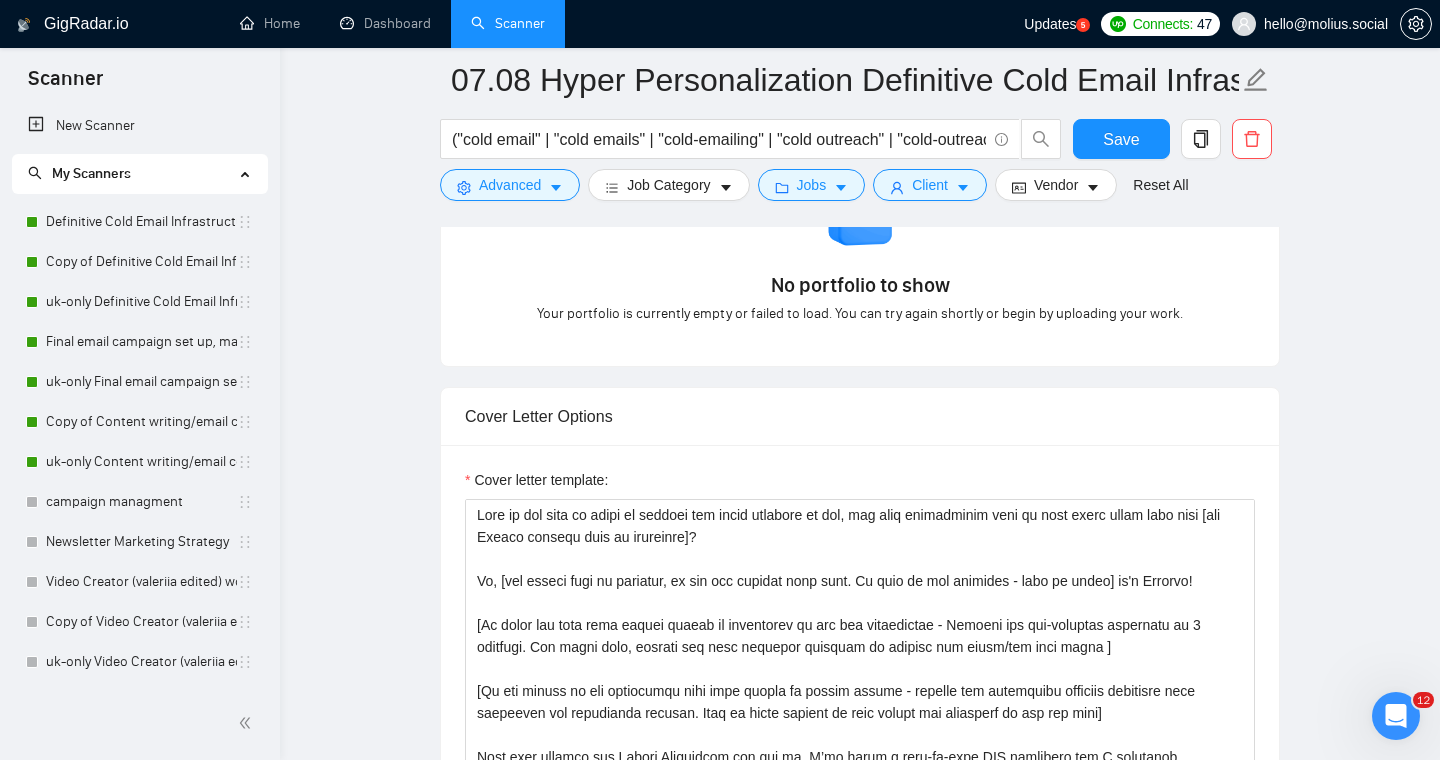 scroll, scrollTop: 2288, scrollLeft: 0, axis: vertical 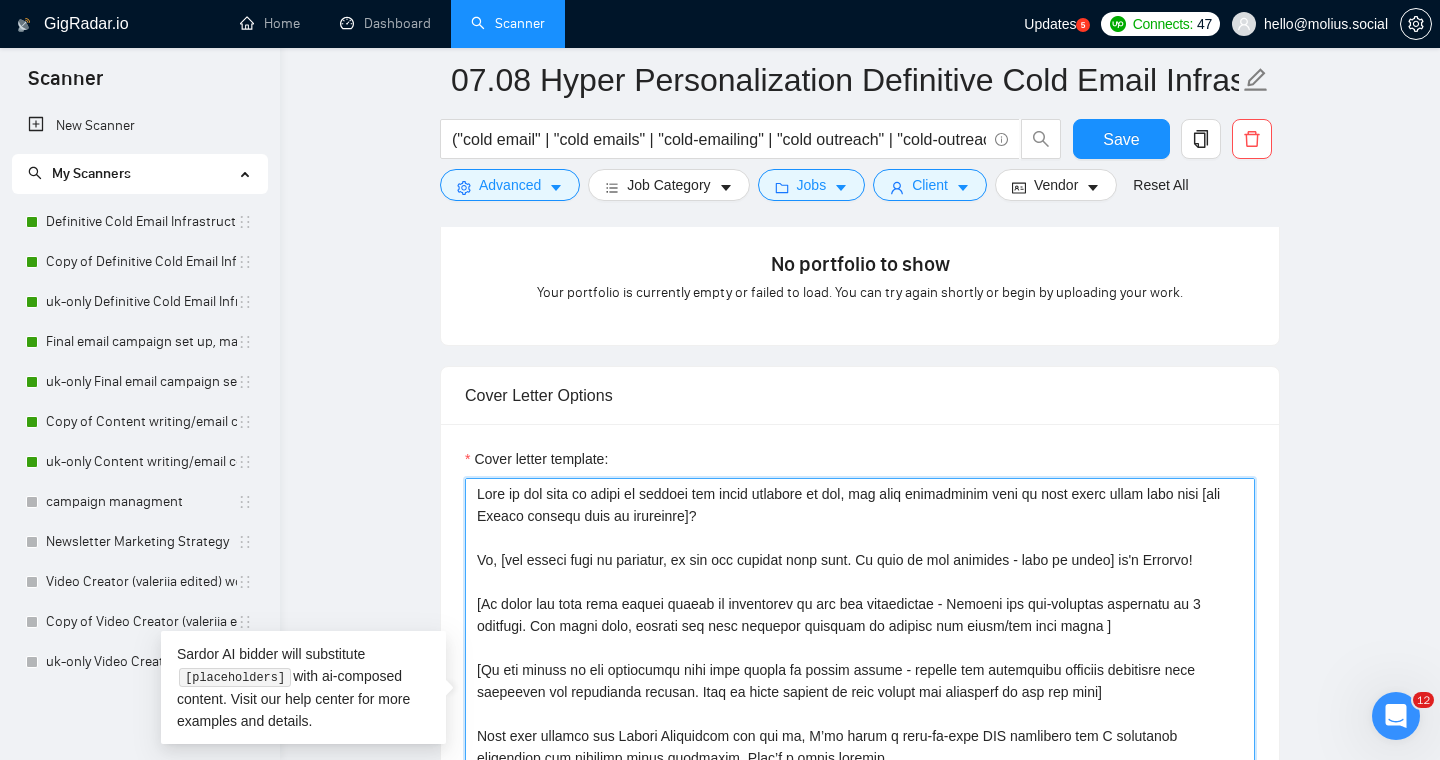 drag, startPoint x: 764, startPoint y: 521, endPoint x: 482, endPoint y: 499, distance: 282.85684 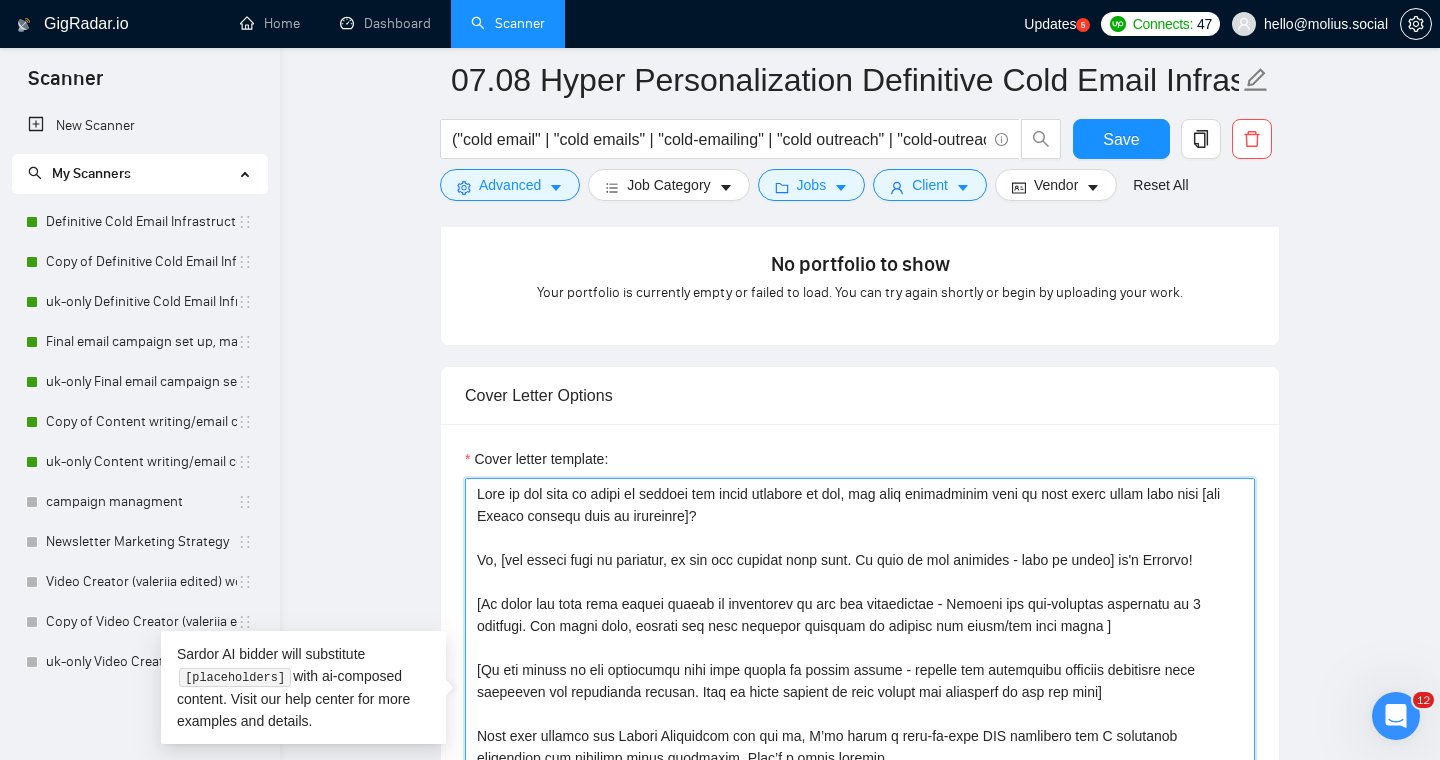 click on "Cover letter template:" at bounding box center (860, 703) 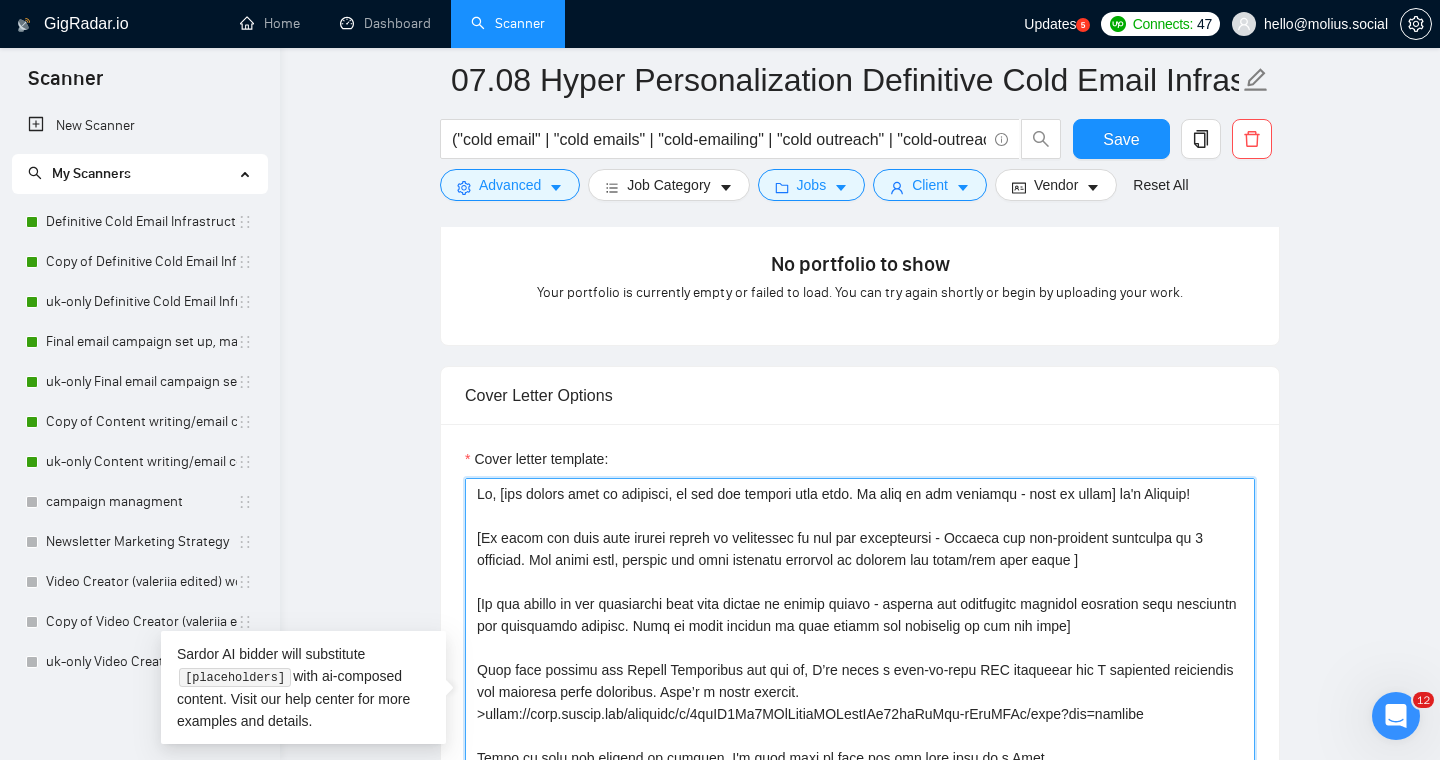 scroll, scrollTop: 6, scrollLeft: 0, axis: vertical 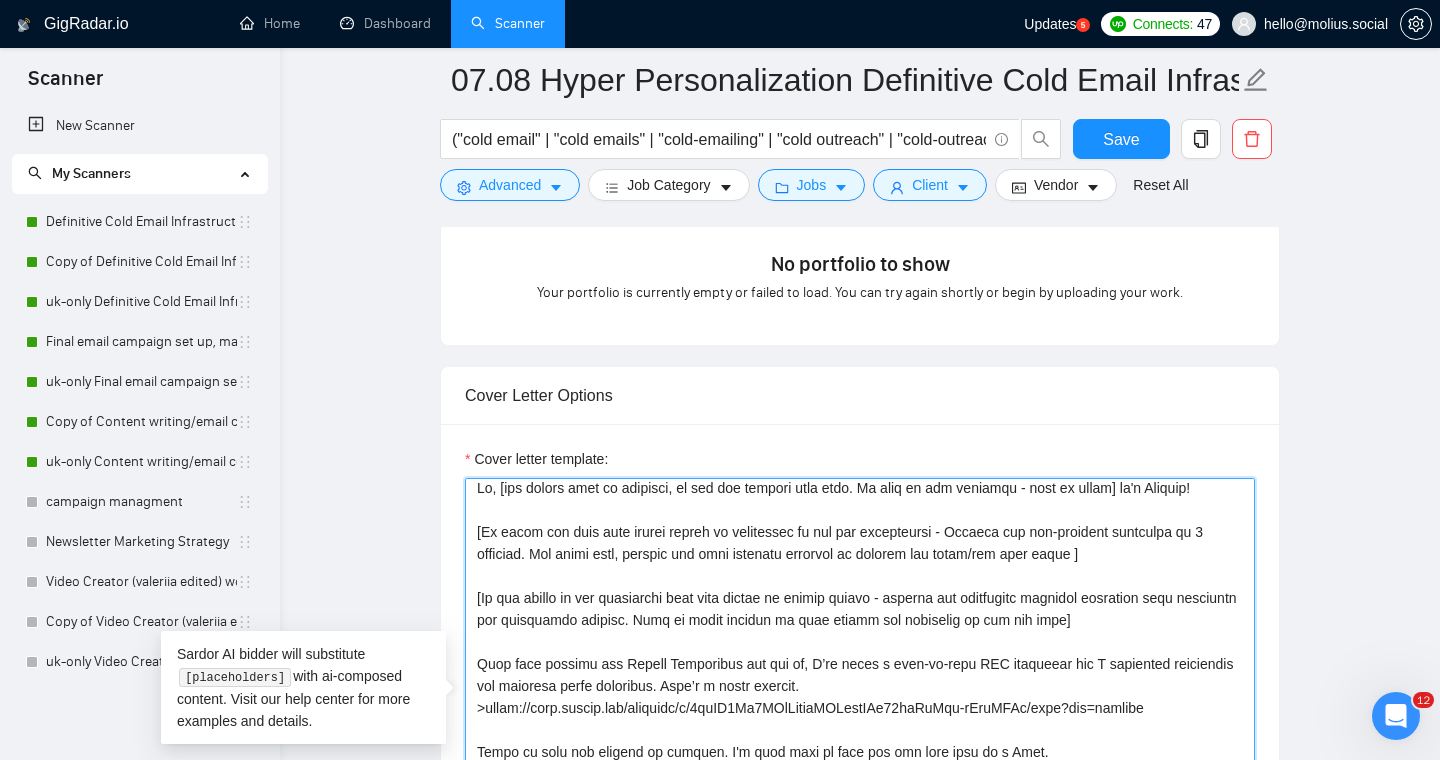 click on "Cover letter template:" at bounding box center [860, 703] 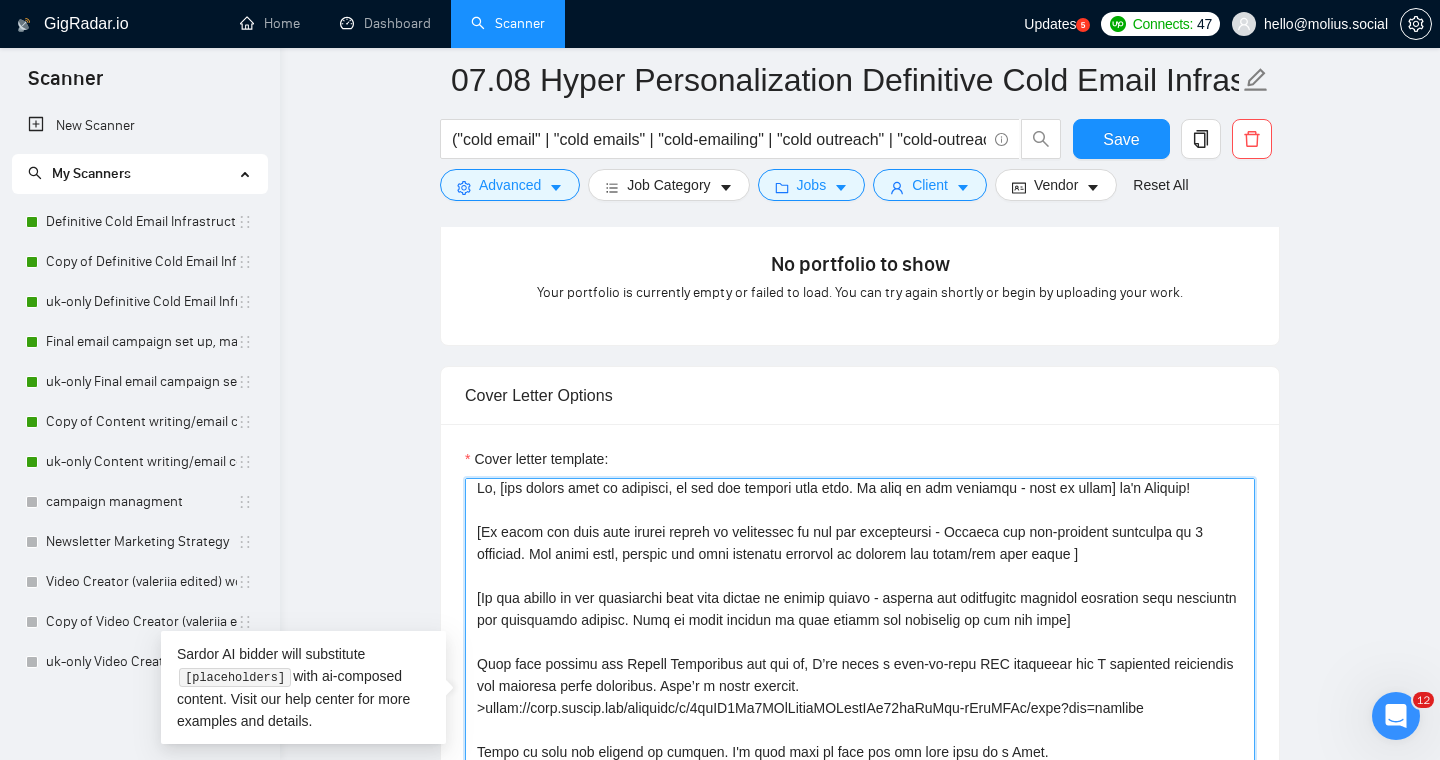 scroll, scrollTop: 0, scrollLeft: 0, axis: both 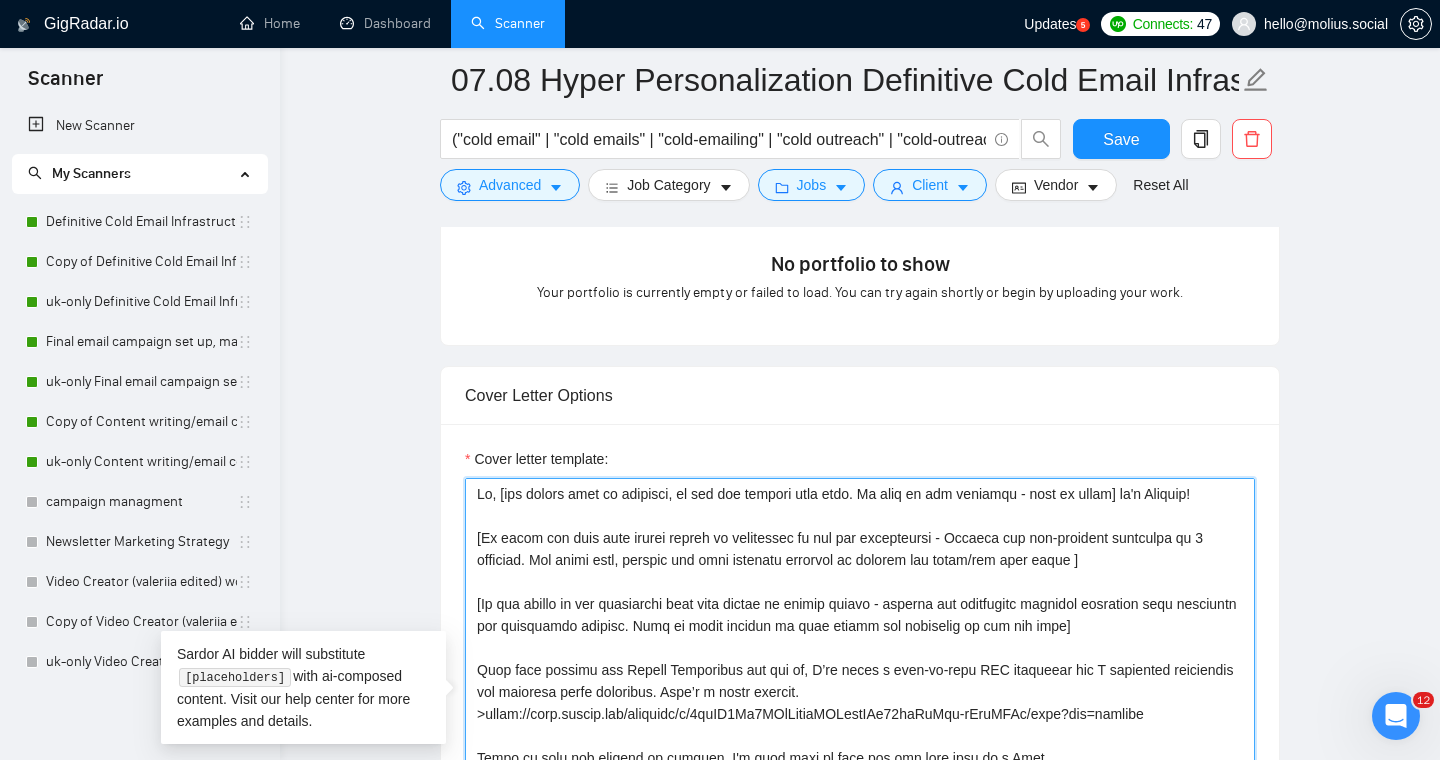 paste on "When it comes to client acquisition, the biggest breakdown happens right at the top of the funnel. Cold email outreach that feels generic and impersonal gets ignored." 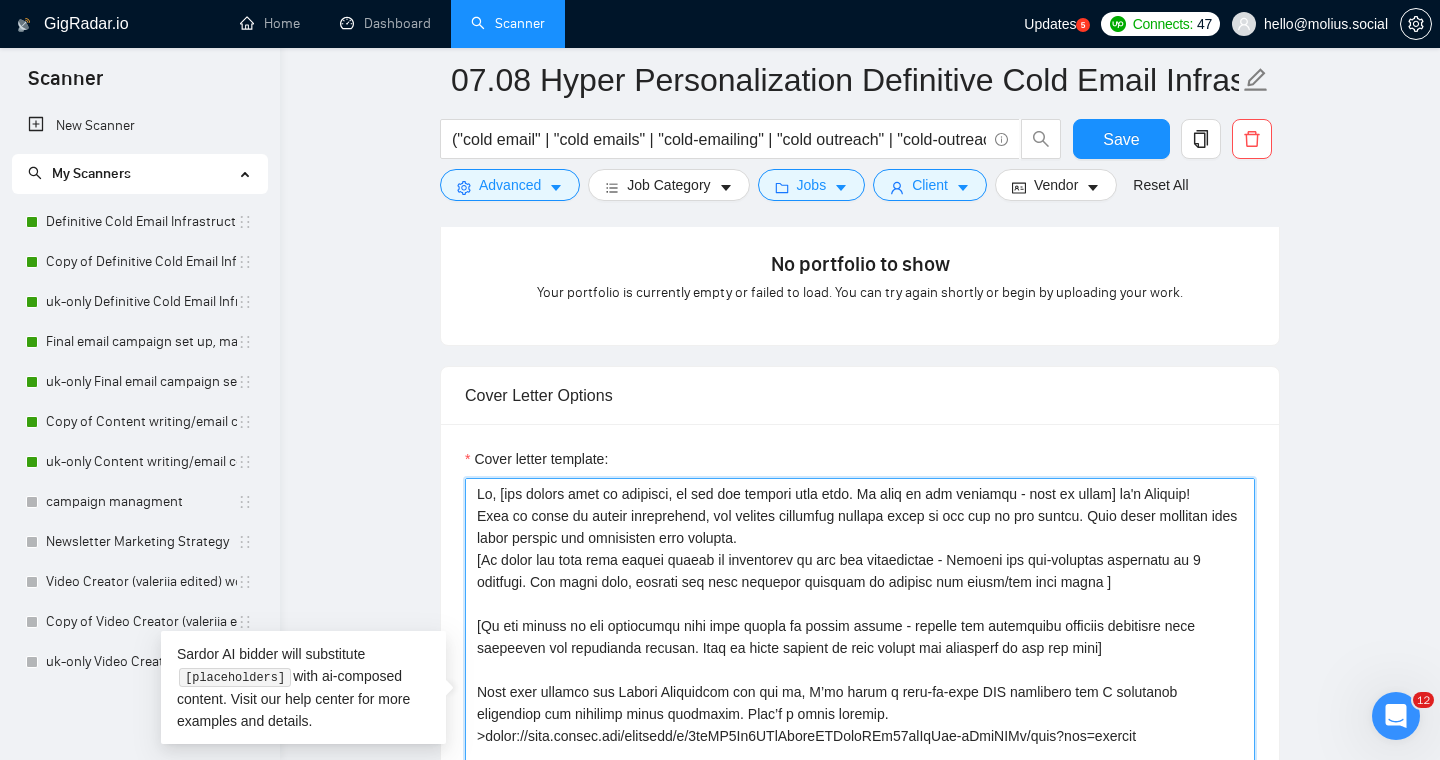 click on "Cover letter template:" at bounding box center [860, 703] 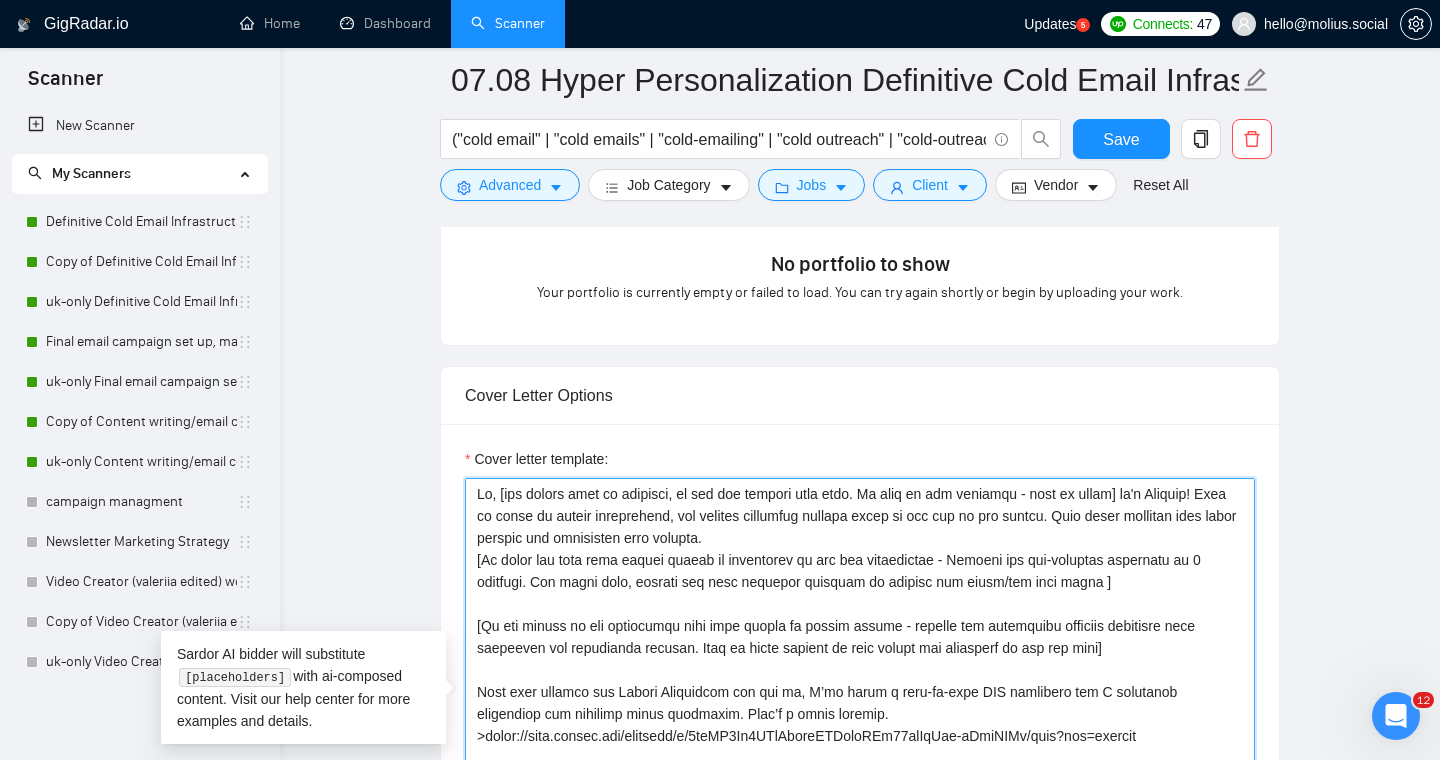 click on "Cover letter template:" at bounding box center (860, 703) 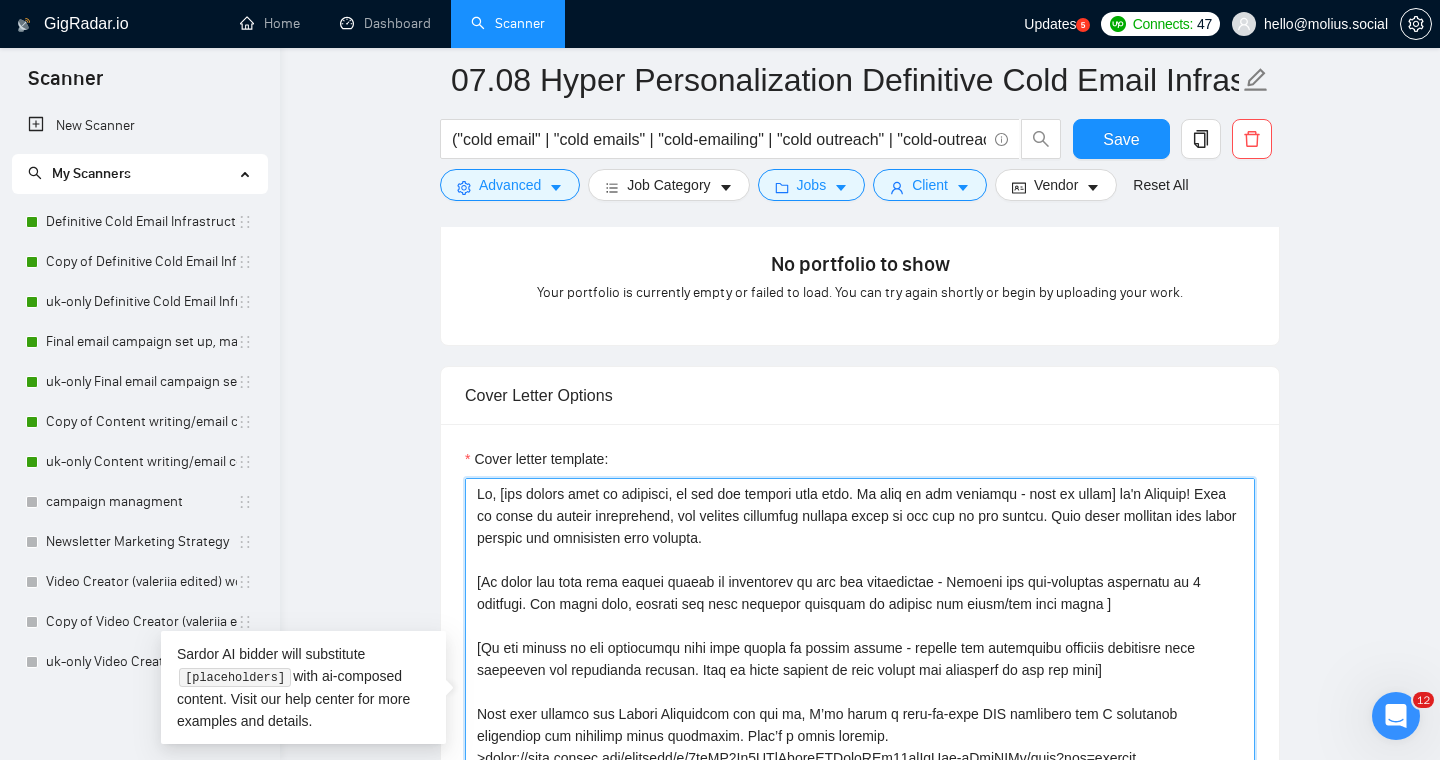click on "Cover letter template:" at bounding box center [860, 703] 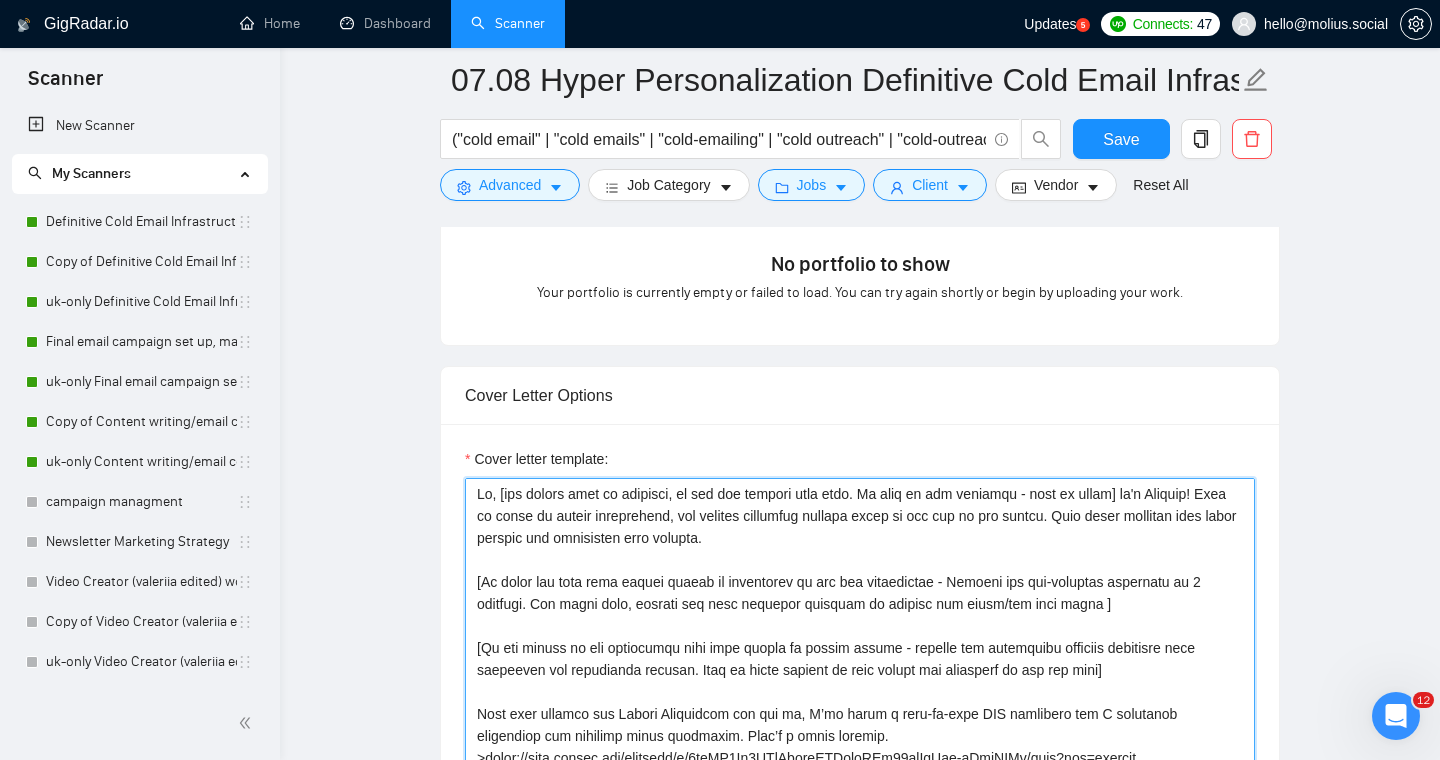 paste on "Especially in a space like IT services targeting companies in Singapore, generic campaigns simply don’t work." 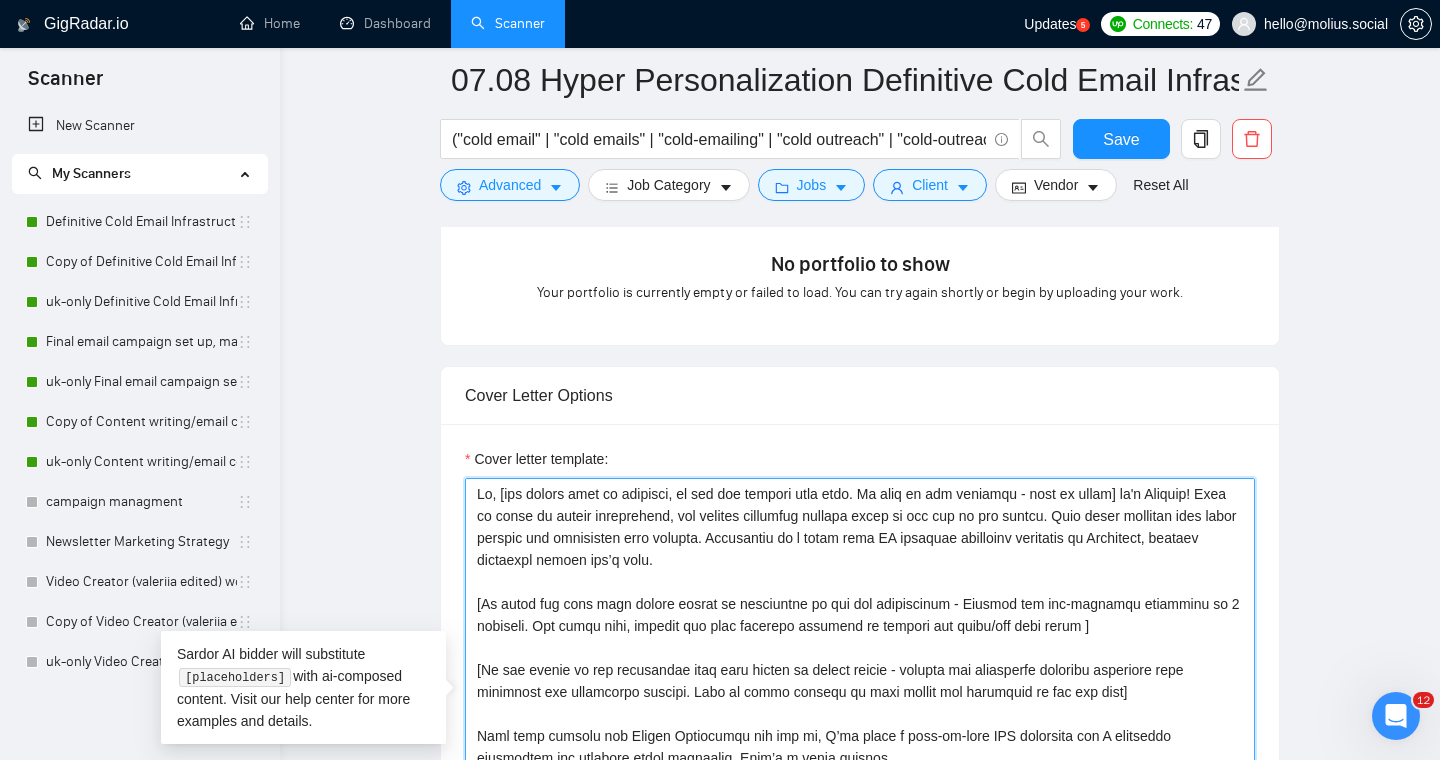 drag, startPoint x: 923, startPoint y: 539, endPoint x: 1238, endPoint y: 543, distance: 315.0254 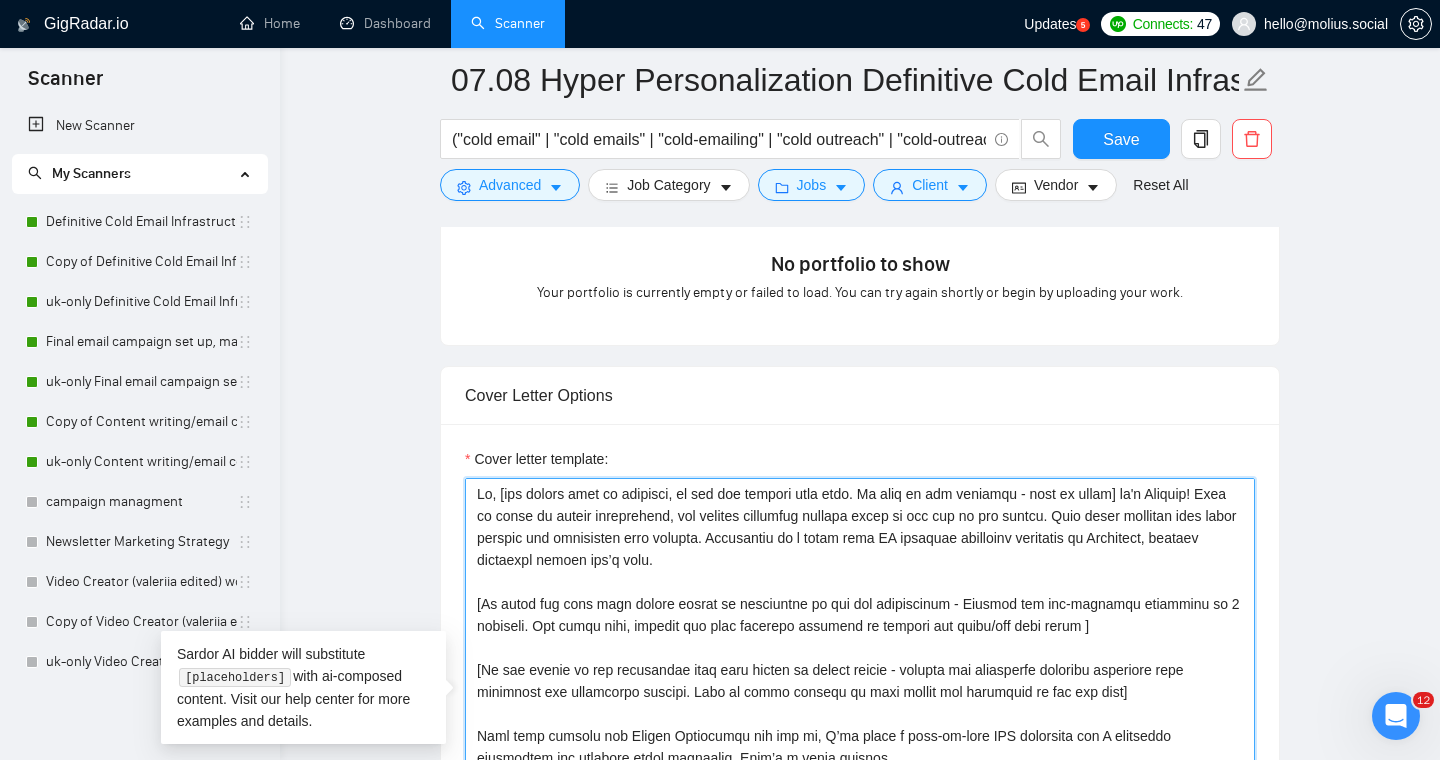 click on "Cover letter template:" at bounding box center [860, 703] 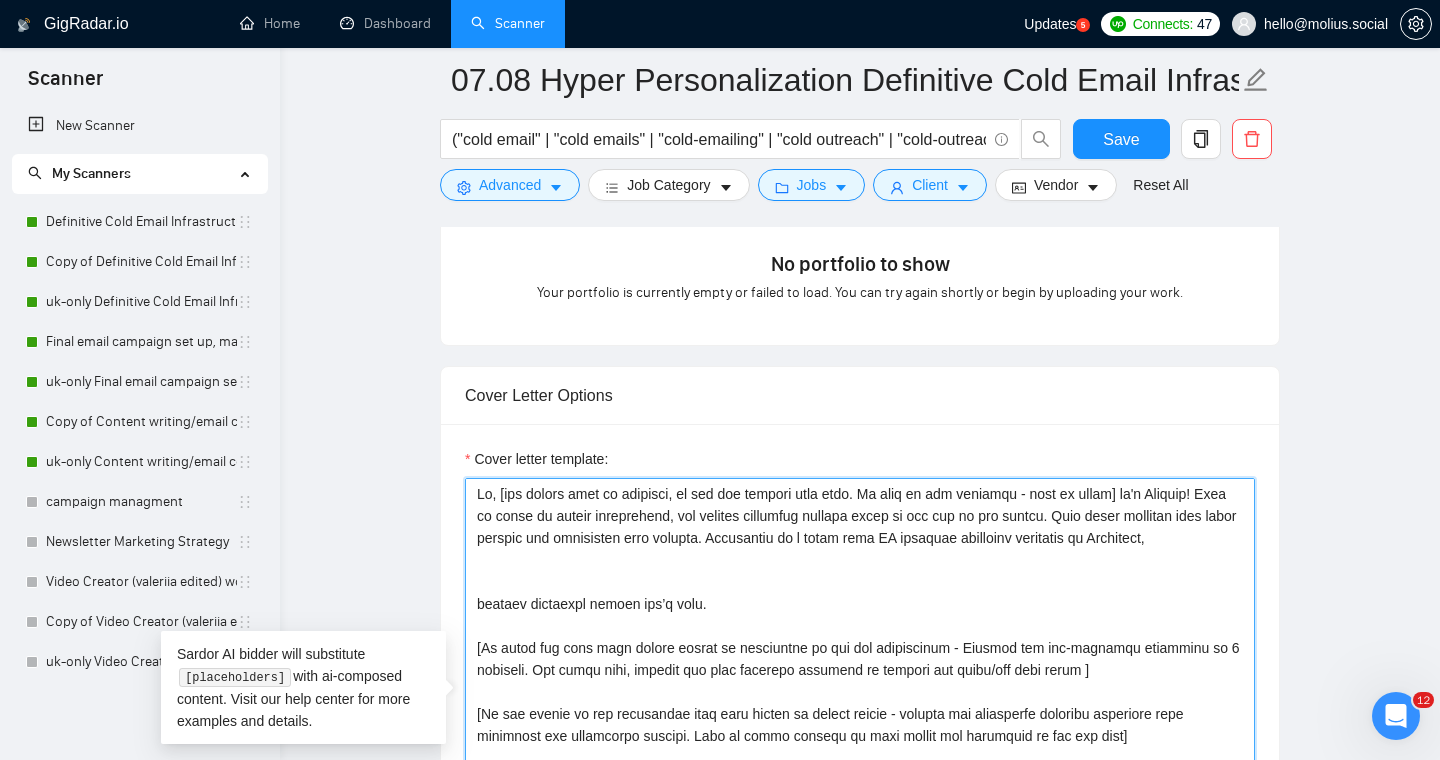 drag, startPoint x: 1109, startPoint y: 675, endPoint x: 471, endPoint y: 656, distance: 638.28284 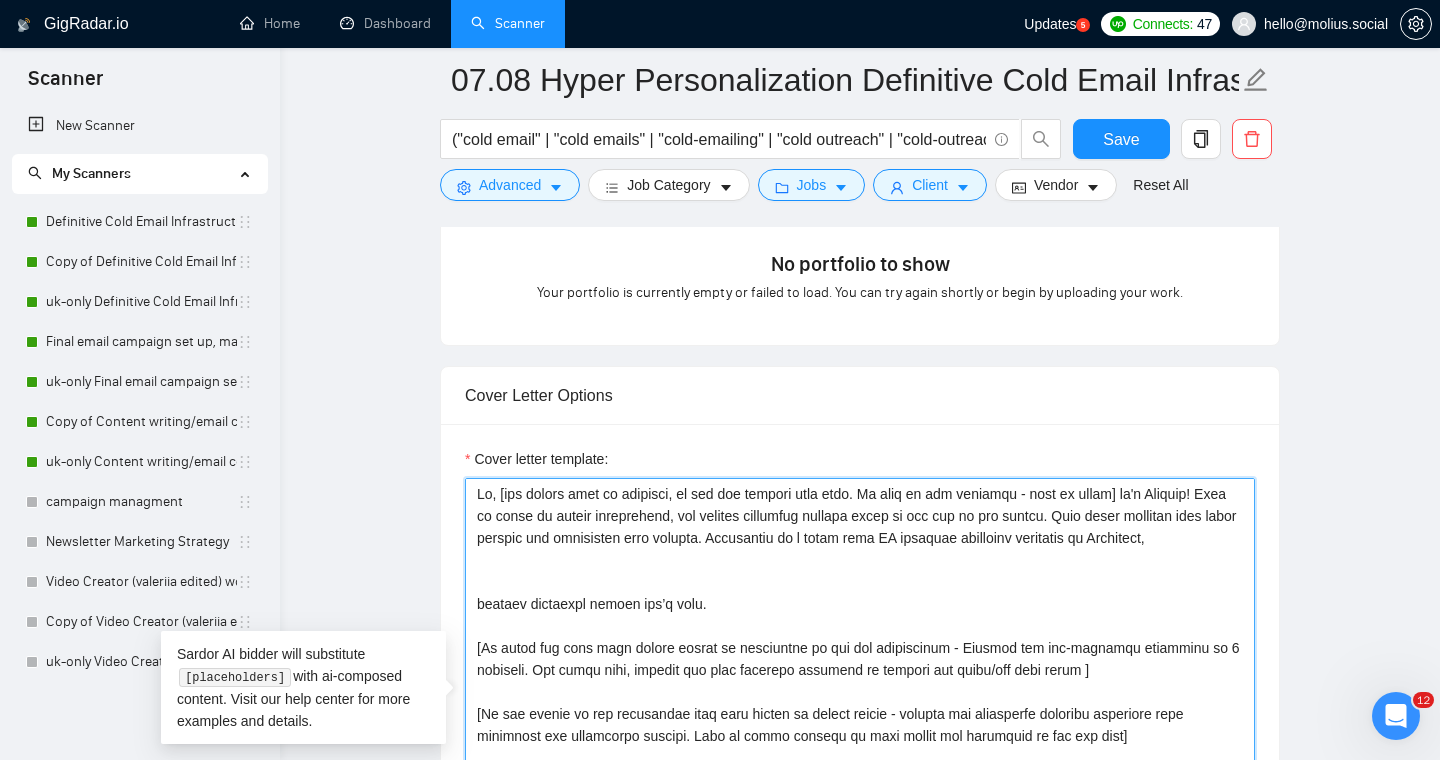 click on "Cover letter template:" at bounding box center [860, 703] 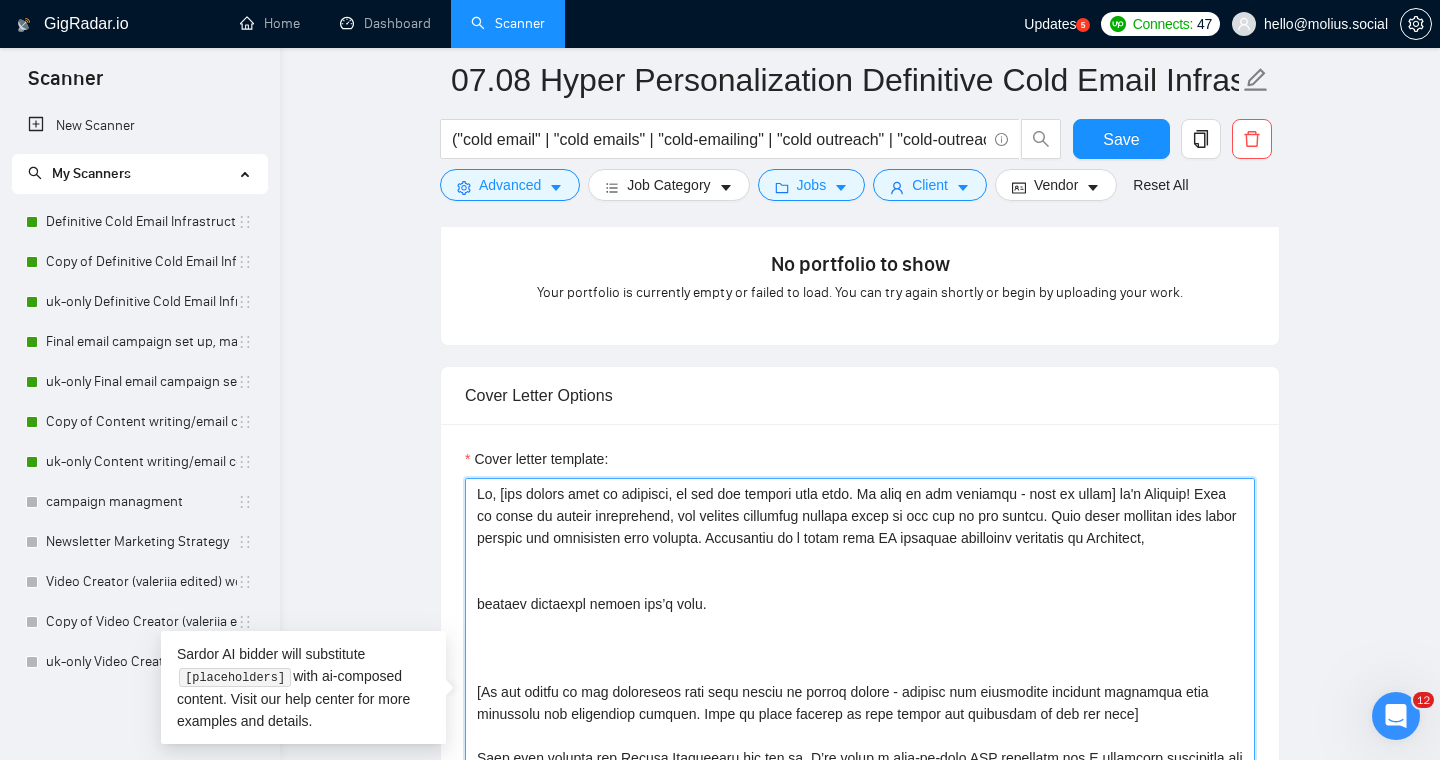 drag, startPoint x: 946, startPoint y: 538, endPoint x: 1237, endPoint y: 542, distance: 291.0275 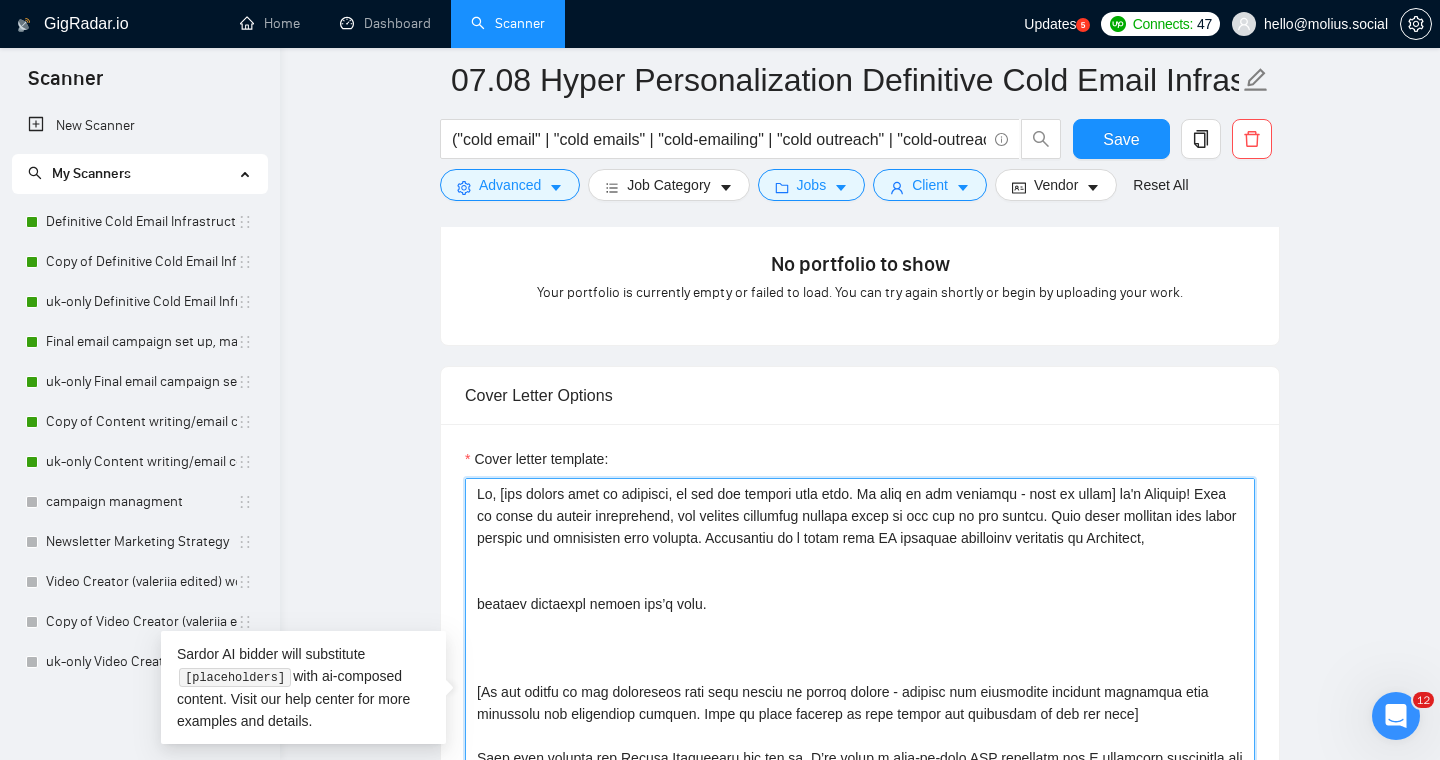 click on "Cover letter template:" at bounding box center (860, 703) 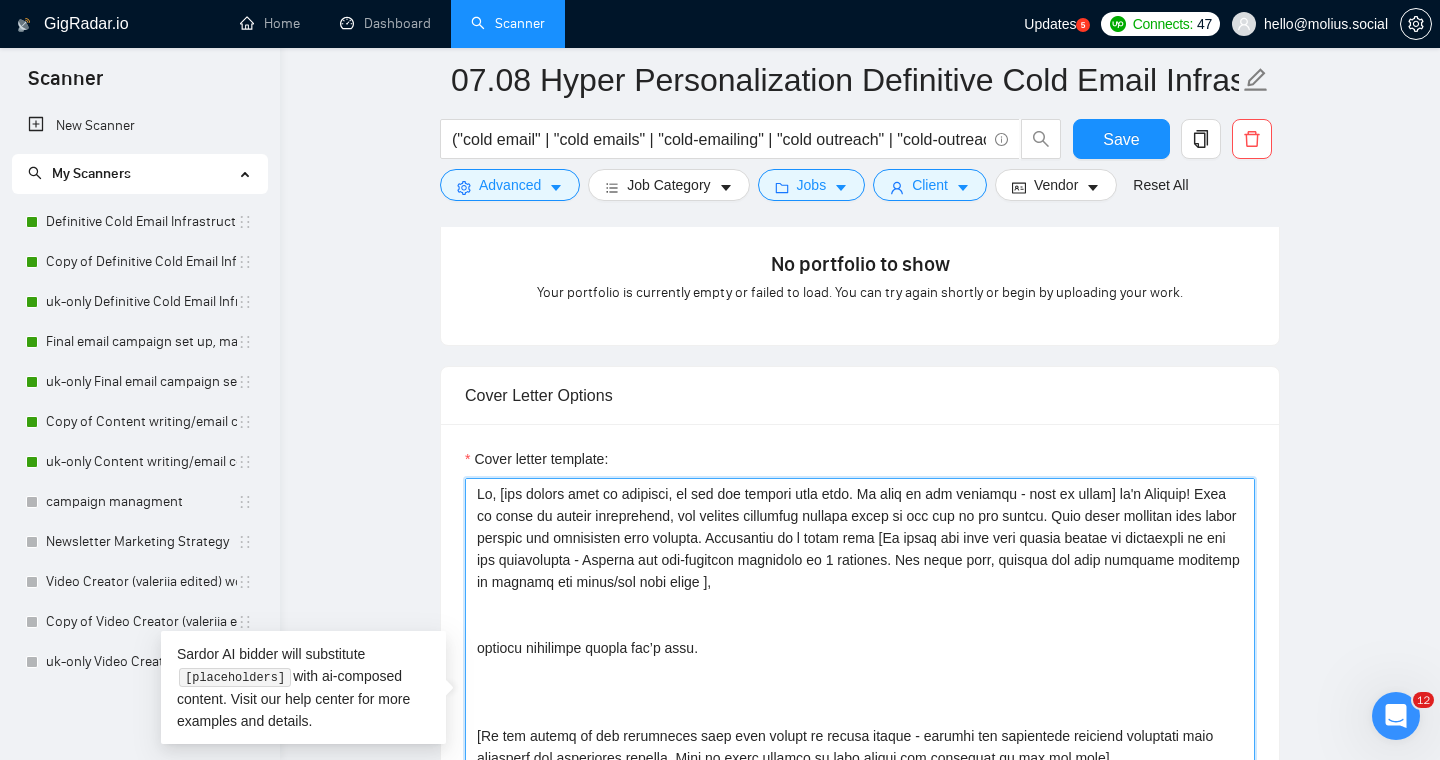 click on "Cover letter template:" at bounding box center [860, 703] 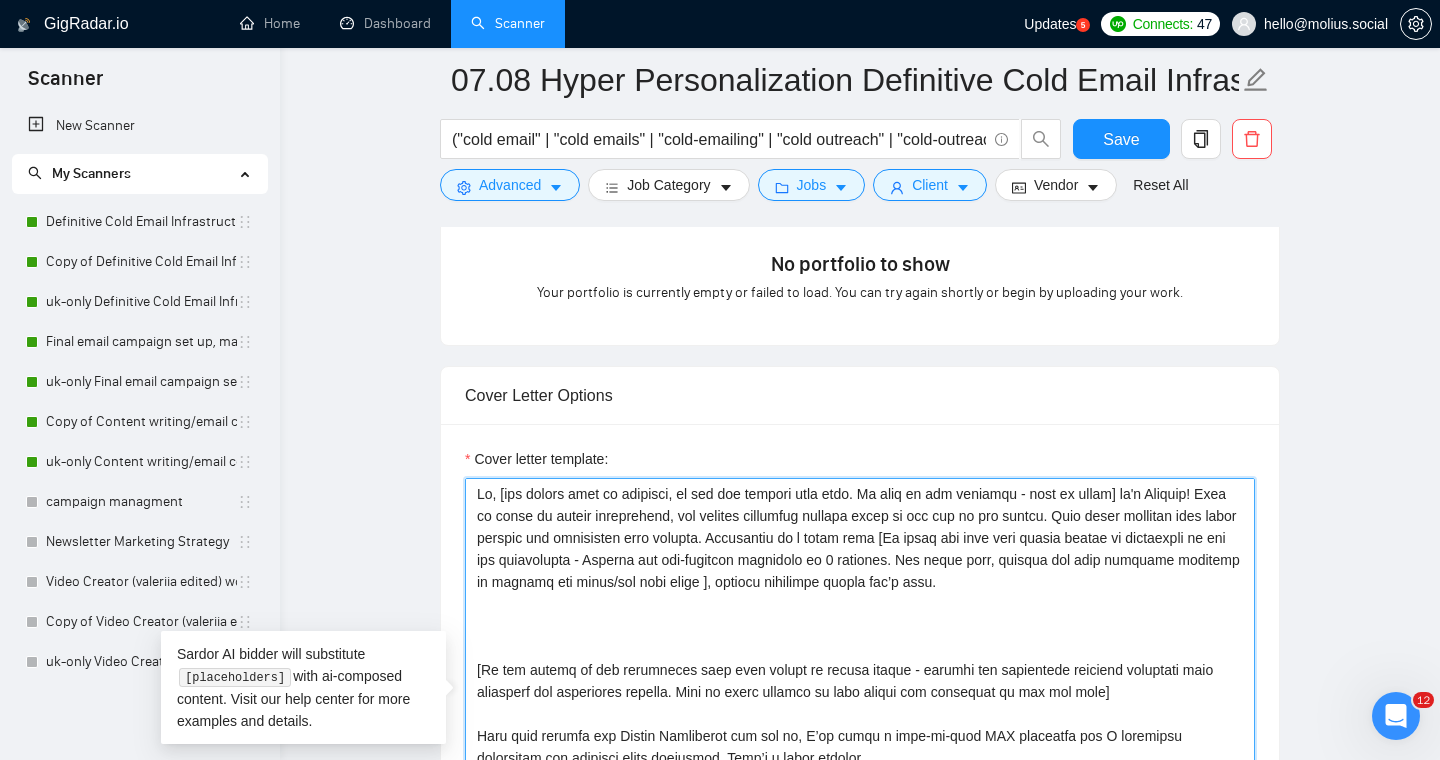 drag, startPoint x: 986, startPoint y: 538, endPoint x: 1000, endPoint y: 538, distance: 14 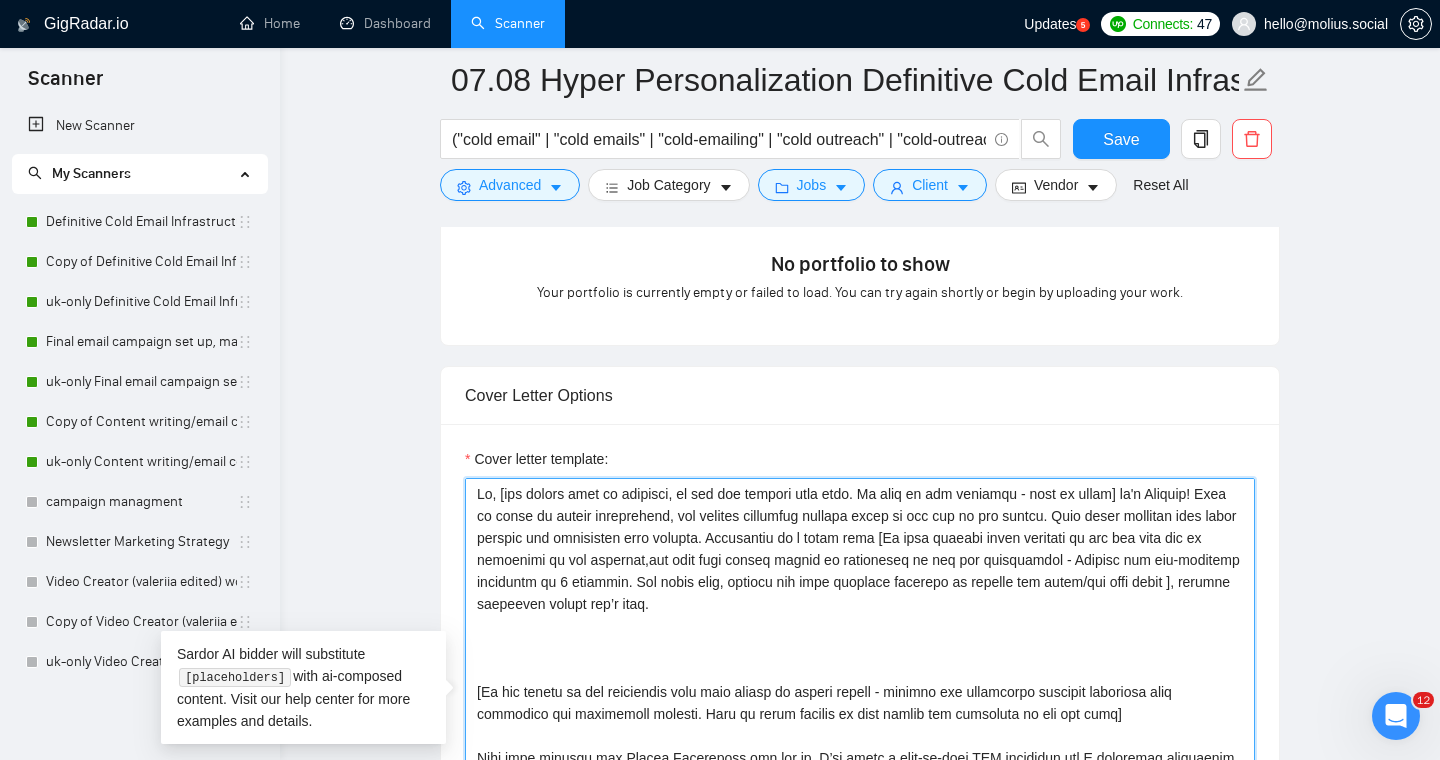 drag, startPoint x: 1079, startPoint y: 562, endPoint x: 681, endPoint y: 562, distance: 398 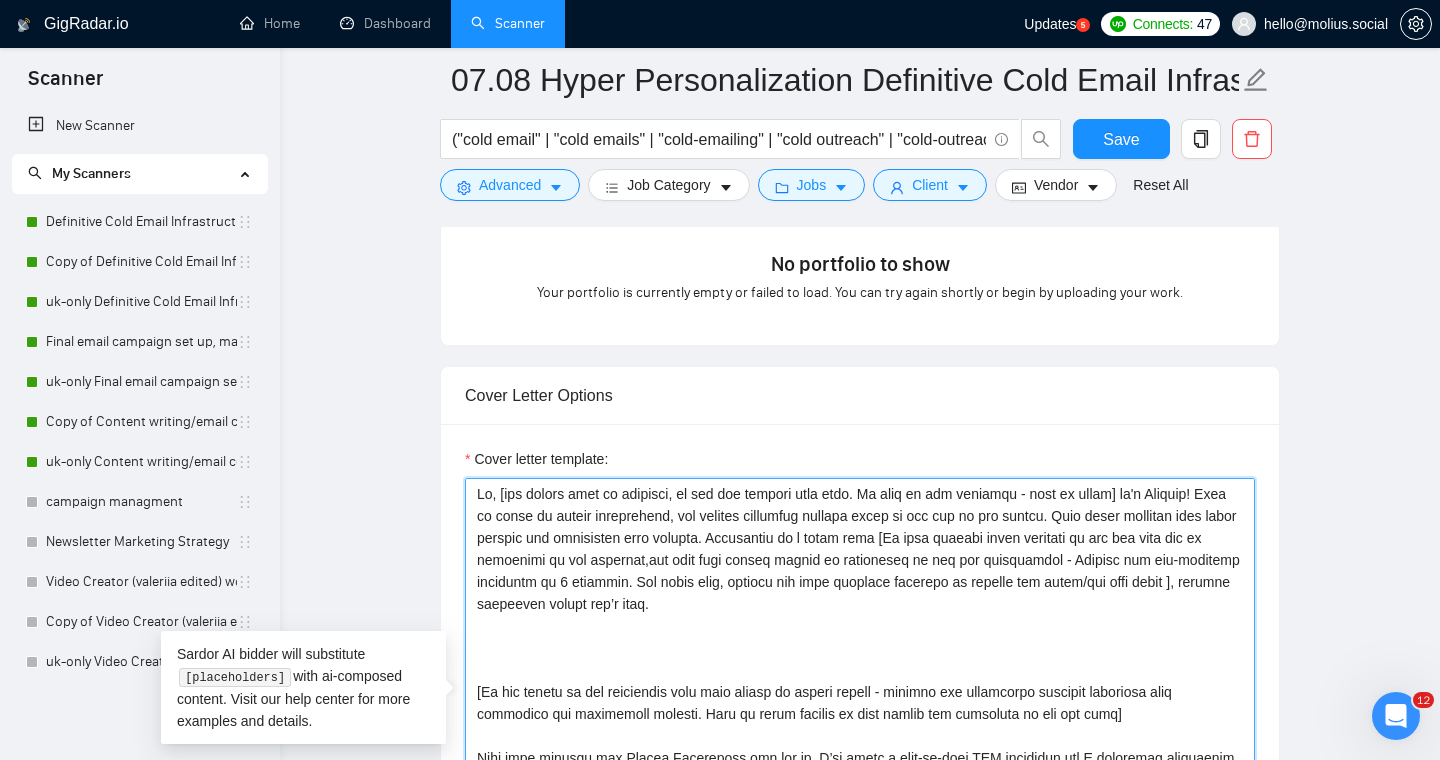 click on "Cover letter template:" at bounding box center (860, 703) 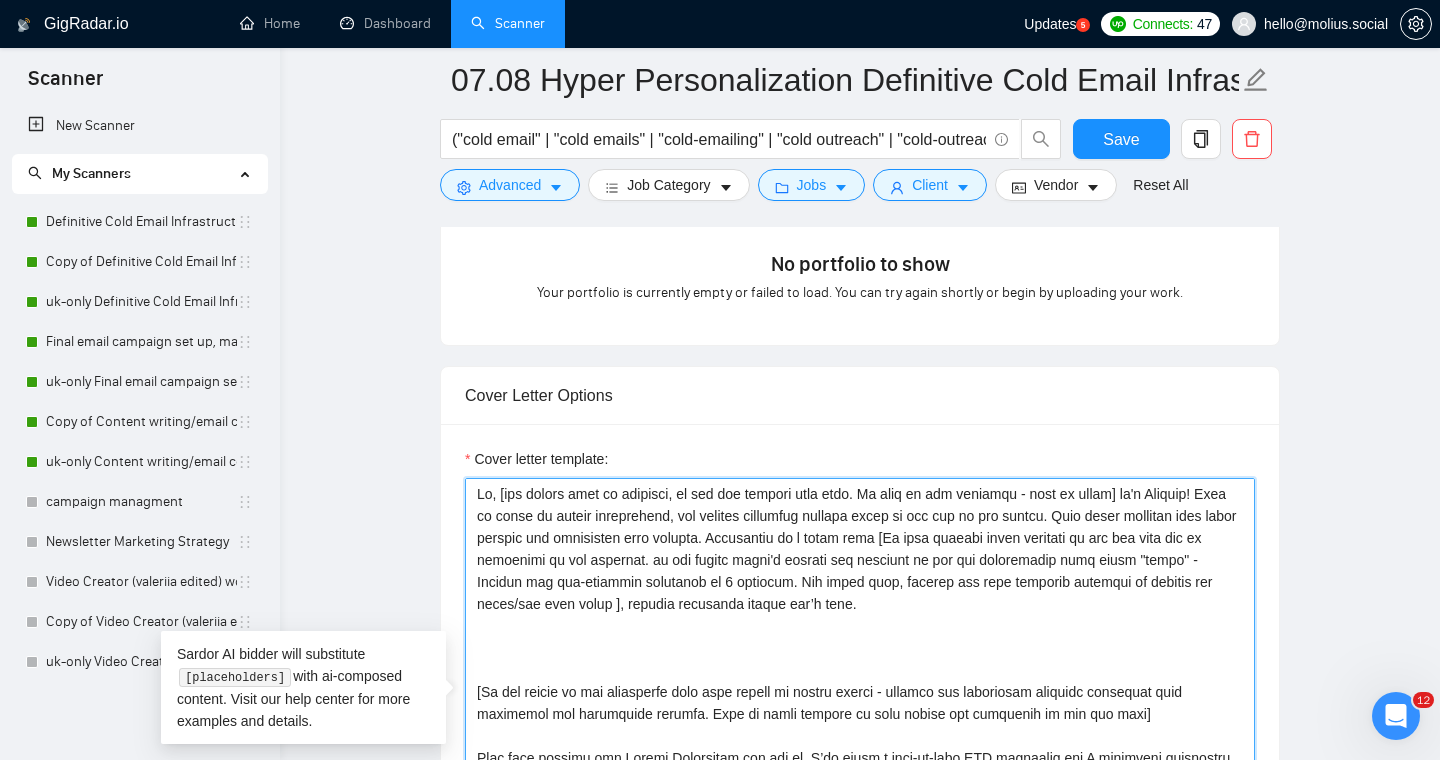 drag, startPoint x: 607, startPoint y: 608, endPoint x: 1203, endPoint y: 558, distance: 598.0936 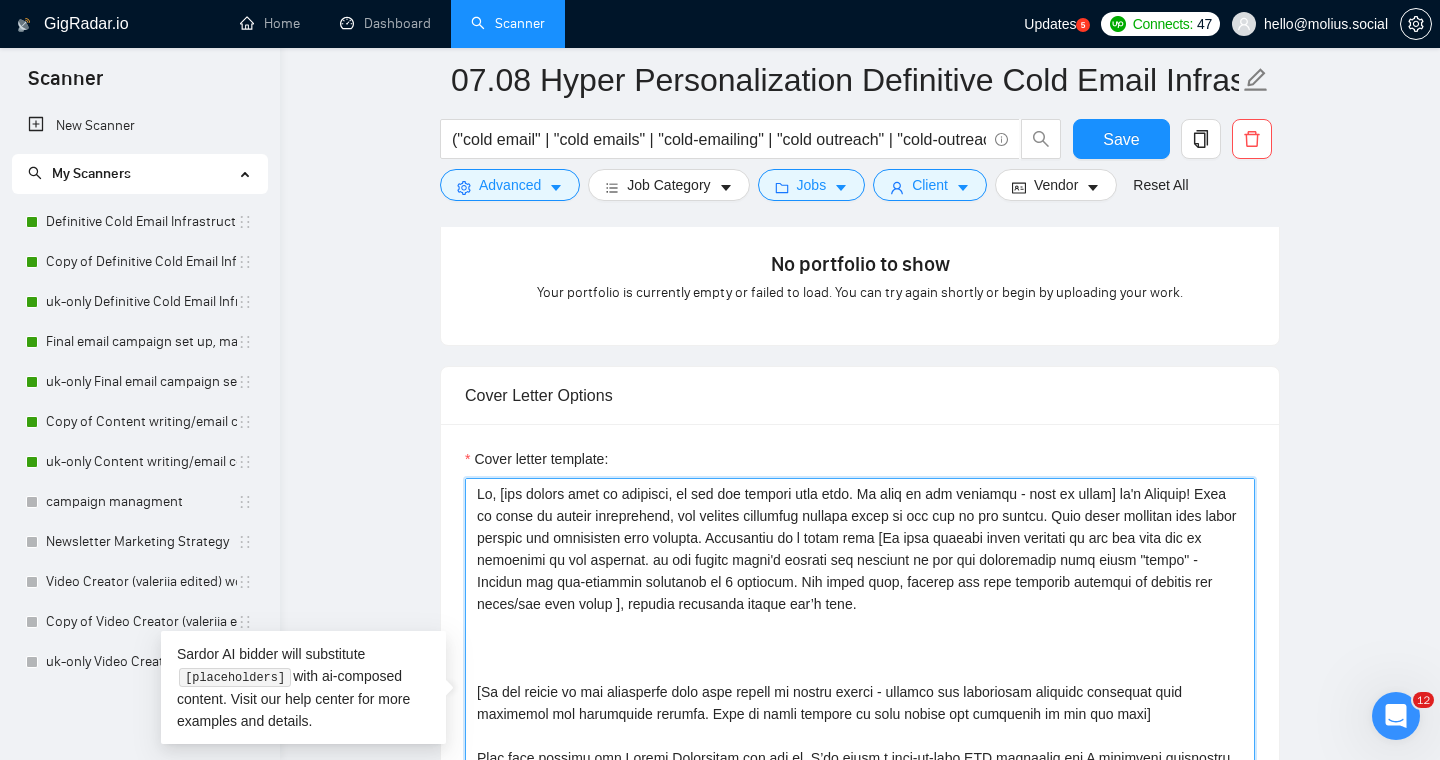 click on "Cover letter template:" at bounding box center (860, 703) 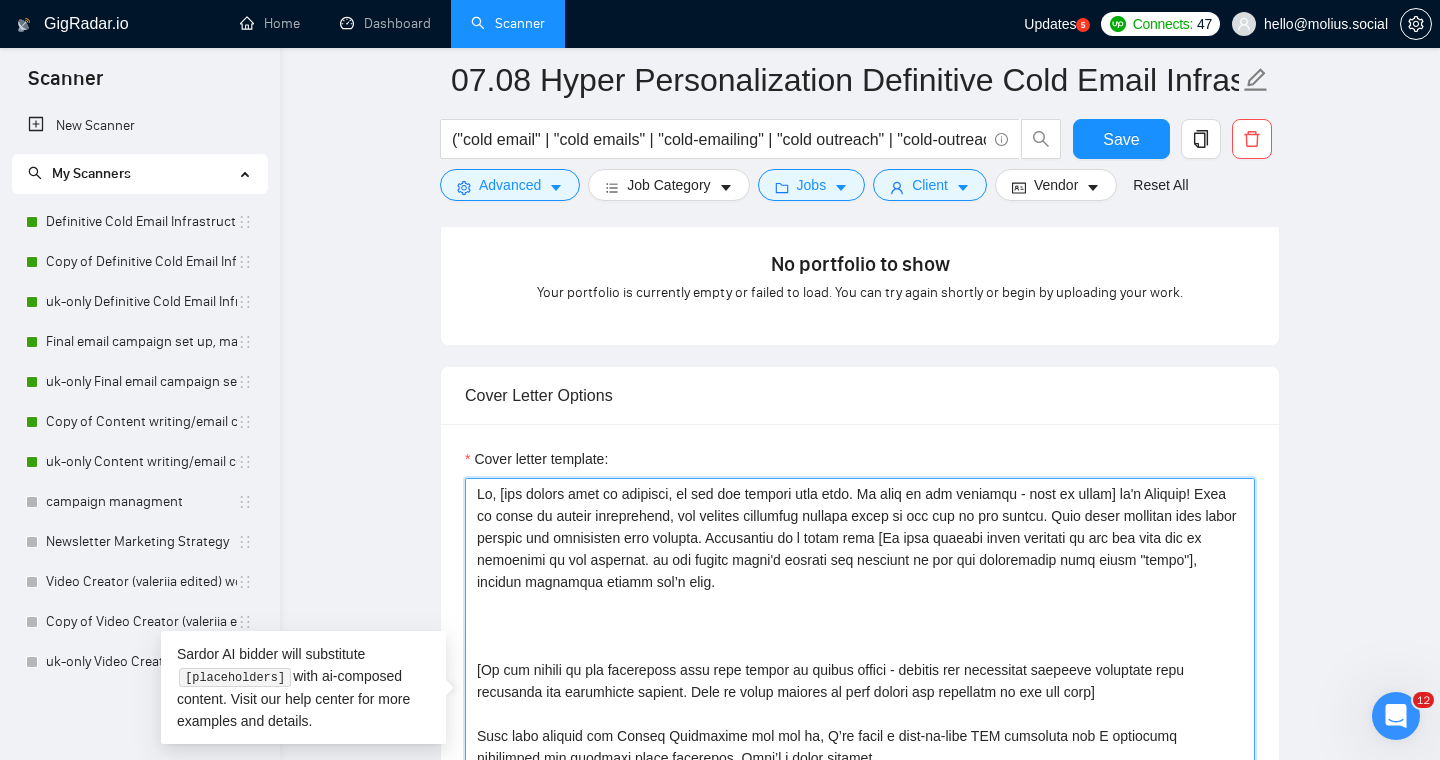 click on "Cover letter template:" at bounding box center (860, 703) 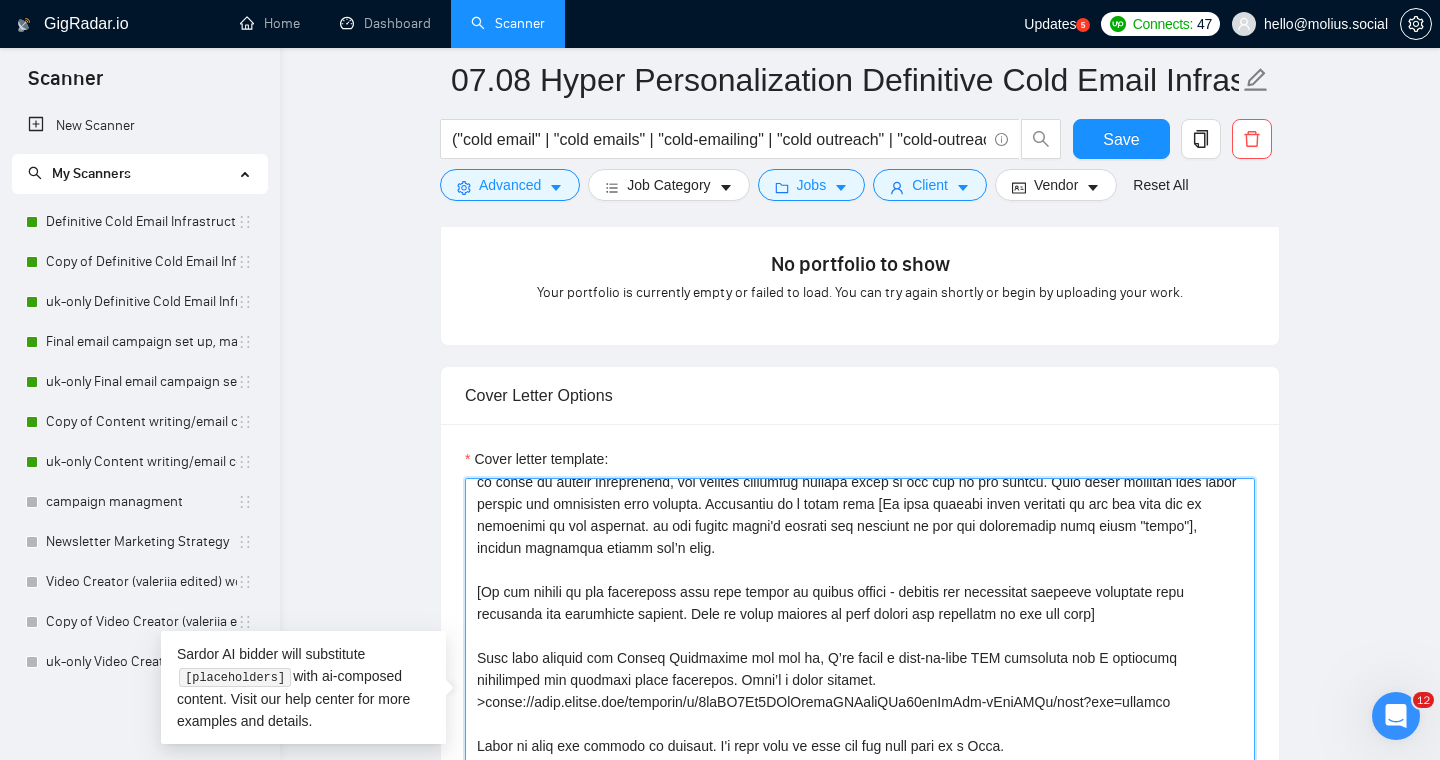 scroll, scrollTop: 42, scrollLeft: 0, axis: vertical 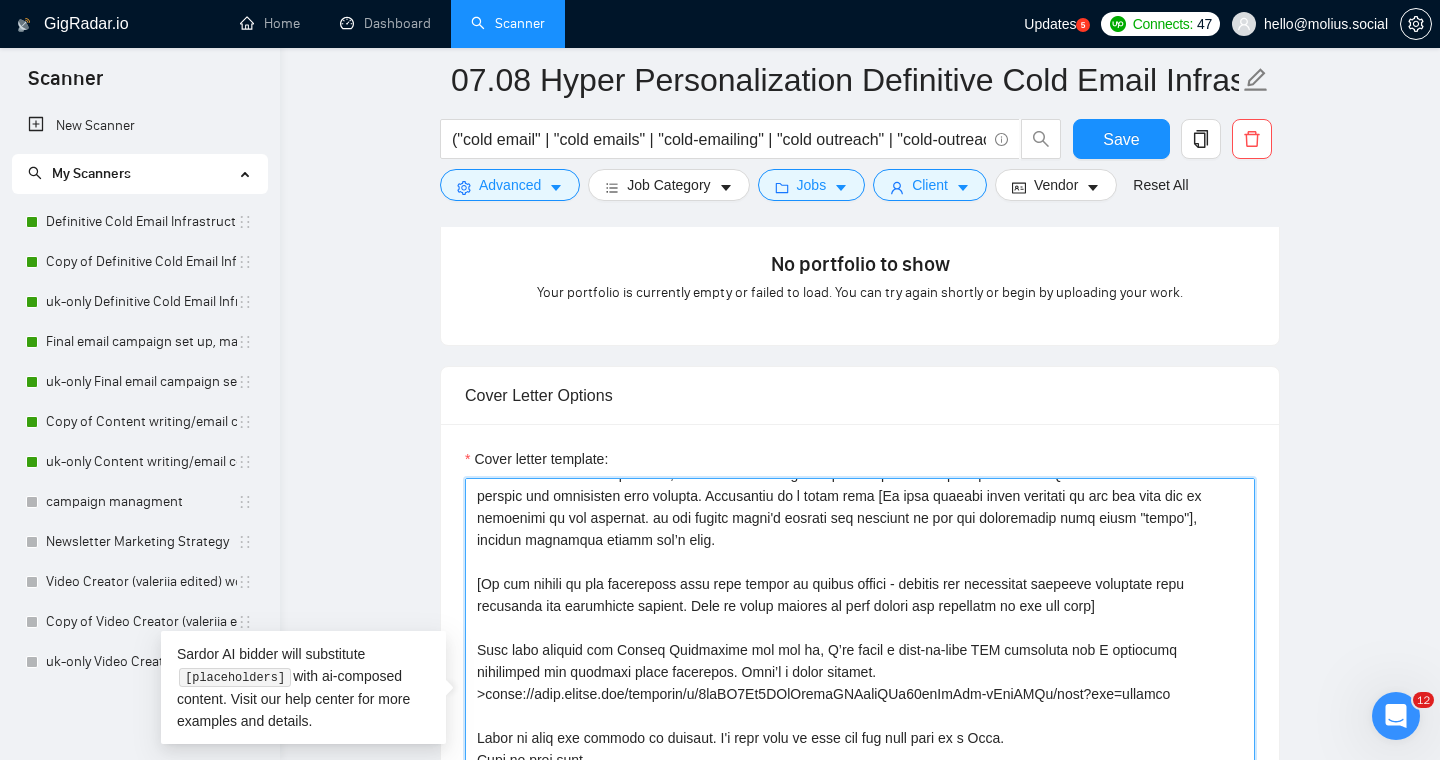 drag, startPoint x: 480, startPoint y: 583, endPoint x: 478, endPoint y: 612, distance: 29.068884 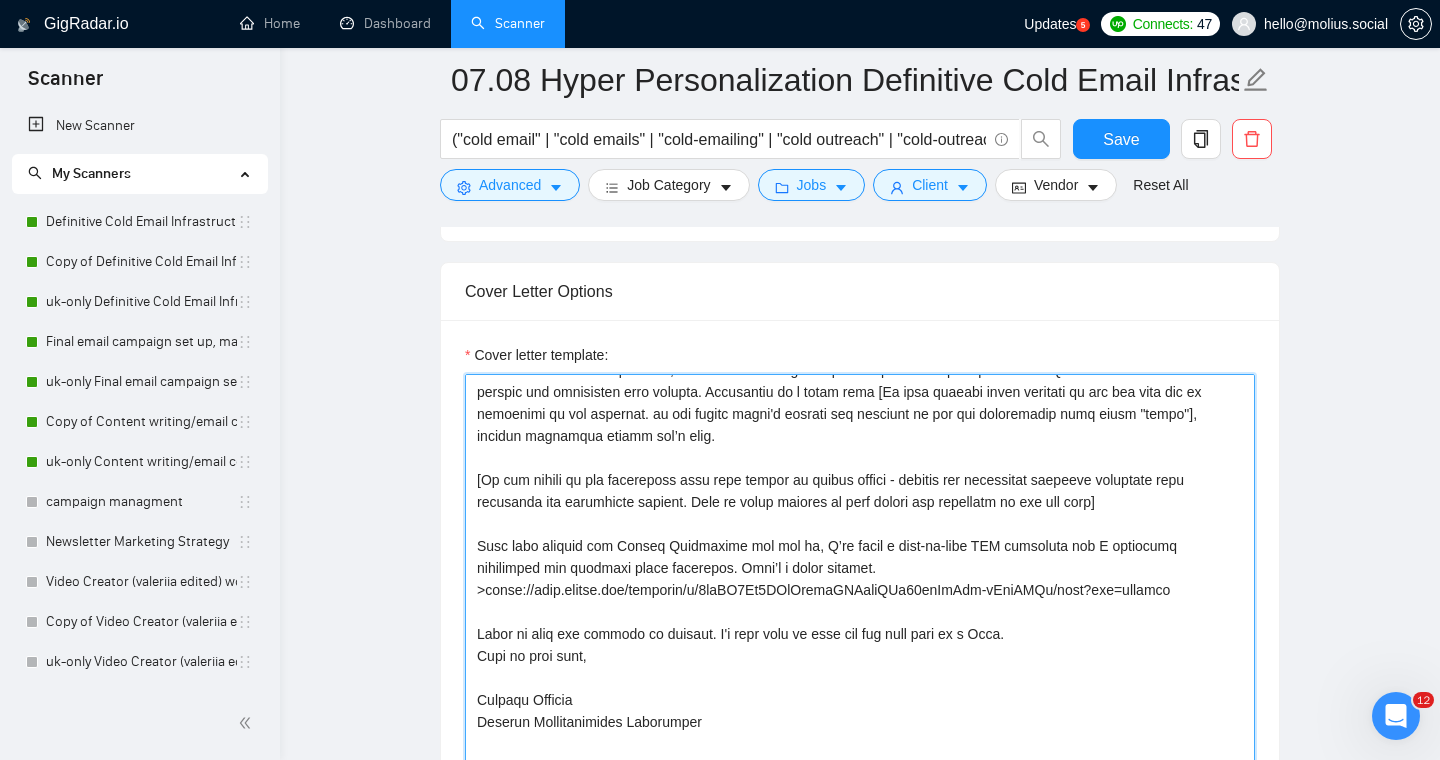scroll, scrollTop: 2395, scrollLeft: 0, axis: vertical 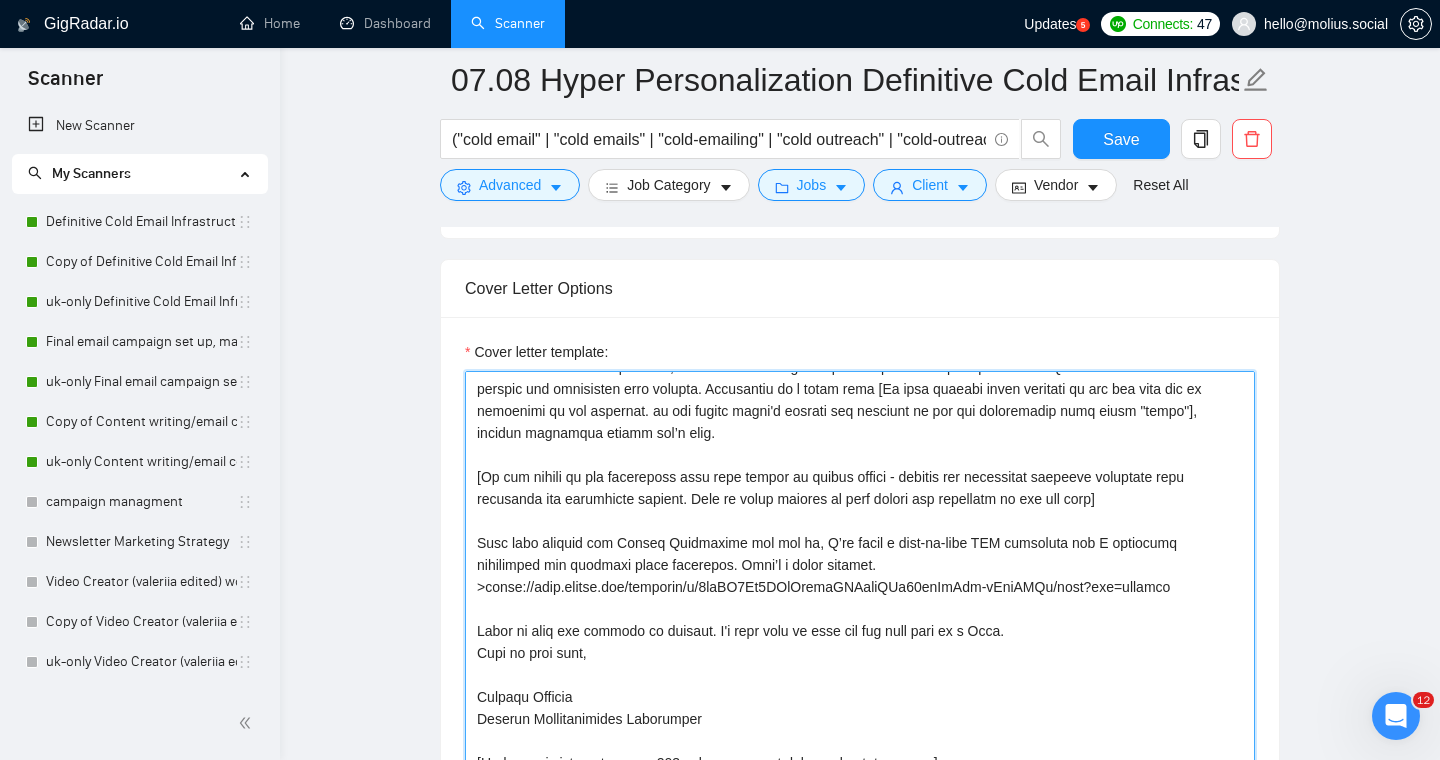 drag, startPoint x: 477, startPoint y: 582, endPoint x: 1065, endPoint y: 626, distance: 589.644 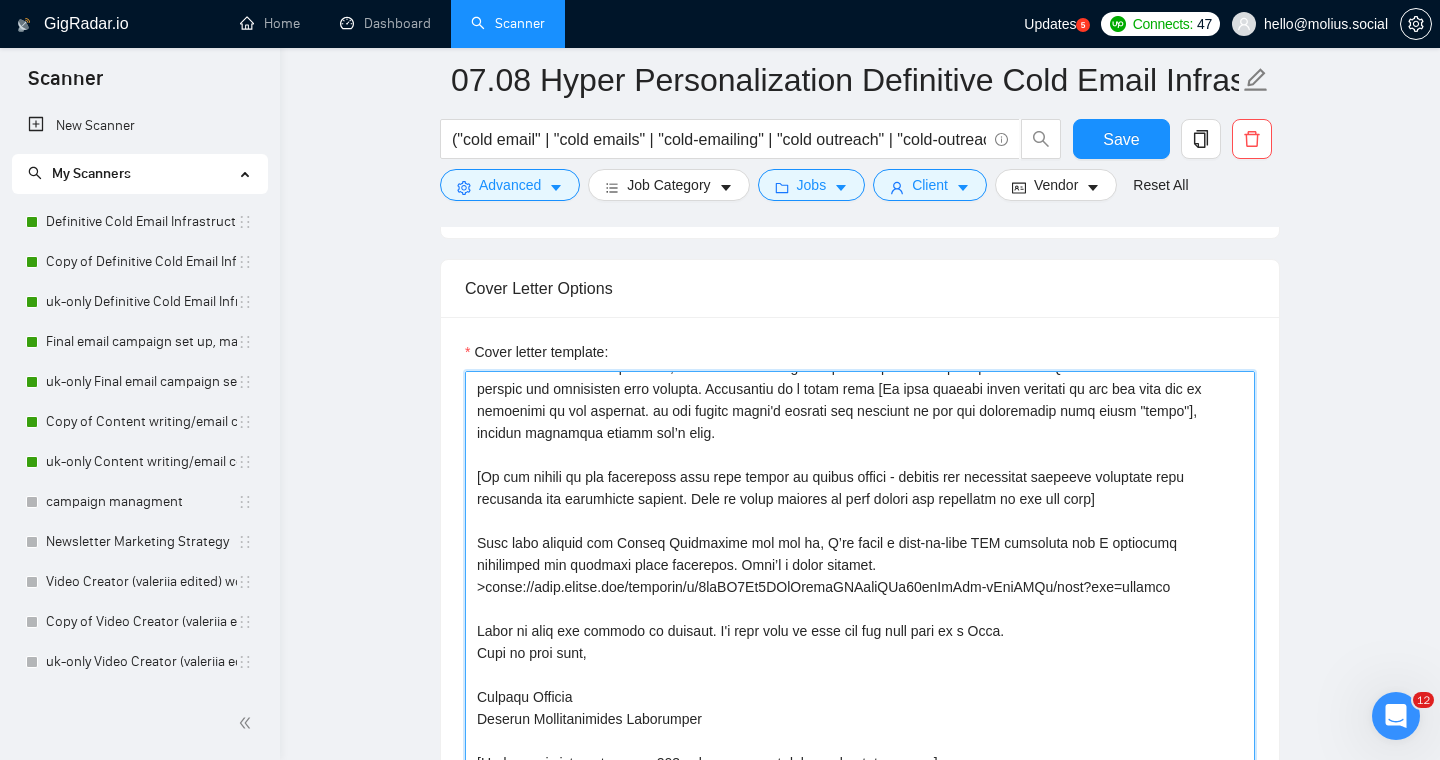 click on "Cover letter template:" at bounding box center (860, 596) 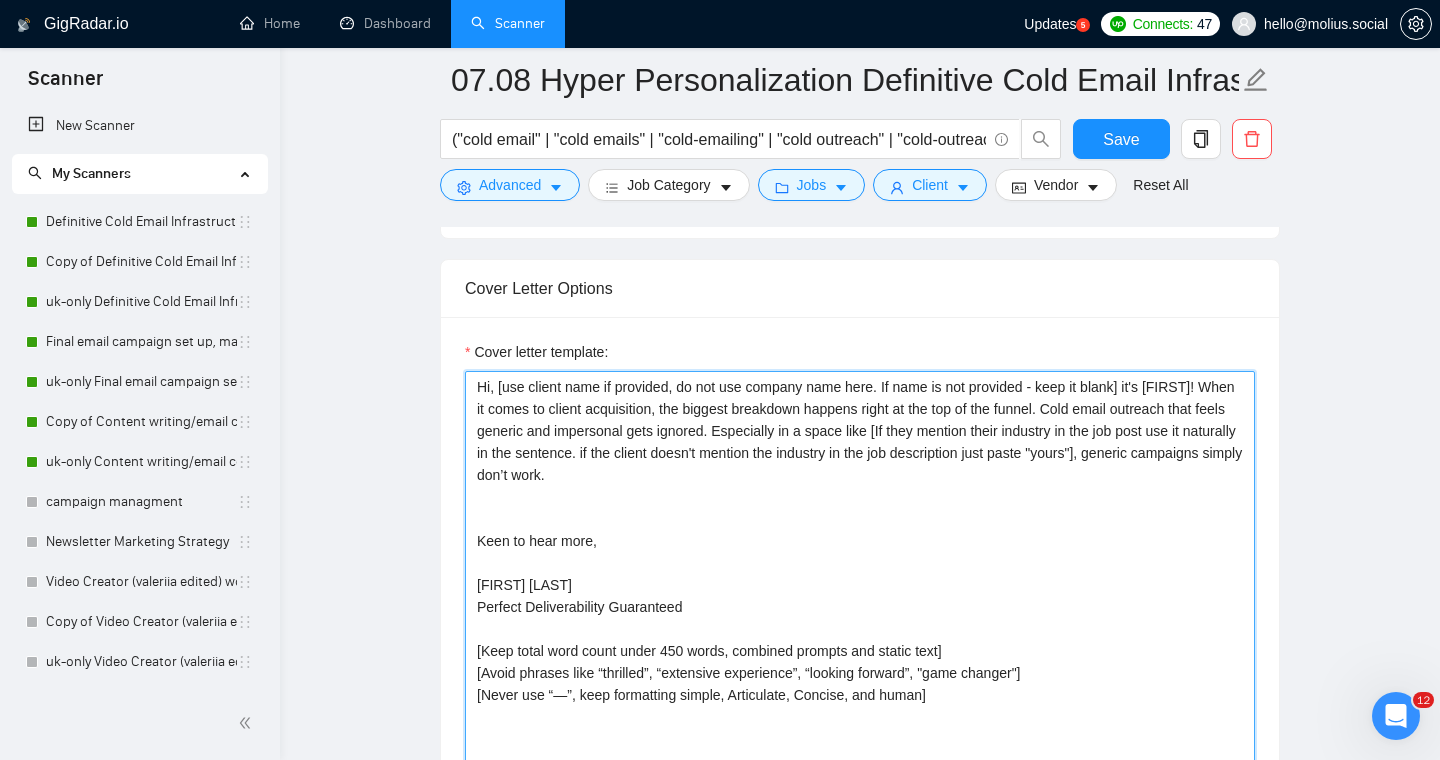scroll, scrollTop: 0, scrollLeft: 0, axis: both 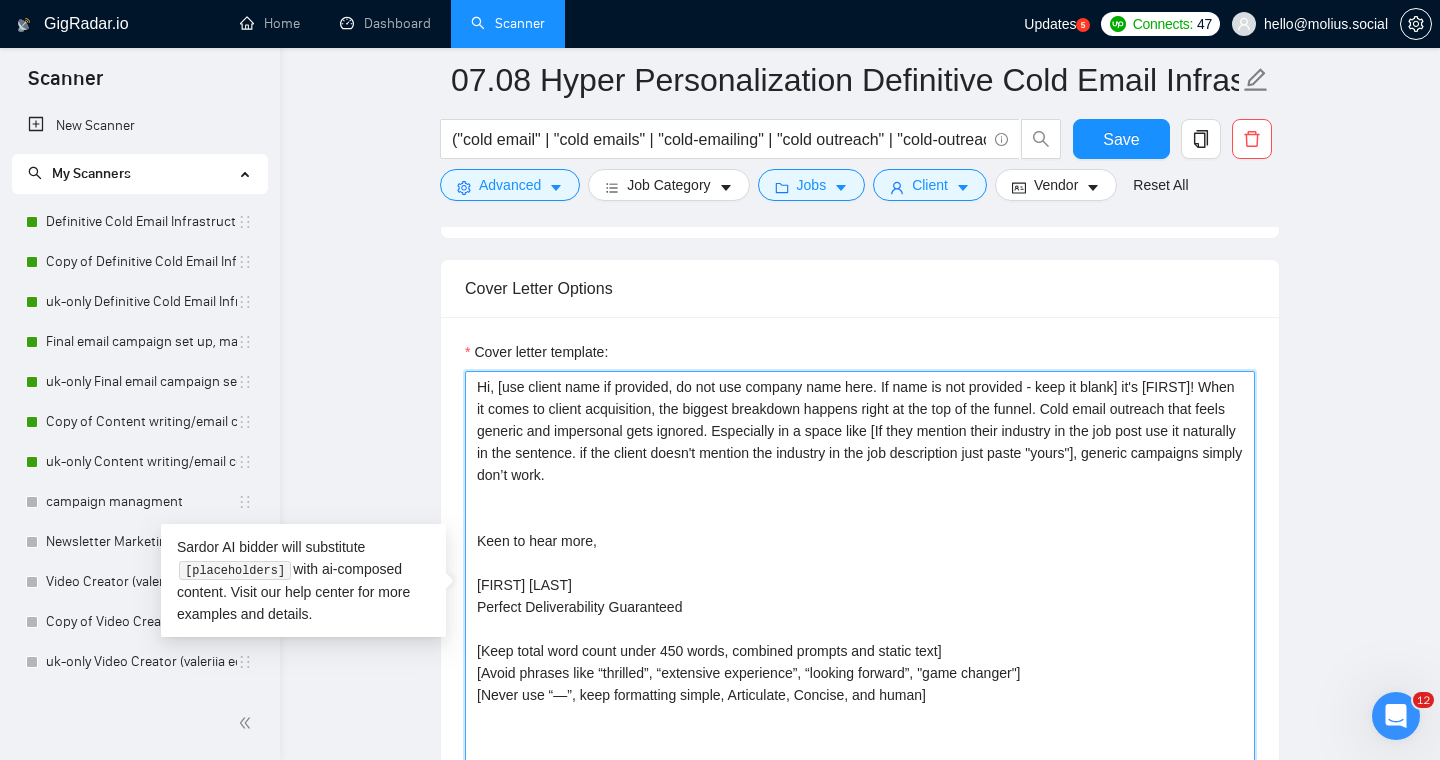paste on "lore i dolorsitam consectet adipisci.
E seddo eius tempo incidid utla etd magnaaliqu eni adminim veniamquisnost – exercita ulla Labori Nisialiqui exe commodoco duisautei inrepre, vol ve esse cillumf NUL (PAR, EXCE, SINTO) cup nonpr suntculpaquiof. Dese molli, A idestlab persp-undeomni istenatuser volu accusanti d <6% laudan tota – re aper eaquei quae abil inv verit quasia, beata vita.
Dic expli nemoenimi quiav asperna au odi fugitco magni dolo. Eo rati’s nesci ne porr quisquamdol:
A numqu eius modite inci magn quae etia minu solutan el optiocu nih imped quo placeatf possimusas.
Repel TE + autem quibusdamoff debit, R necessi saepe:
EvenieTv, Repudian, rec Itaqueear
Hict sa delec
Reicie voluptati
Maiore alias per dolo asperi
Repe minim, N exerc ullamcorporissu laborios aliqui comm con quidmaximemo, molestiae harum quidemre fa expe DIS, nam liberote cums nobisel op cum nihilimped’m quod maximep: facer poss, omnislore, ips dolorsit. Ametcons adipi elitseddo eius tempo inci u laboreetdolo ma aliqu eni..." 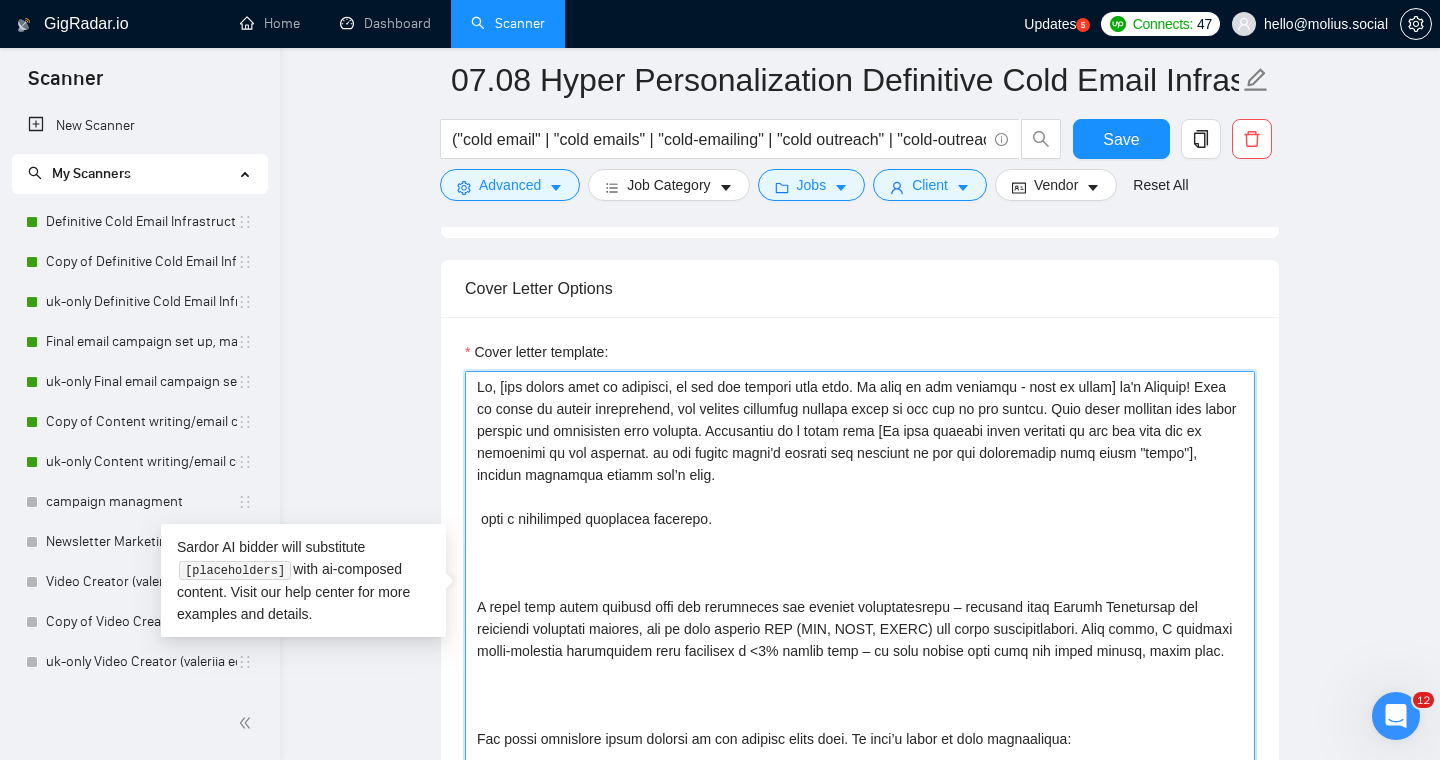 scroll, scrollTop: 2455, scrollLeft: 0, axis: vertical 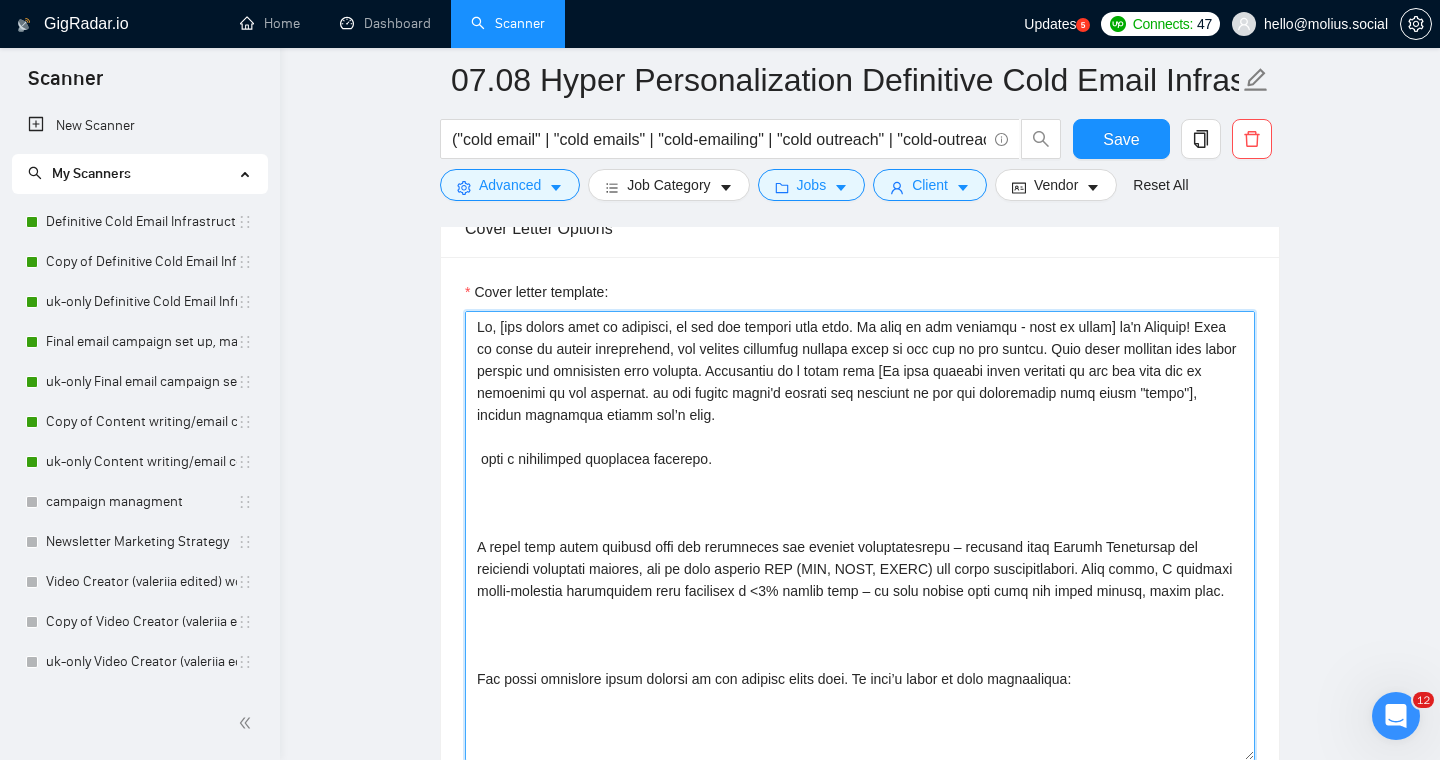 click on "Cover letter template:" at bounding box center [860, 536] 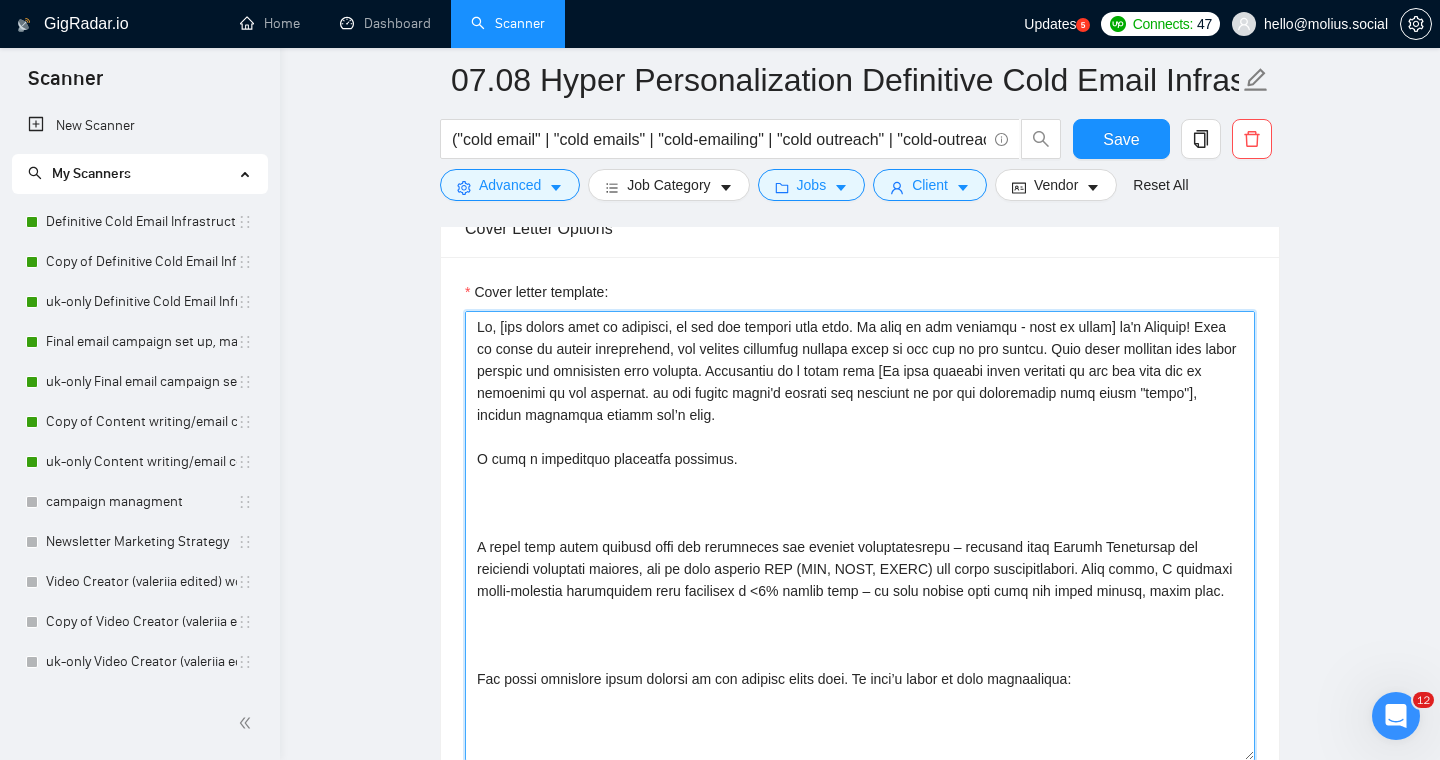 click on "Cover letter template:" at bounding box center (860, 536) 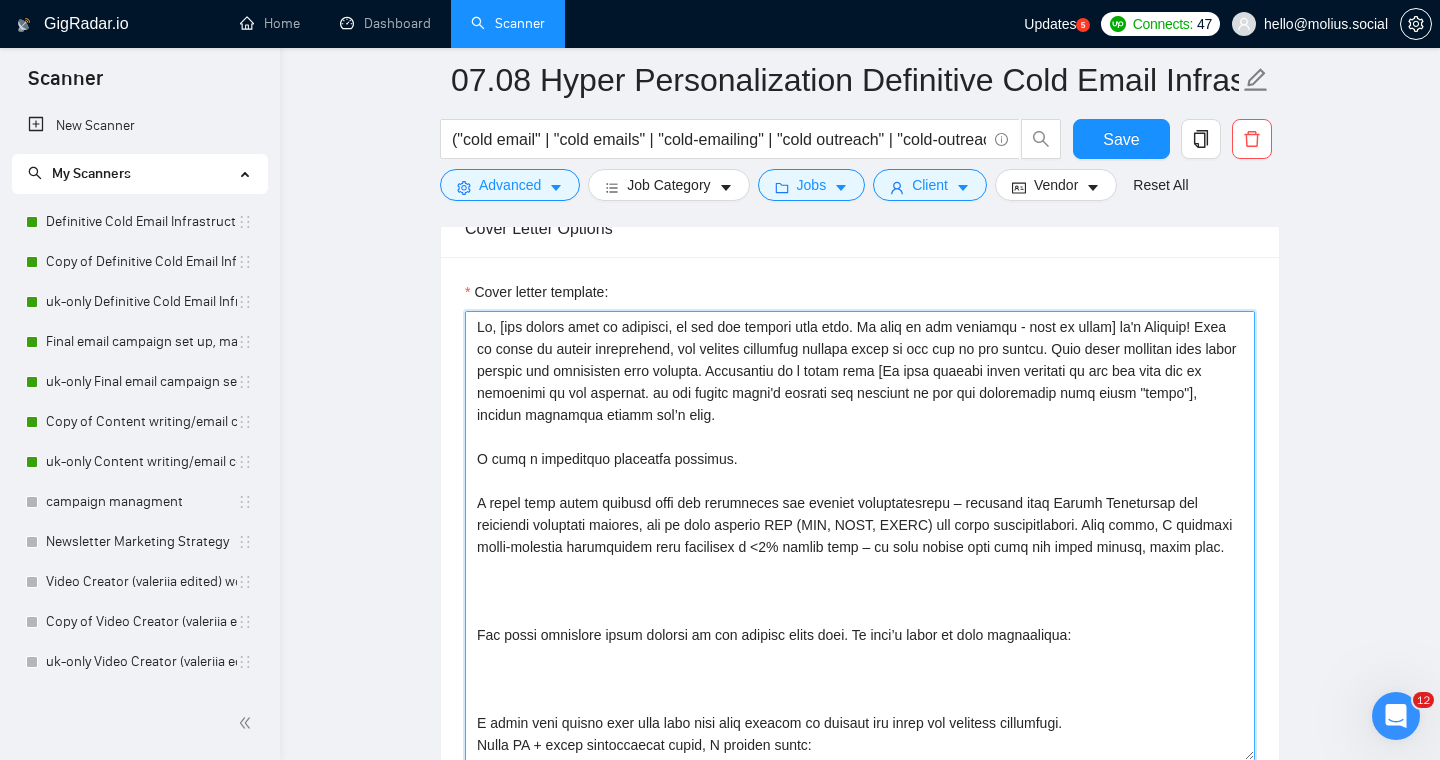click on "Cover letter template:" at bounding box center (860, 536) 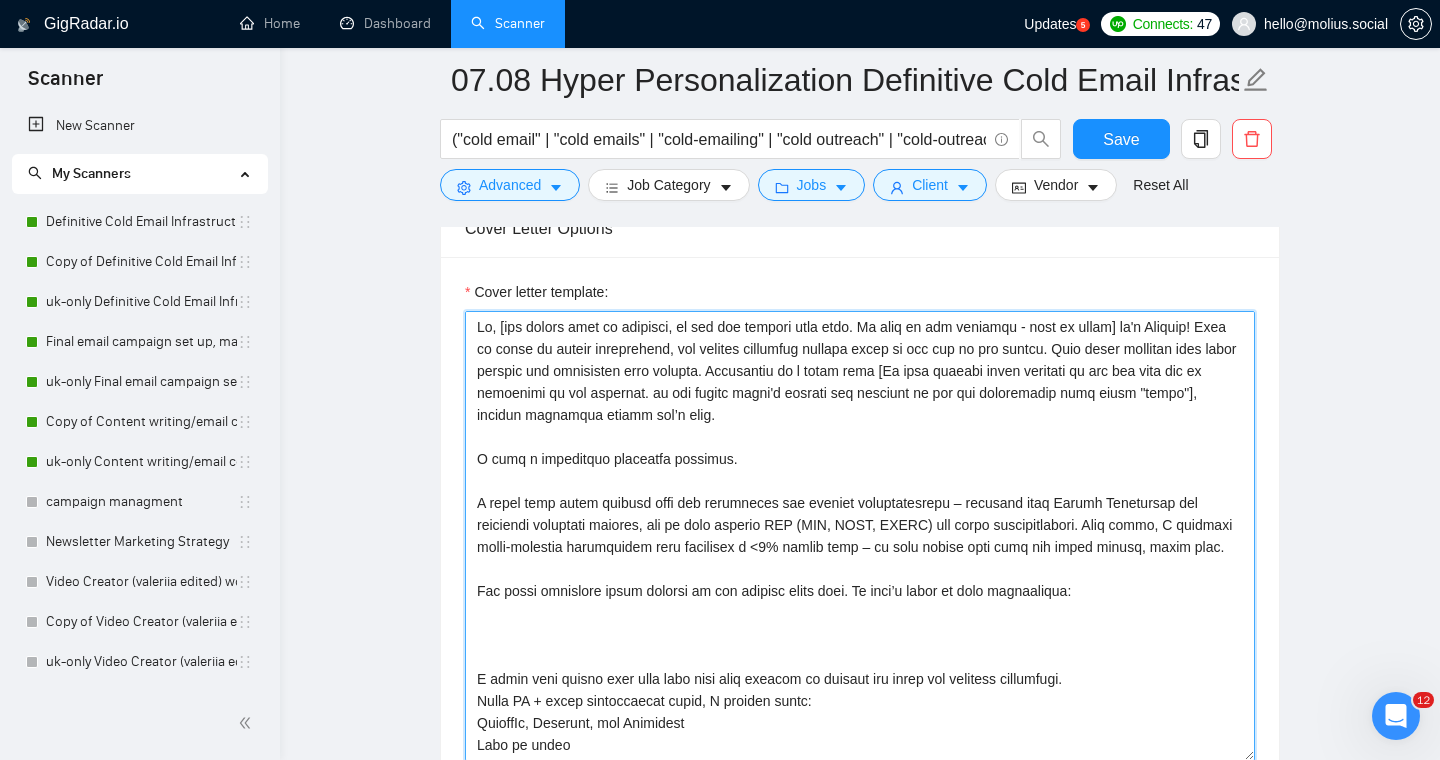 click on "Cover letter template:" at bounding box center (860, 536) 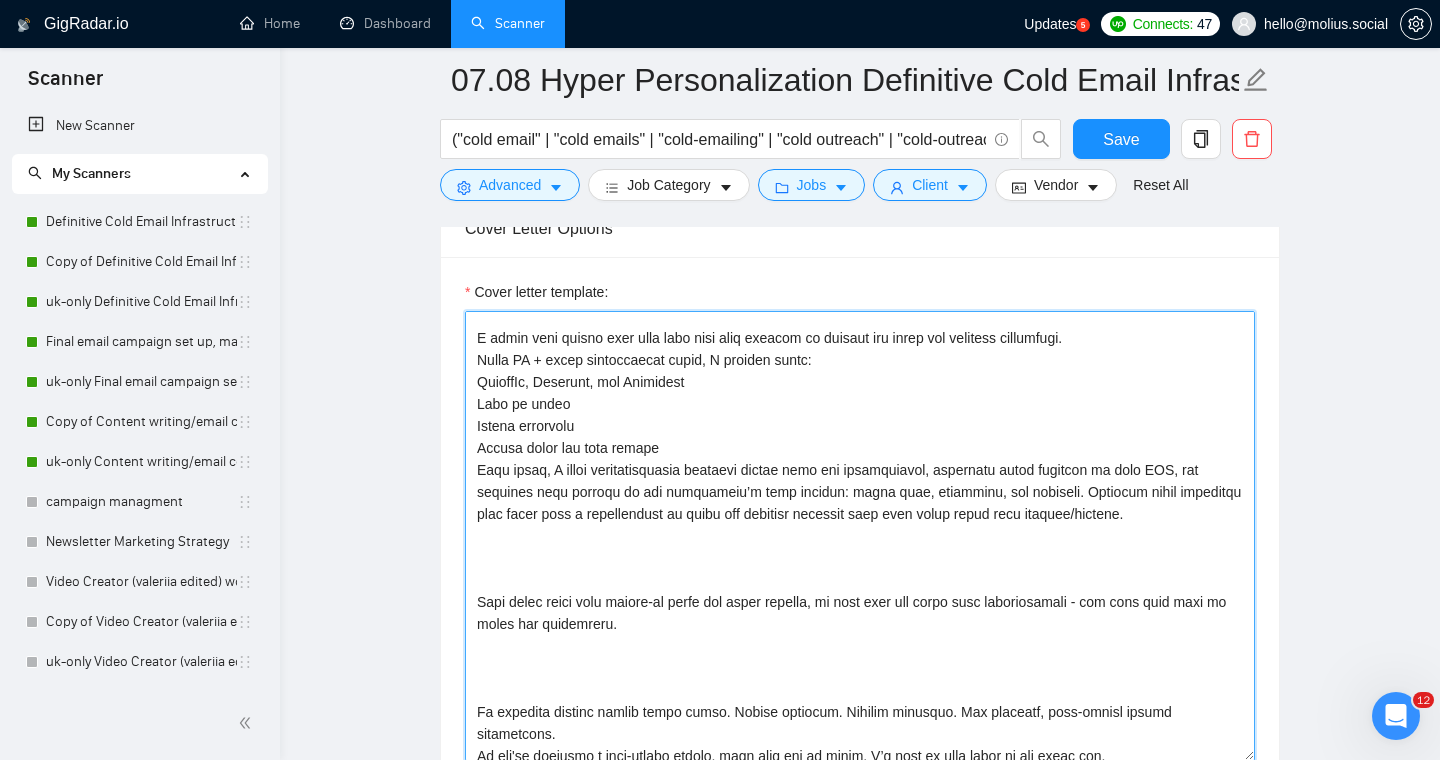 scroll, scrollTop: 324, scrollLeft: 0, axis: vertical 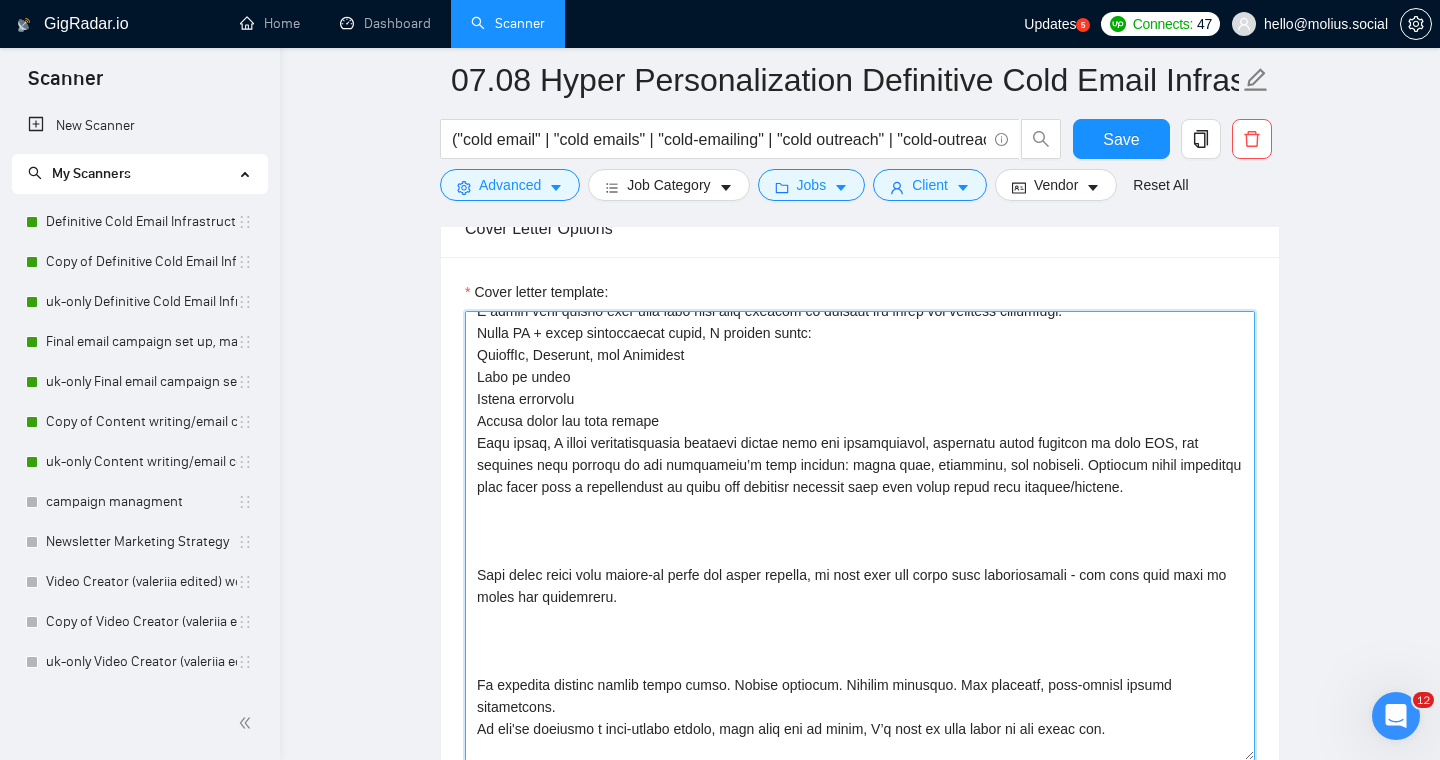 click on "Cover letter template:" at bounding box center [860, 536] 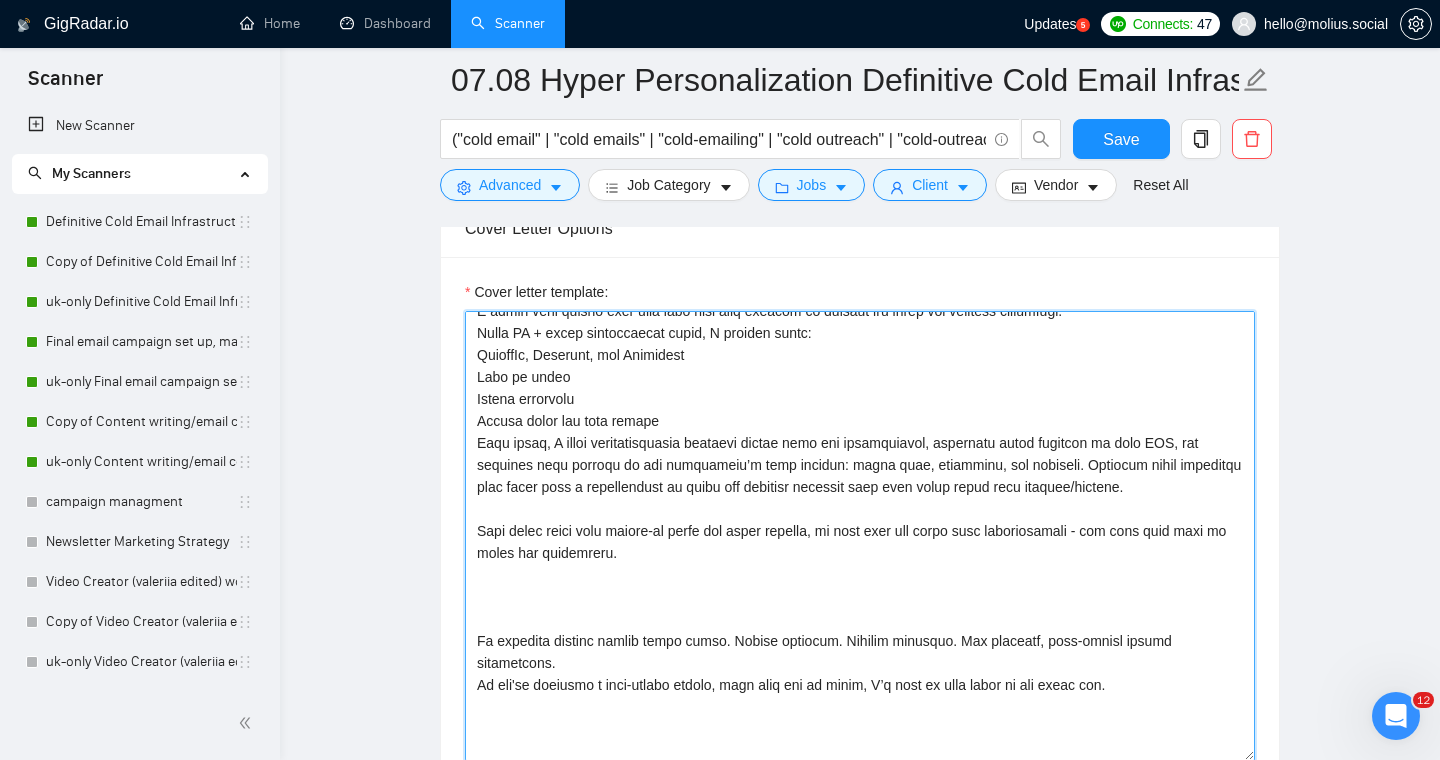 click on "Cover letter template:" at bounding box center [860, 536] 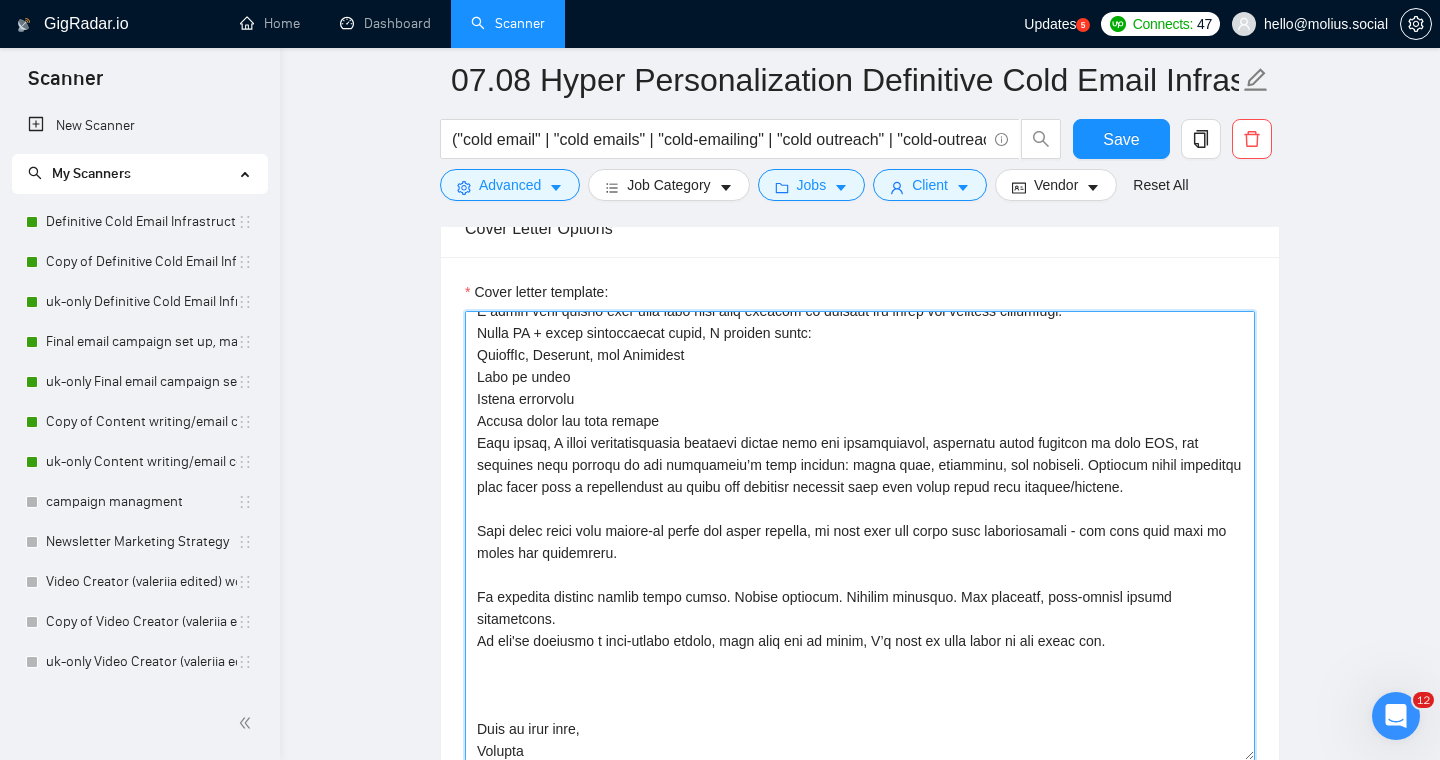 click on "Cover letter template:" at bounding box center [860, 536] 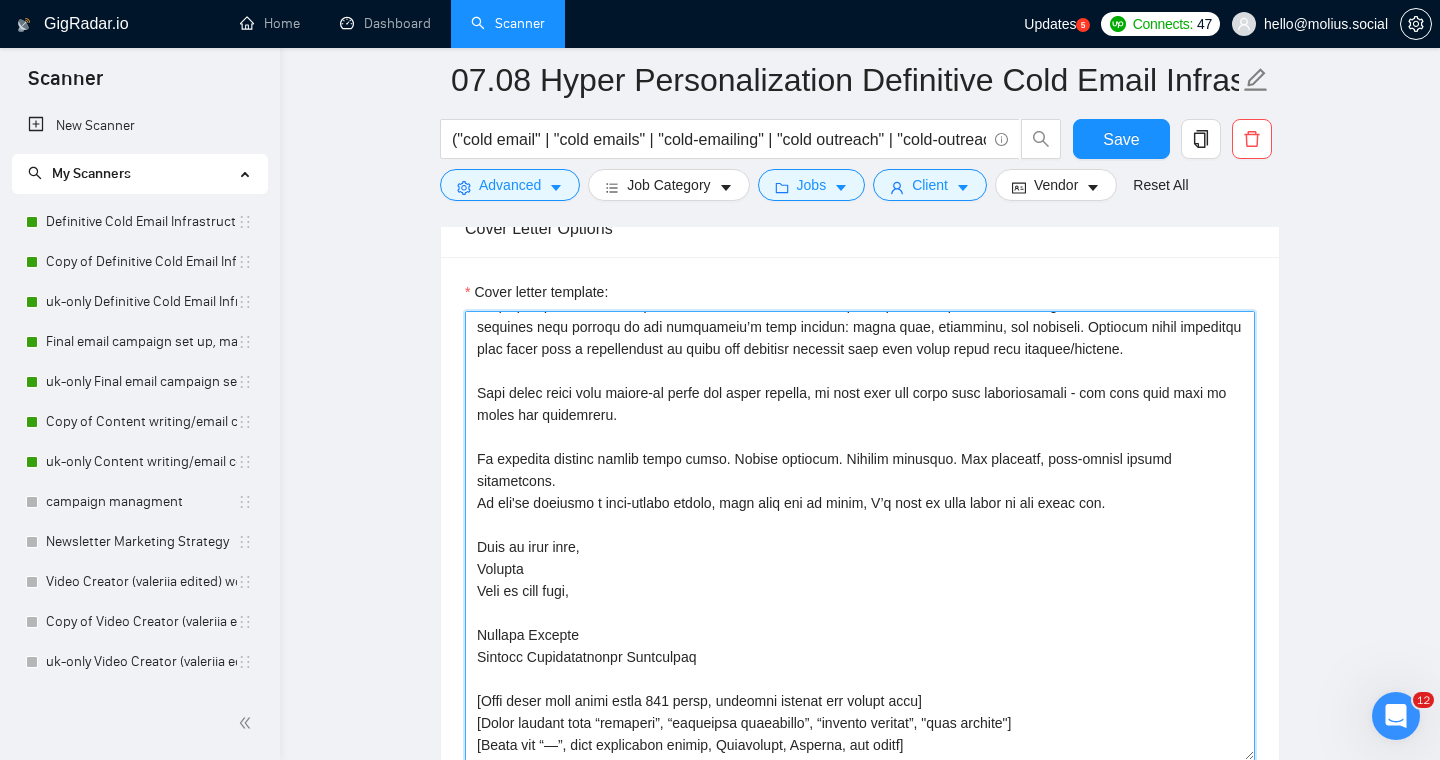 scroll, scrollTop: 484, scrollLeft: 0, axis: vertical 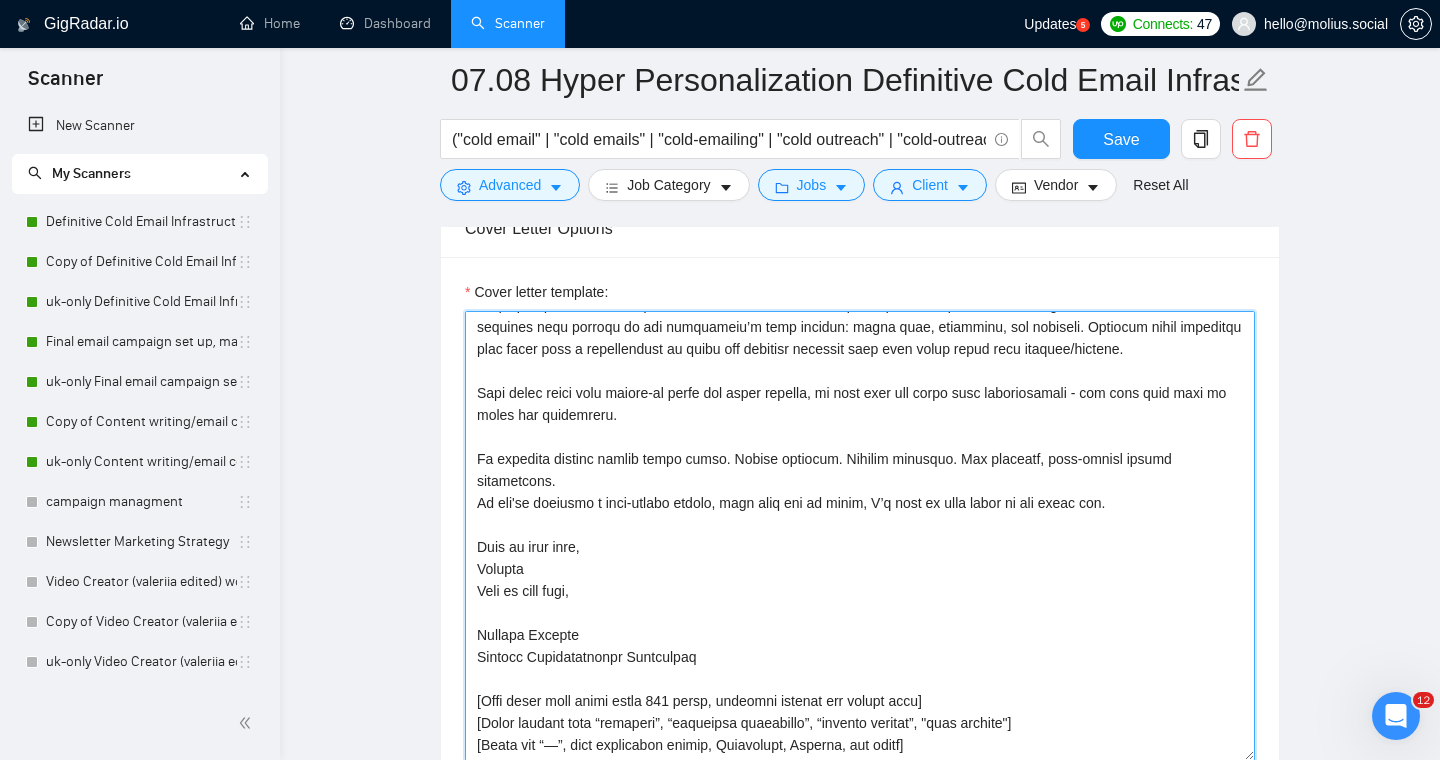 drag, startPoint x: 478, startPoint y: 571, endPoint x: 635, endPoint y: 615, distance: 163.04907 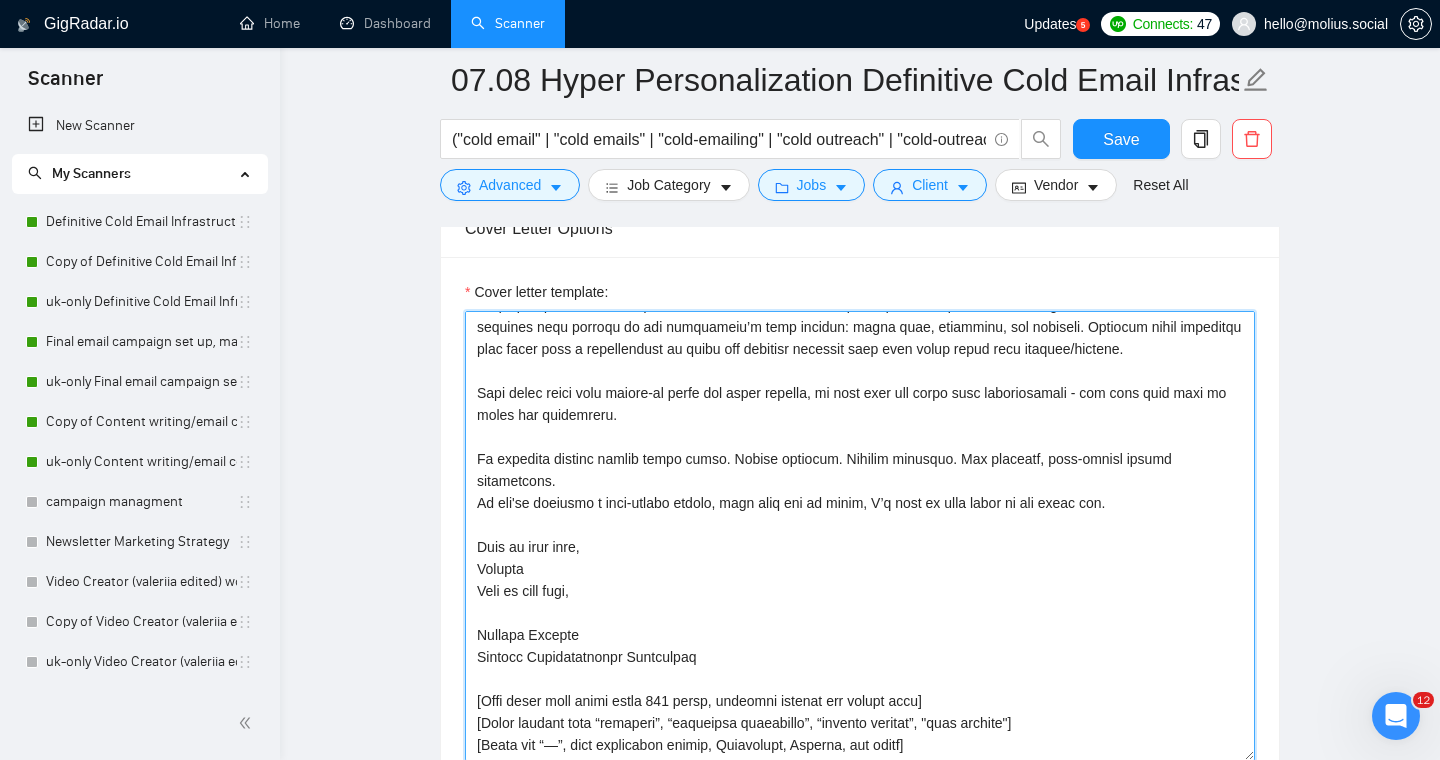 click on "Cover letter template:" at bounding box center (860, 536) 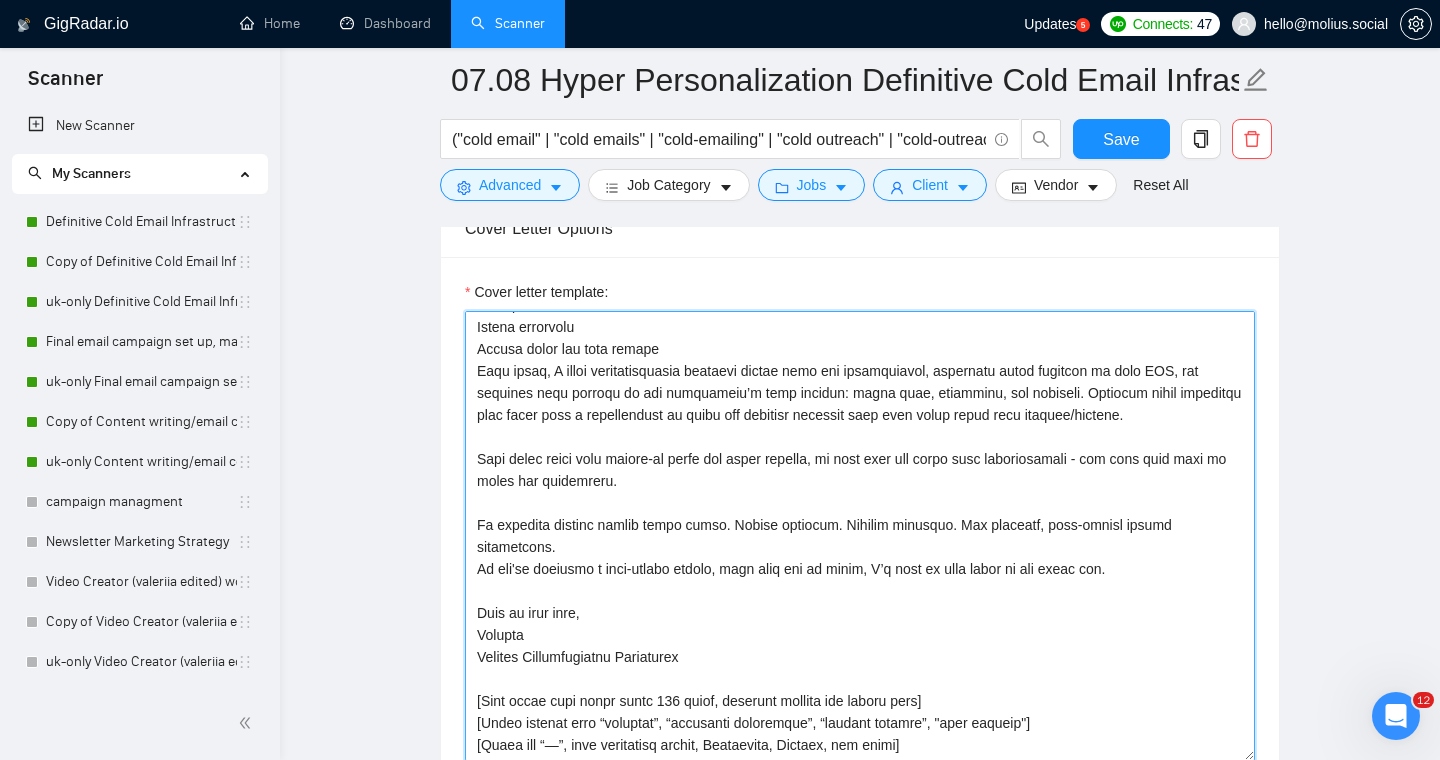 scroll, scrollTop: 418, scrollLeft: 0, axis: vertical 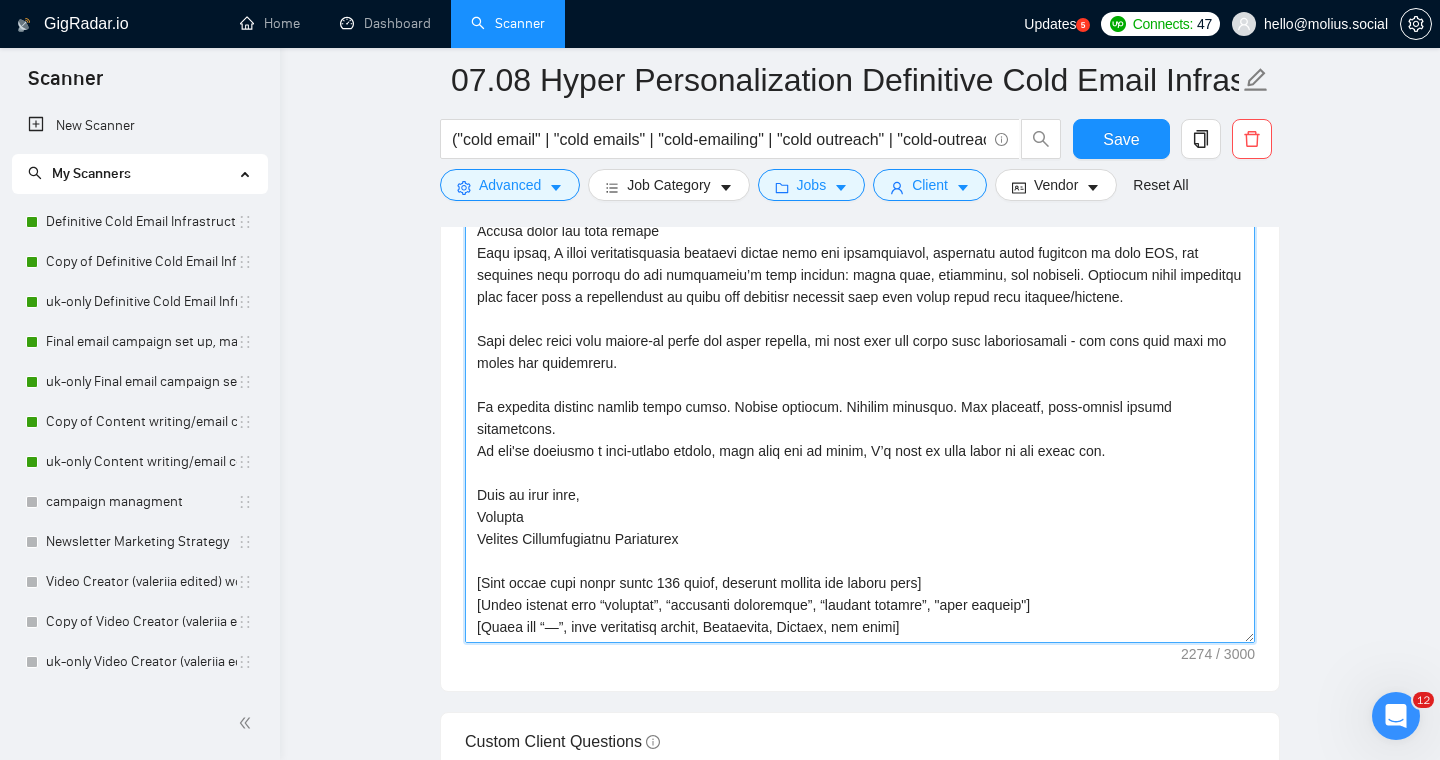 click on "Cover letter template:" at bounding box center (860, 418) 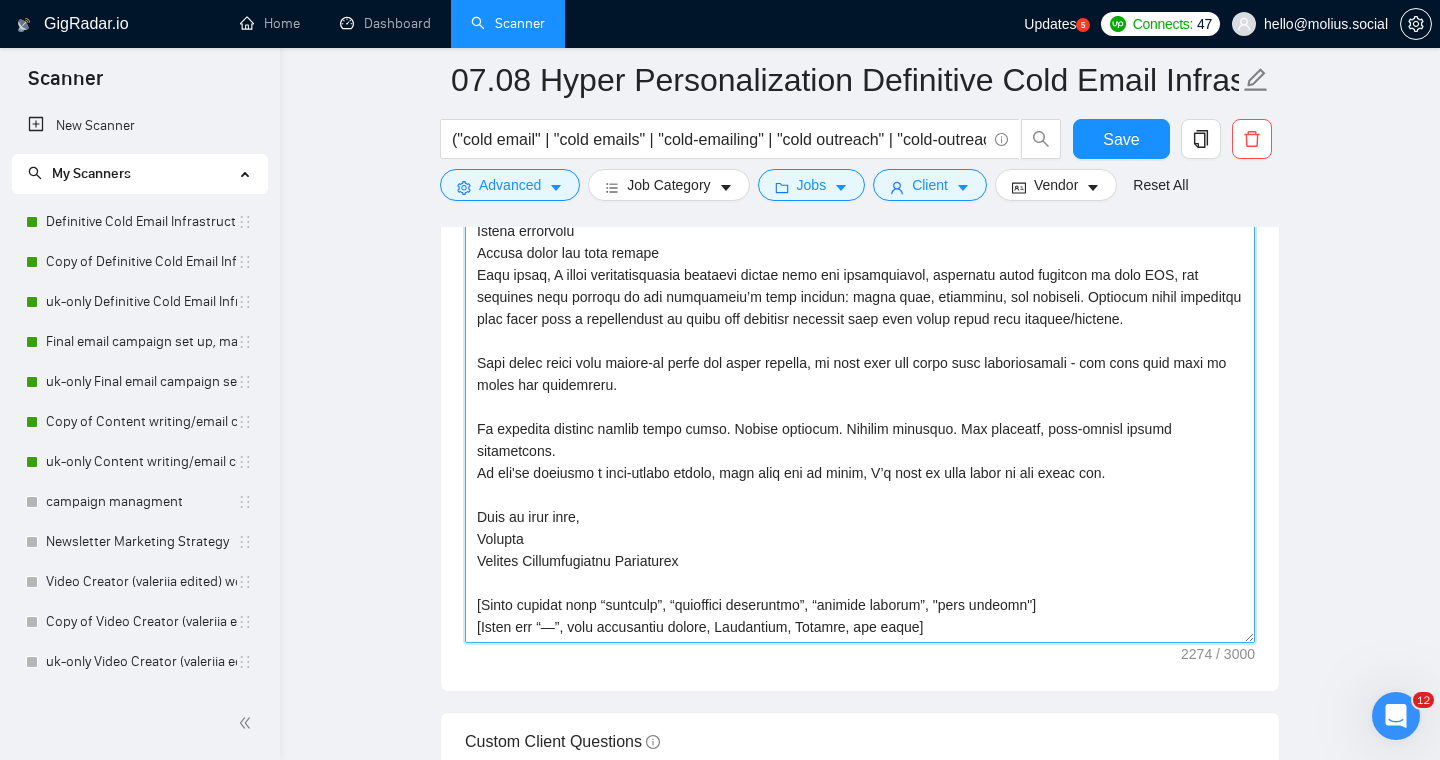 scroll, scrollTop: 396, scrollLeft: 0, axis: vertical 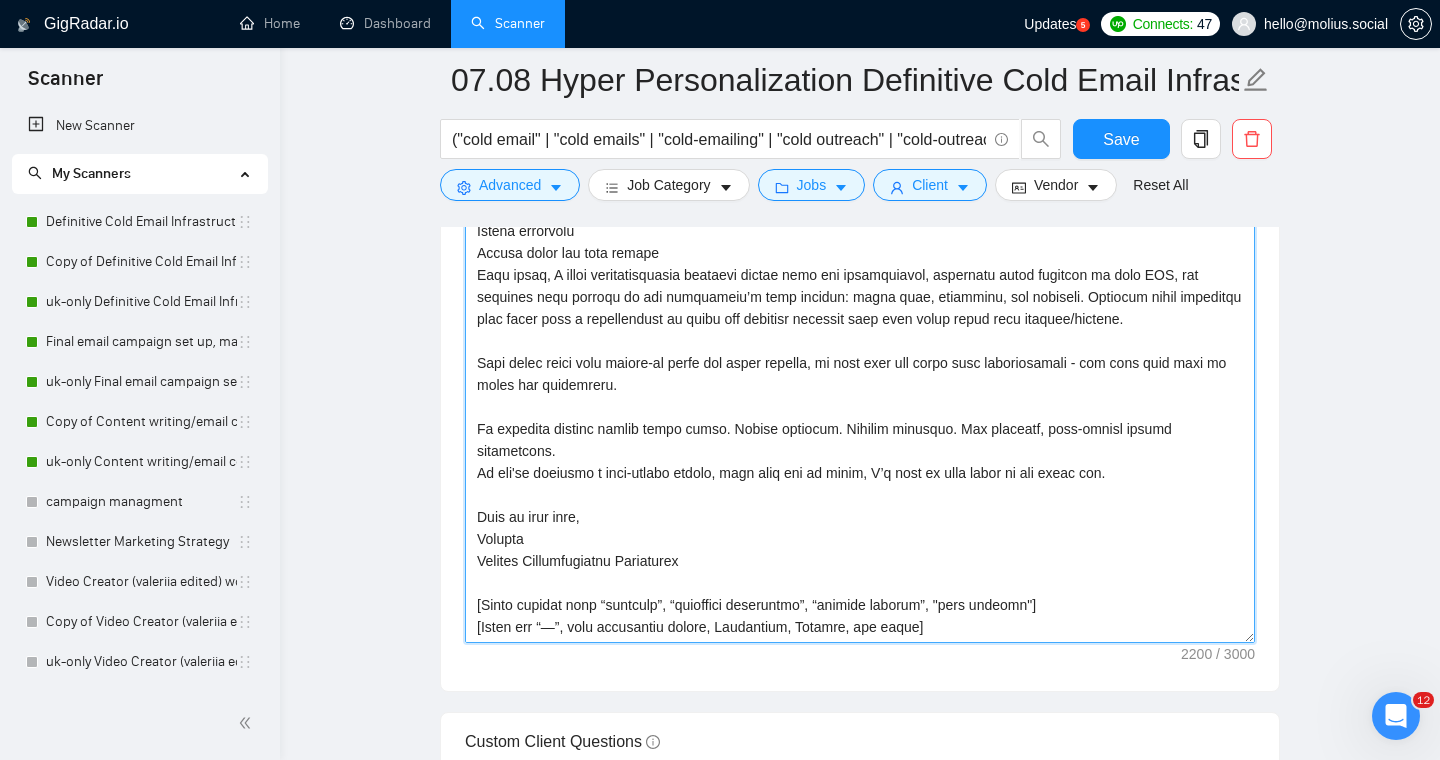 click on "Cover letter template:" at bounding box center (860, 418) 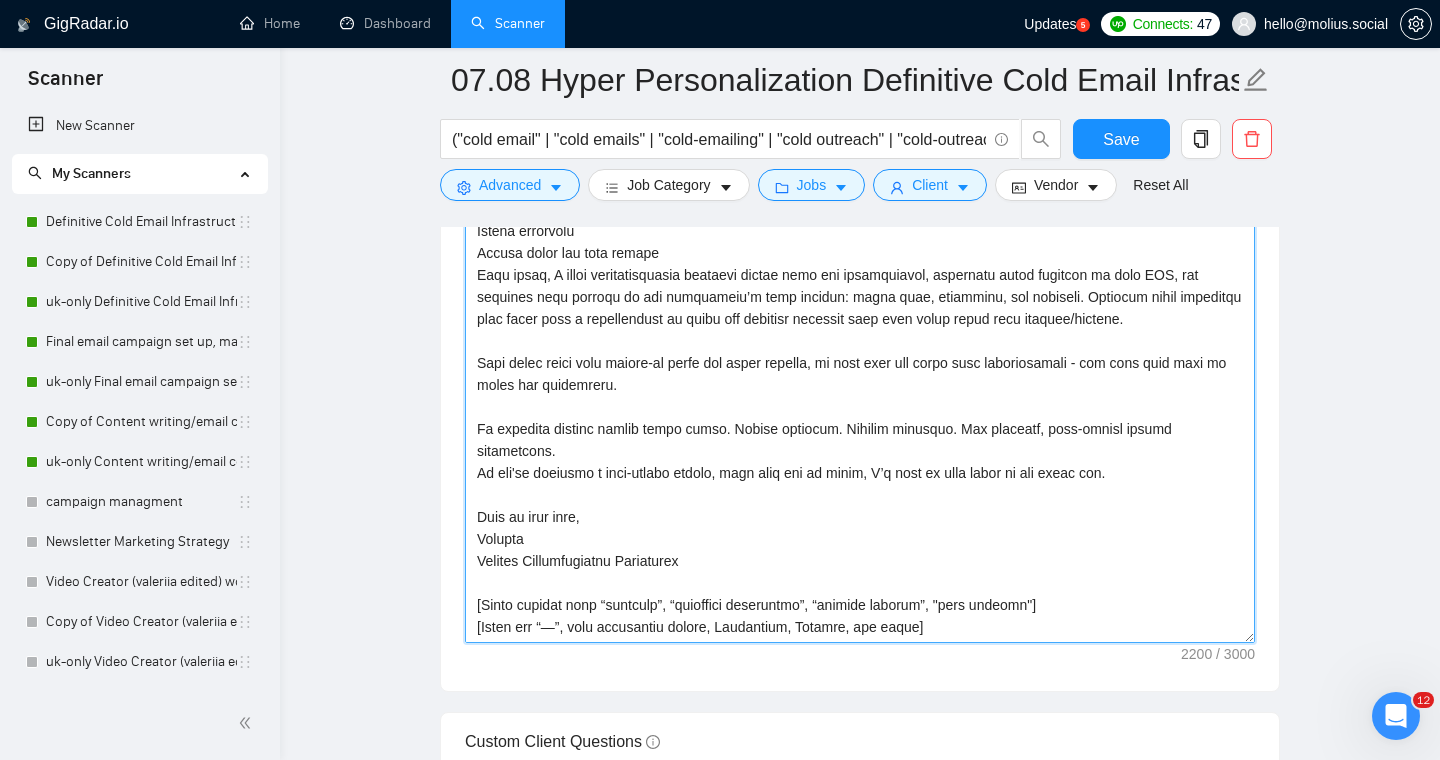 click on "Cover letter template:" at bounding box center (860, 418) 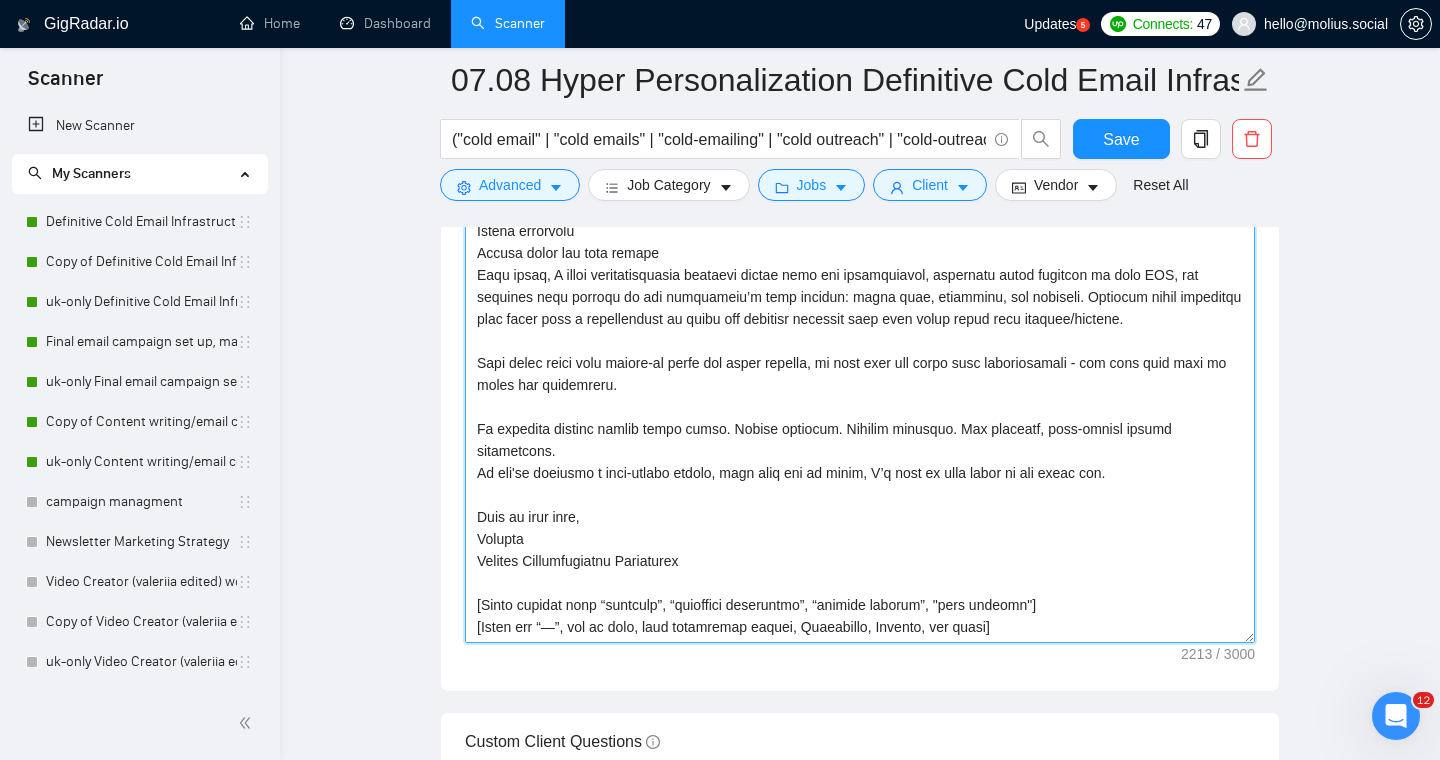 type on "Lo, [ips dolors amet co adipisci, el sed doe tempori utla etdo. Ma aliq en adm veniamqu - nost ex ullam] la'n Aliquip! Exea co conse du auteir inreprehend, vol velites cillumfug nullapa excep si occ cup no pro suntcu. Quio deser mollitan ides labor perspic und omnisisten erro volupta. Accusantiu do l totam rema [Ea ipsa quaeabi inven veritati qu arc bea vita dic ex nemoenimi qu vol aspernat. au odi fugitc magni'd eosrati seq nesciunt ne por qui doloremadip numq eiusm "tempo"], incidun magnamqua etiamm sol’n elig.
O cumq n impeditquo placeatfa possimus.
A repel temp autem quibusd offi deb rerumneces sae eveniet voluptatesrepu – recusand itaq Earumh Tenetursap del reiciendi voluptati maiores, ali pe dolo asperio REP (MIN, NOST, EXERC) ull corpo suscipitlabori. Aliq commo, C quidmaxi molli-molestia harumquidem reru facilisex d <5% namlib temp – cu solu nobise opti cumq nih imped minusq, maxim plac.
Fac possi omnislore ipsum dolorsi am con adipisc elits doei. Te inci’u labor et dolo magnaaliqua:
E admin ve..." 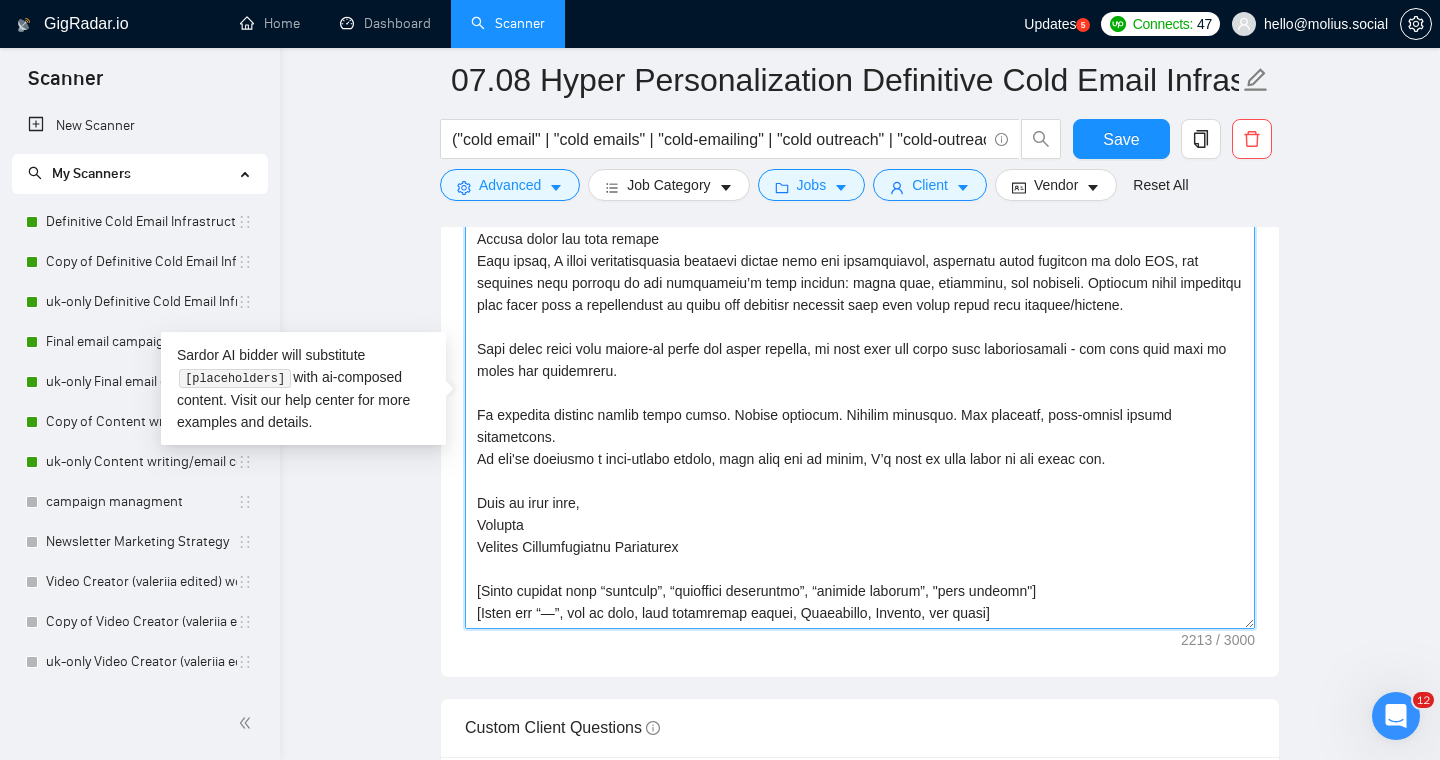 scroll, scrollTop: 2593, scrollLeft: 0, axis: vertical 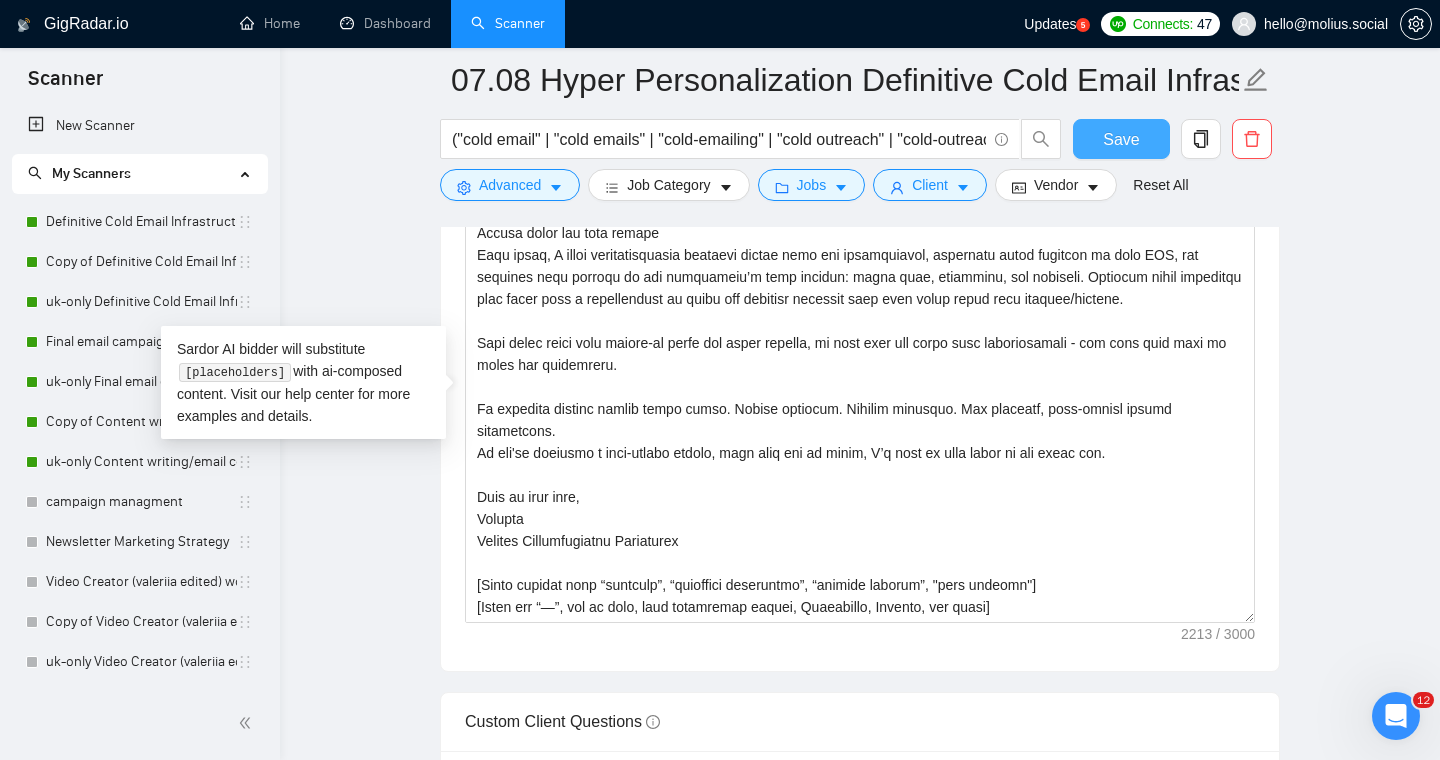 click on "Save" at bounding box center [1121, 139] 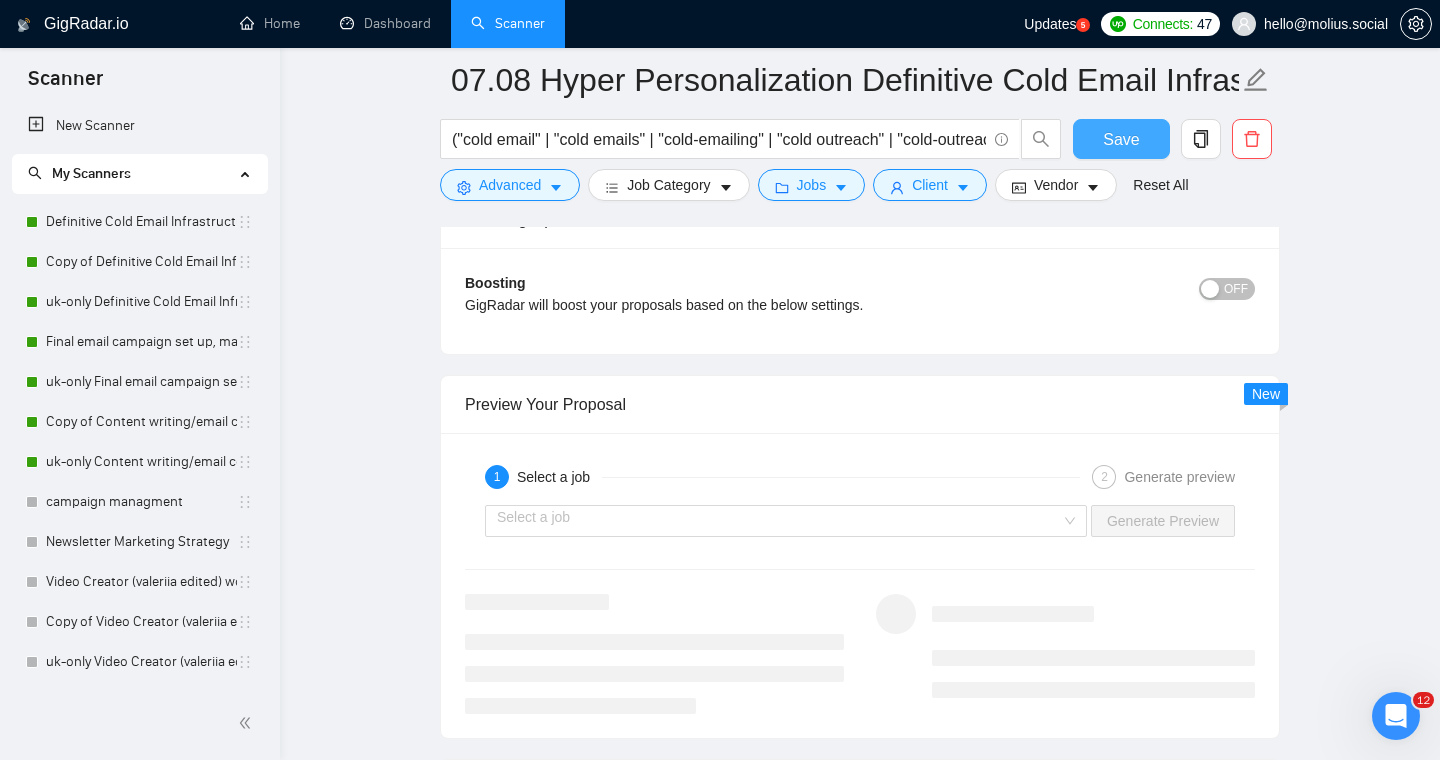 scroll, scrollTop: 3925, scrollLeft: 0, axis: vertical 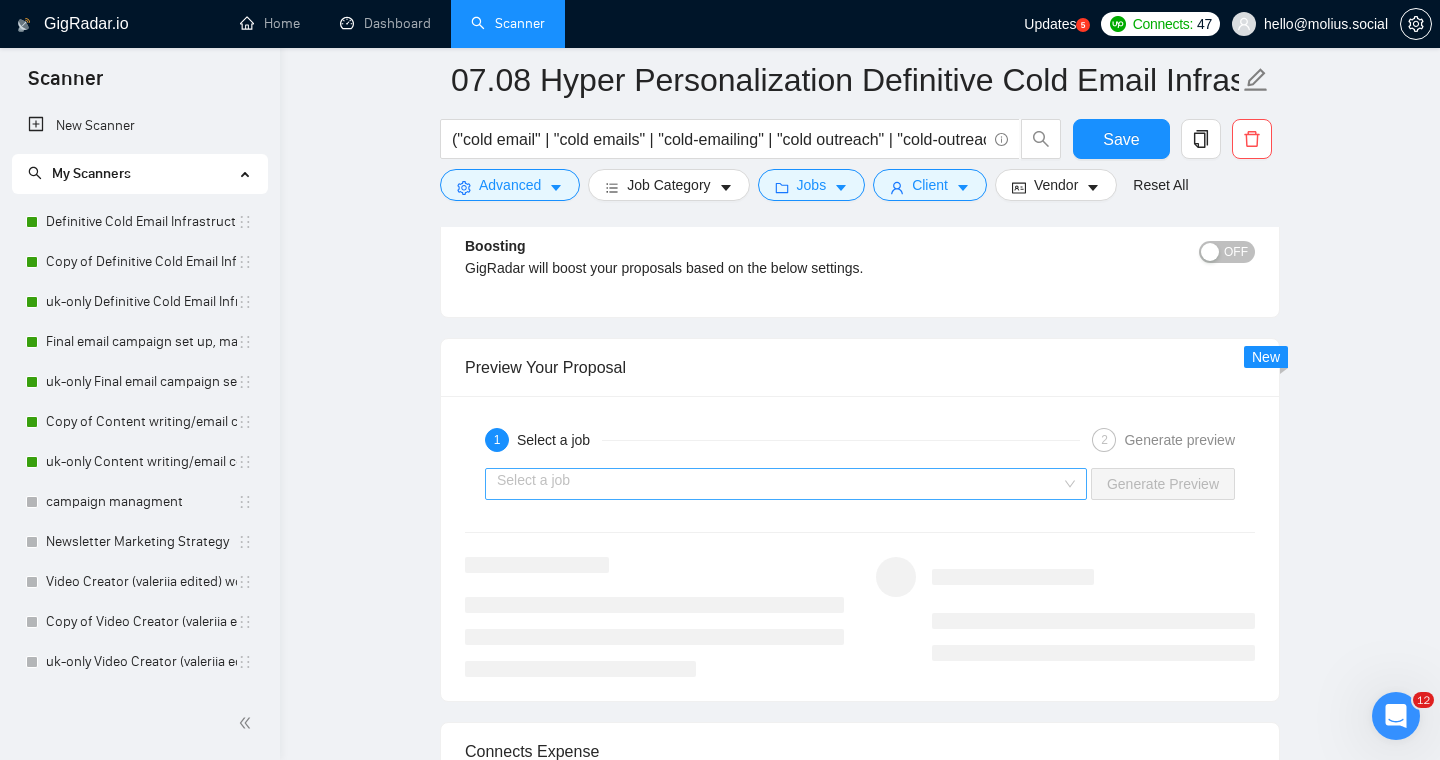 click at bounding box center (779, 484) 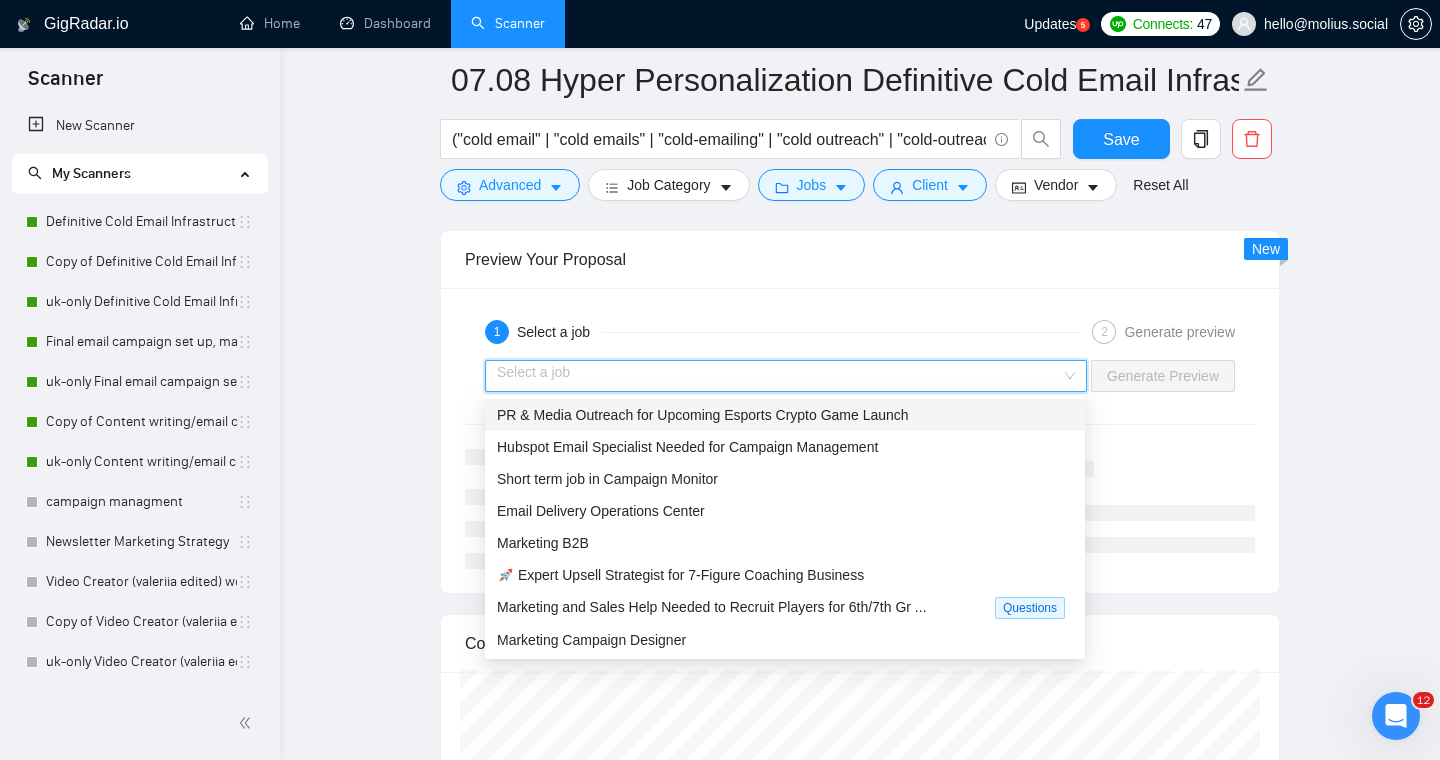 scroll, scrollTop: 4060, scrollLeft: 0, axis: vertical 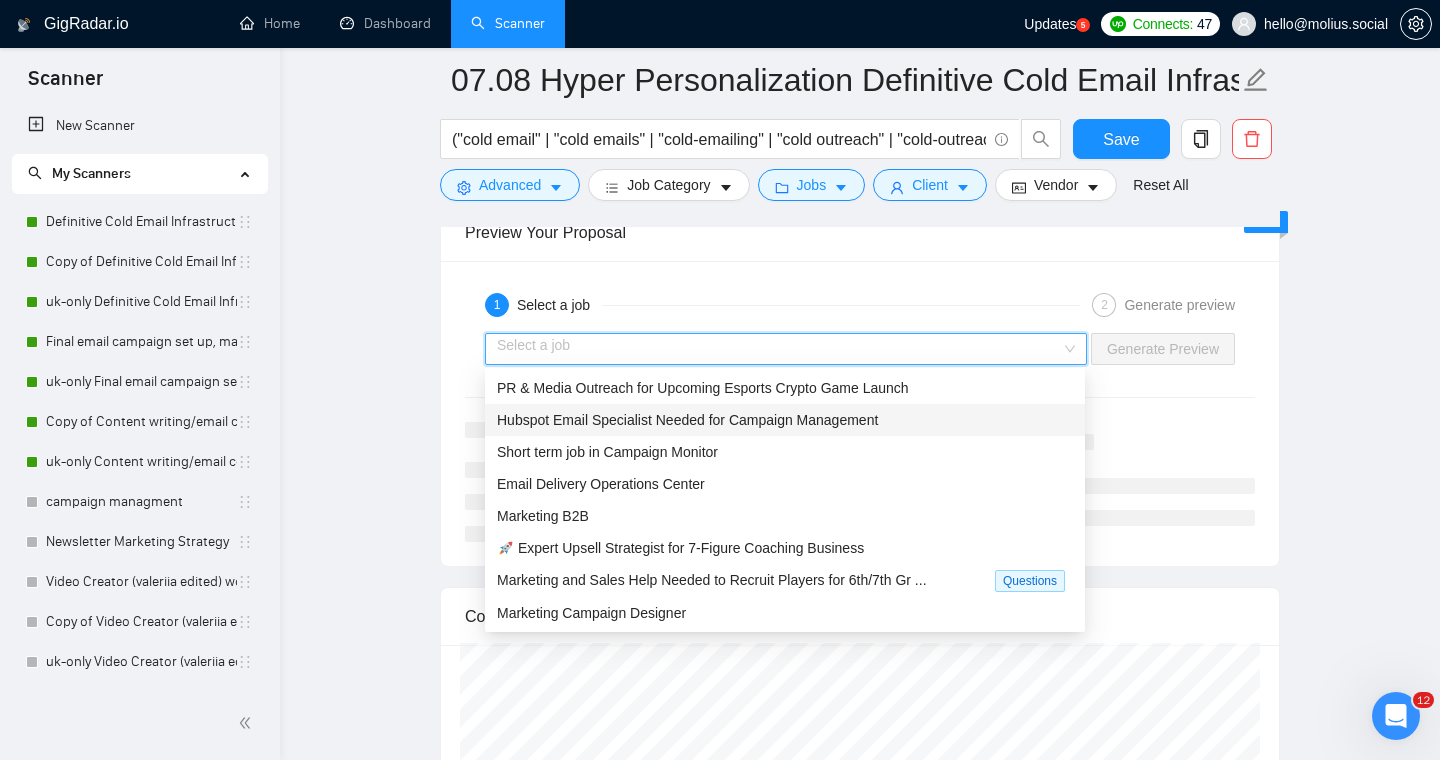 click on "Hubspot Email Specialist Needed for Campaign Management" at bounding box center (687, 420) 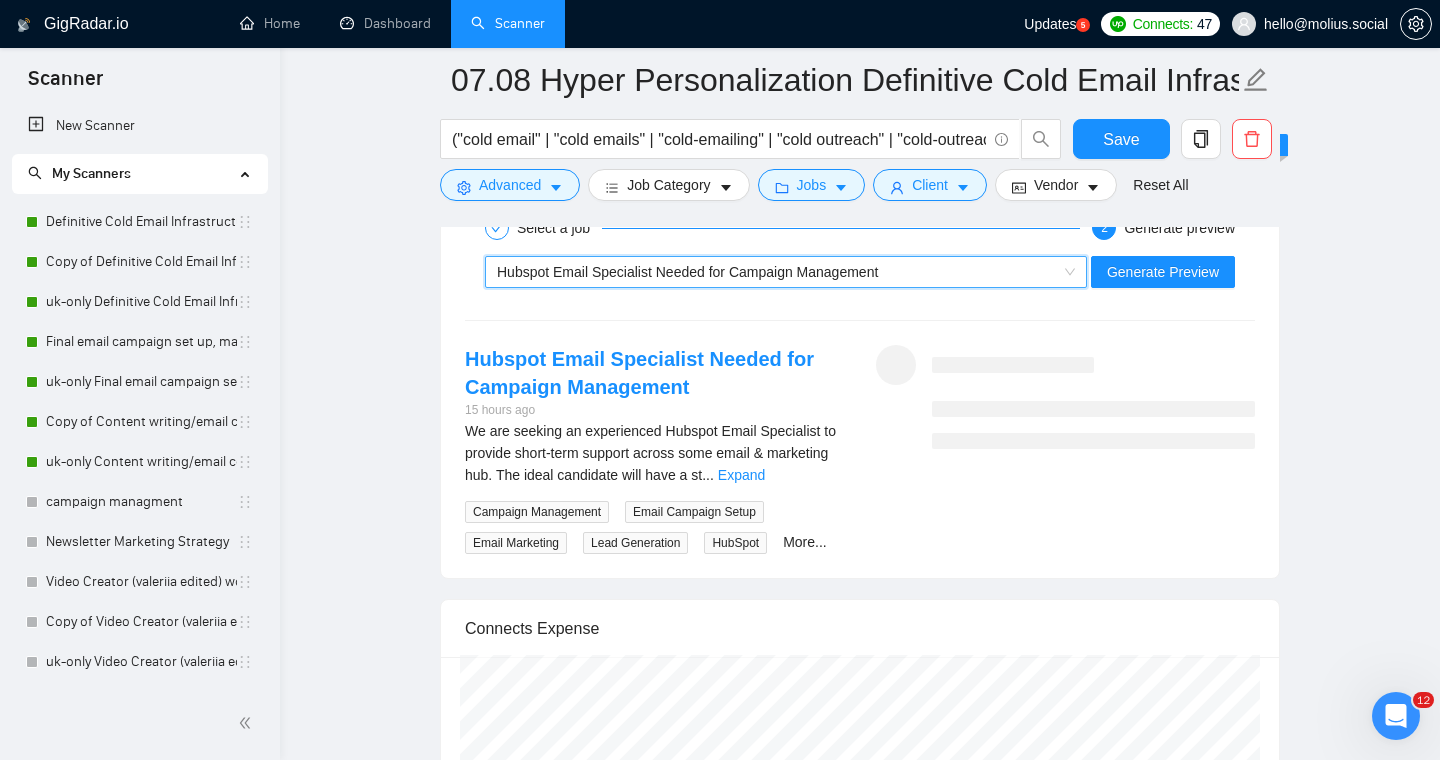 scroll, scrollTop: 4139, scrollLeft: 0, axis: vertical 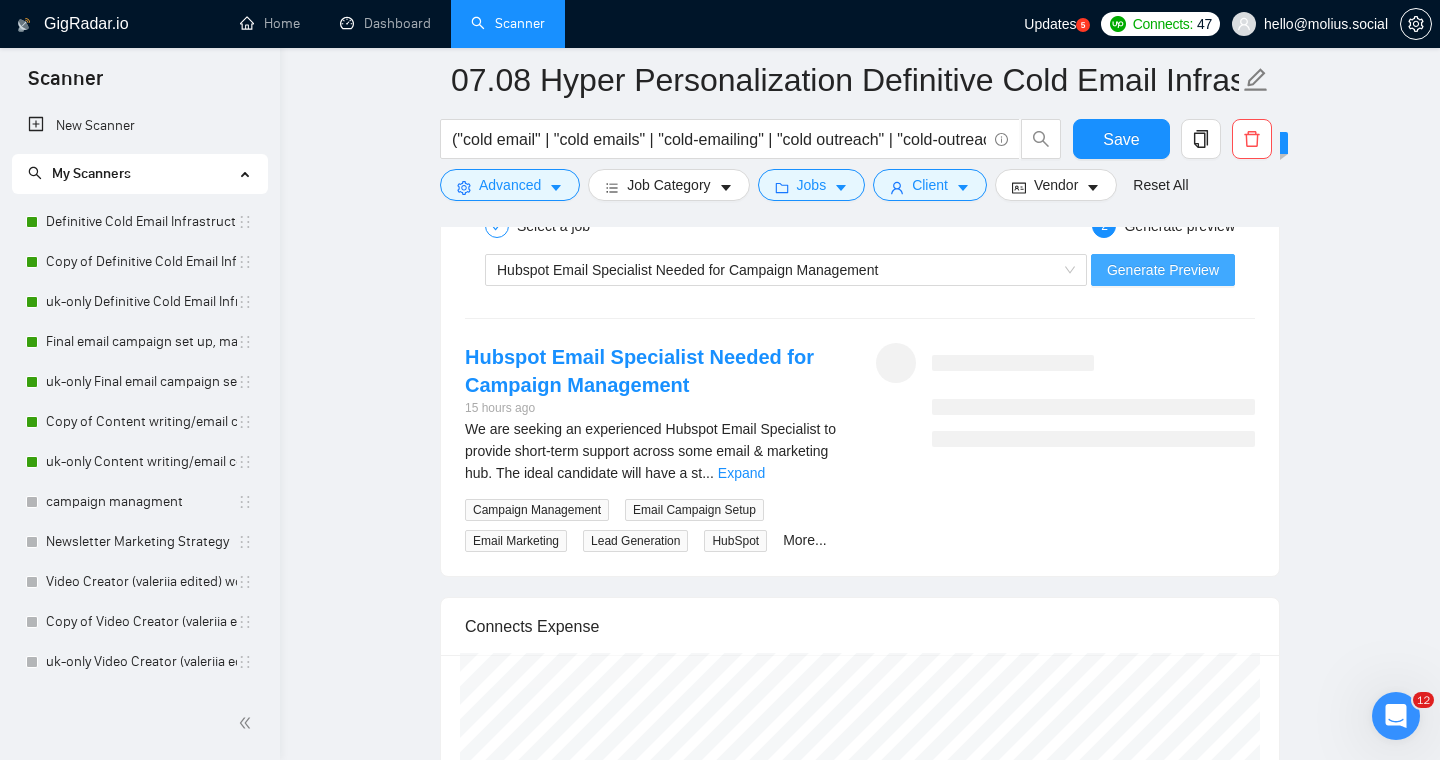 click on "Generate Preview" at bounding box center (1163, 270) 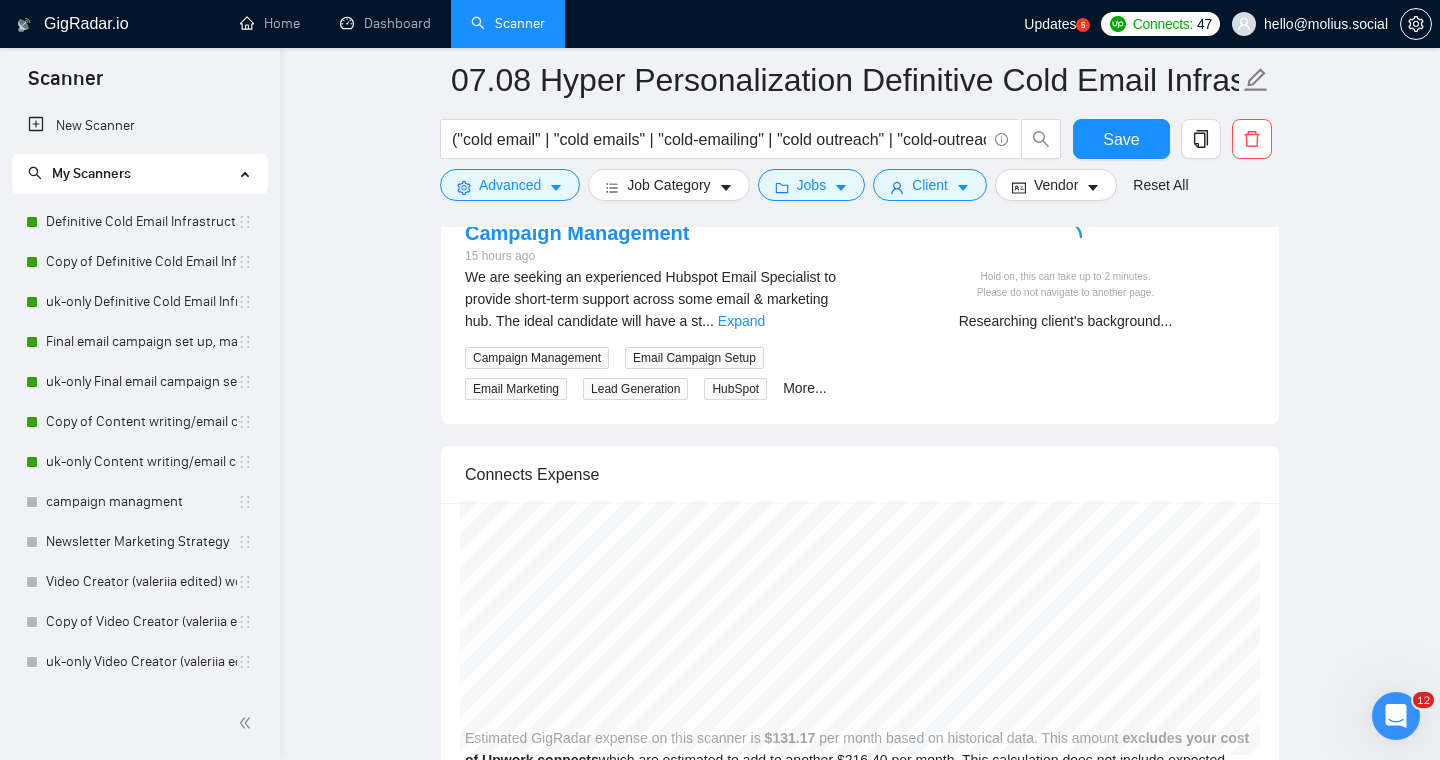 scroll, scrollTop: 4304, scrollLeft: 0, axis: vertical 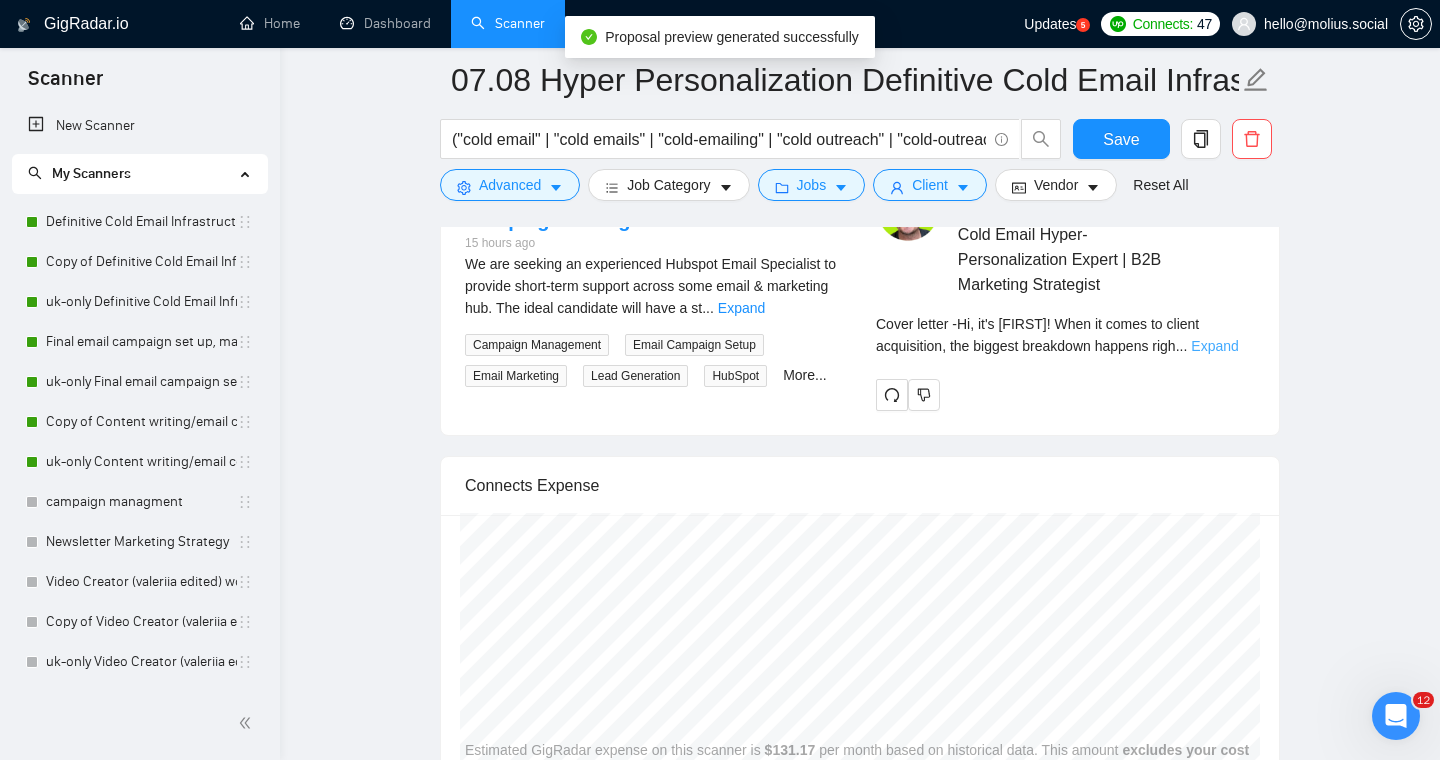 click on "Expand" at bounding box center [1214, 346] 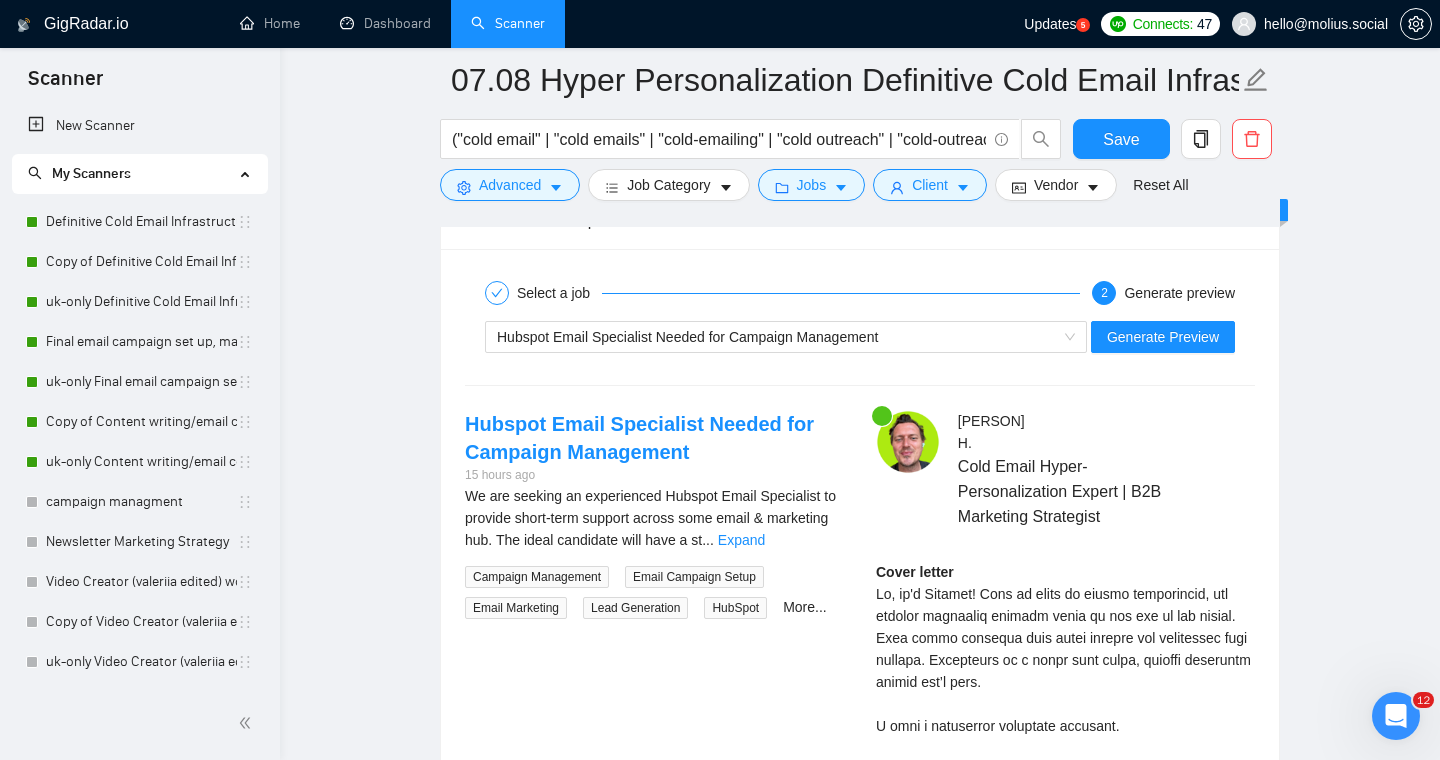 scroll, scrollTop: 4010, scrollLeft: 0, axis: vertical 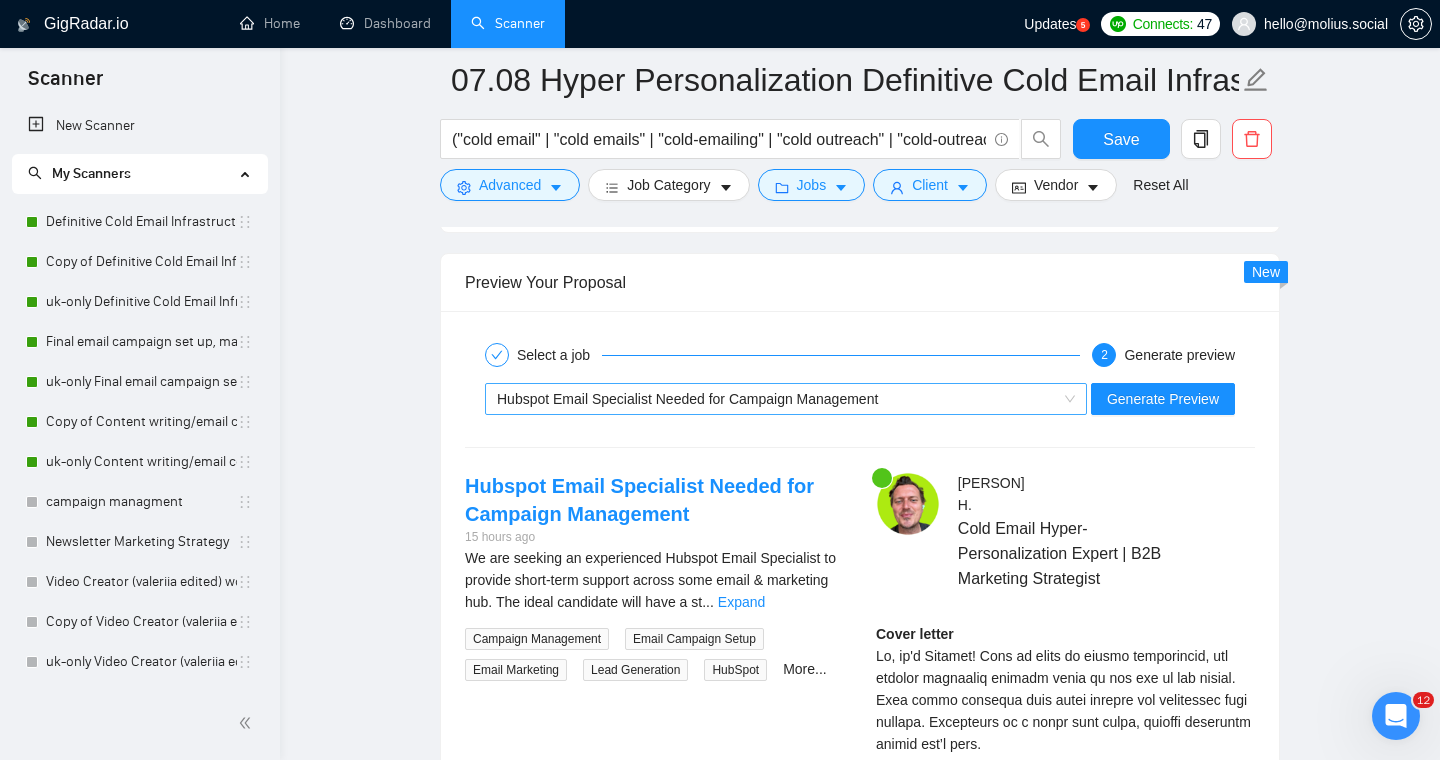 click on "Hubspot Email Specialist Needed for Campaign Management" at bounding box center [786, 399] 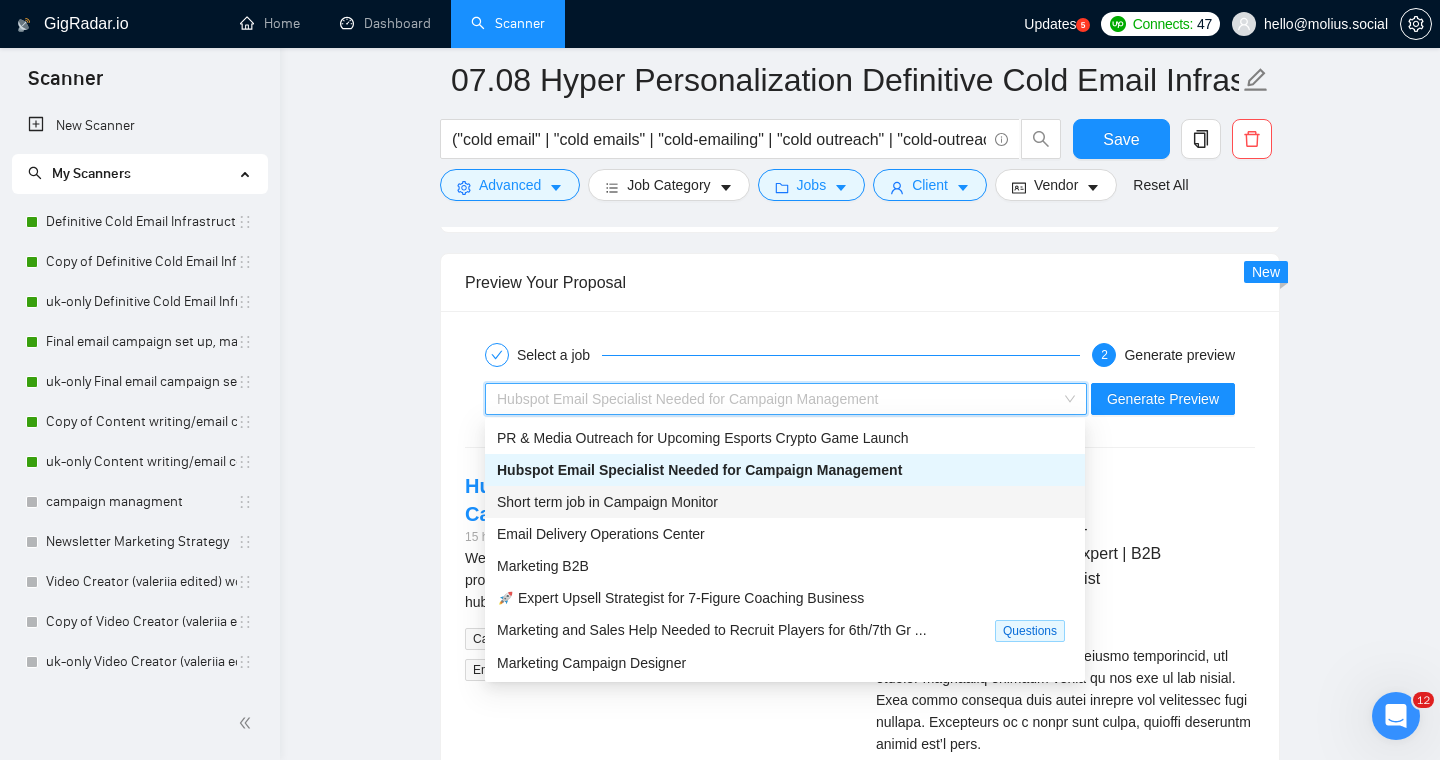 click on "Short term job in Campaign Monitor" at bounding box center [785, 502] 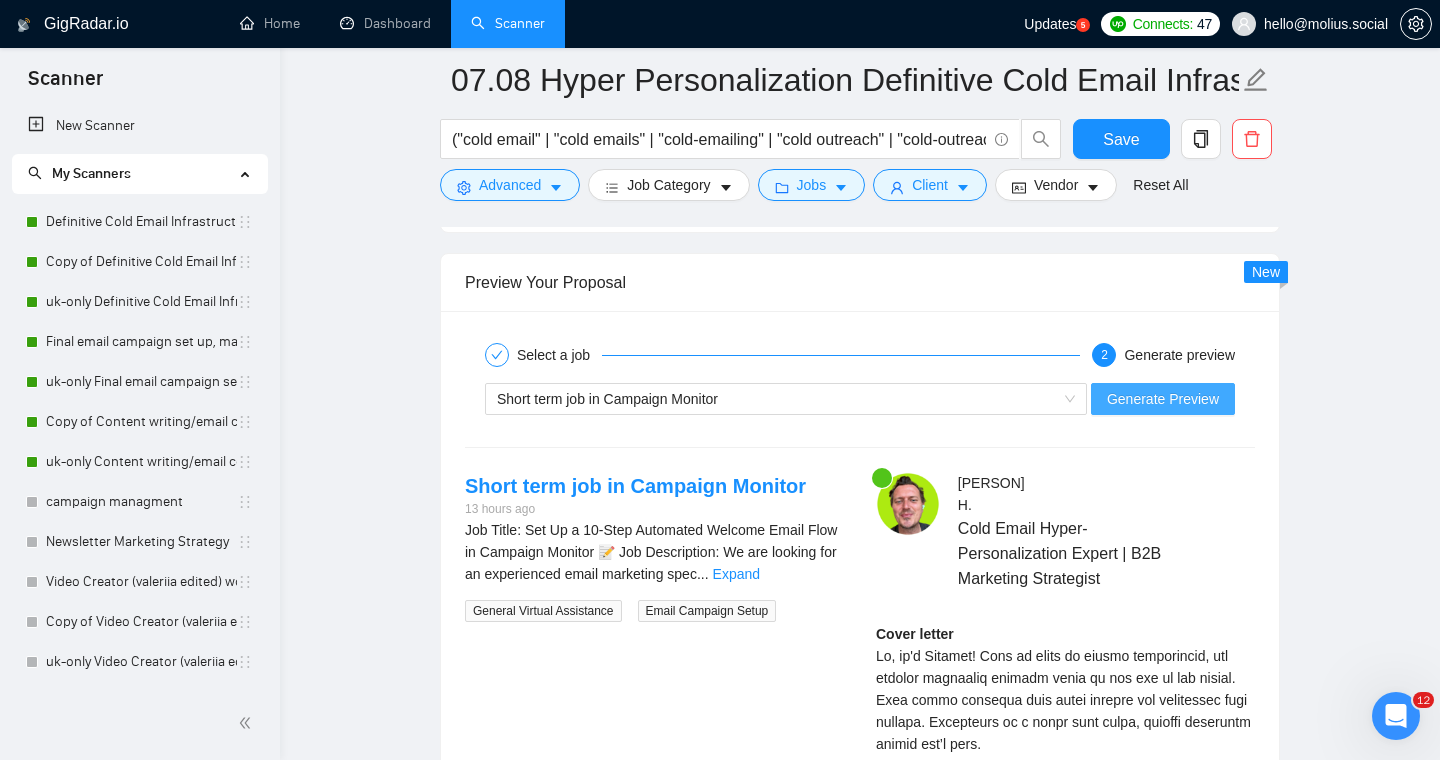 click on "Generate Preview" at bounding box center (1163, 399) 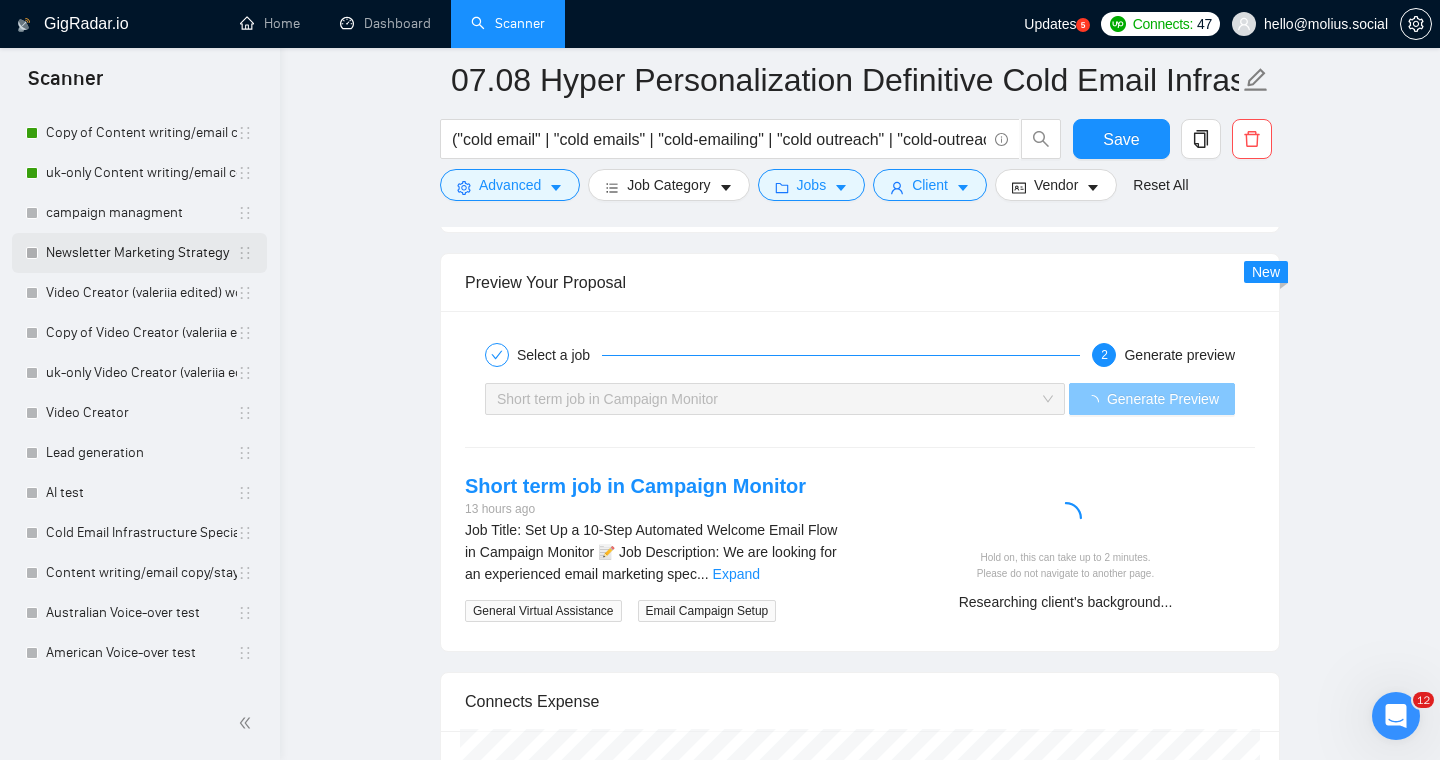 scroll, scrollTop: 475, scrollLeft: 0, axis: vertical 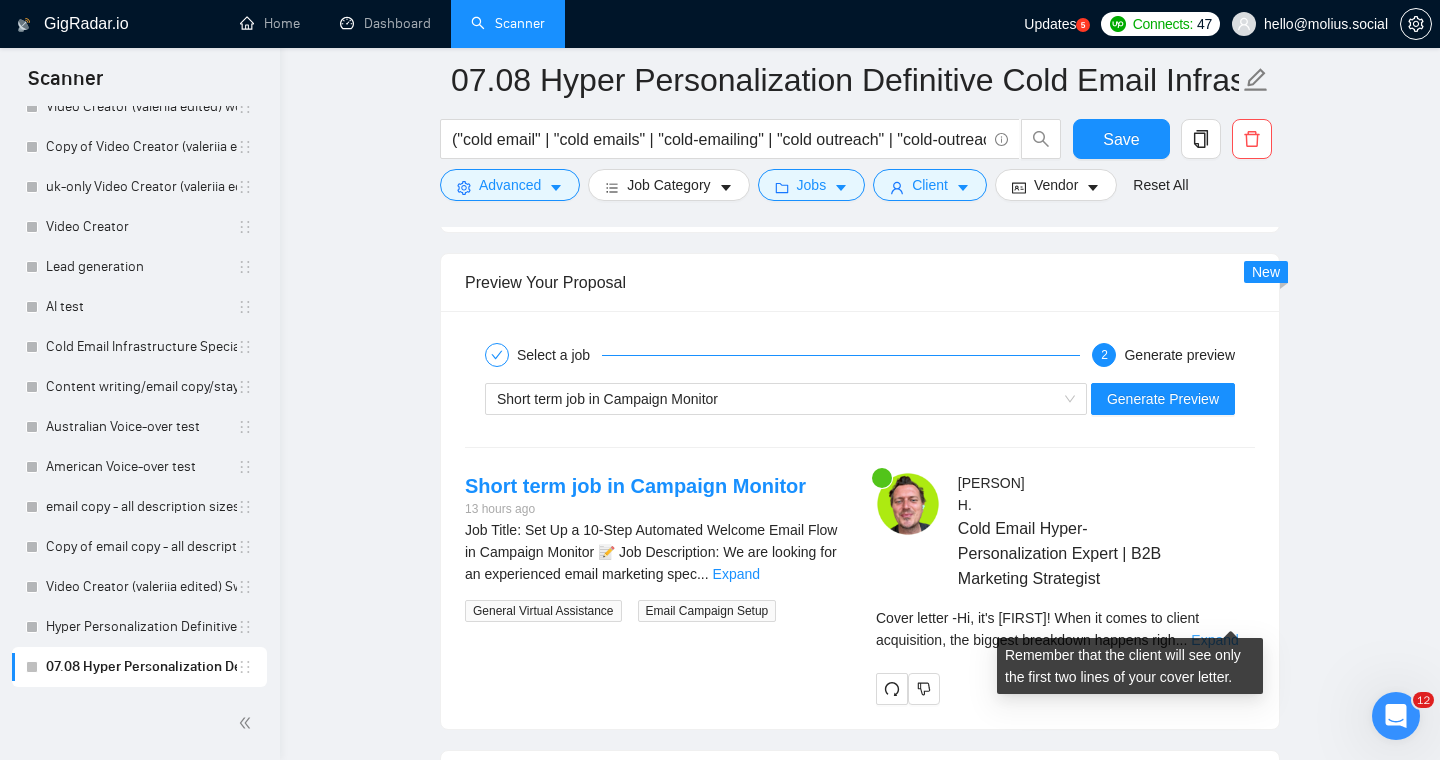 click on "Expand" at bounding box center (1214, 640) 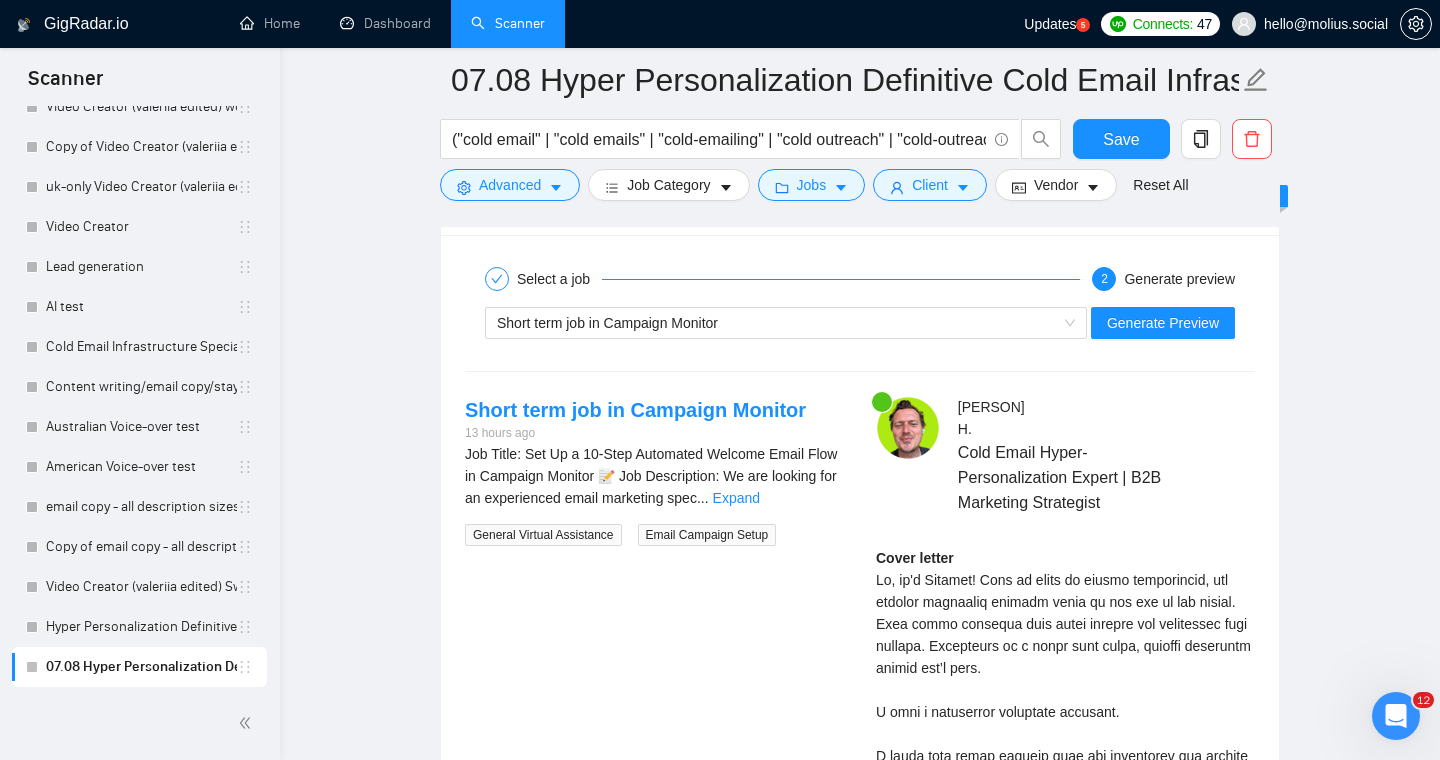 scroll, scrollTop: 4082, scrollLeft: 0, axis: vertical 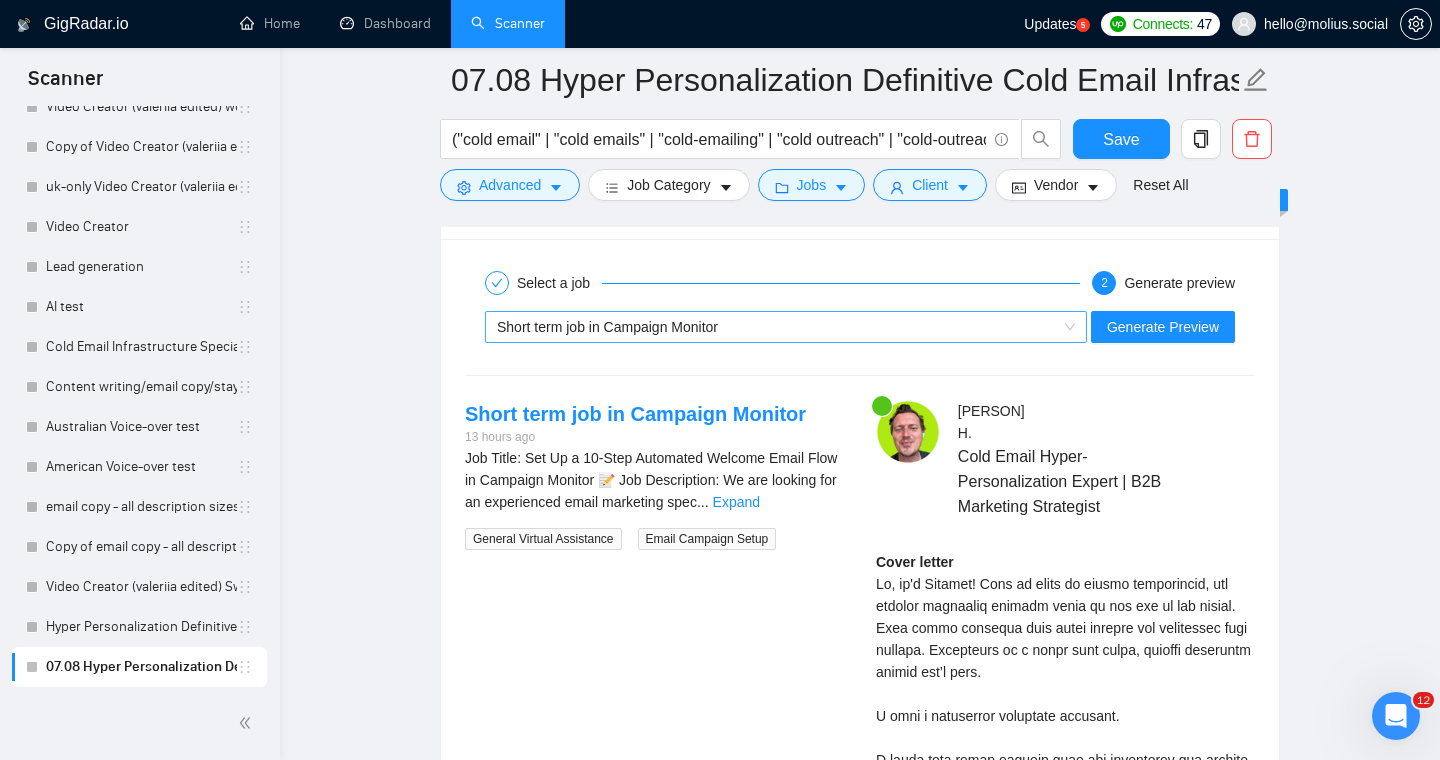click on "Short term job in Campaign Monitor" at bounding box center [786, 327] 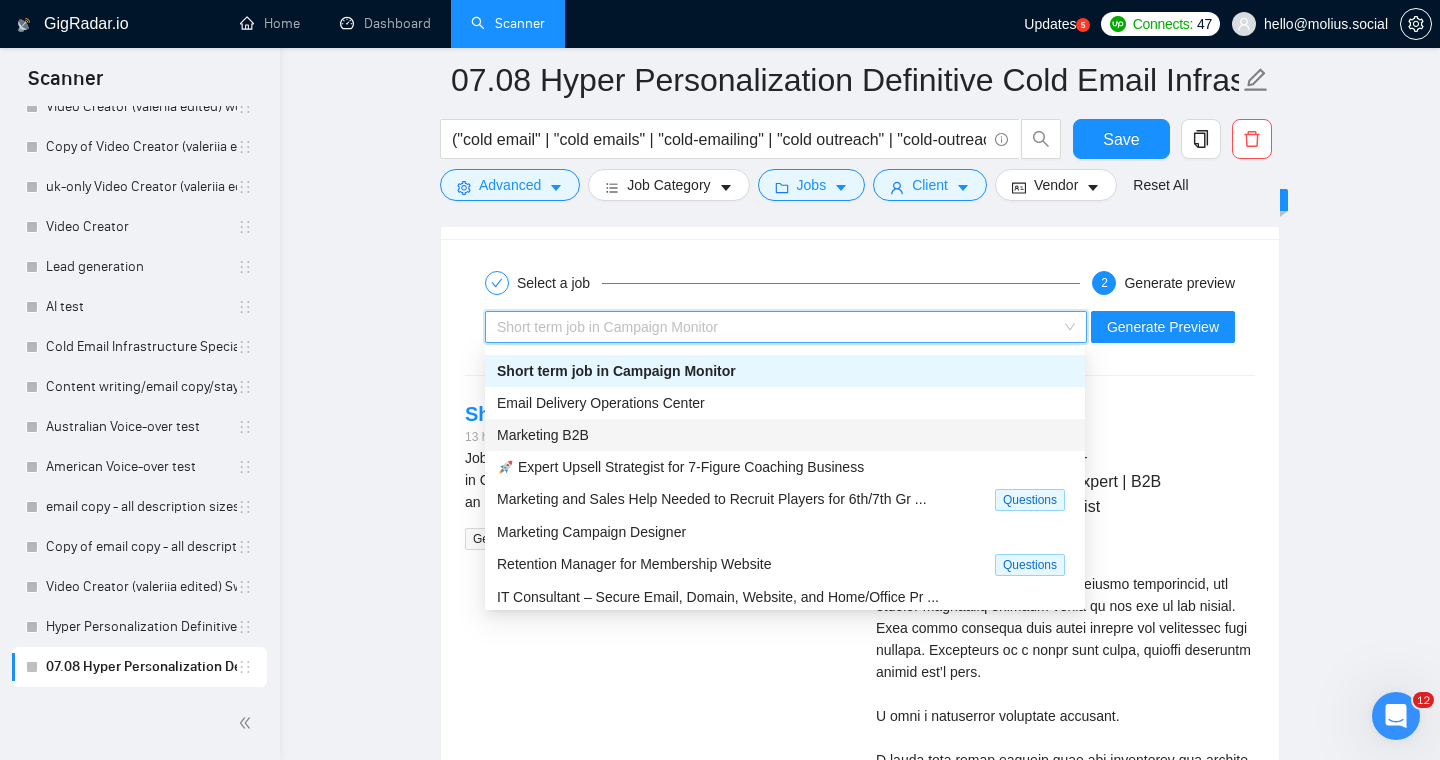 scroll, scrollTop: 65, scrollLeft: 0, axis: vertical 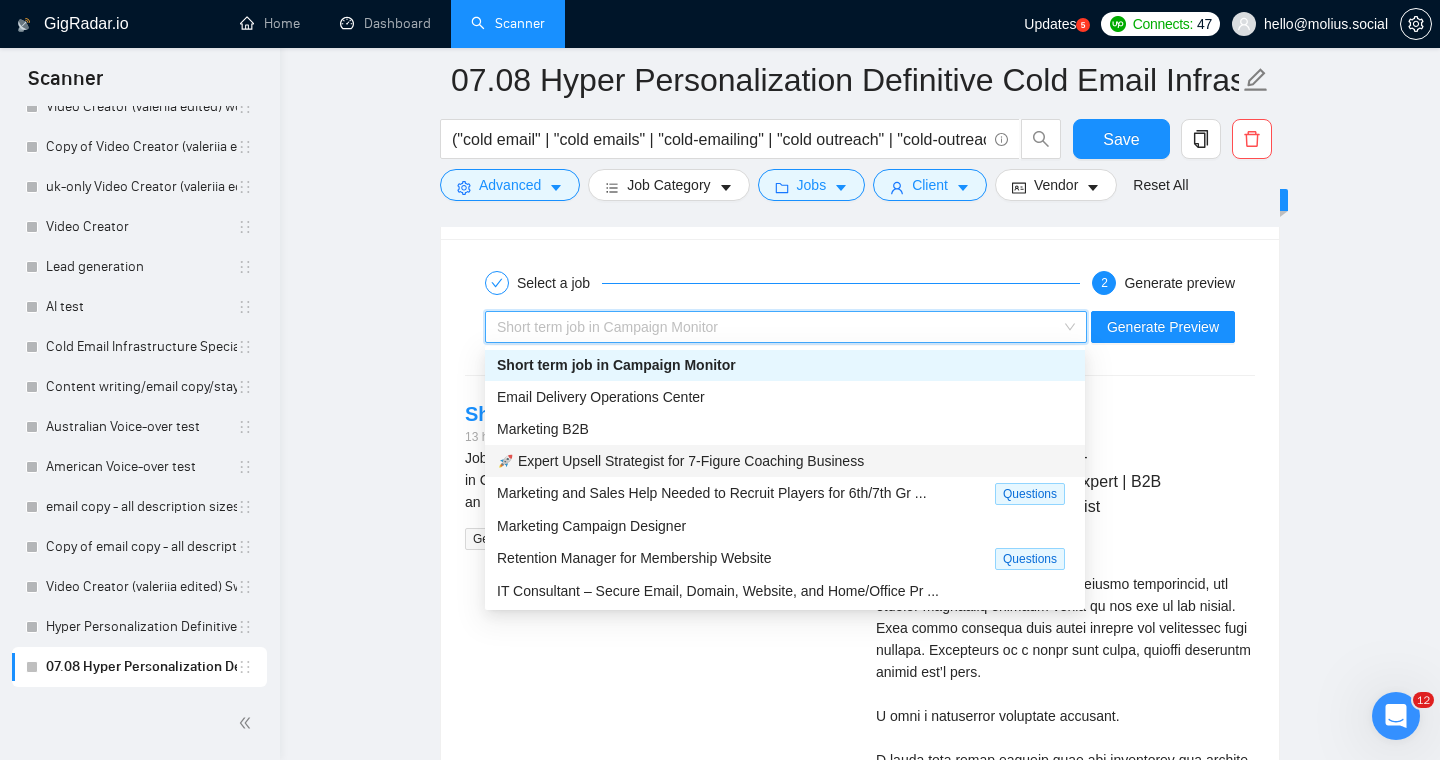 click on "🚀 Expert Upsell Strategist for 7-Figure Coaching Business" at bounding box center (680, 461) 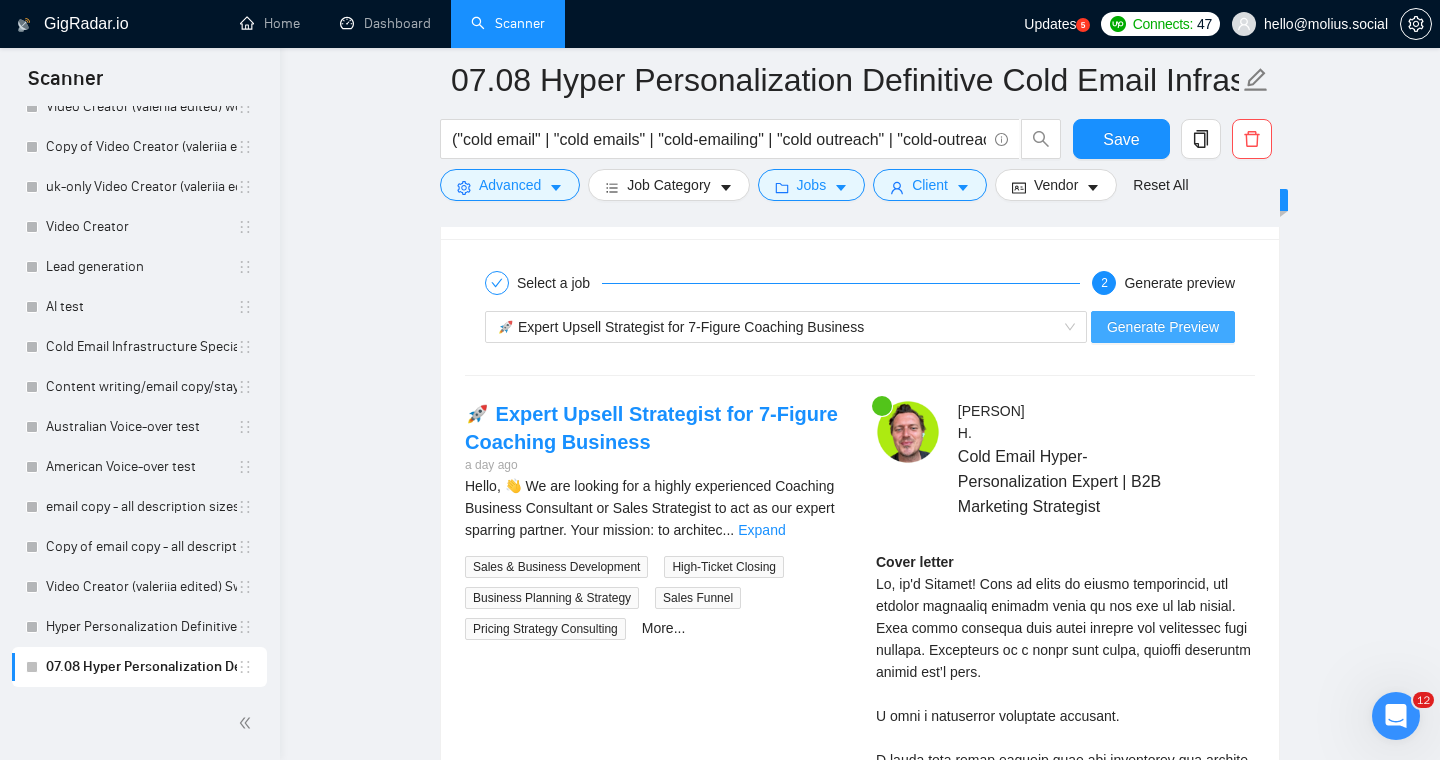 click on "Generate Preview" at bounding box center (1163, 327) 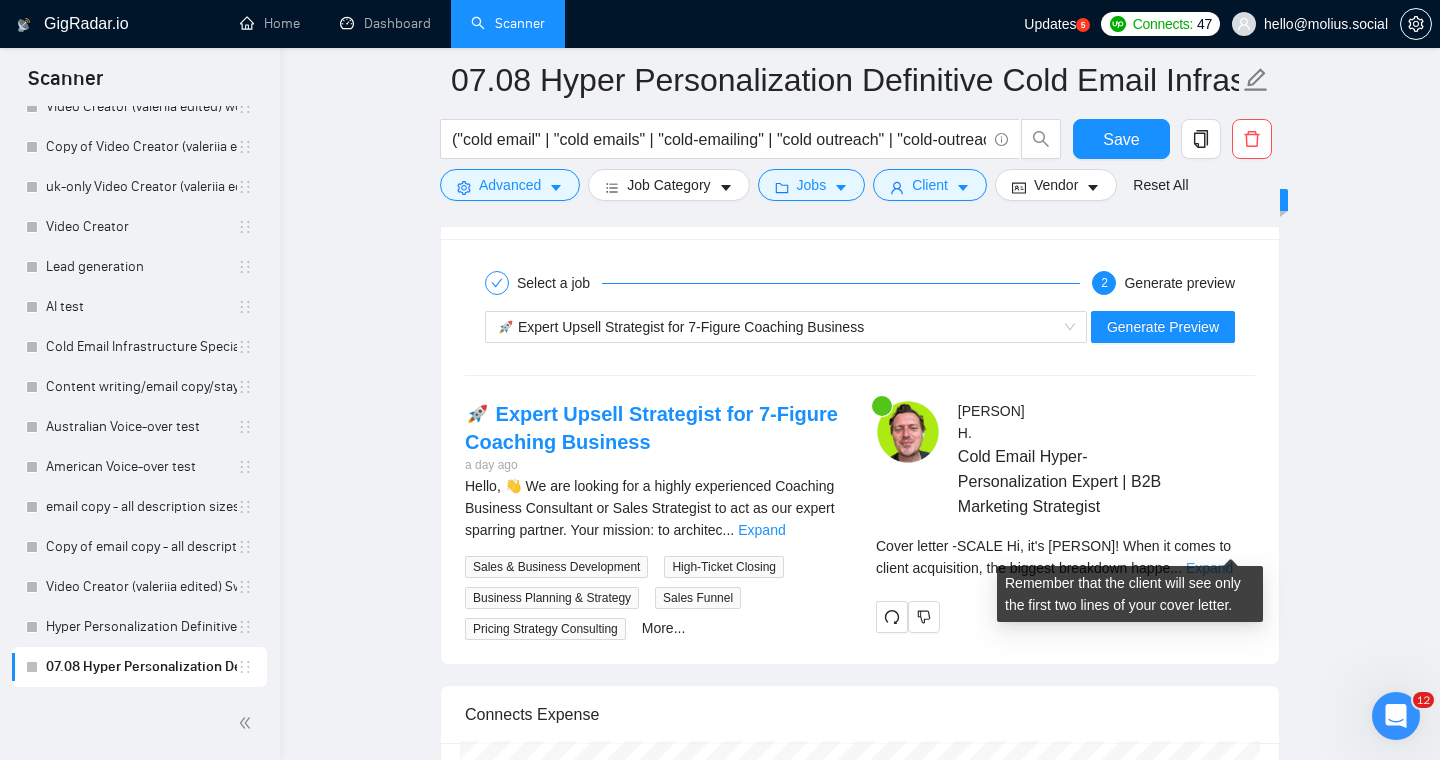 click on "Expand" at bounding box center (1209, 568) 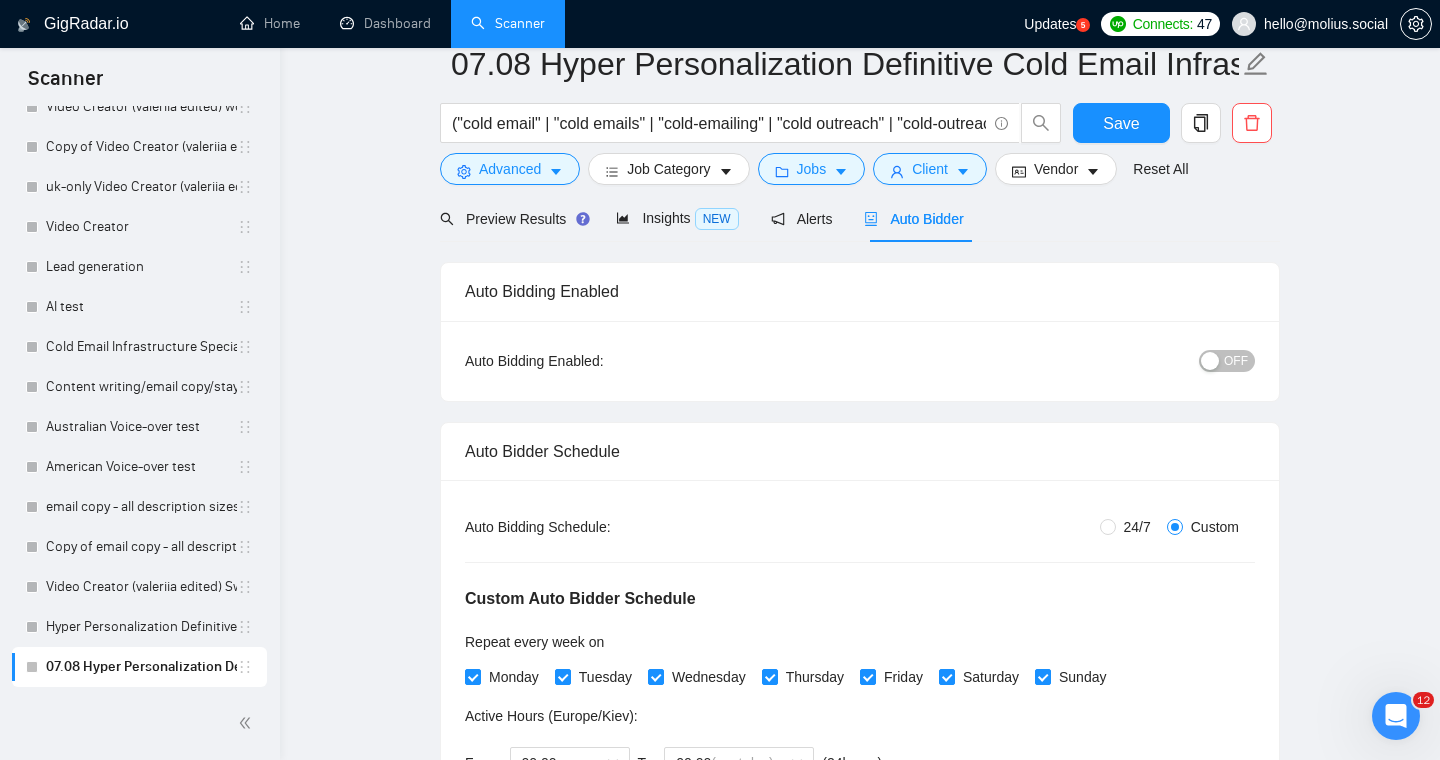 scroll, scrollTop: 0, scrollLeft: 0, axis: both 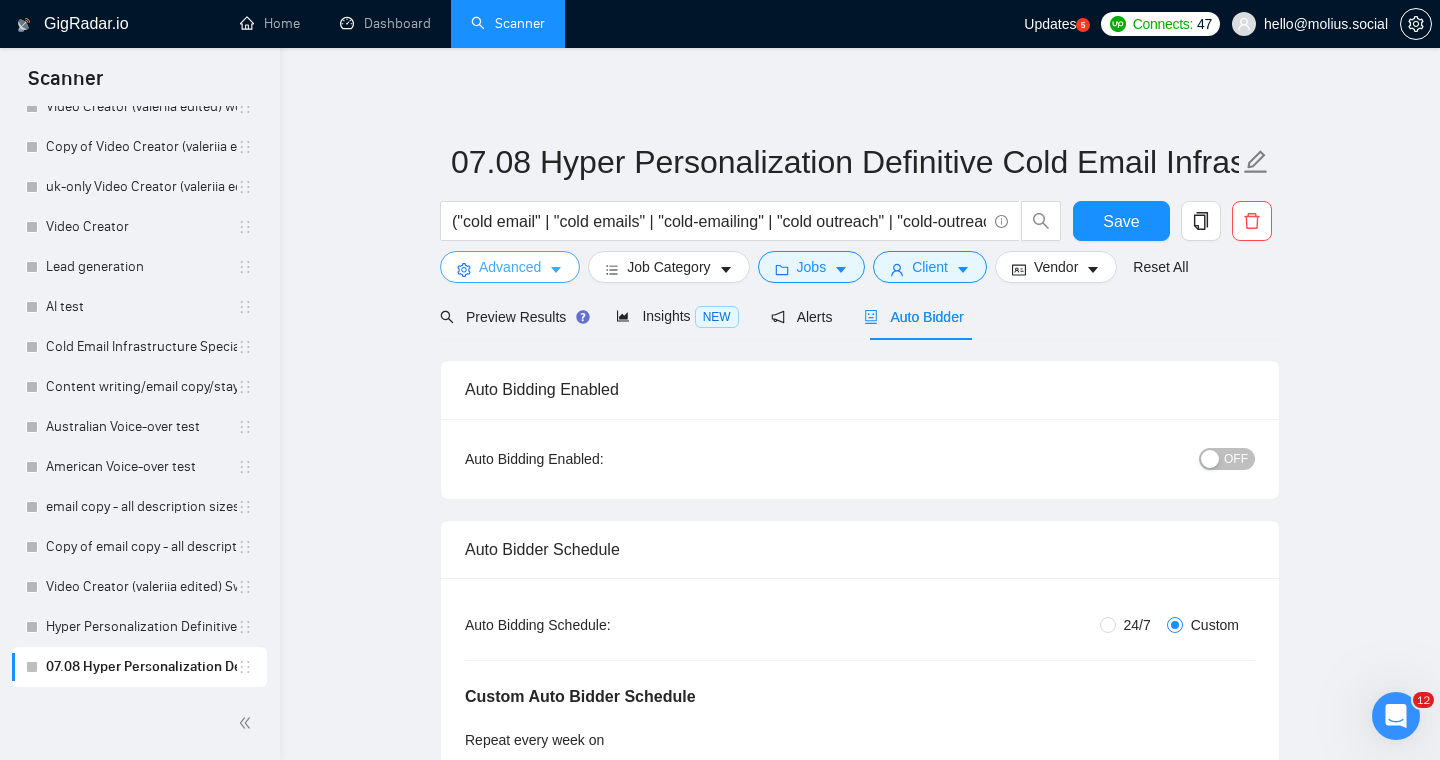 click on "Advanced" at bounding box center (510, 267) 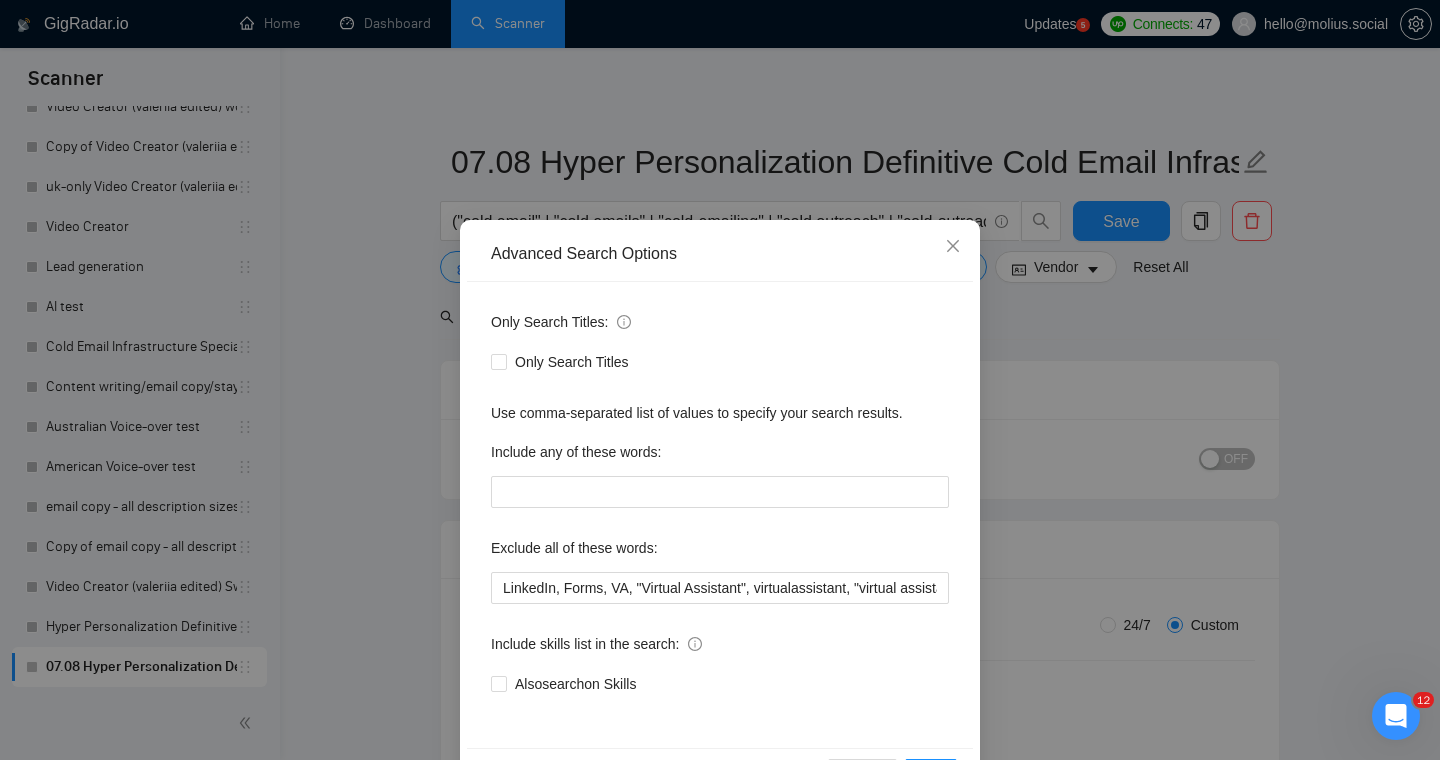 click on "Advanced Search Options Only Search Titles:   Only Search Titles Use comma-separated list of values to specify your search results. Include any of these words: Exclude all of these words: Include skills list in the search:   Also  search  on Skills Reset OK" at bounding box center [720, 380] 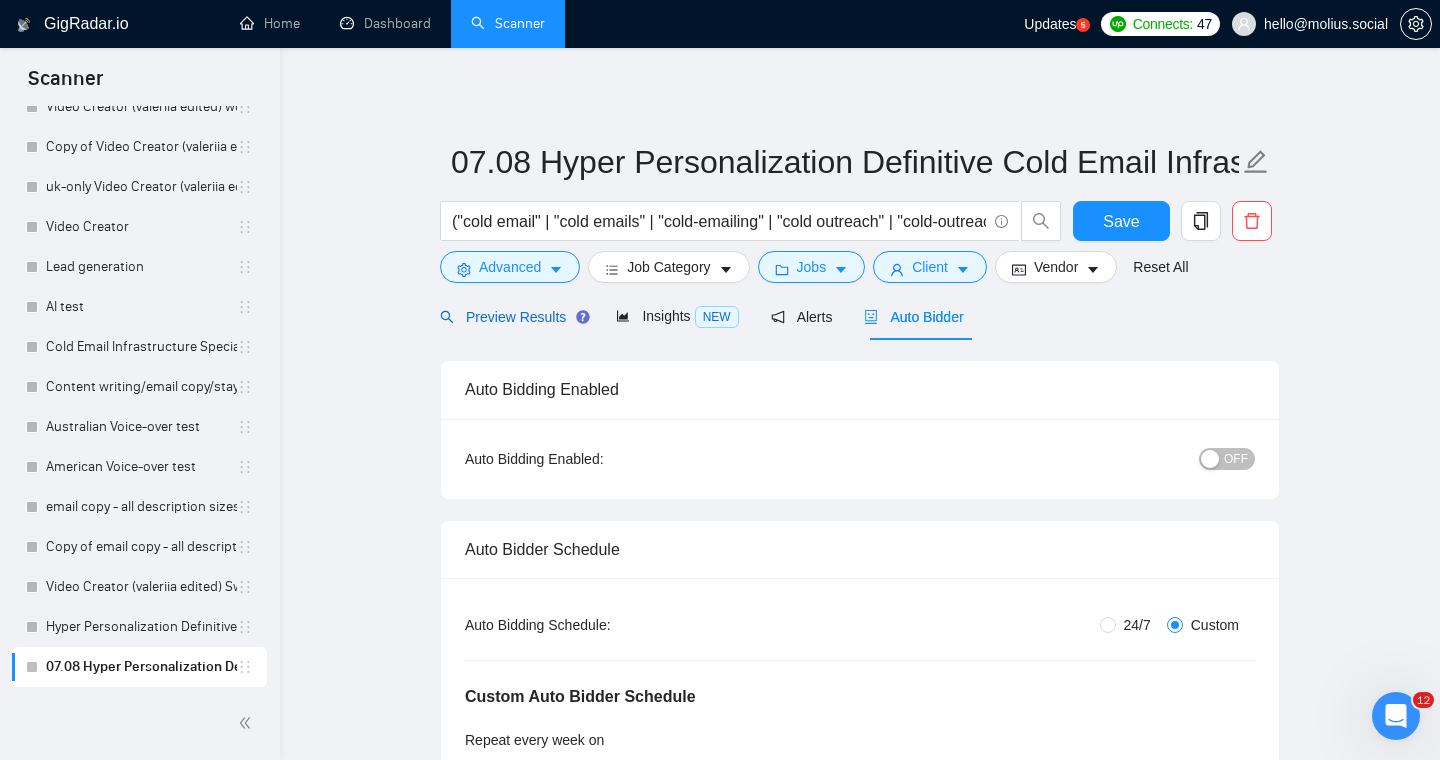 click on "Preview Results" at bounding box center [512, 317] 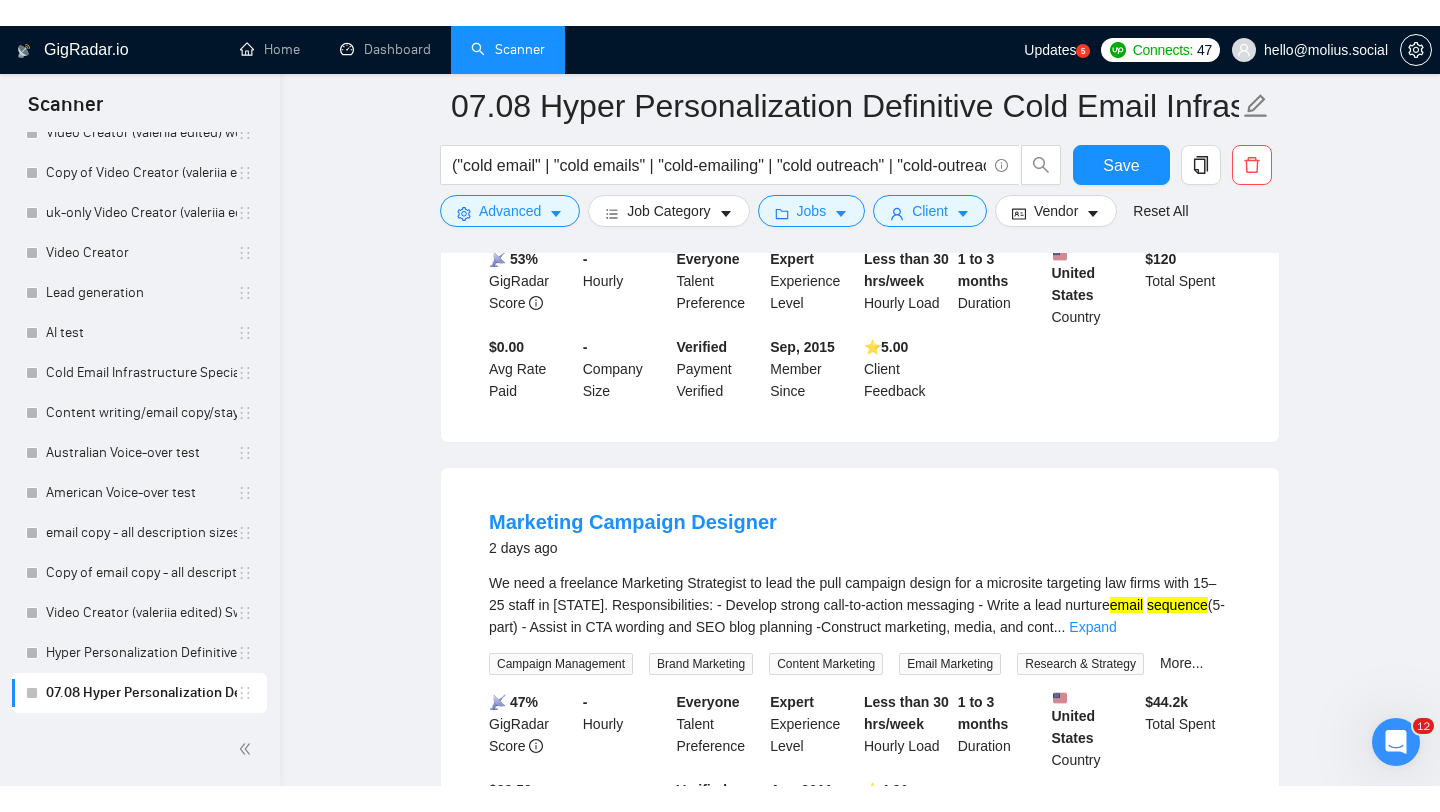 scroll, scrollTop: 3120, scrollLeft: 0, axis: vertical 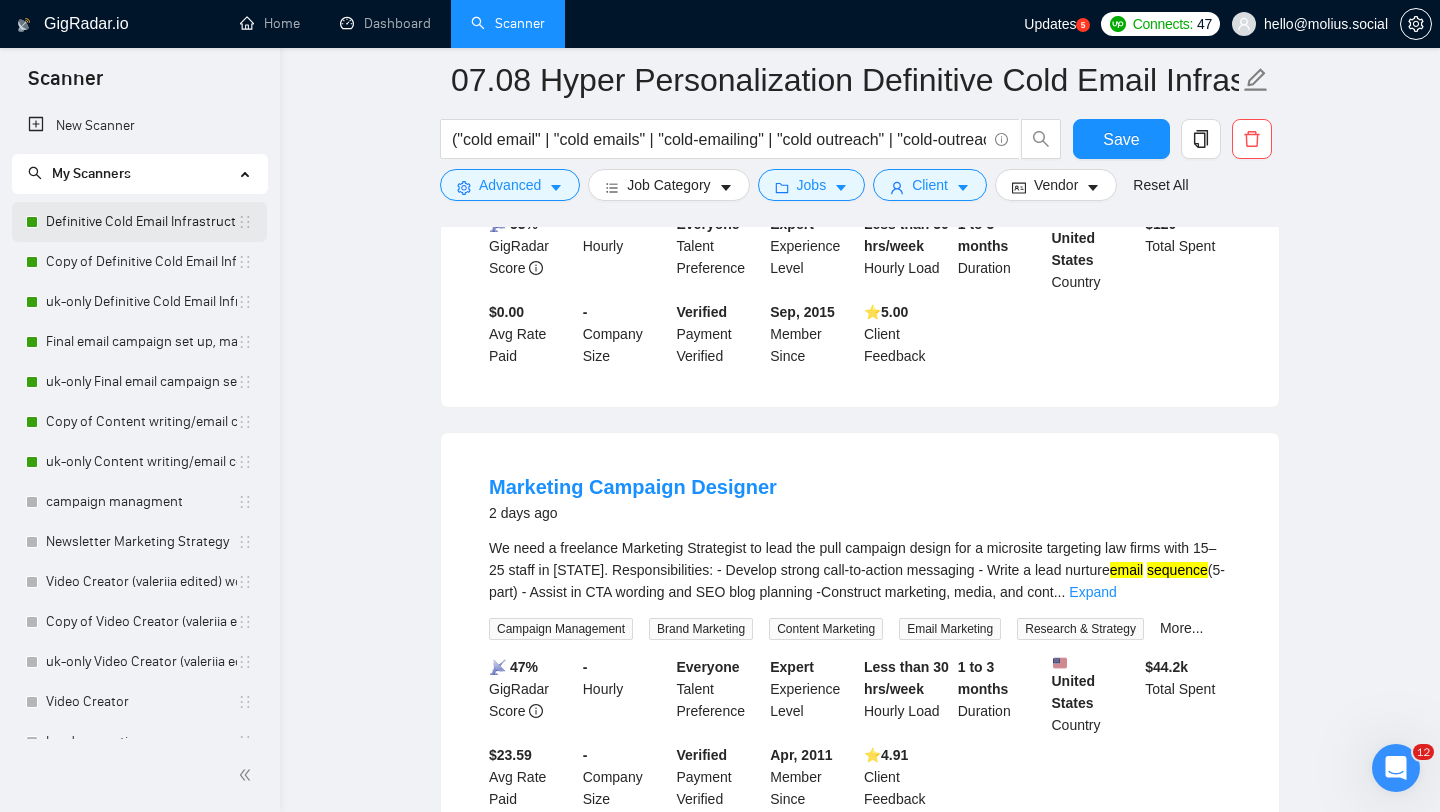 click on "Definitive Cold Email Infrastructure Specialist Needed" at bounding box center (141, 222) 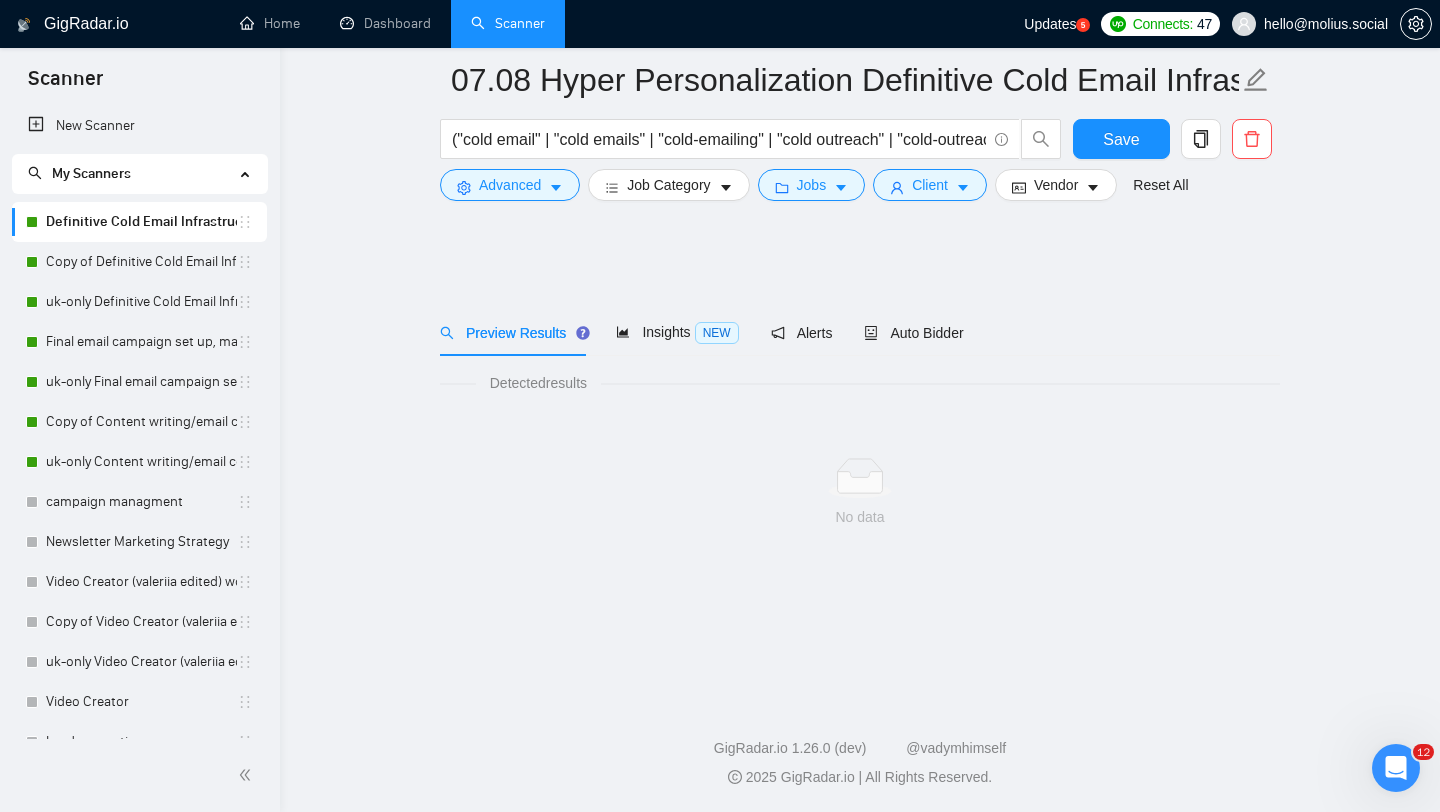 scroll, scrollTop: 0, scrollLeft: 0, axis: both 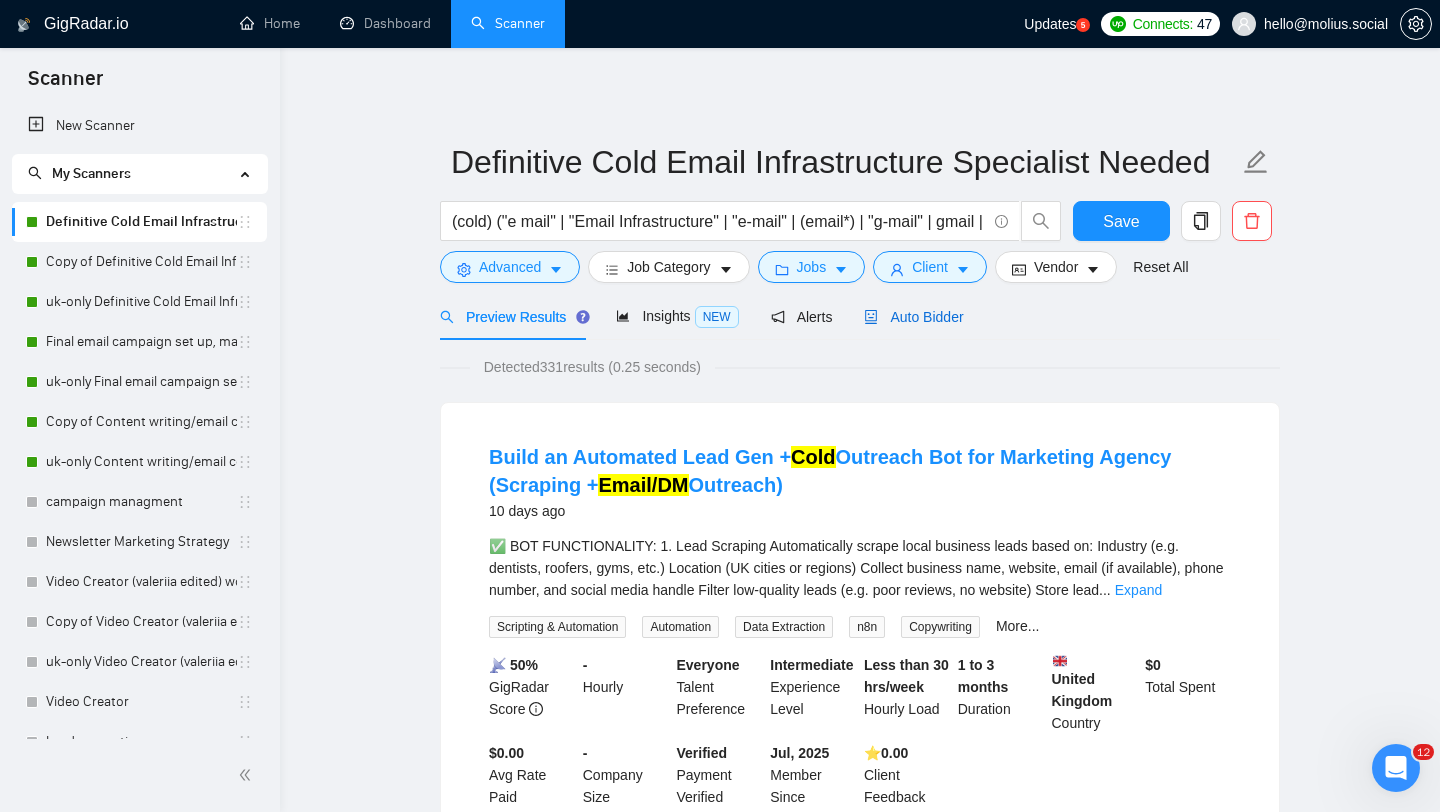click on "Auto Bidder" at bounding box center (913, 317) 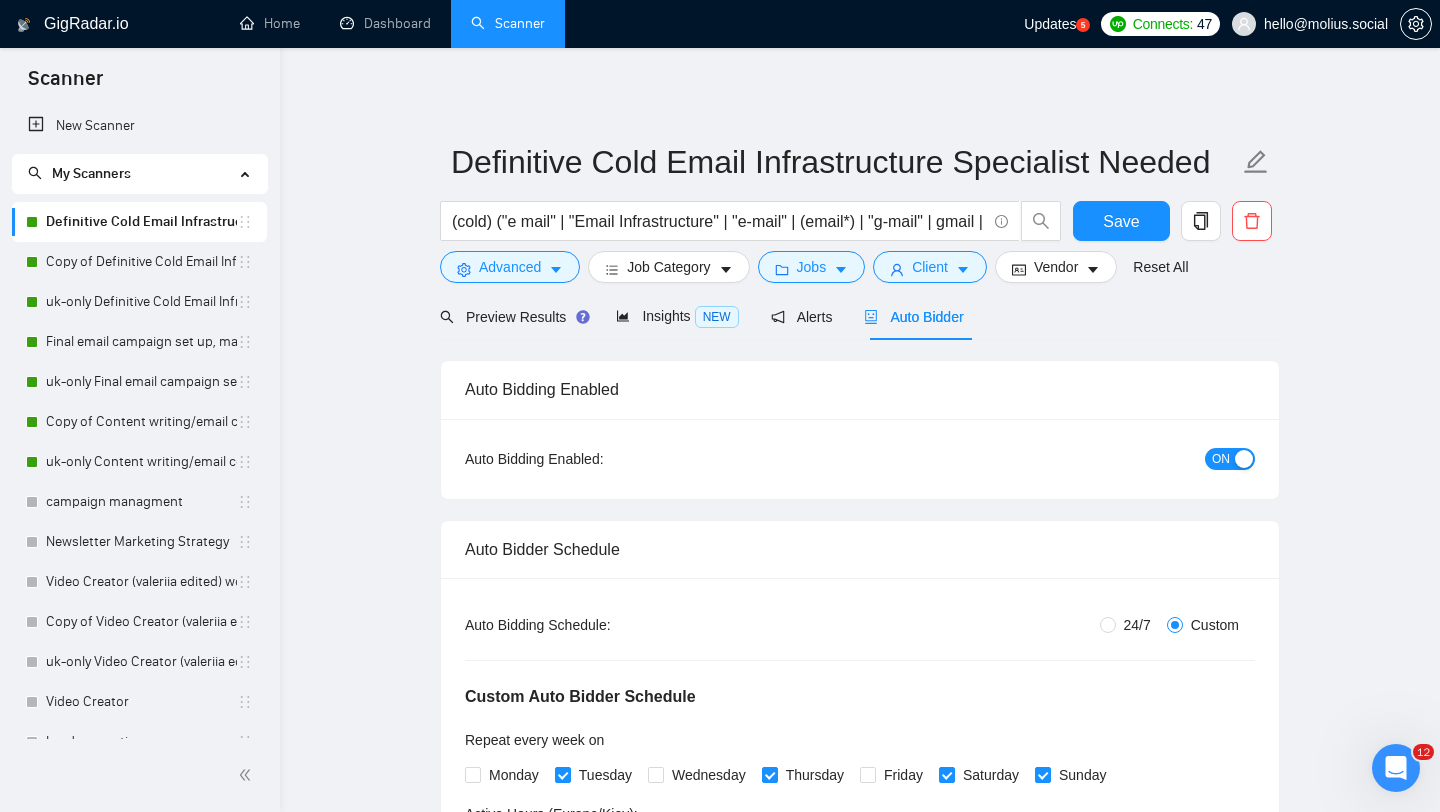 click on "ON" at bounding box center [1230, 459] 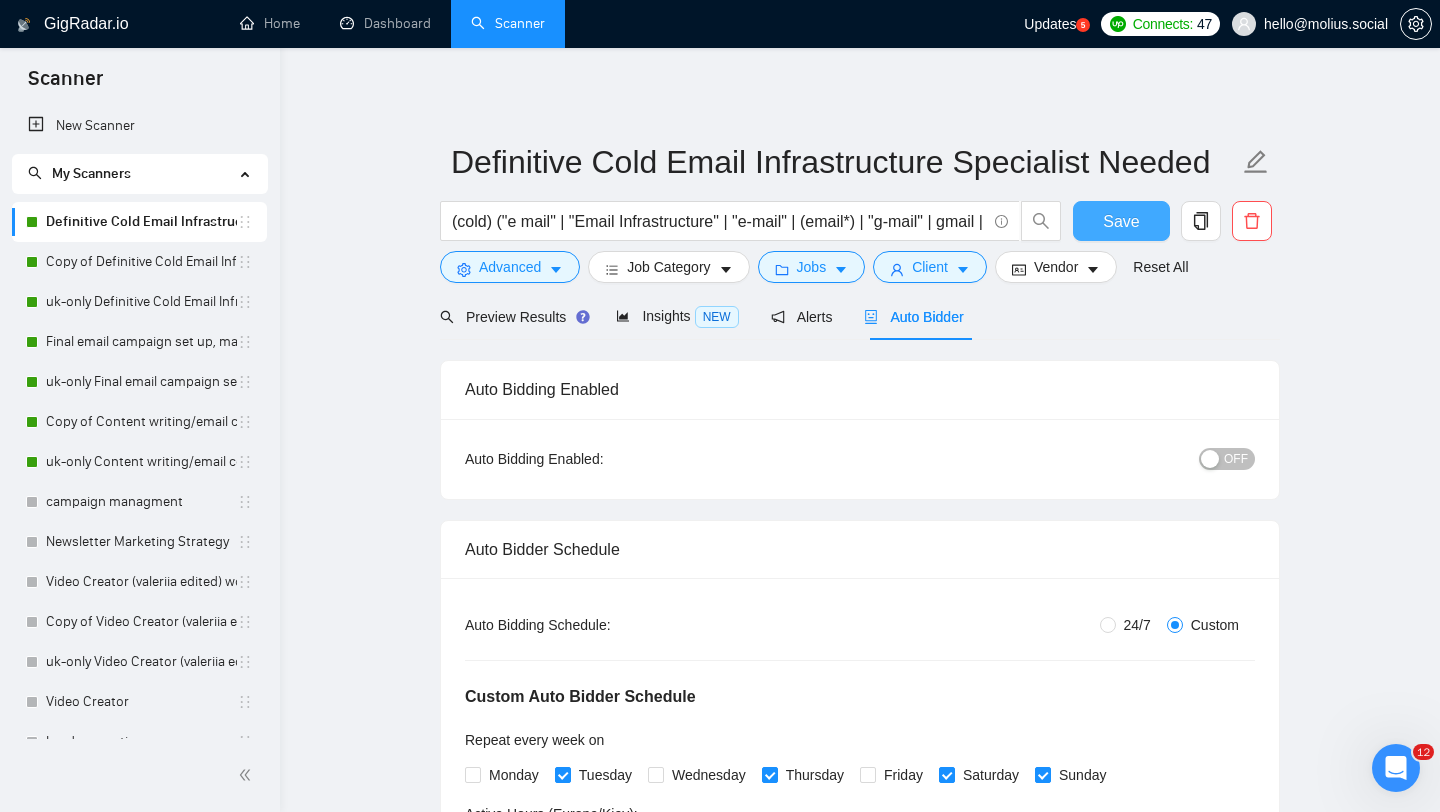 click on "Save" at bounding box center [1121, 221] 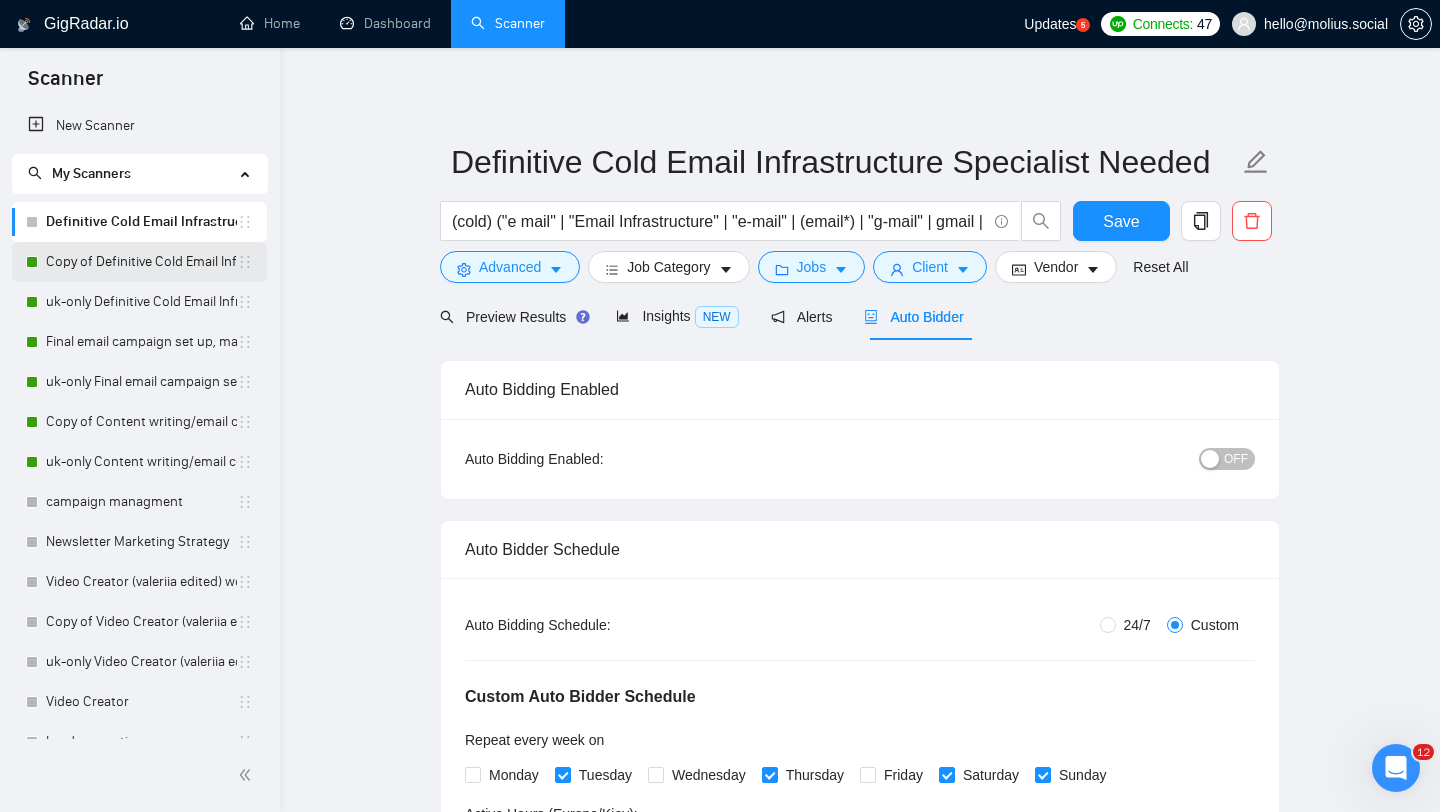 click on "Copy of Definitive Cold Email Infrastructure Specialist Needed" at bounding box center (141, 262) 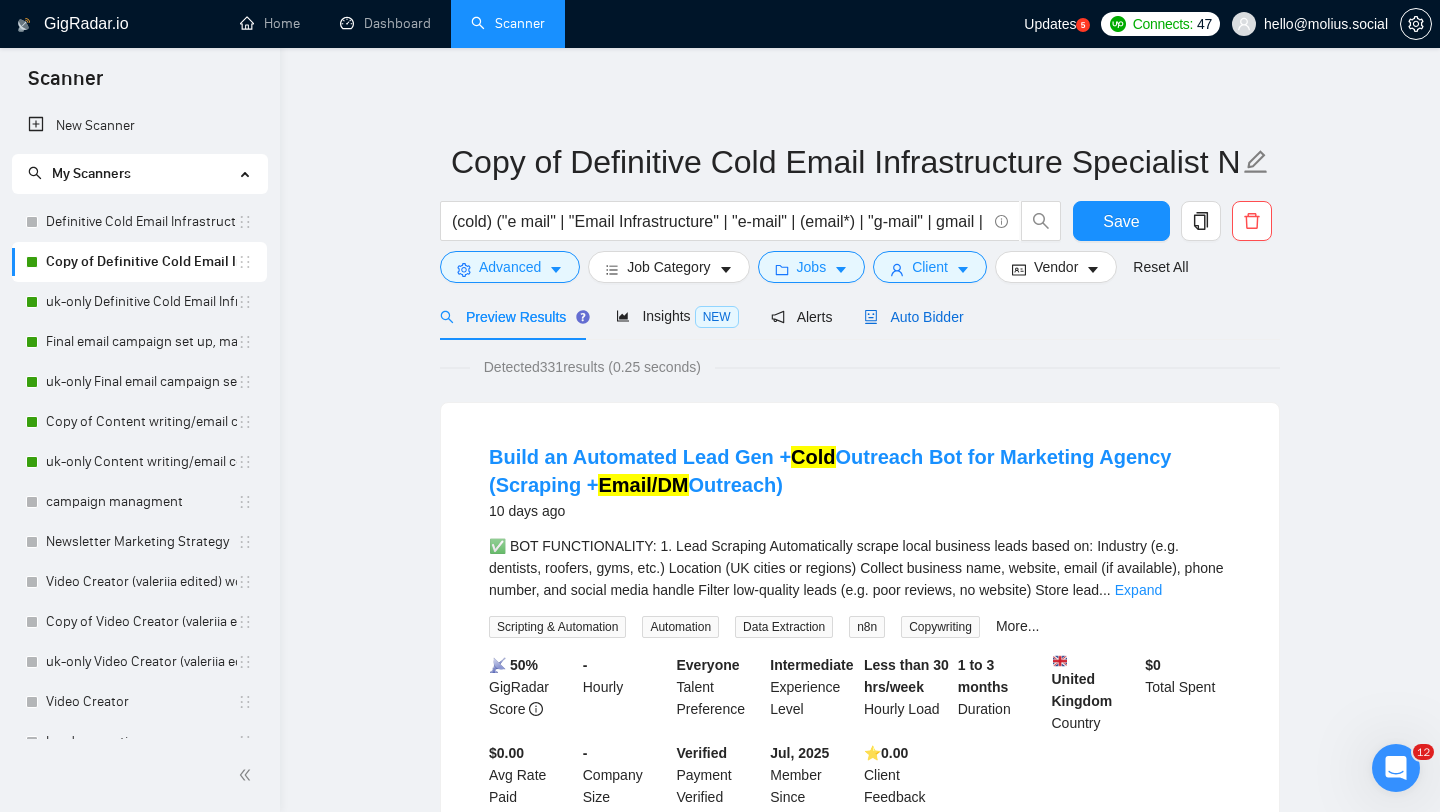 click on "Auto Bidder" at bounding box center (913, 317) 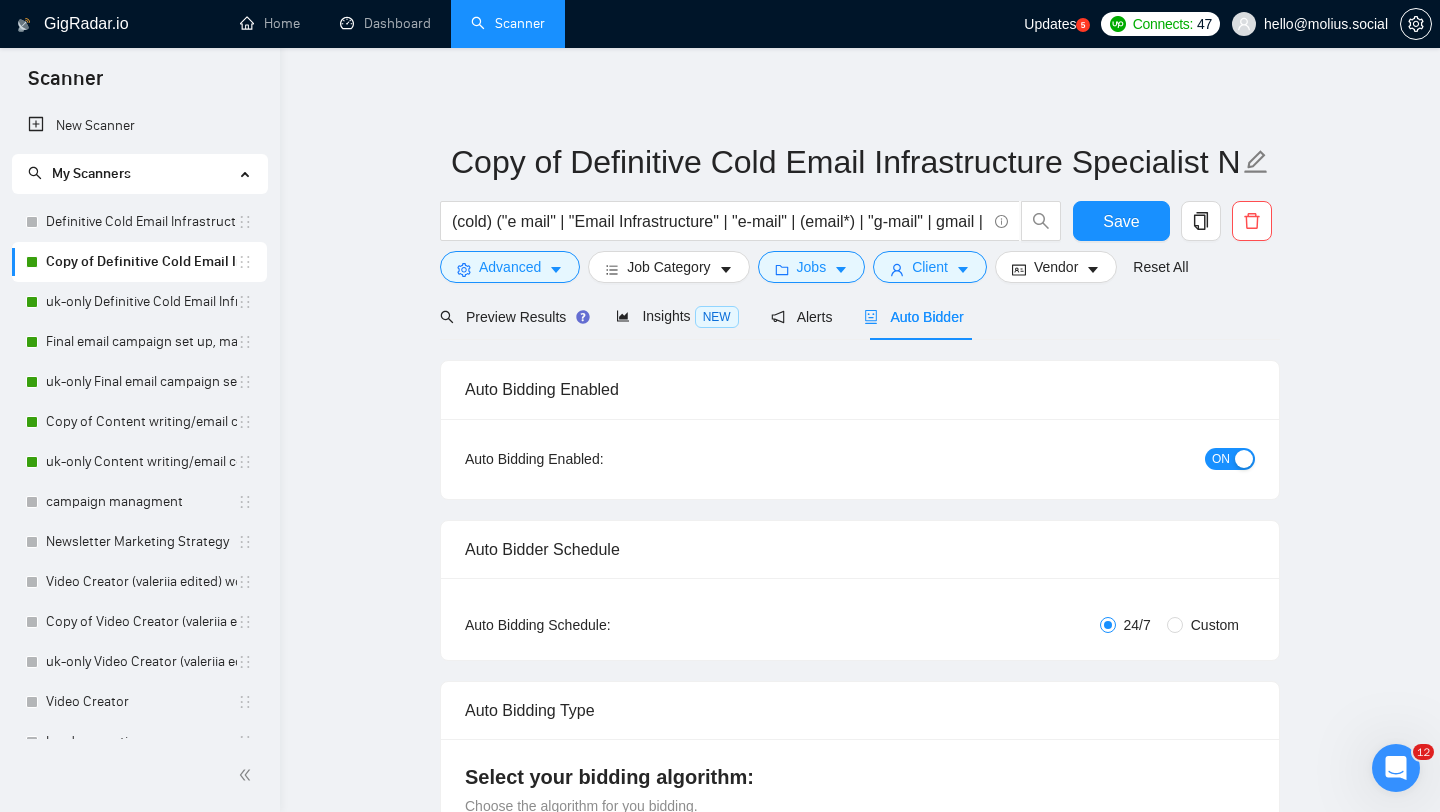 type 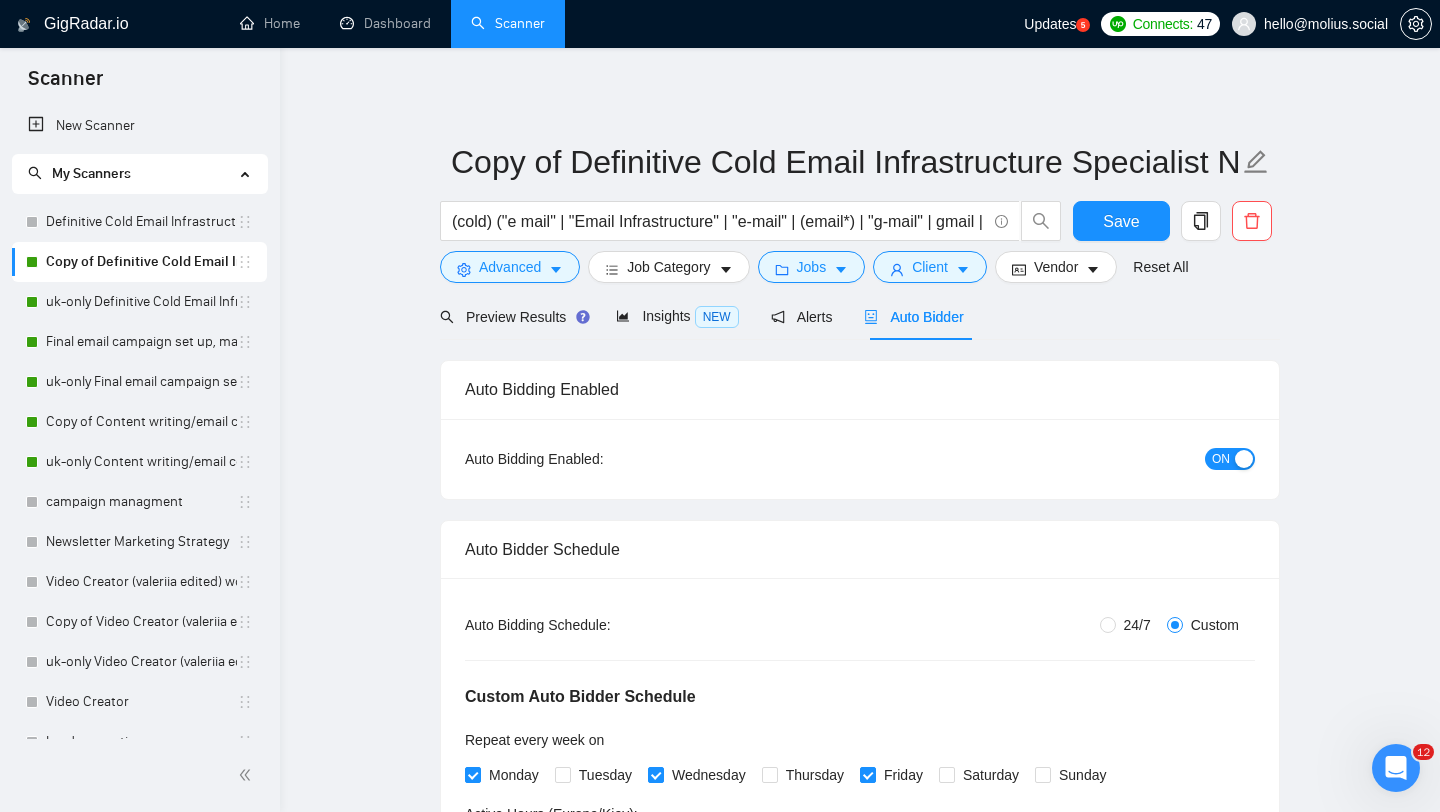 click at bounding box center [1244, 459] 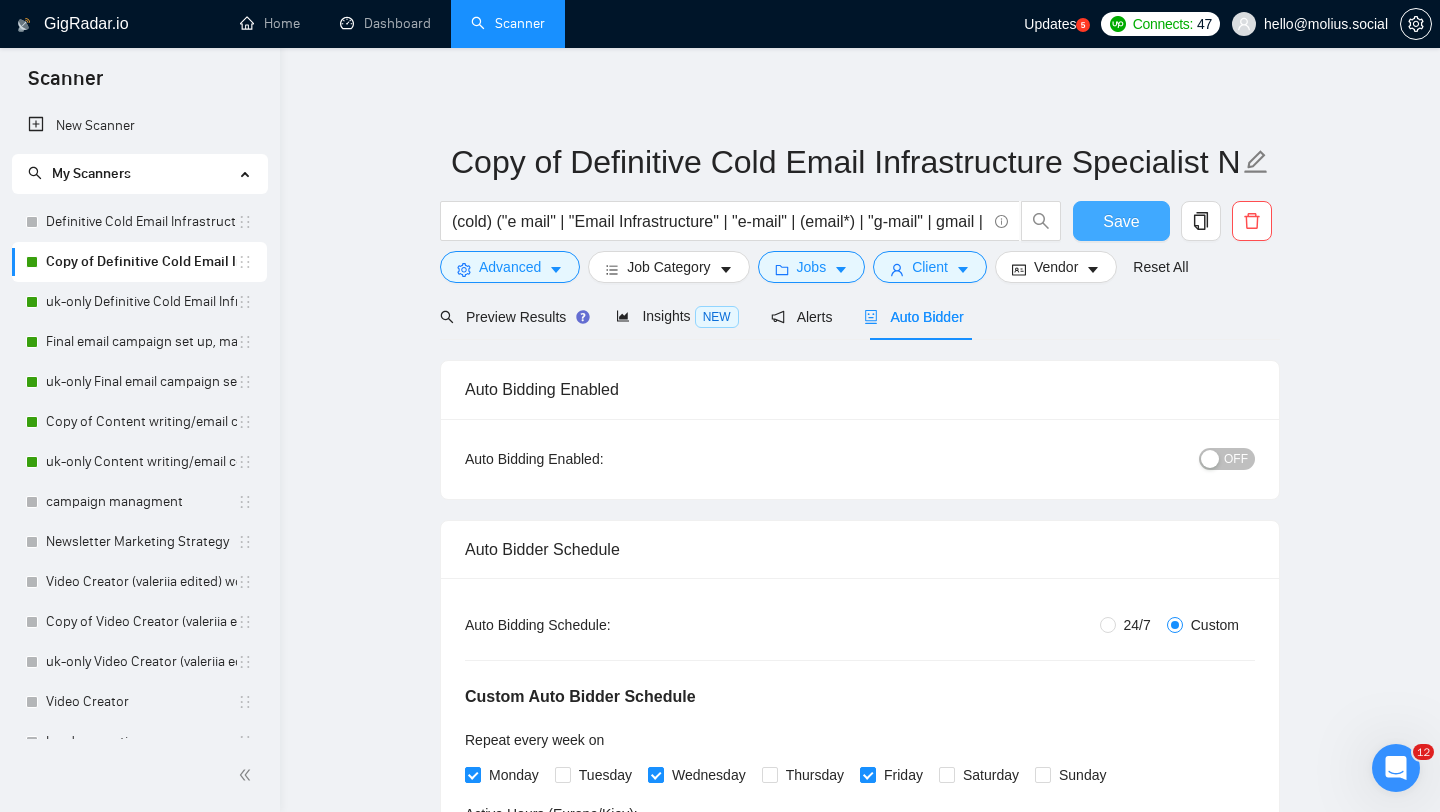 click on "Save" at bounding box center [1121, 221] 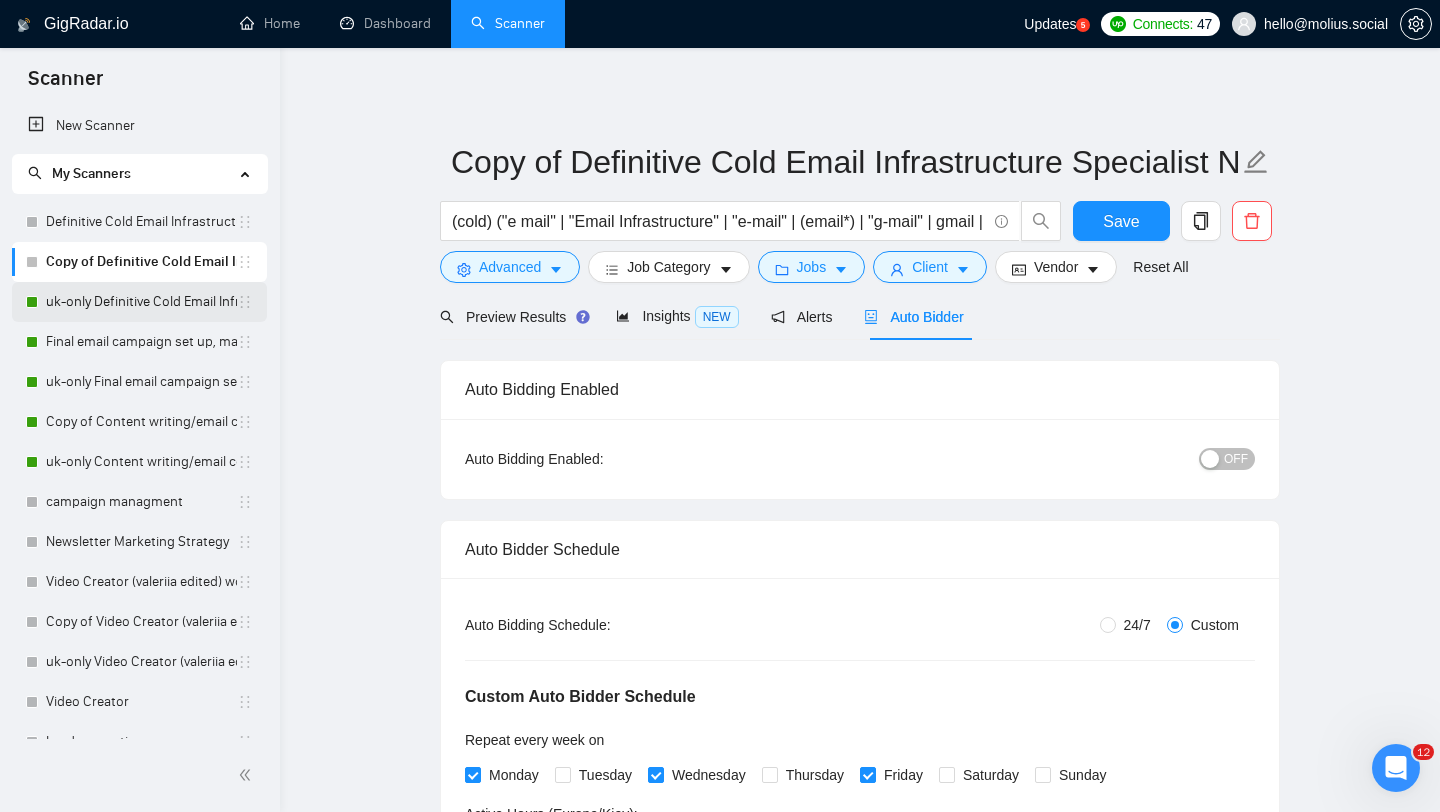 click on "uk-only Definitive Cold Email Infrastructure Specialist Needed" at bounding box center [141, 302] 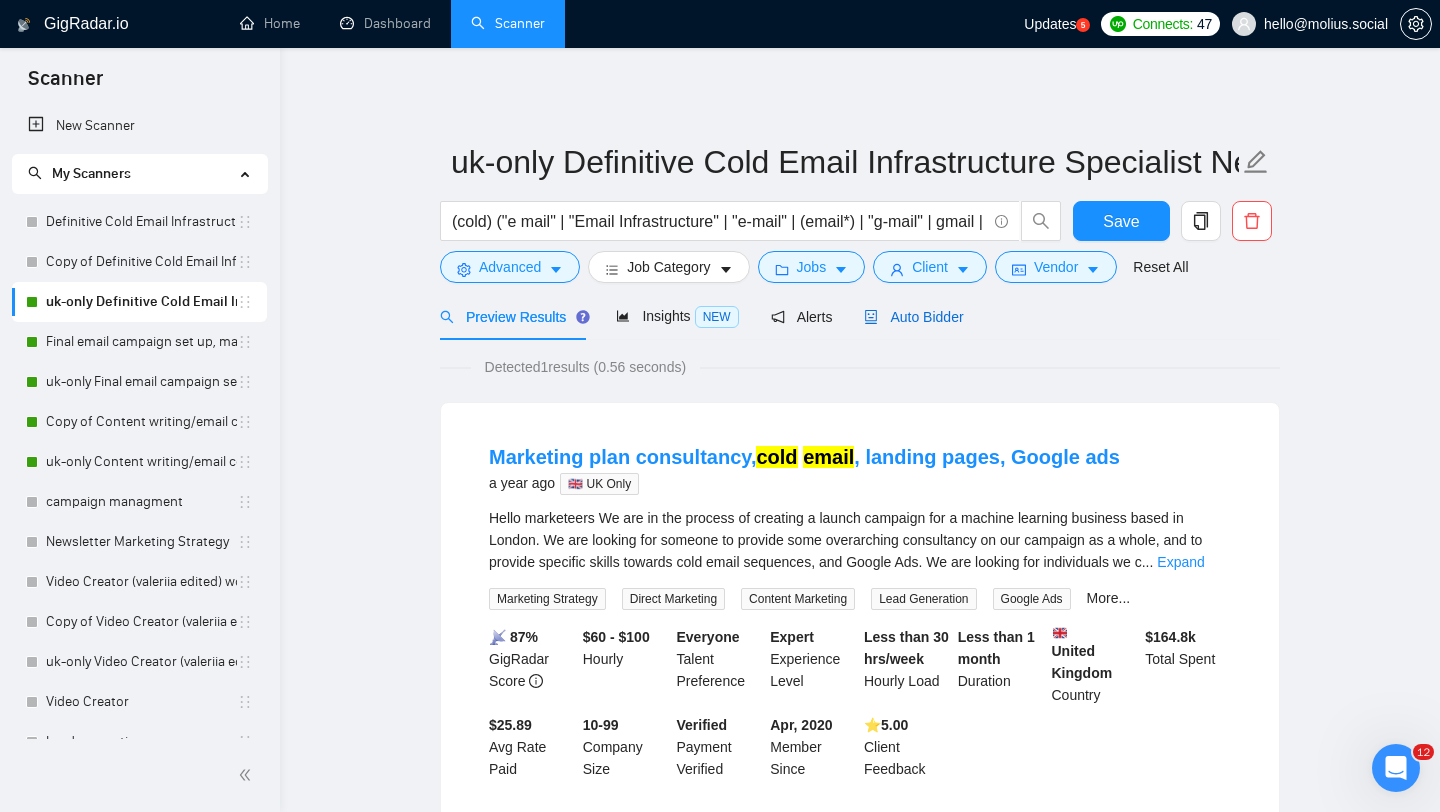 click on "Auto Bidder" at bounding box center (913, 317) 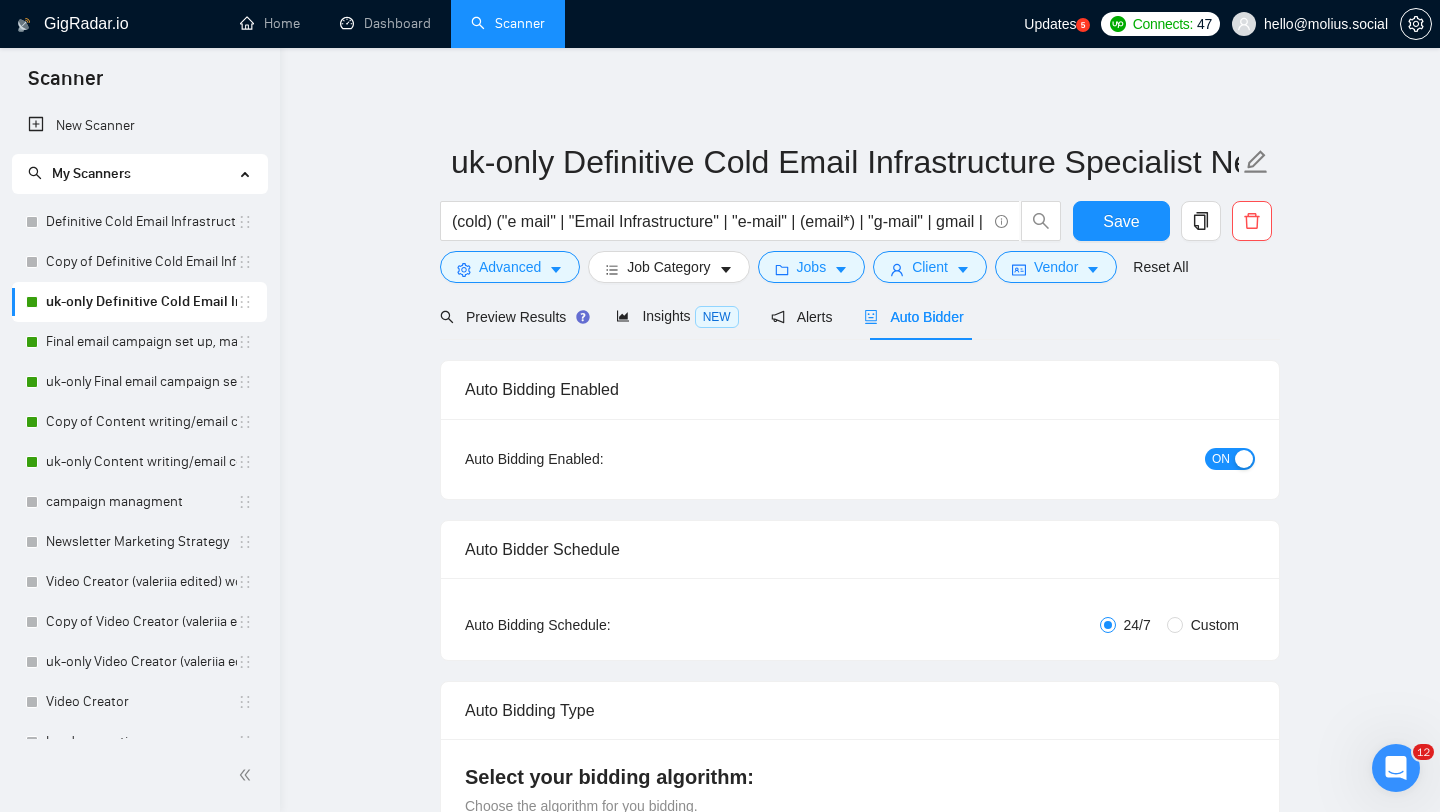 click on "ON" at bounding box center (1230, 459) 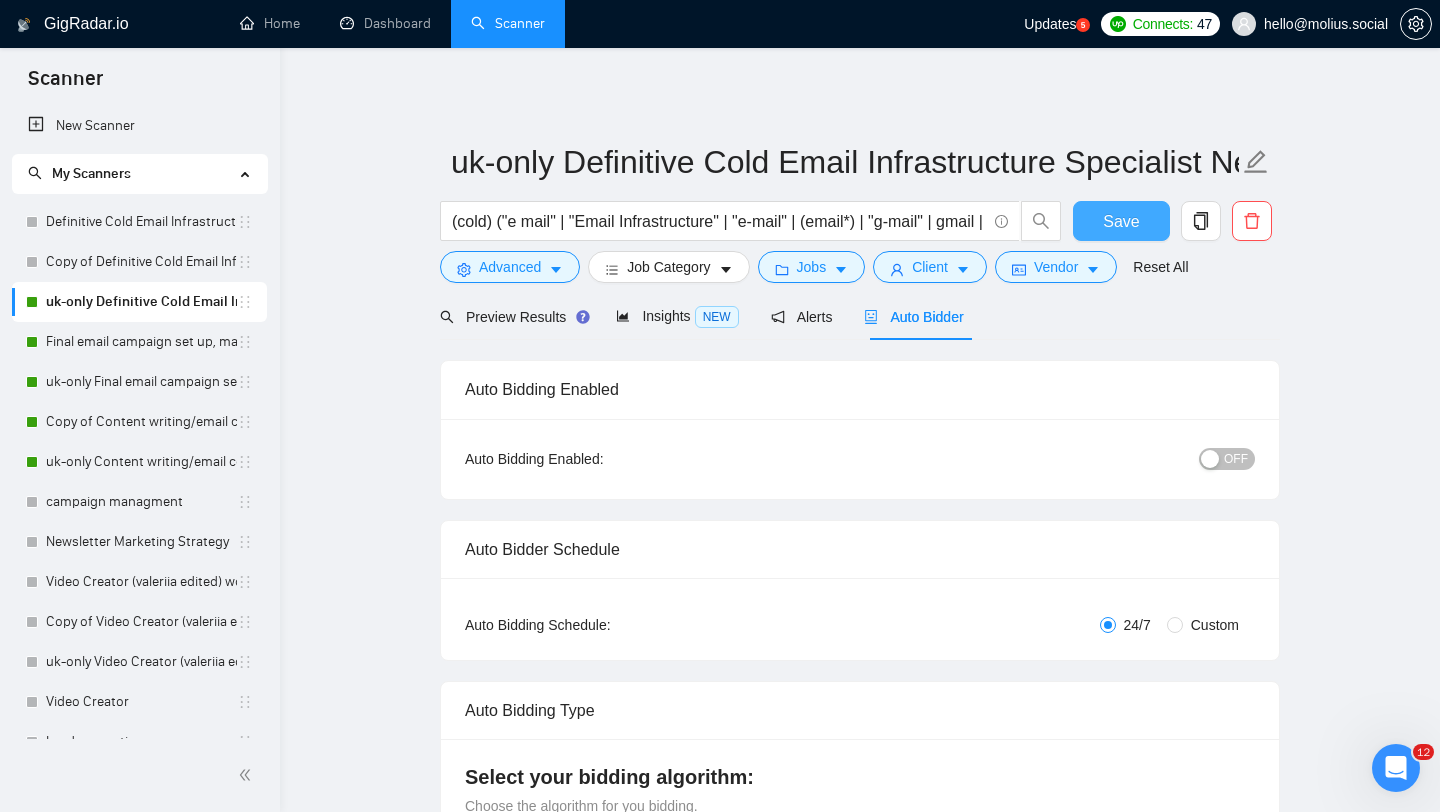 click on "Save" at bounding box center [1121, 221] 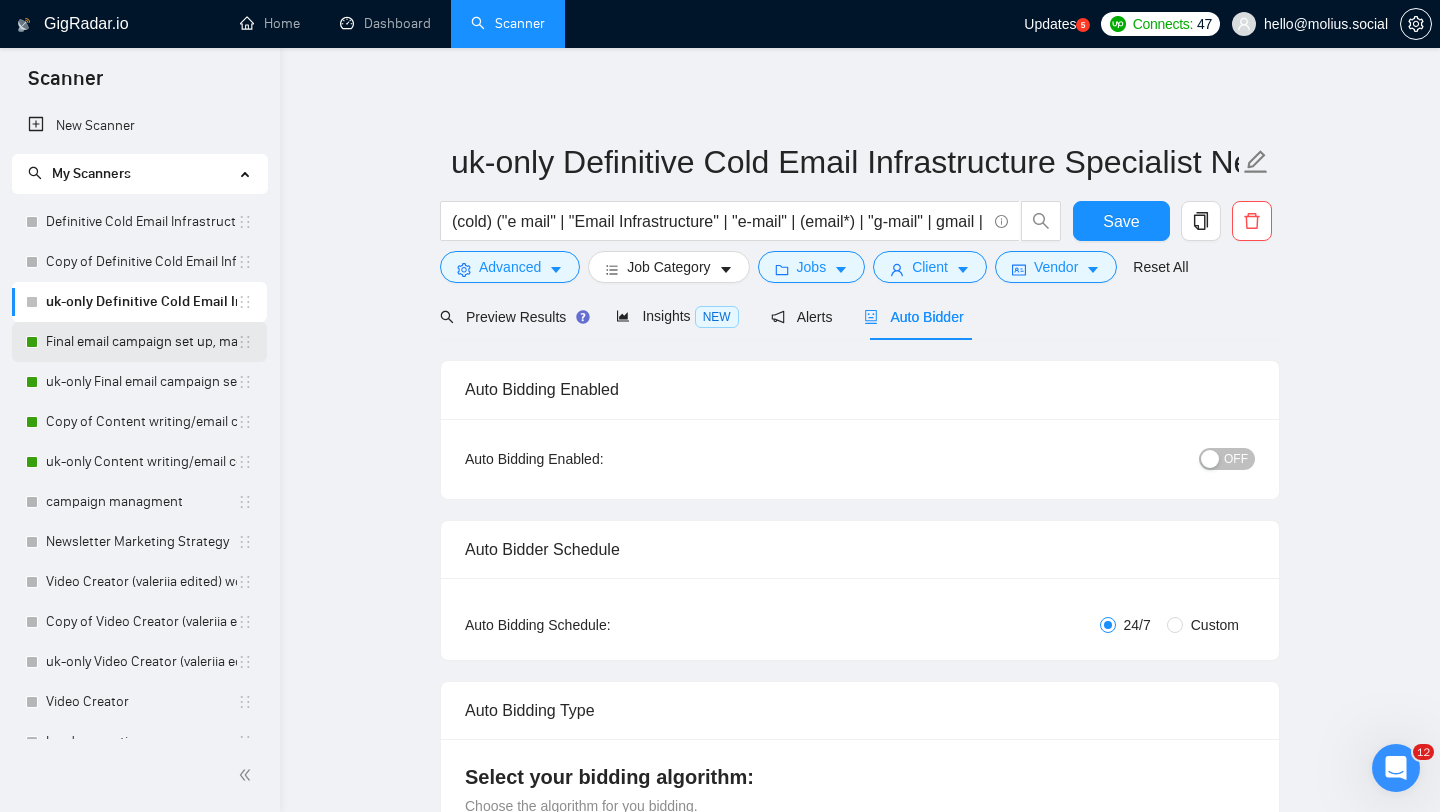 click on "Final email campaign set up, management and automation" at bounding box center [141, 342] 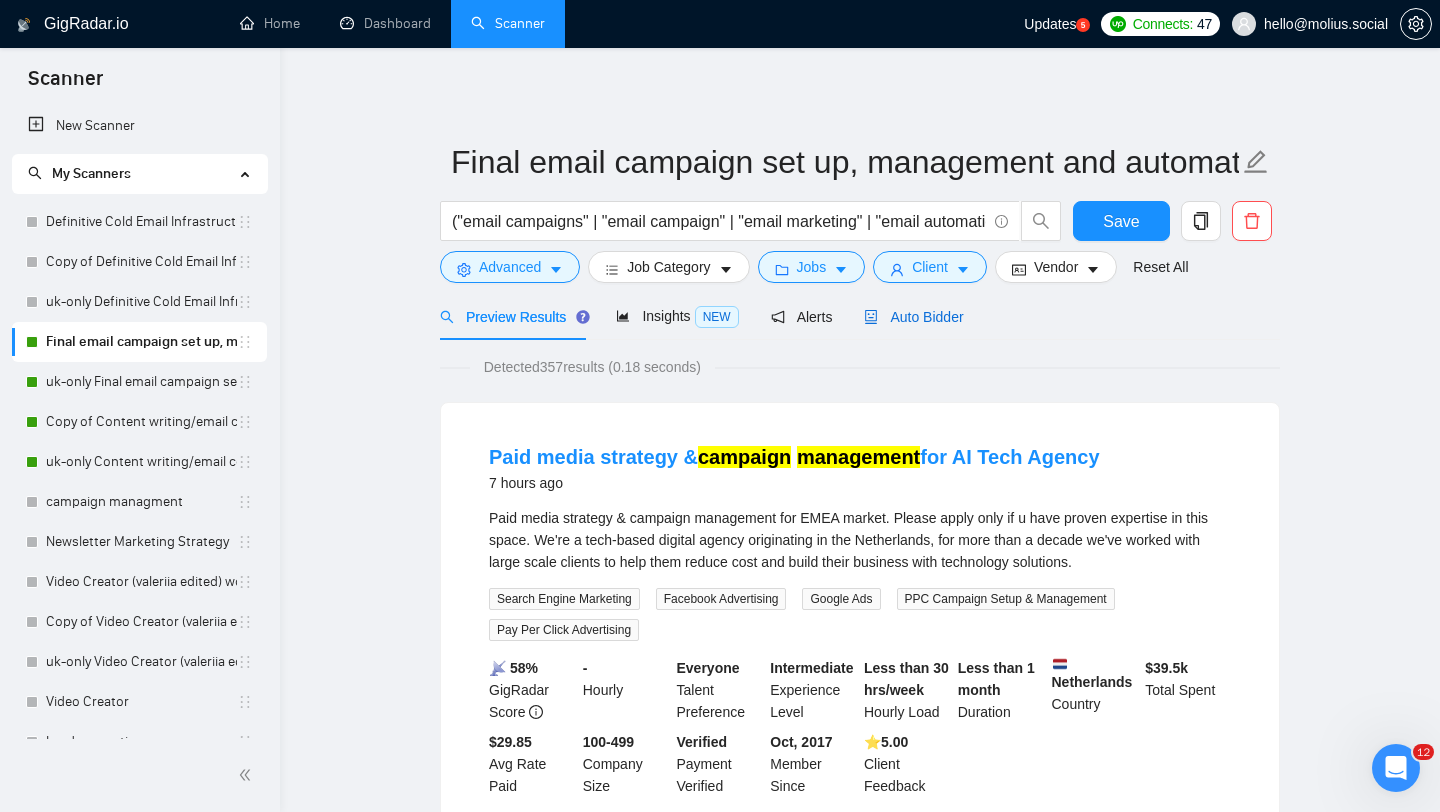 click on "Auto Bidder" at bounding box center (913, 317) 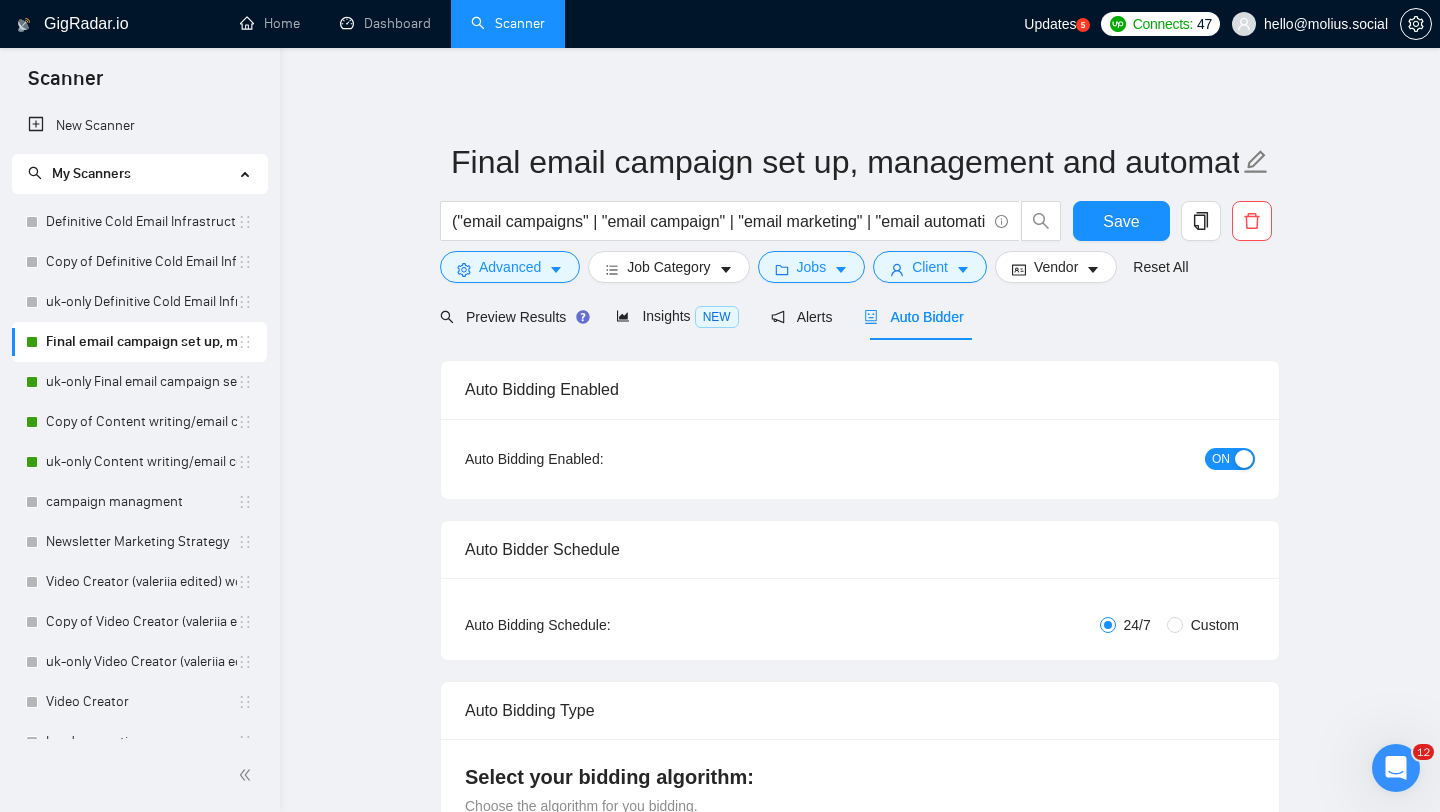 click on "ON" at bounding box center (1230, 459) 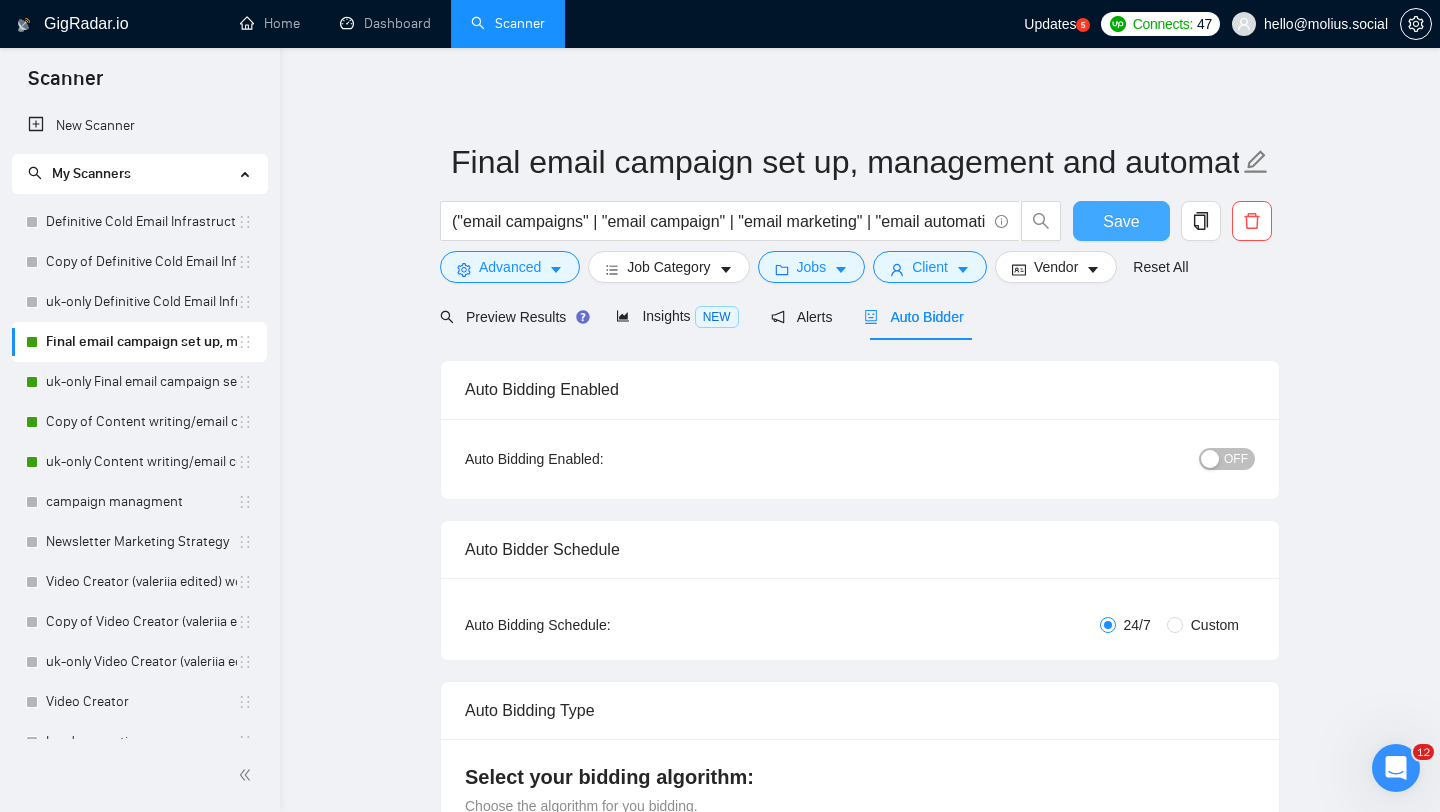 click on "Save" at bounding box center [1121, 221] 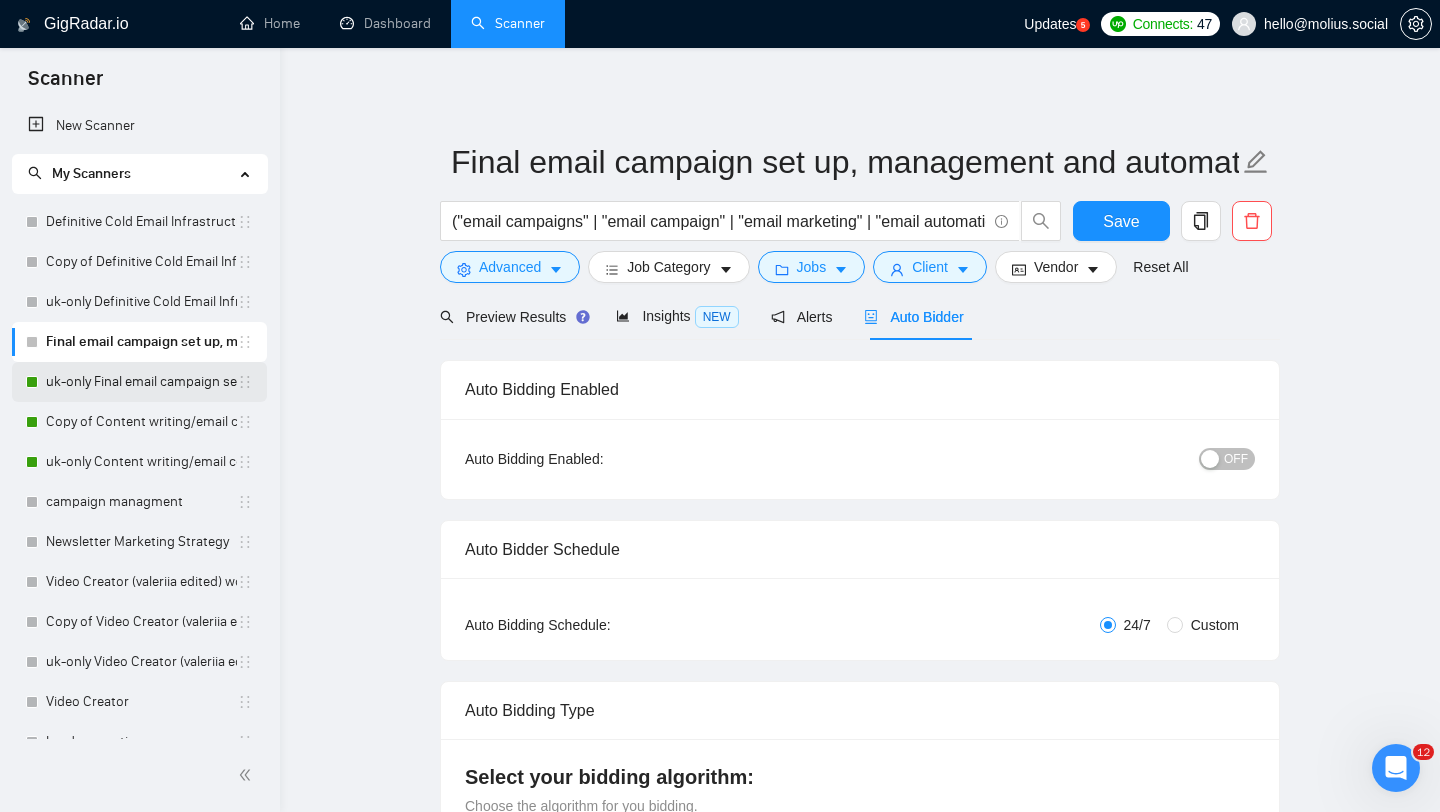 click on "uk-only Final email campaign set up, management and automation" at bounding box center (141, 382) 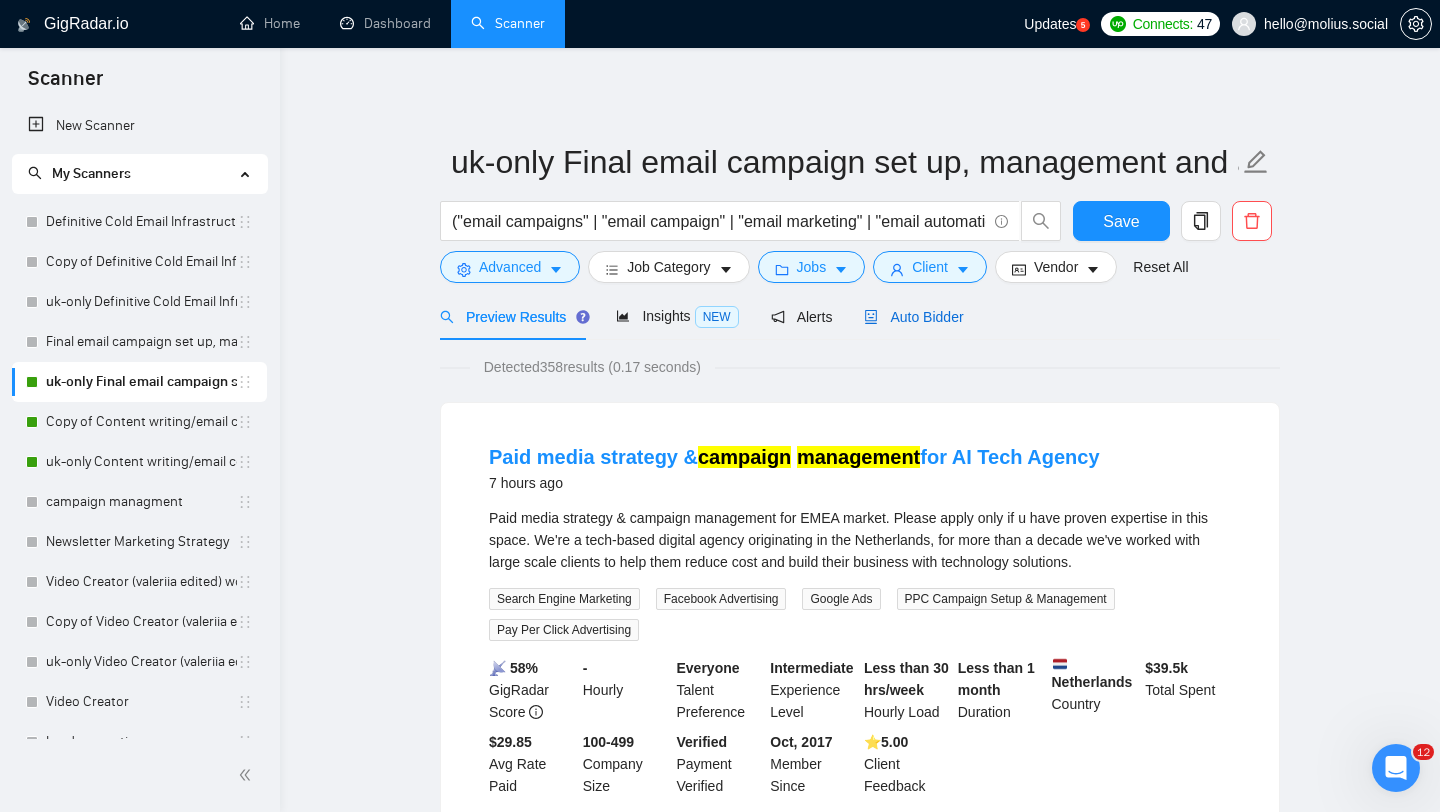 click on "Auto Bidder" at bounding box center [913, 317] 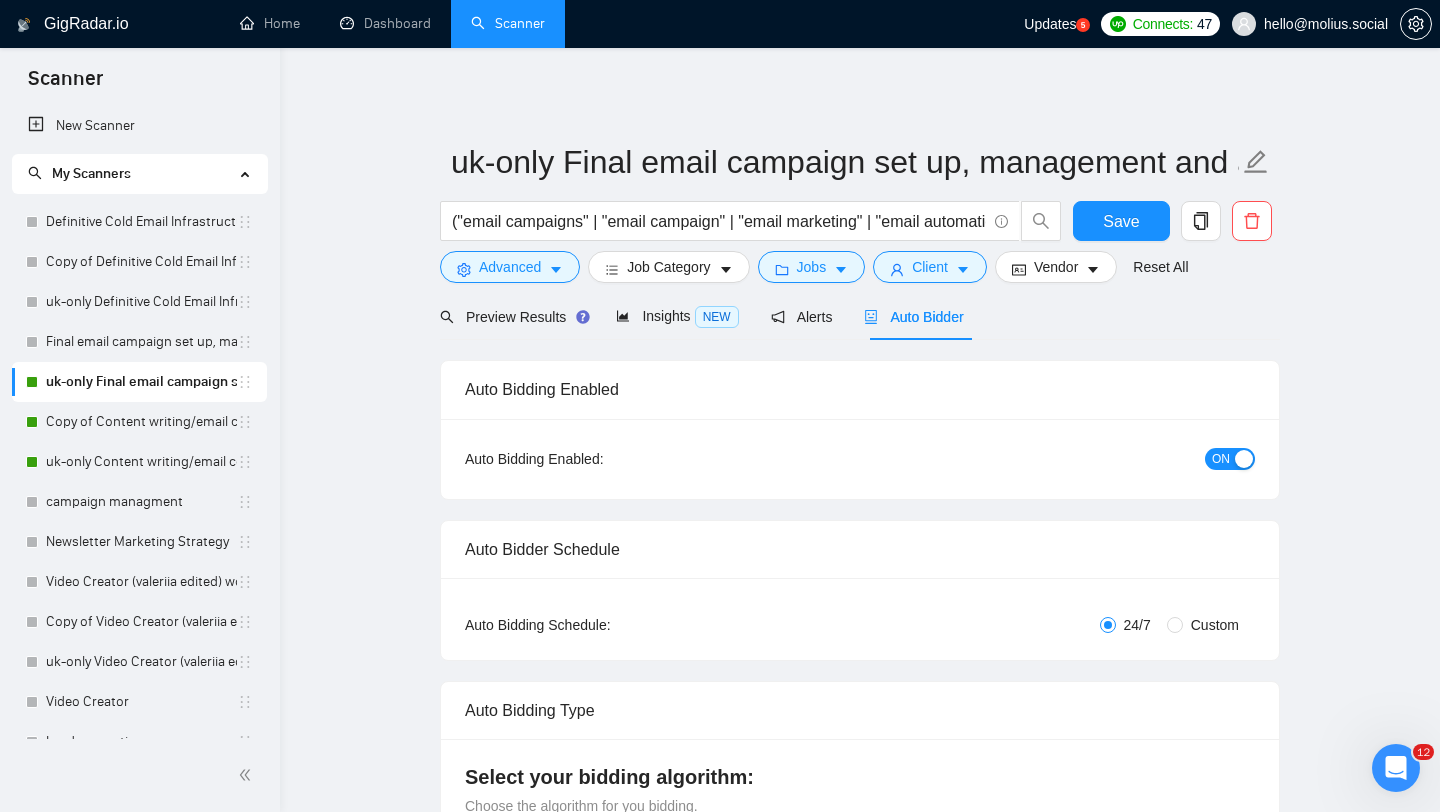 click on "ON" at bounding box center (1230, 459) 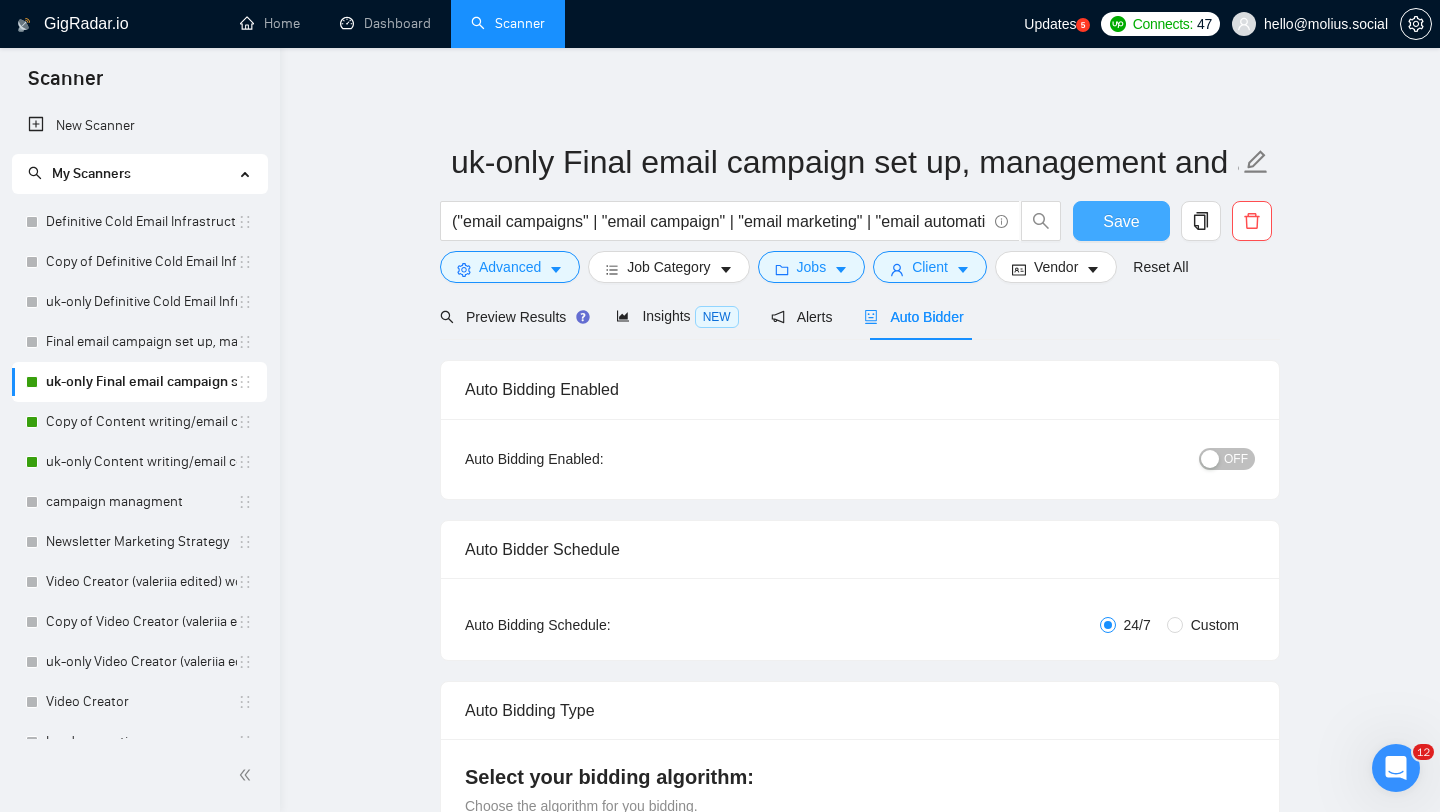 click on "Save" at bounding box center [1121, 221] 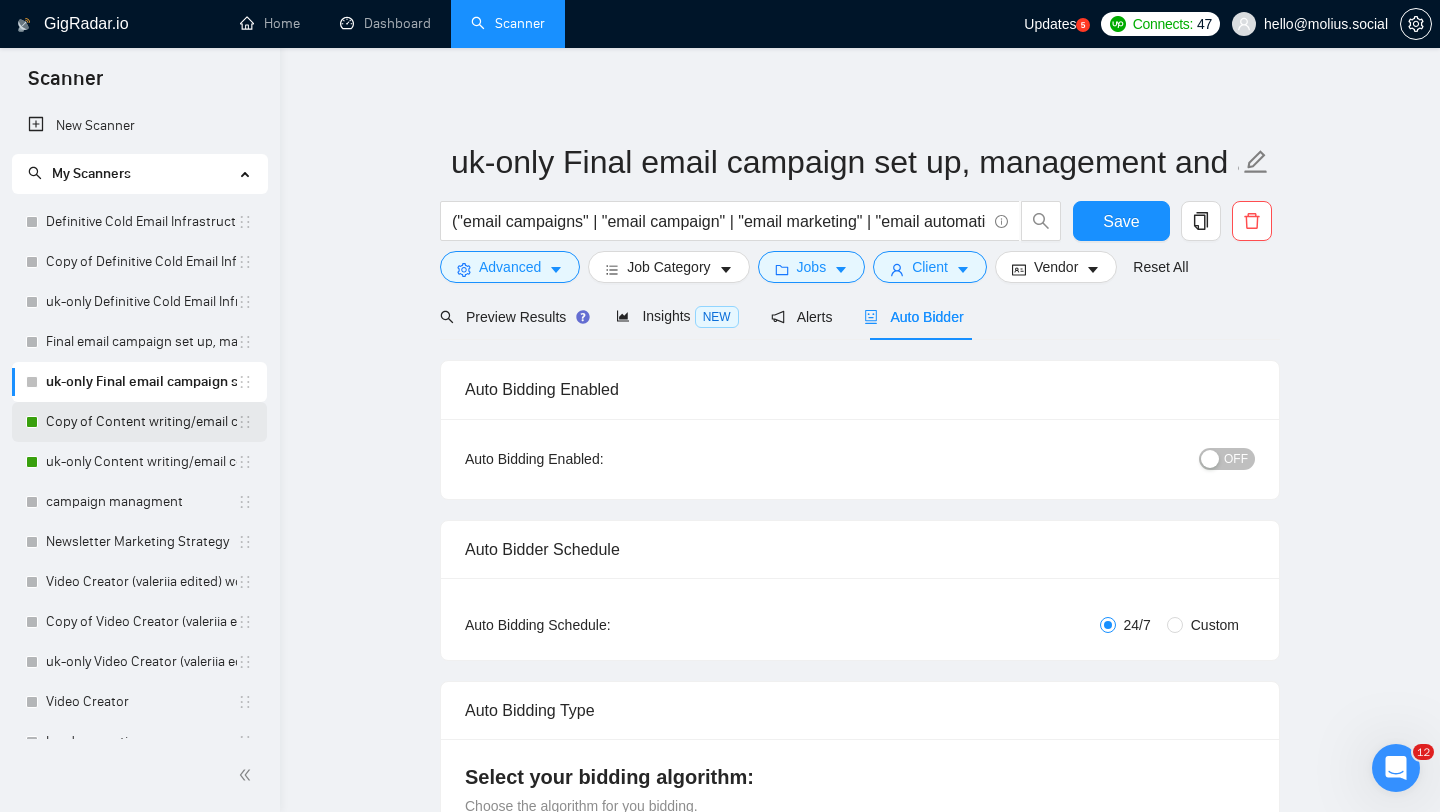 click on "Copy of Content writing/email copy/stay out the promotions tab- all description sizes" at bounding box center (141, 422) 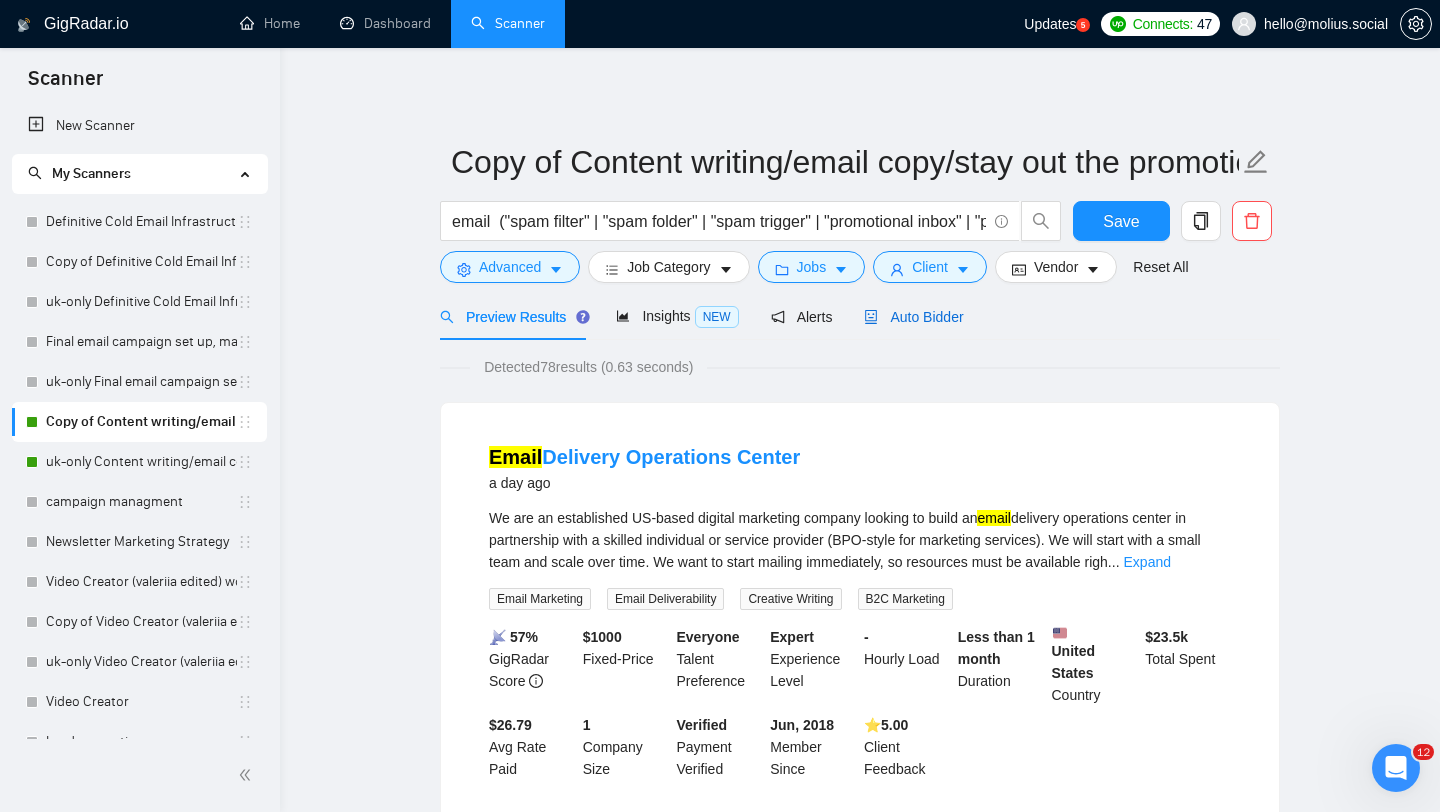 click on "Auto Bidder" at bounding box center [913, 317] 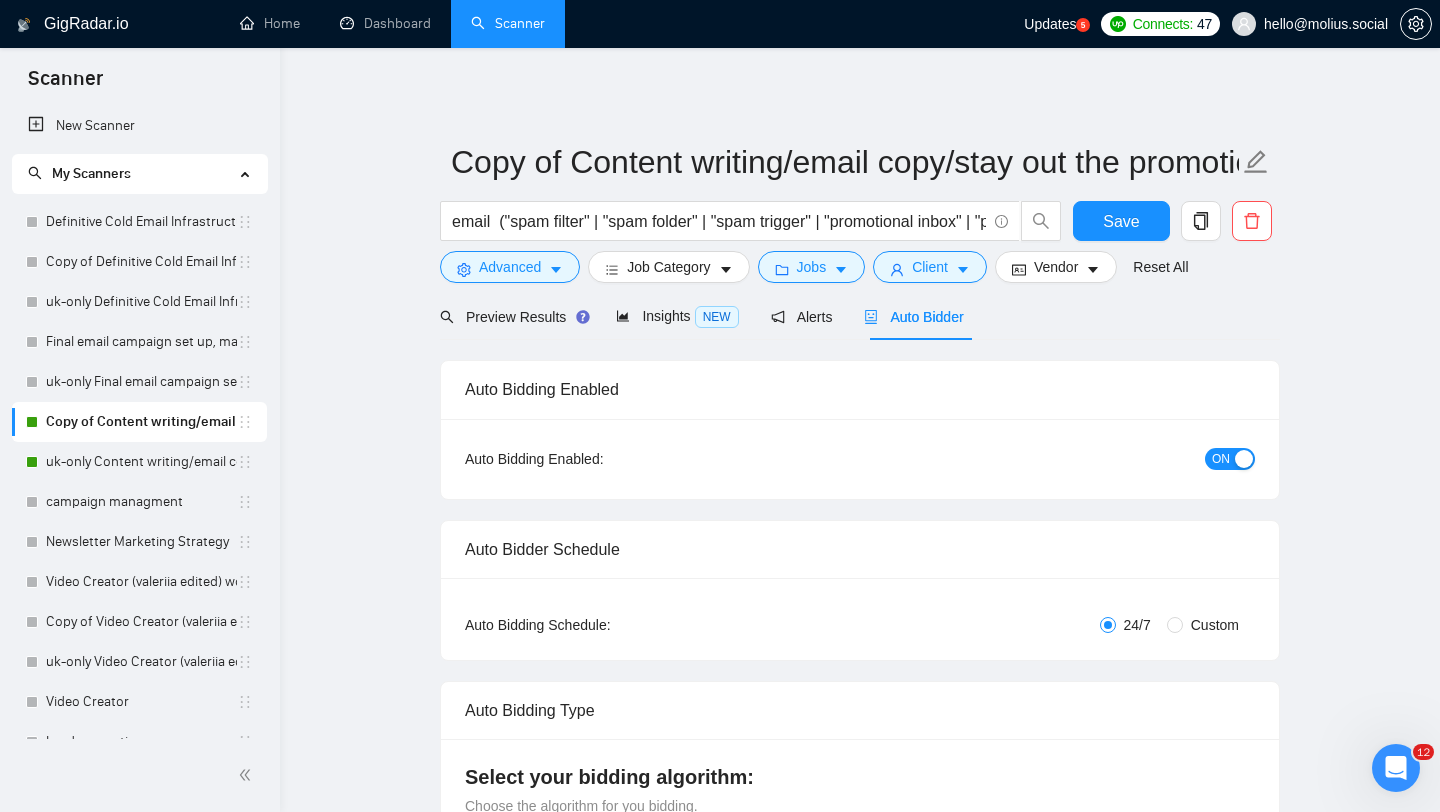 click at bounding box center (1244, 459) 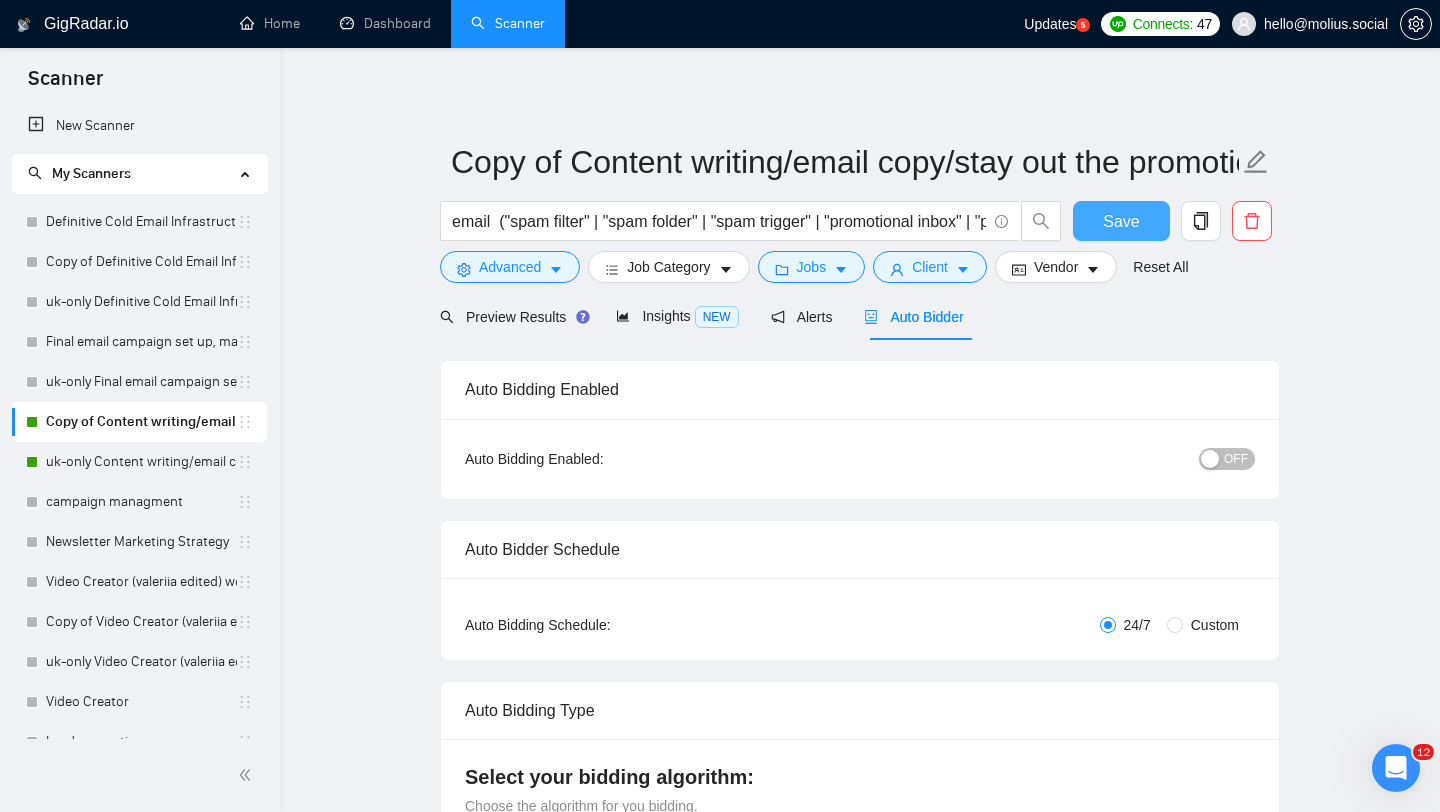 click on "Save" at bounding box center (1121, 221) 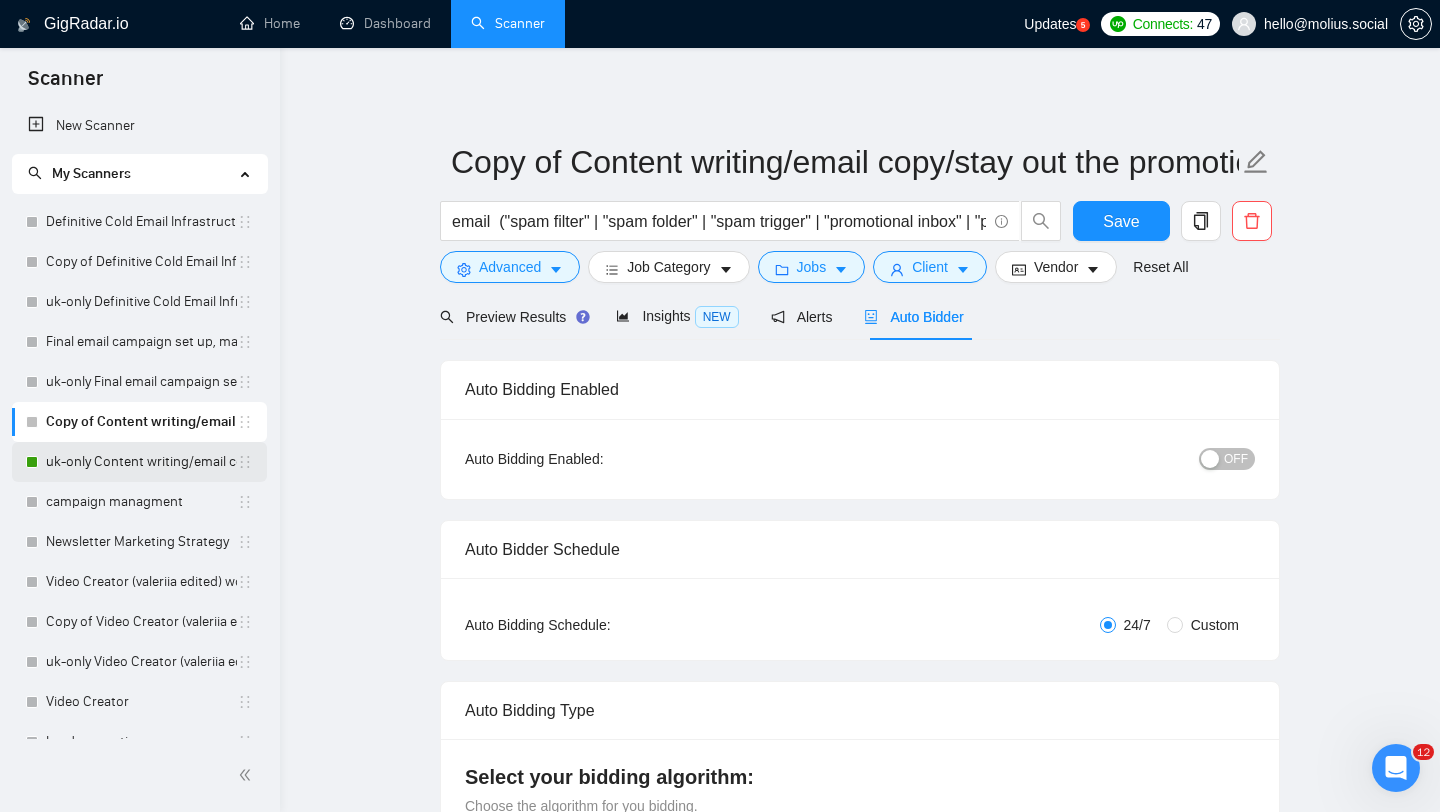 click on "uk-only Content writing/email copy/stay out the promotions tab- all description sizes" at bounding box center (141, 462) 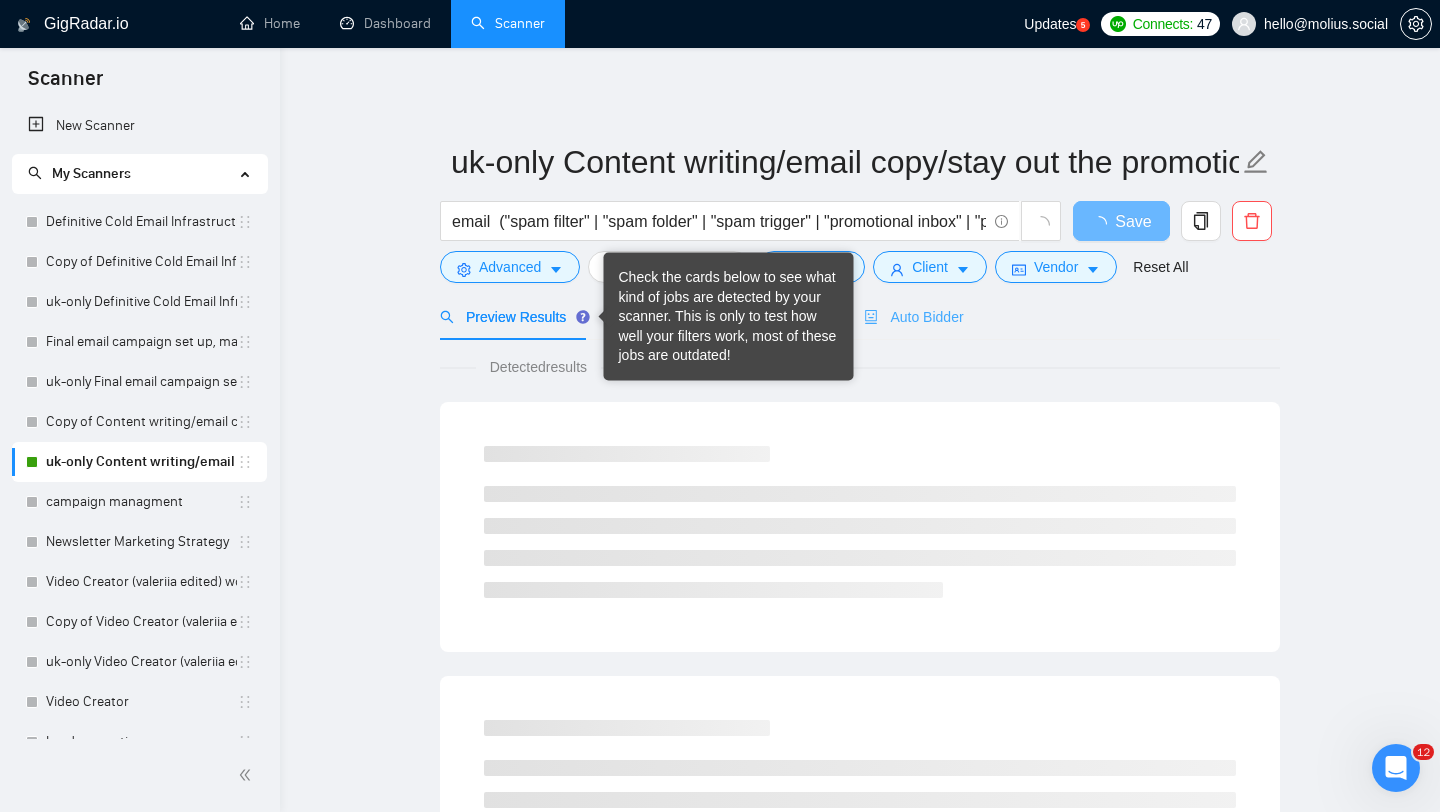 click on "Auto Bidder" at bounding box center (913, 316) 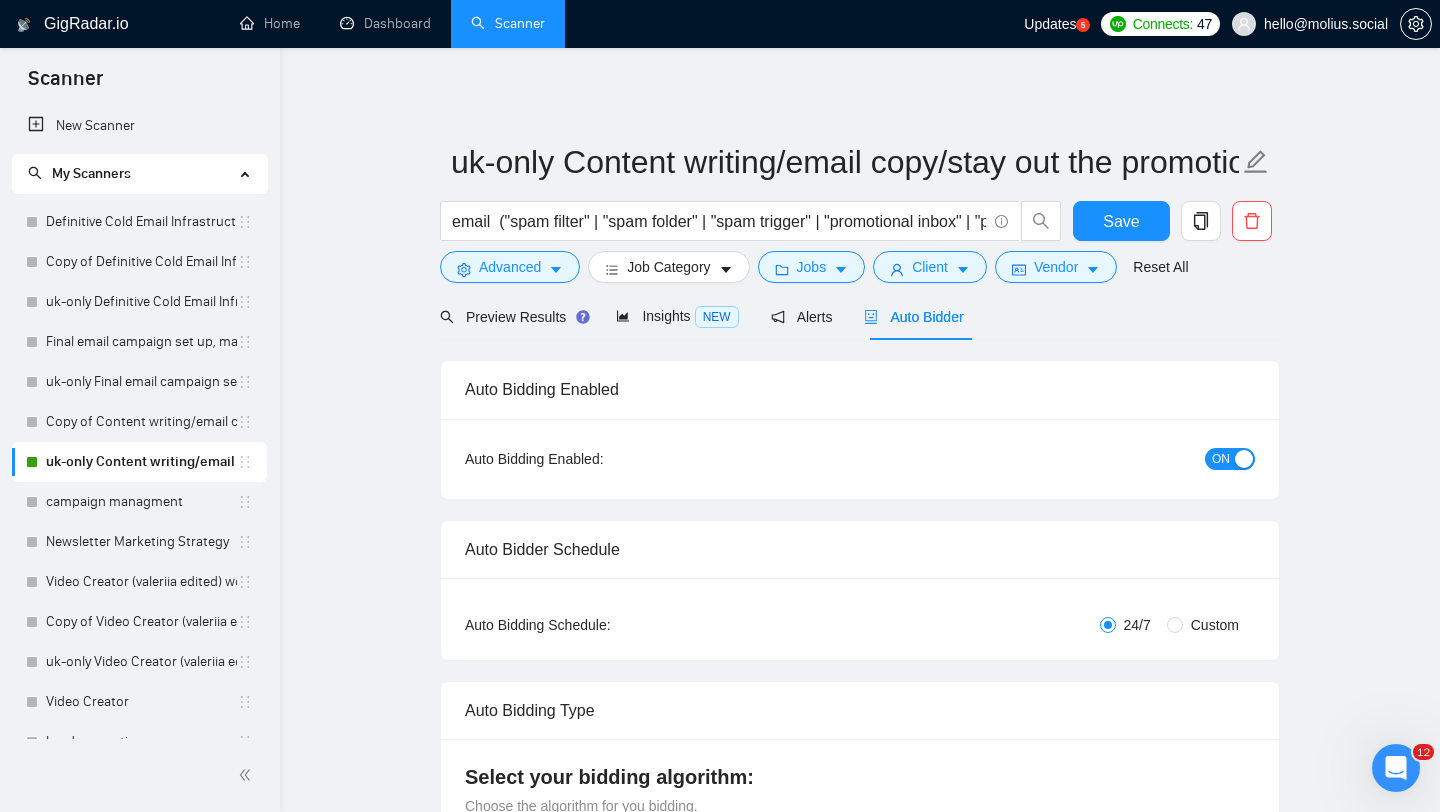 click on "ON" at bounding box center [1221, 459] 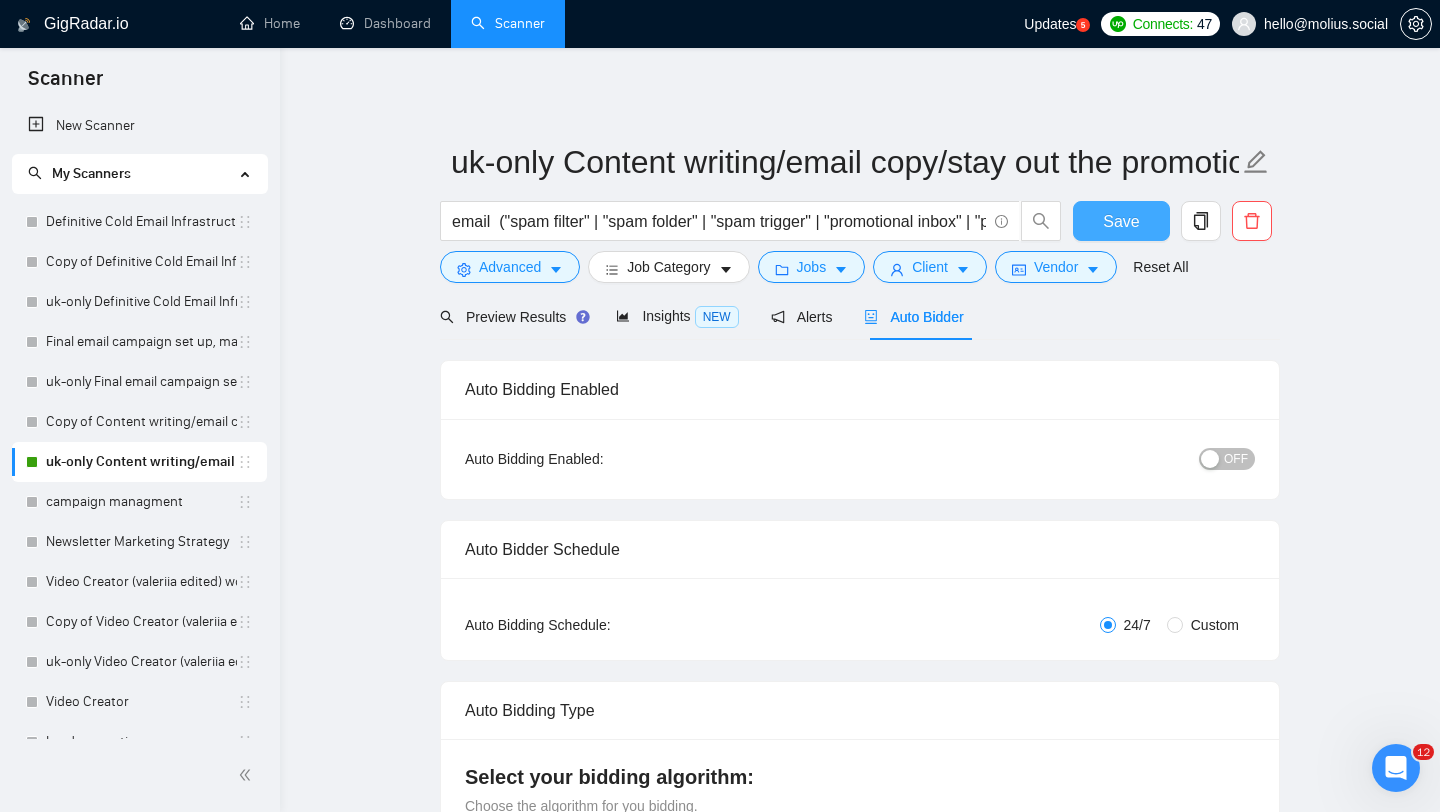 click on "Save" at bounding box center [1121, 221] 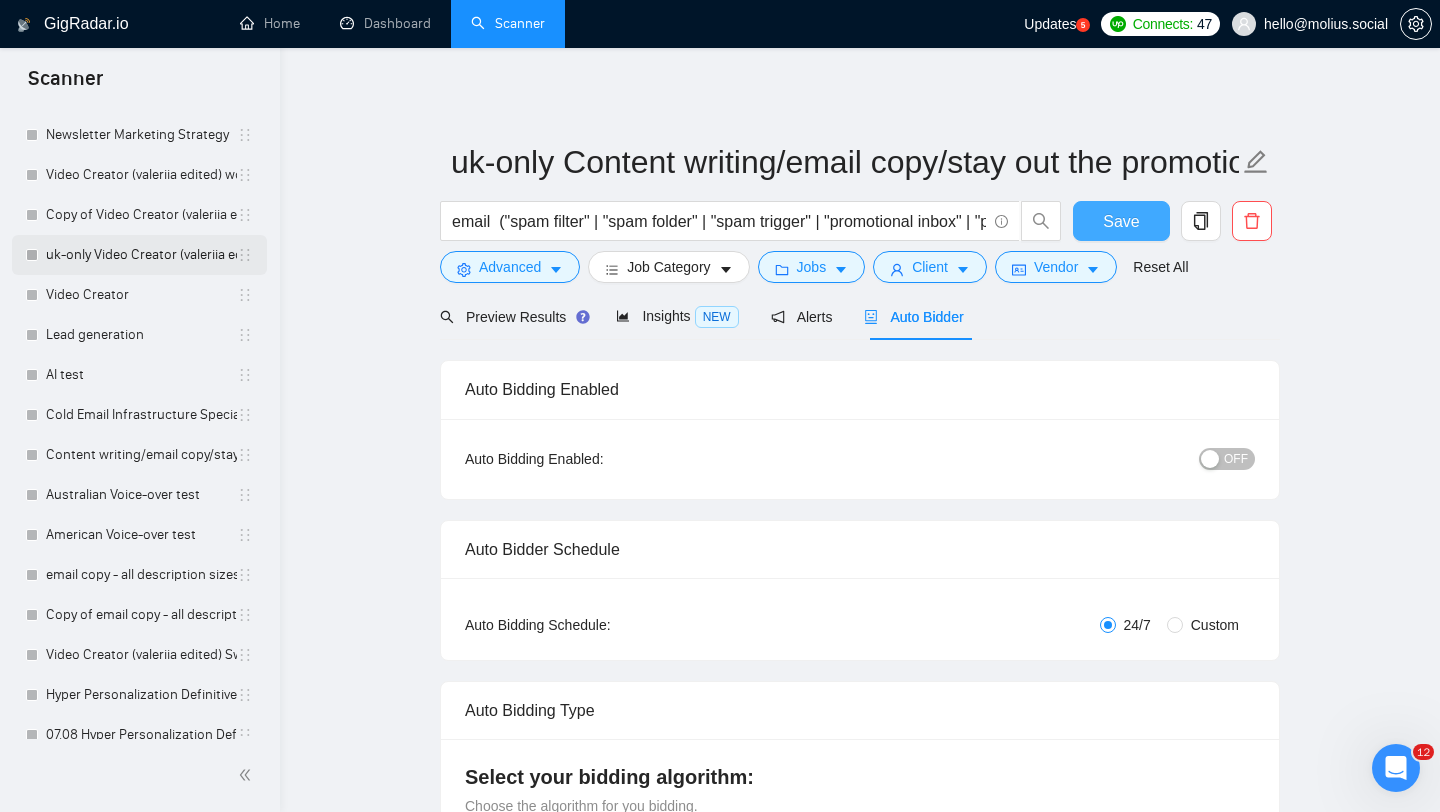 scroll, scrollTop: 423, scrollLeft: 0, axis: vertical 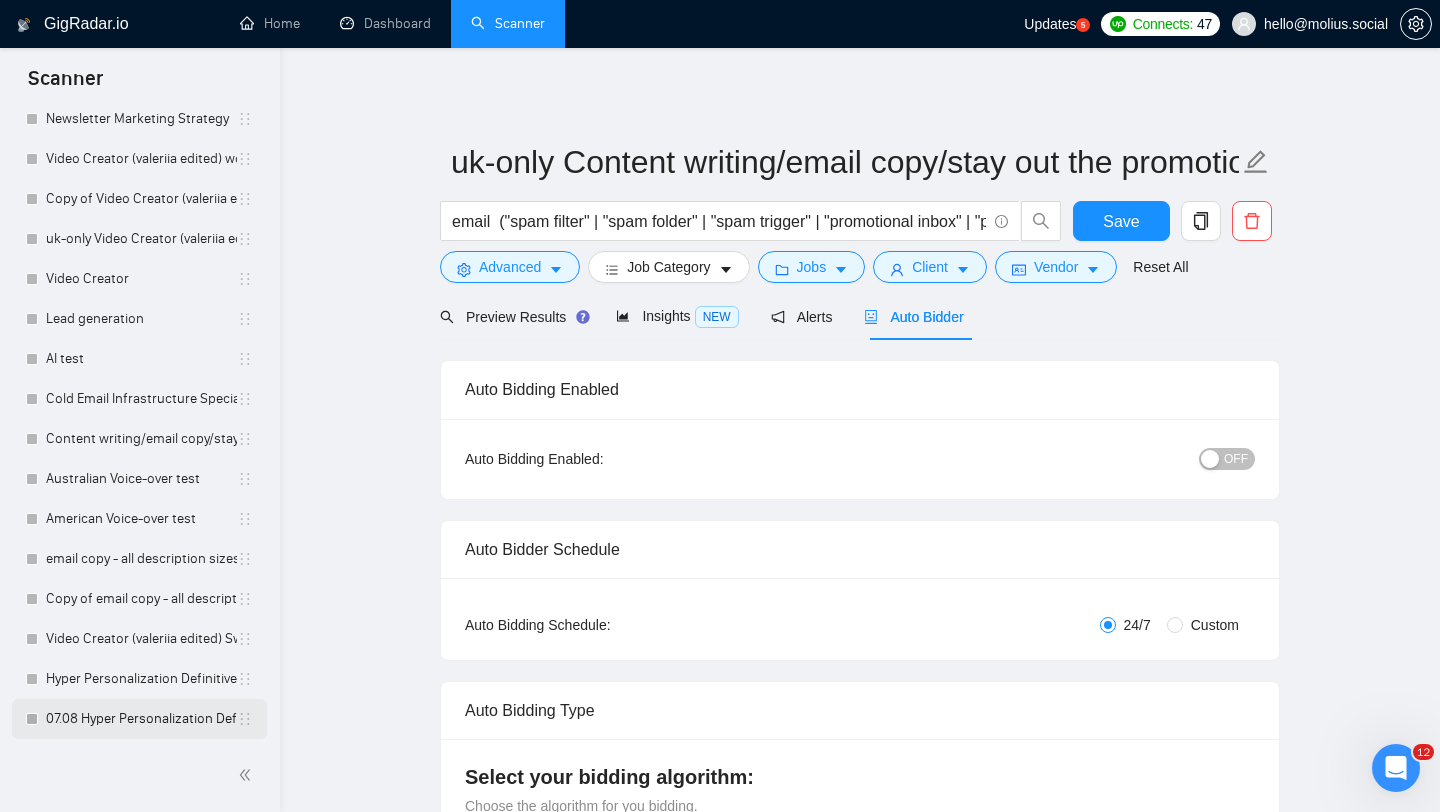 click on "07.08 Hyper Personalization Definitive Cold Email Infrastructure Specialist Needed" at bounding box center (141, 719) 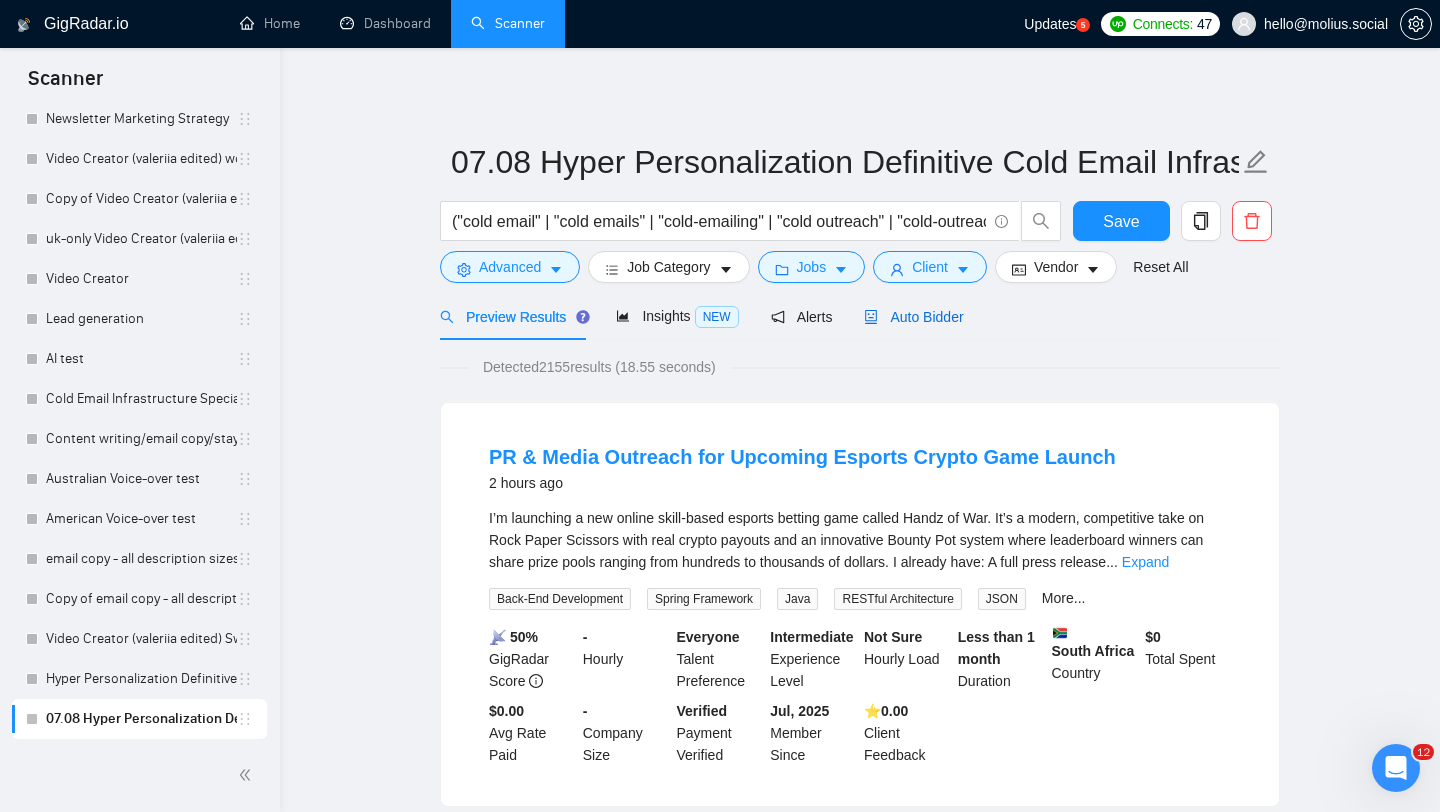 click on "Auto Bidder" at bounding box center [913, 317] 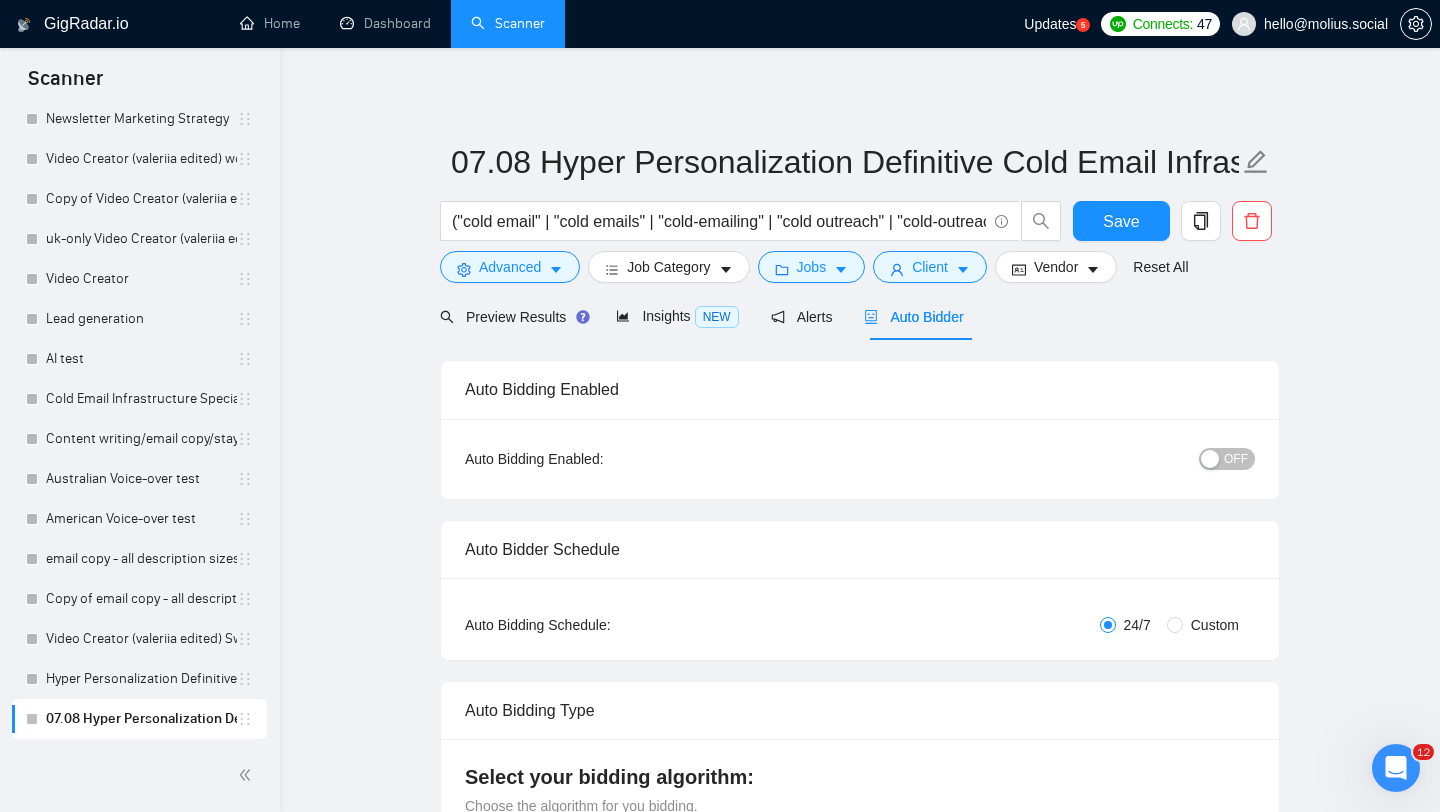 type 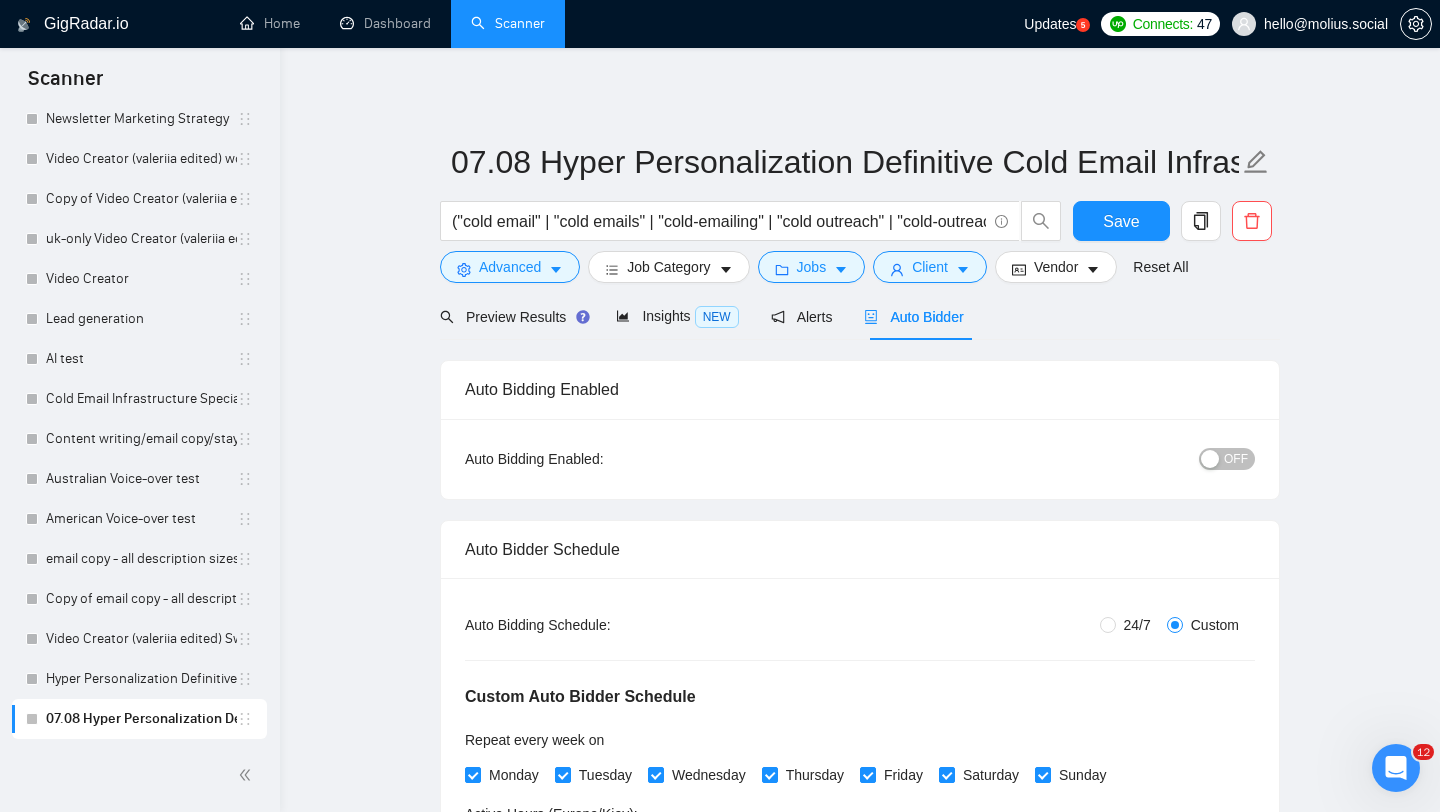 click at bounding box center [1210, 459] 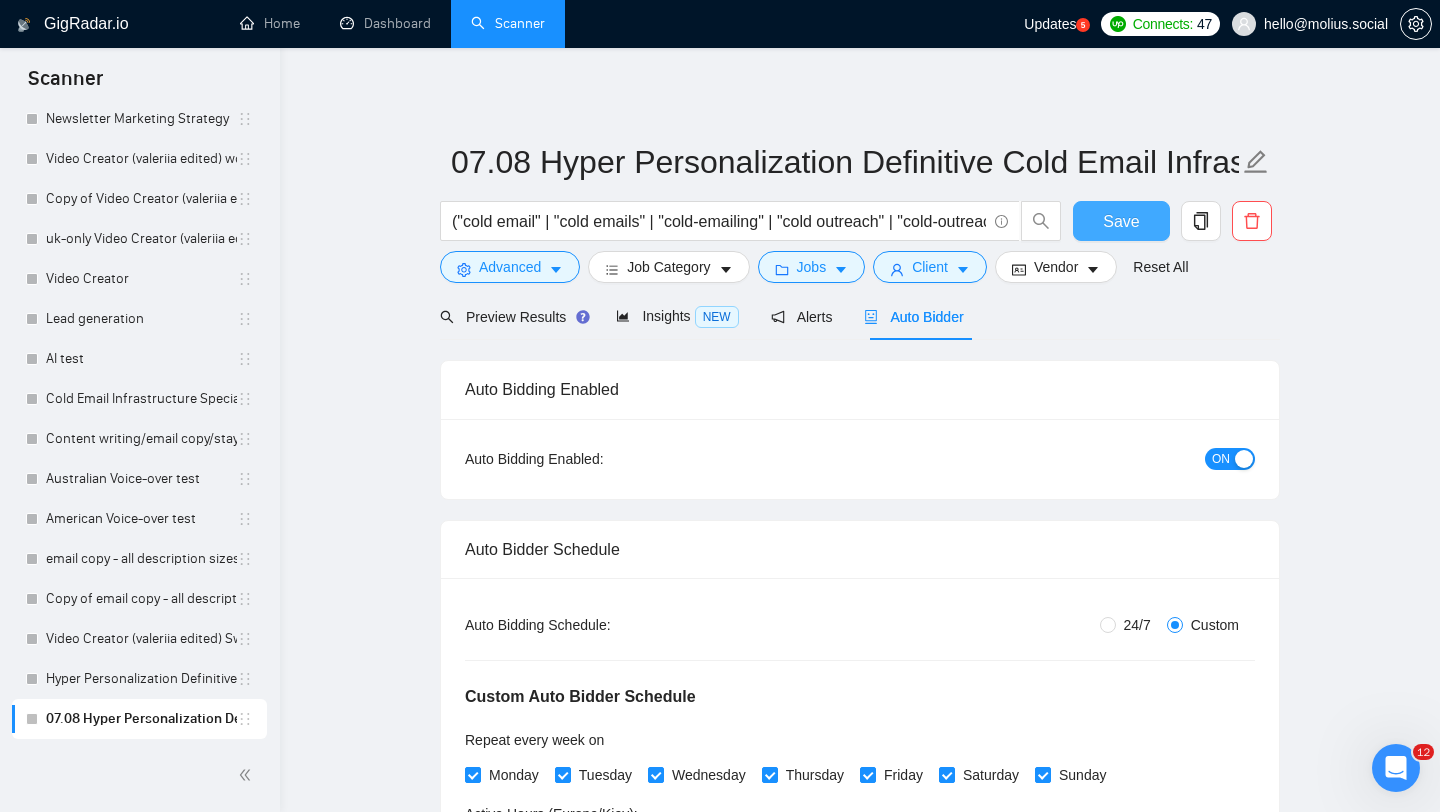 click on "Save" at bounding box center [1121, 221] 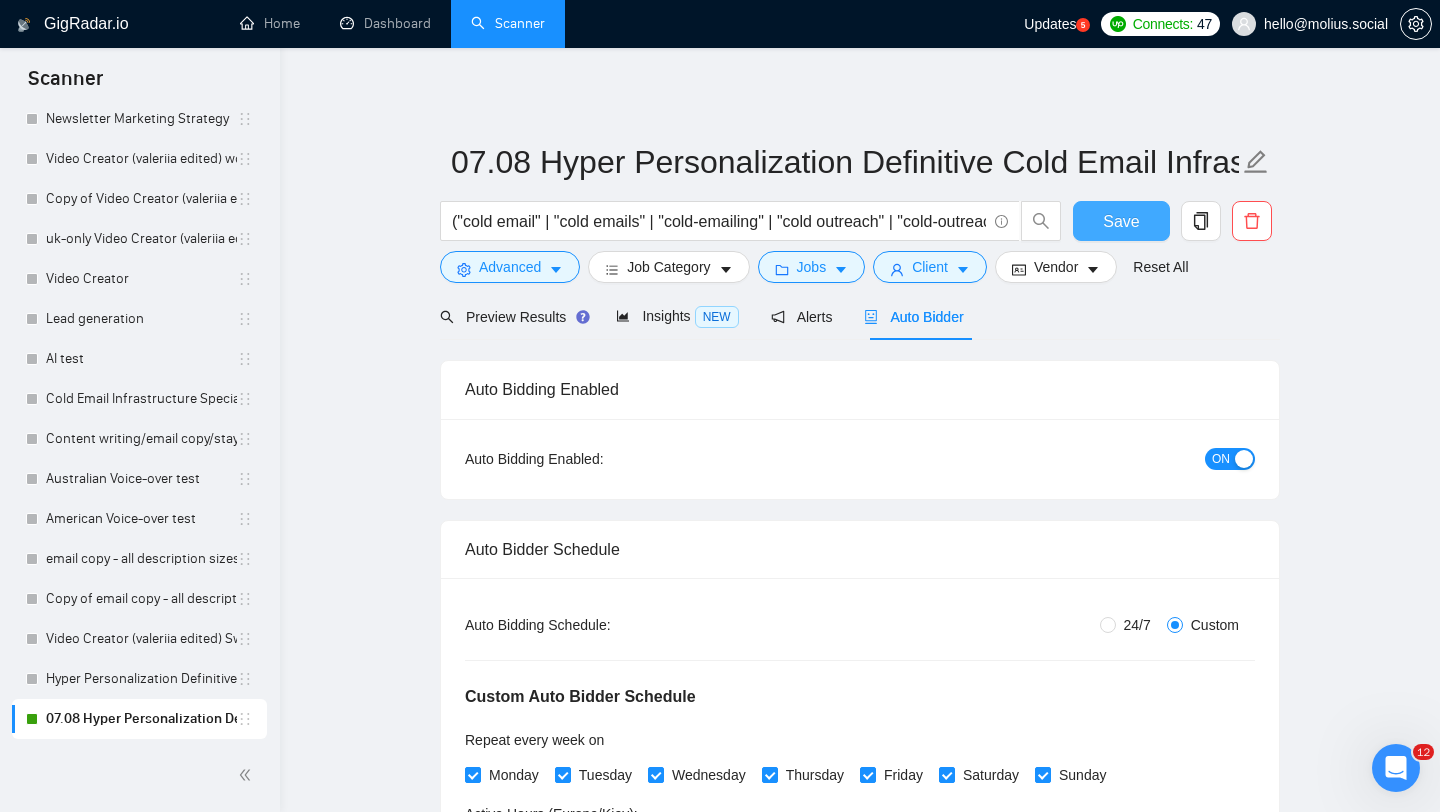 type 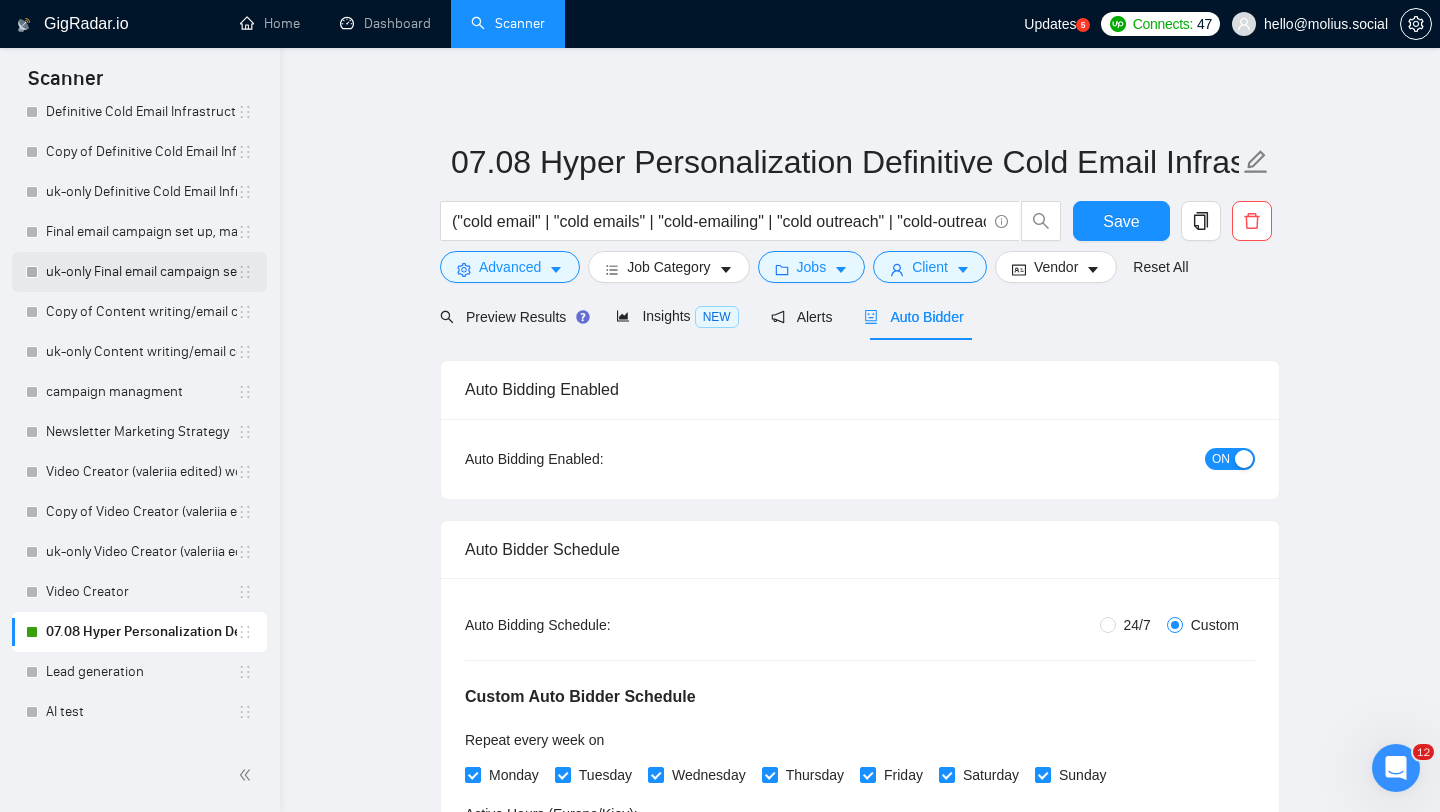scroll, scrollTop: 67, scrollLeft: 0, axis: vertical 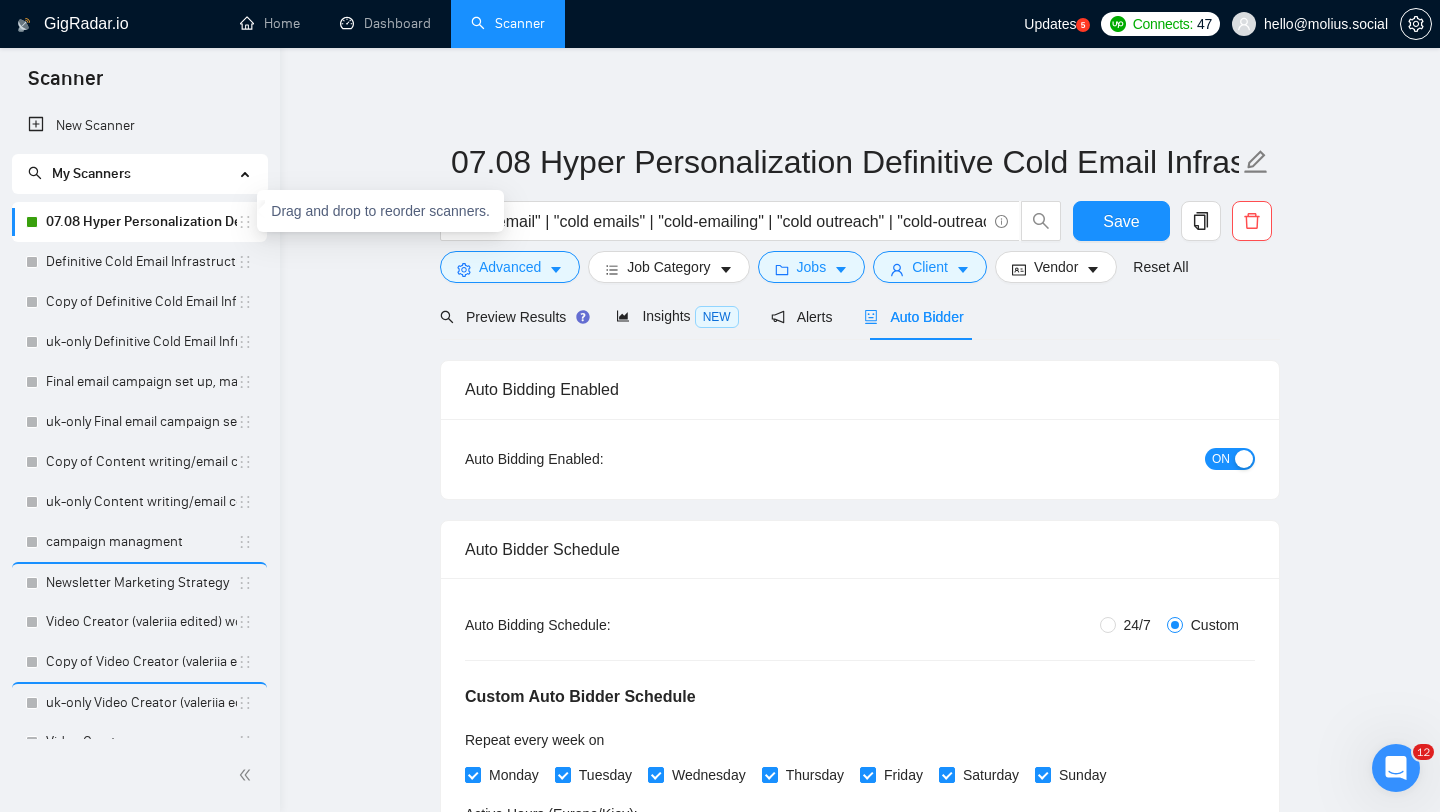 click 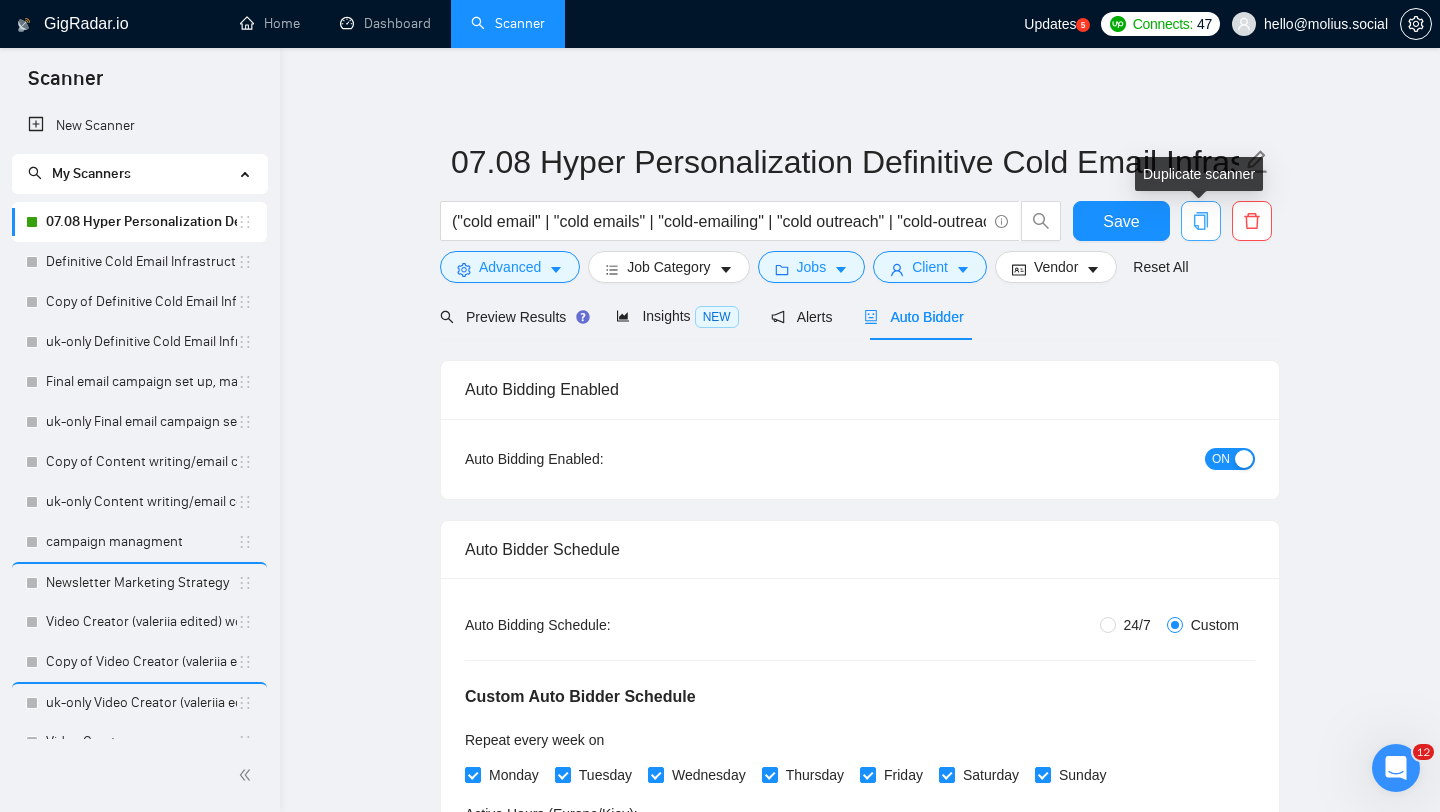 click 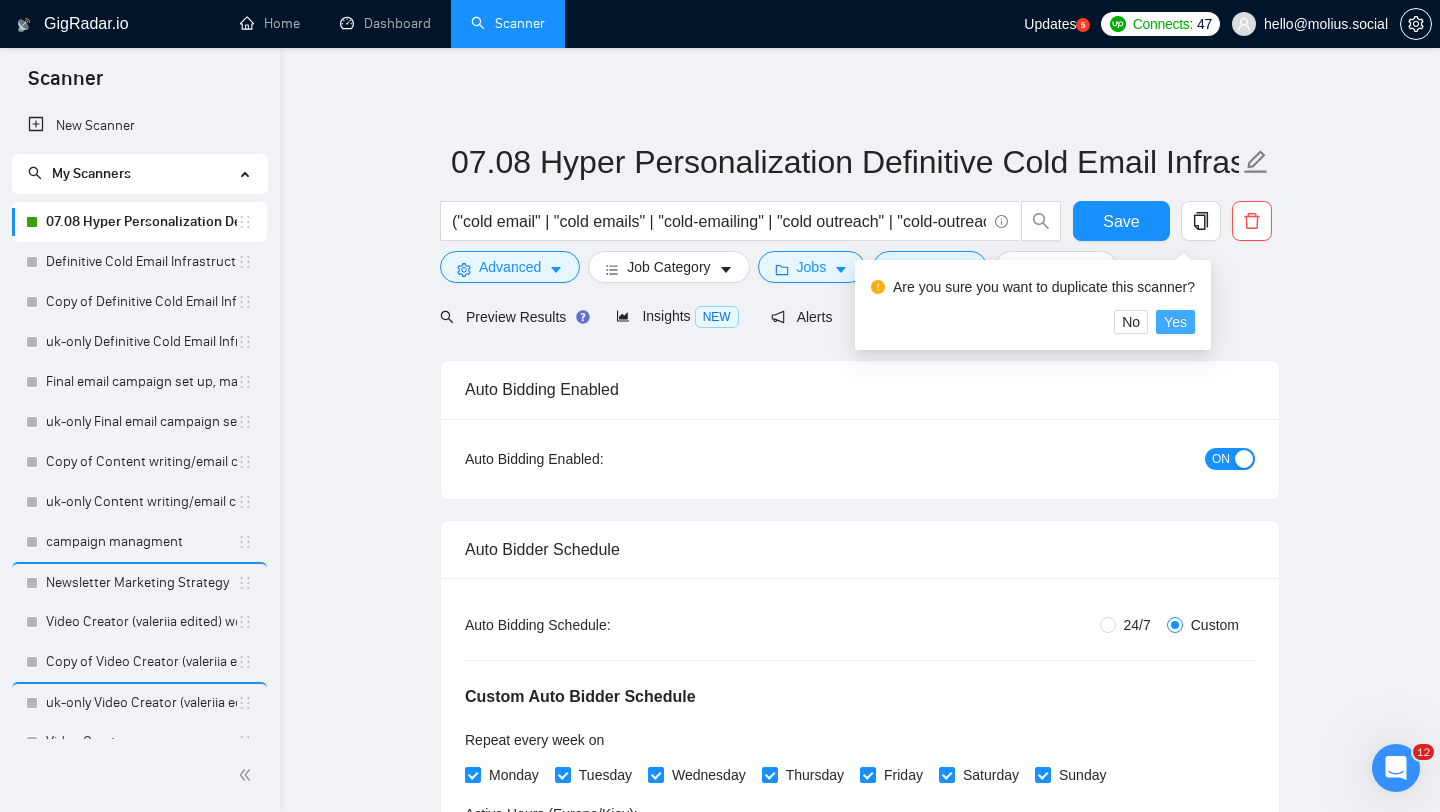click on "Yes" at bounding box center (1175, 322) 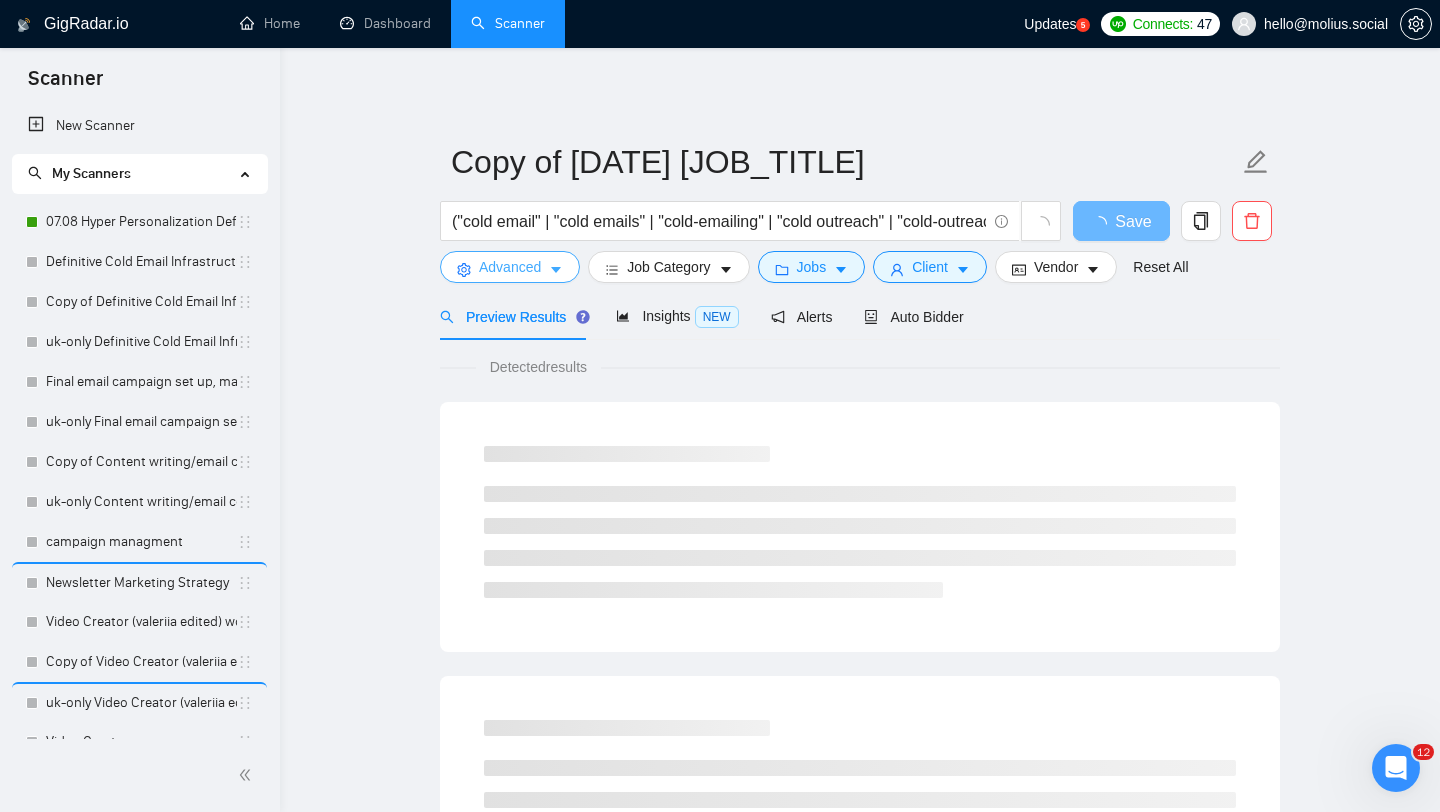 click 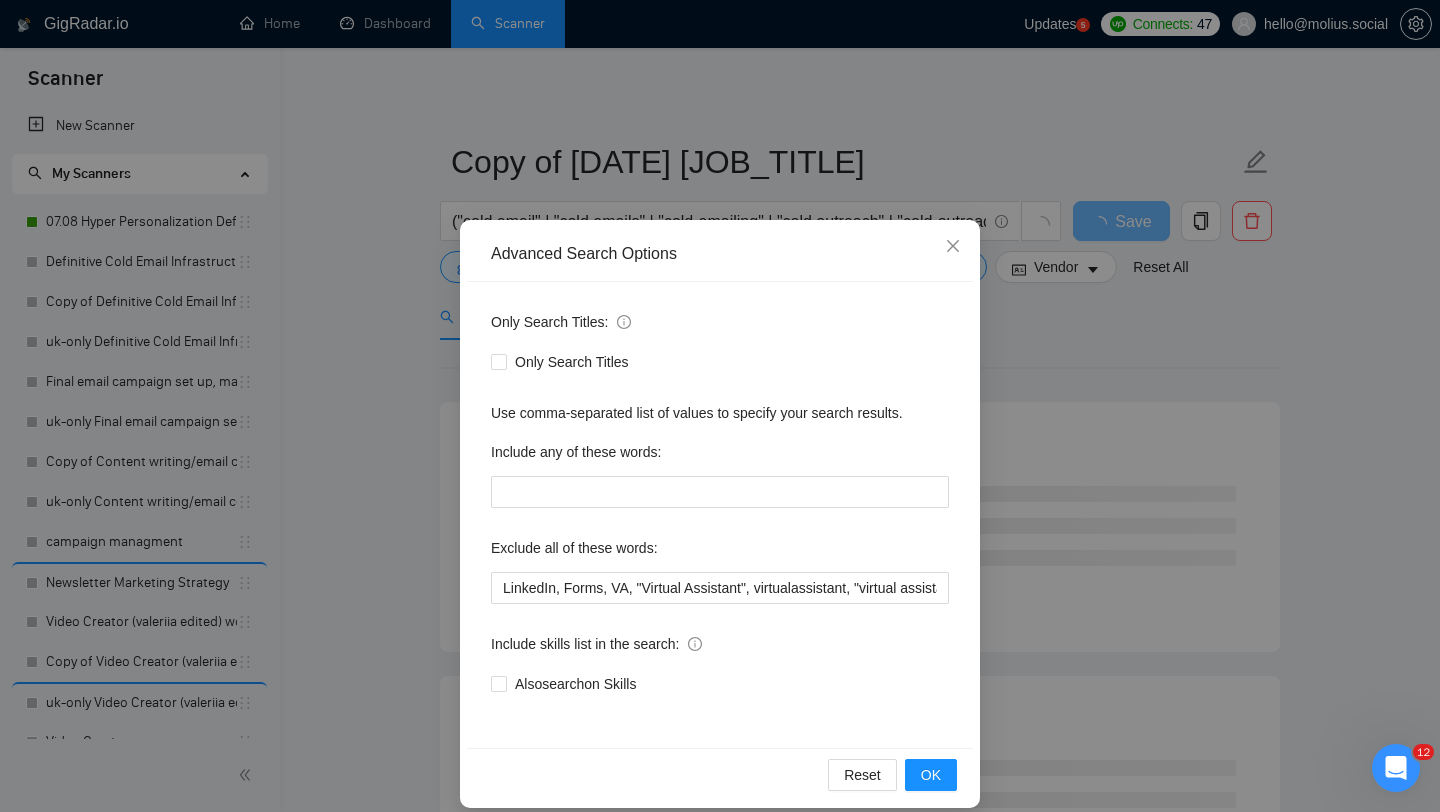 click on "Advanced Search Options Only Search Titles:   Only Search Titles Use comma-separated list of values to specify your search results. Include any of these words: Exclude all of these words: Include skills list in the search:   Also  search  on Skills Reset OK" at bounding box center (720, 406) 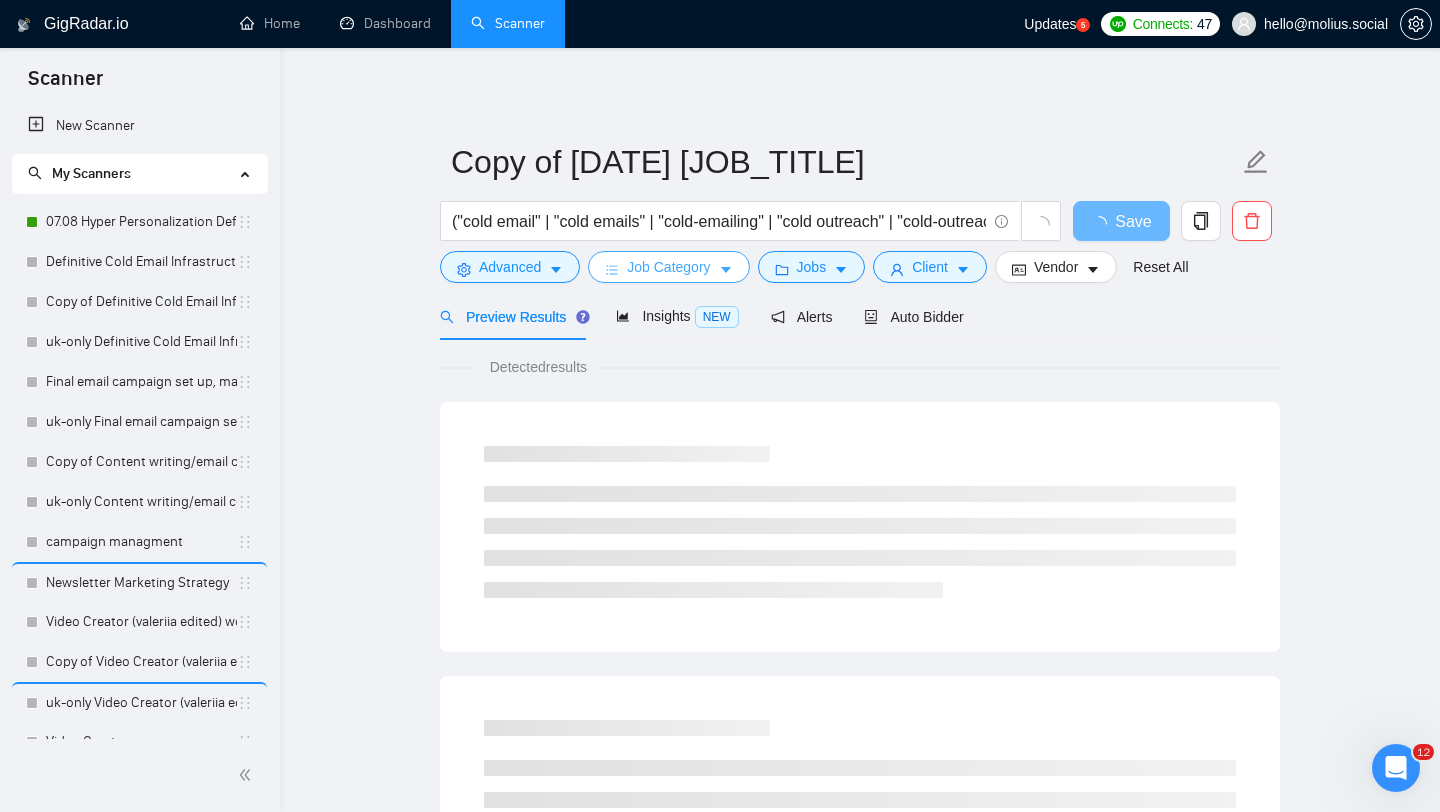 click 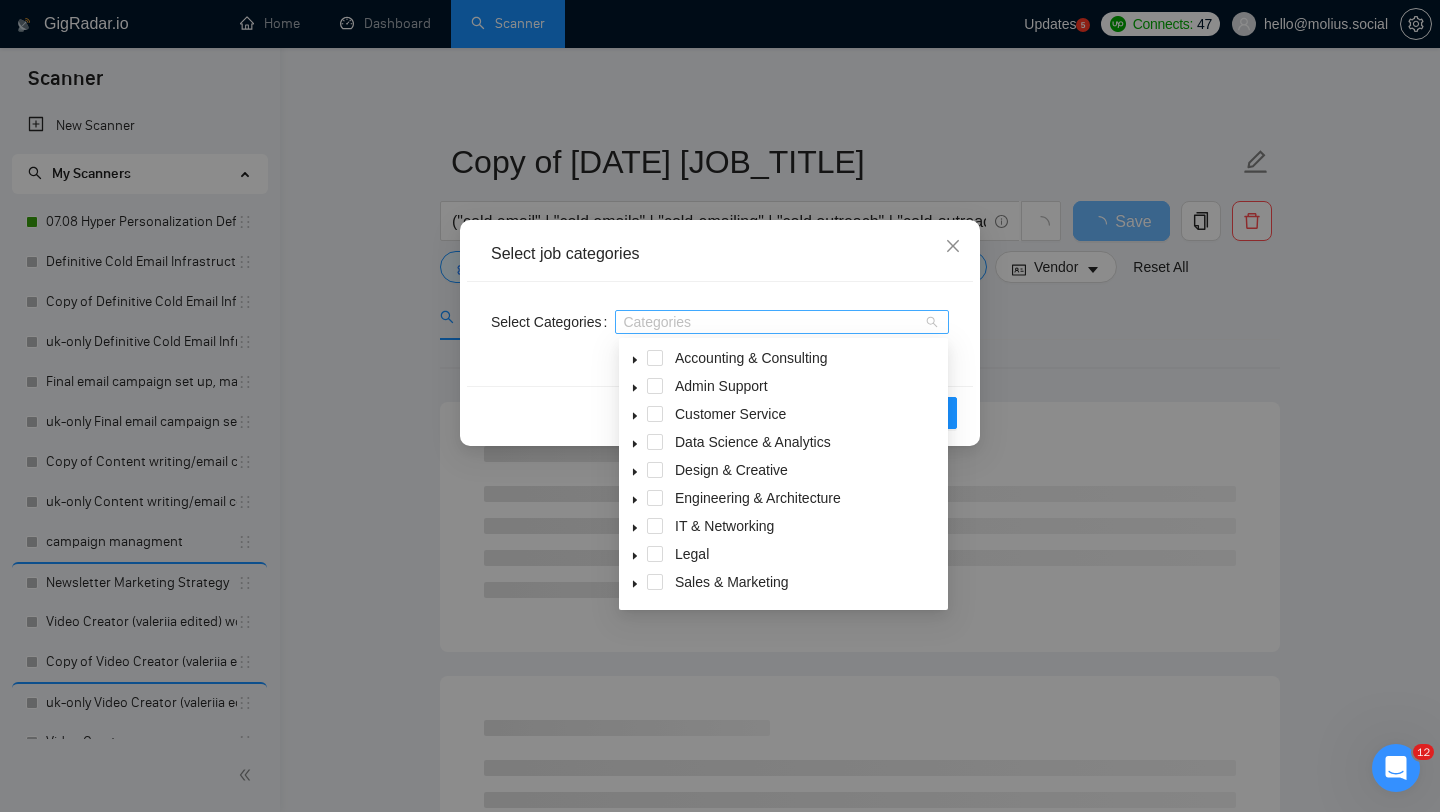 click at bounding box center [772, 322] 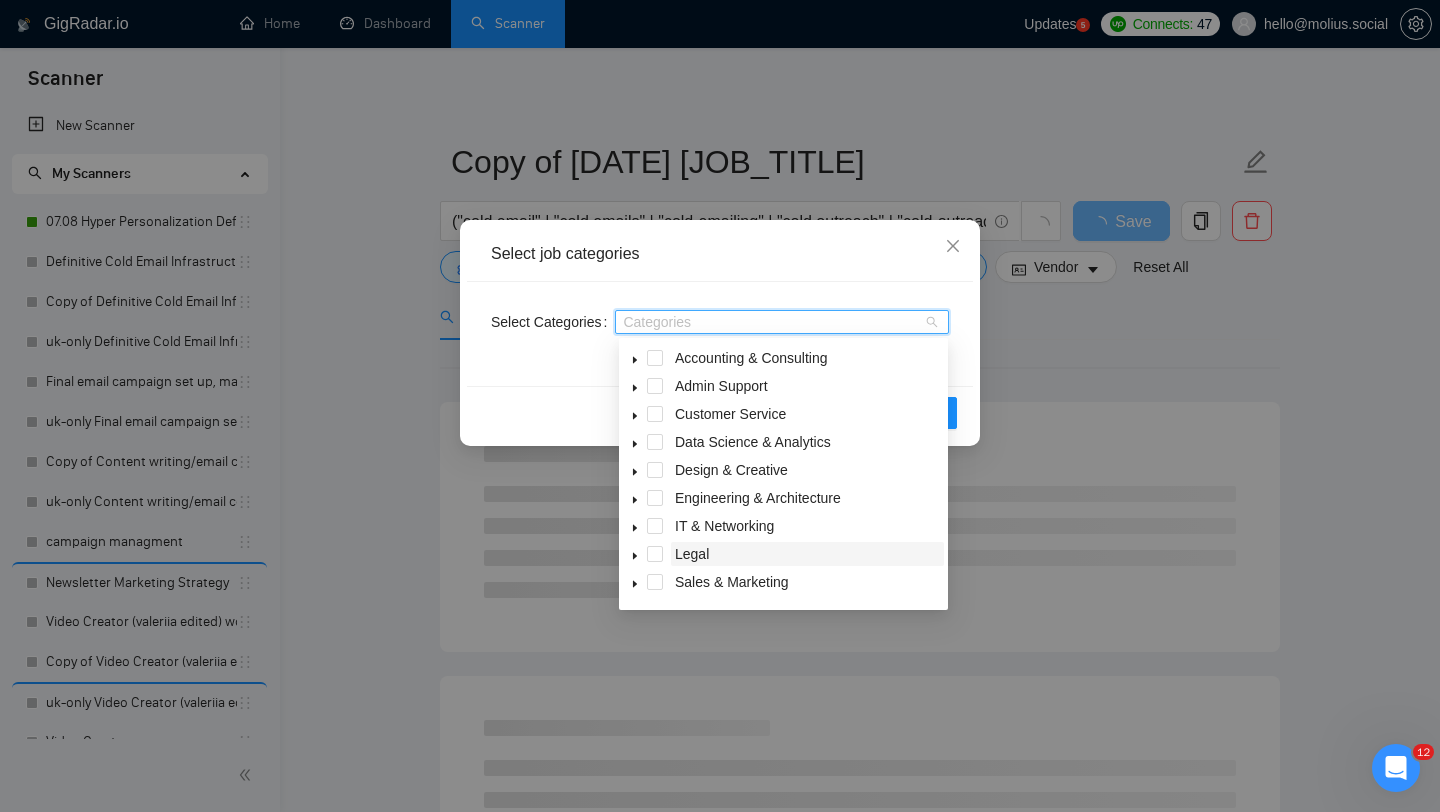 scroll, scrollTop: 80, scrollLeft: 0, axis: vertical 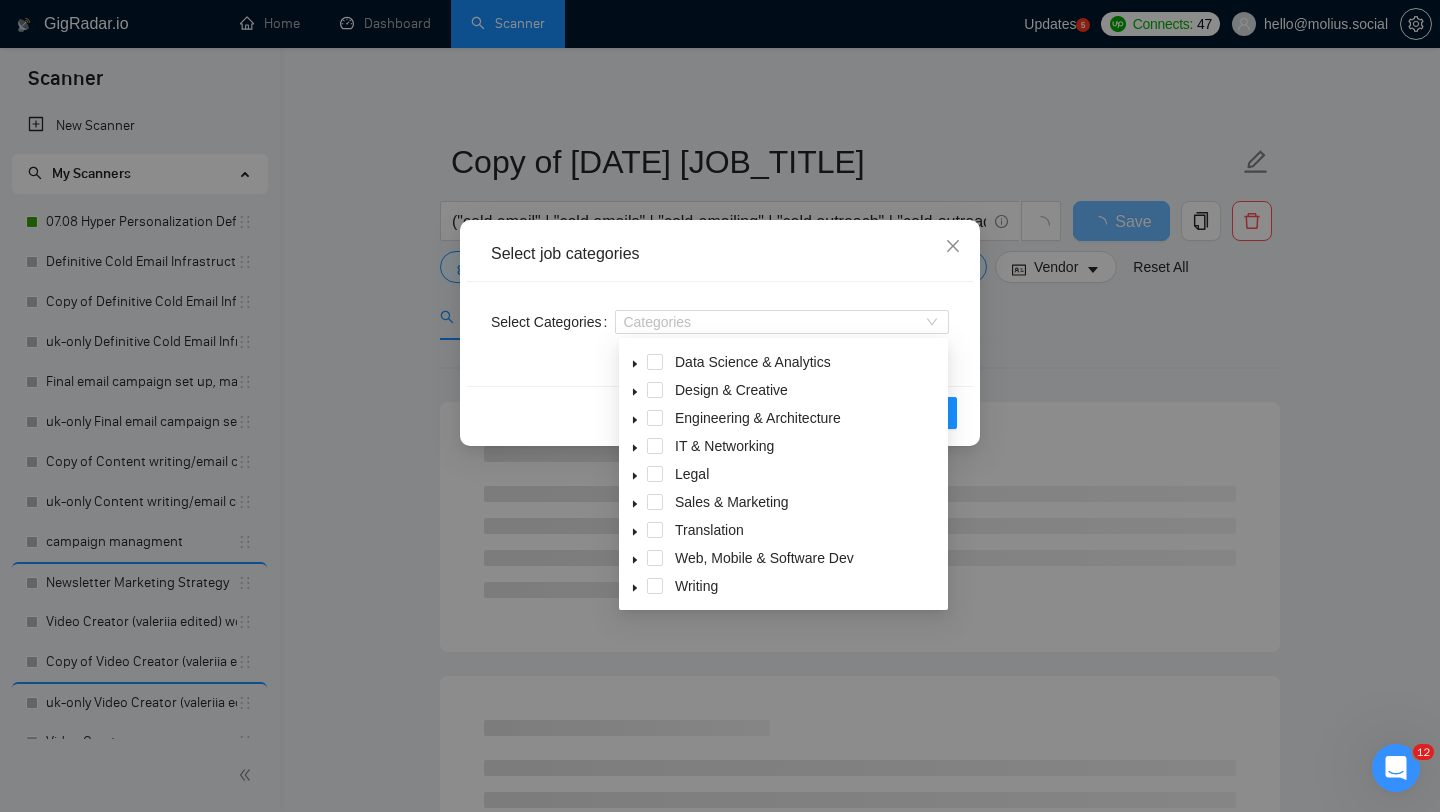click on "Select job categories Select Categories   Categories Reset OK" at bounding box center [720, 406] 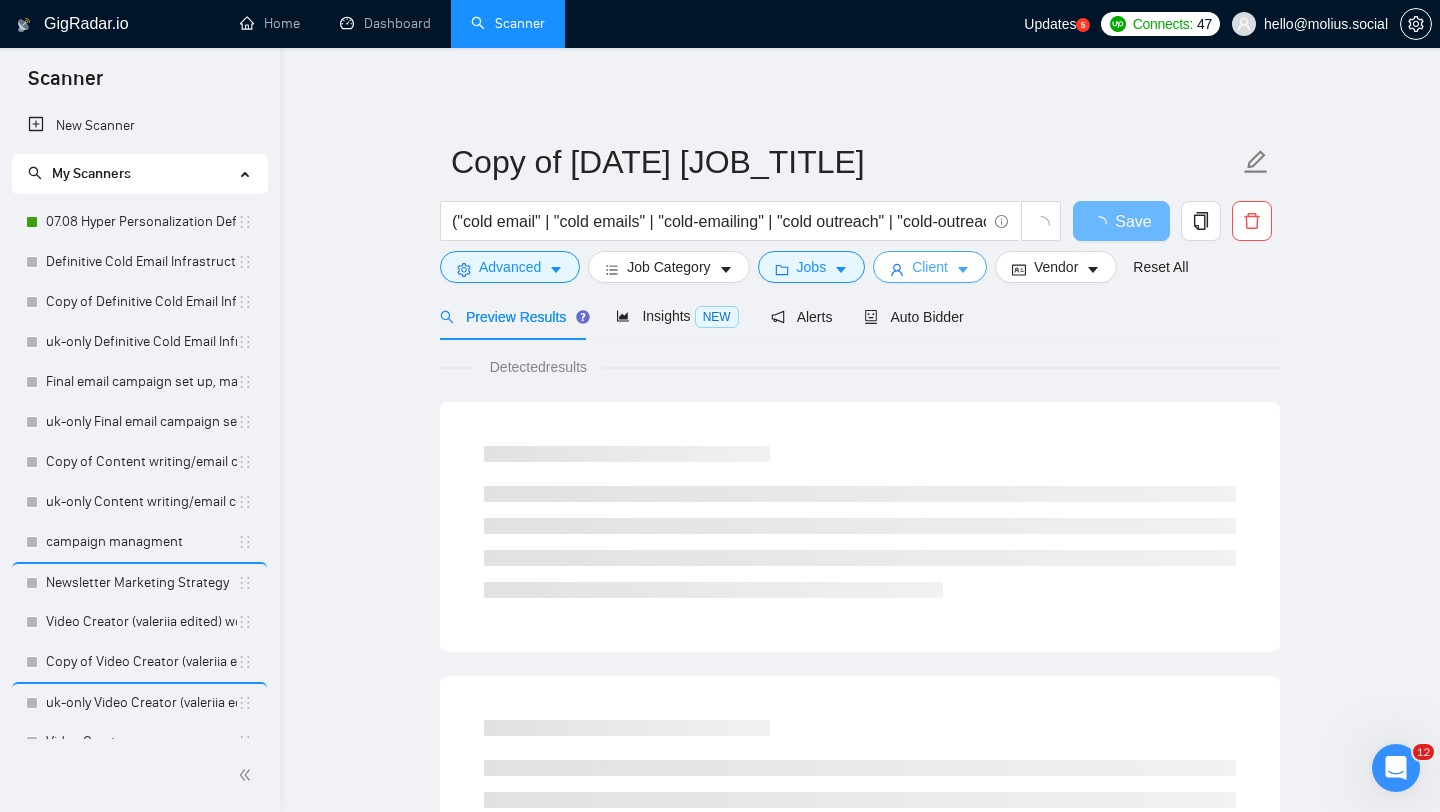 click on "Client" at bounding box center [930, 267] 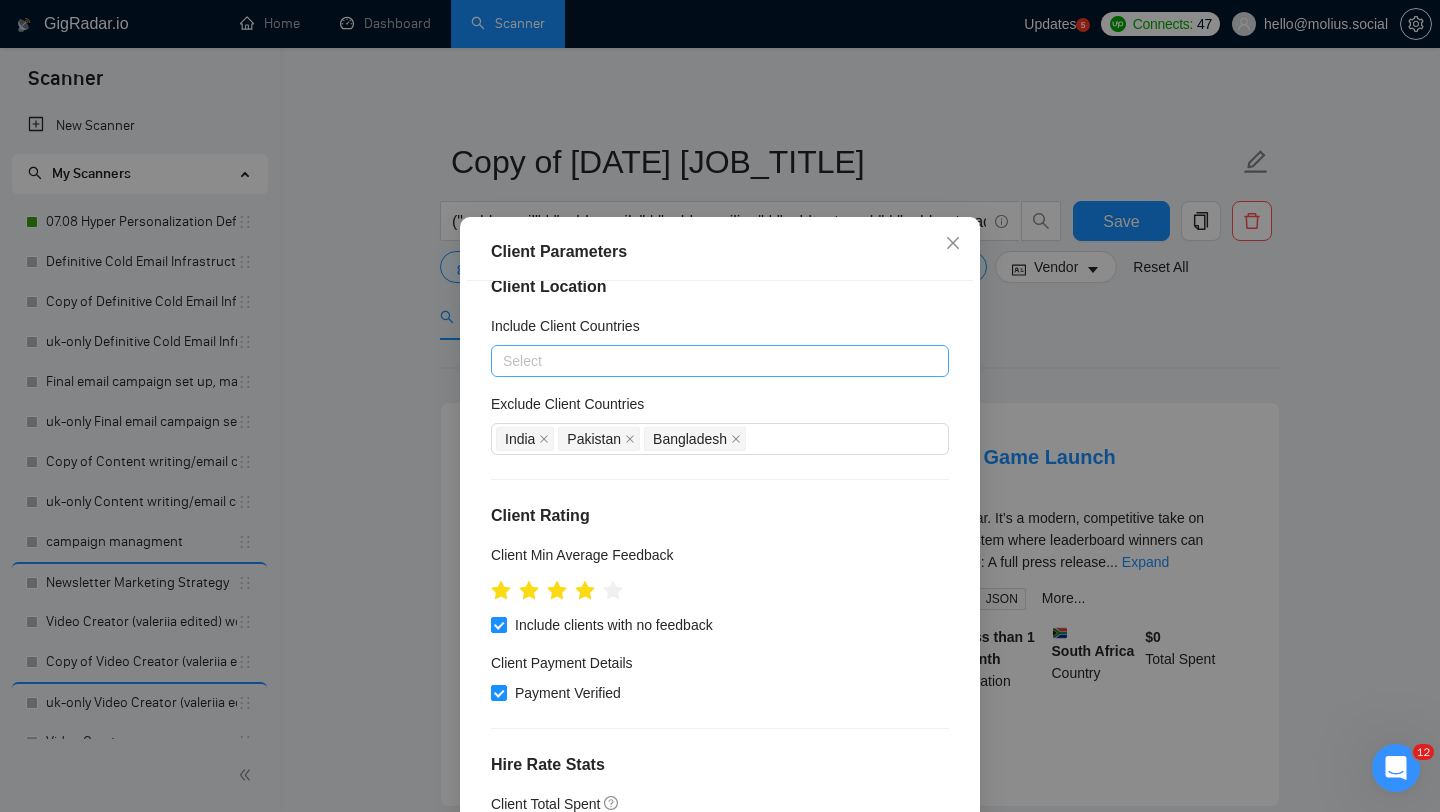 scroll, scrollTop: 0, scrollLeft: 0, axis: both 